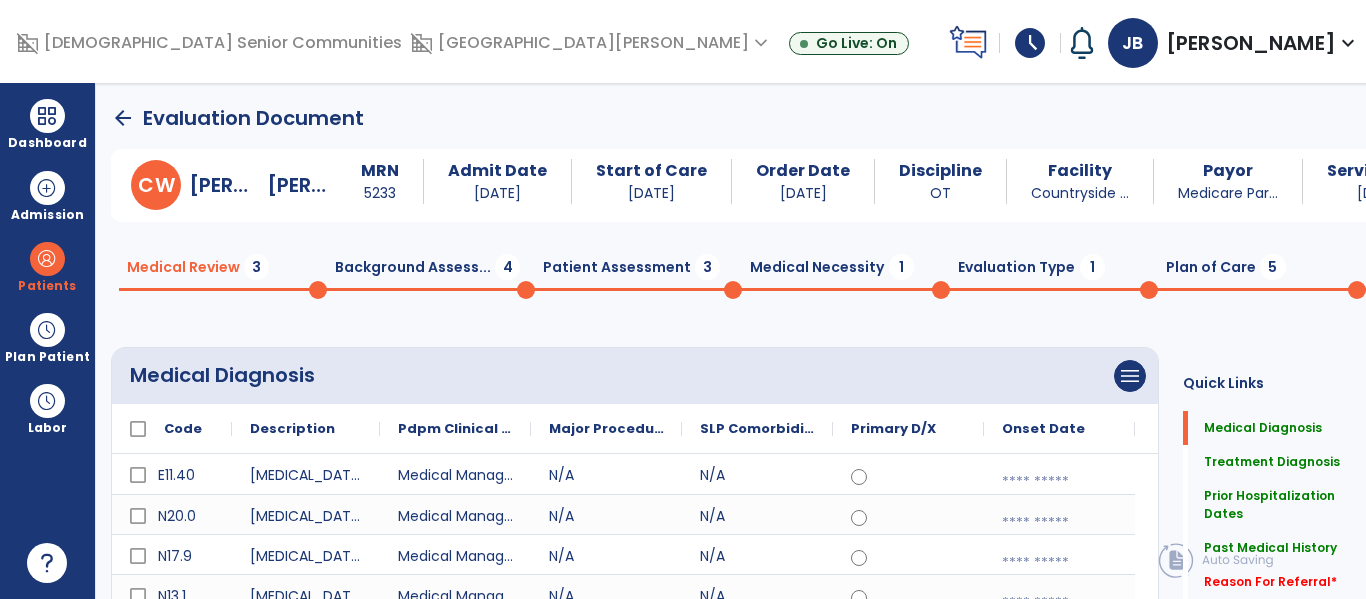 scroll, scrollTop: 0, scrollLeft: 0, axis: both 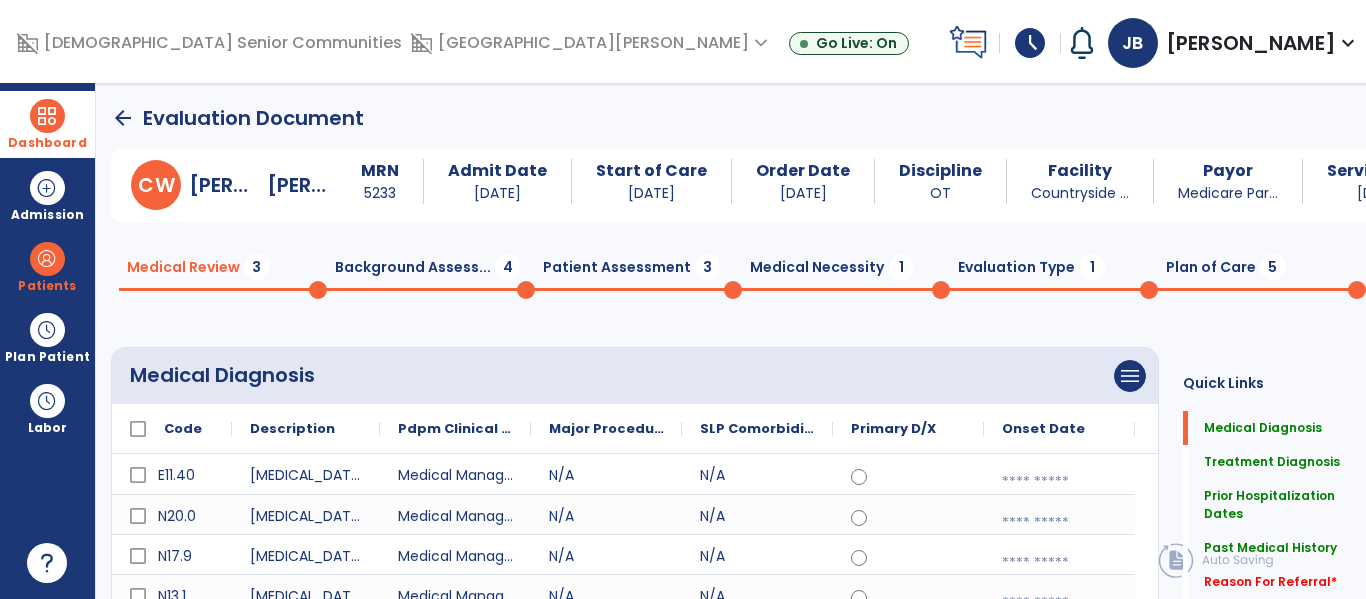 click at bounding box center [47, 116] 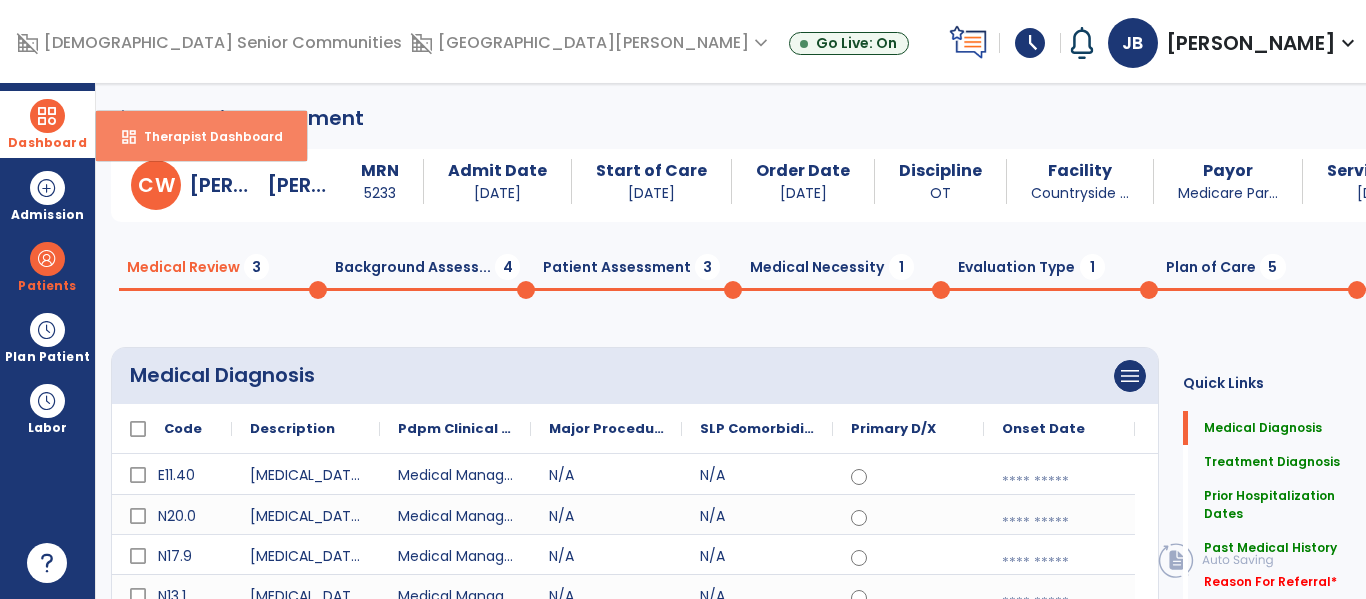 click on "dashboard  Therapist Dashboard" at bounding box center [201, 136] 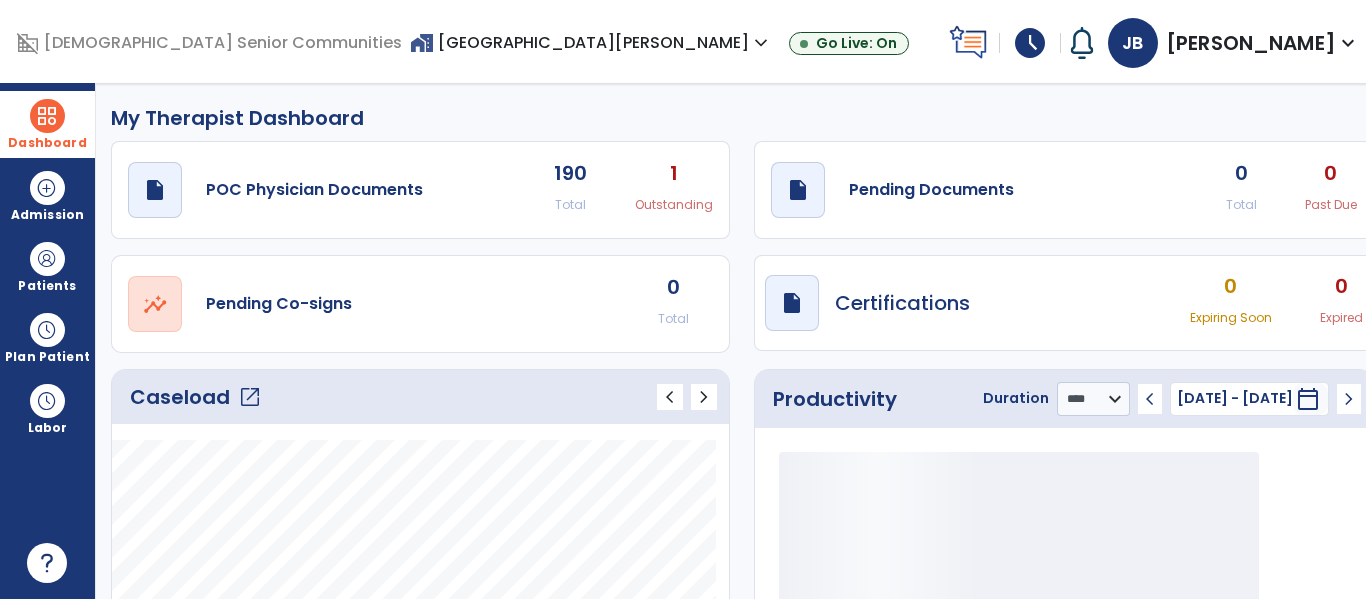 click on "draft   open_in_new  Pending Documents 0 Total 0 Past Due" 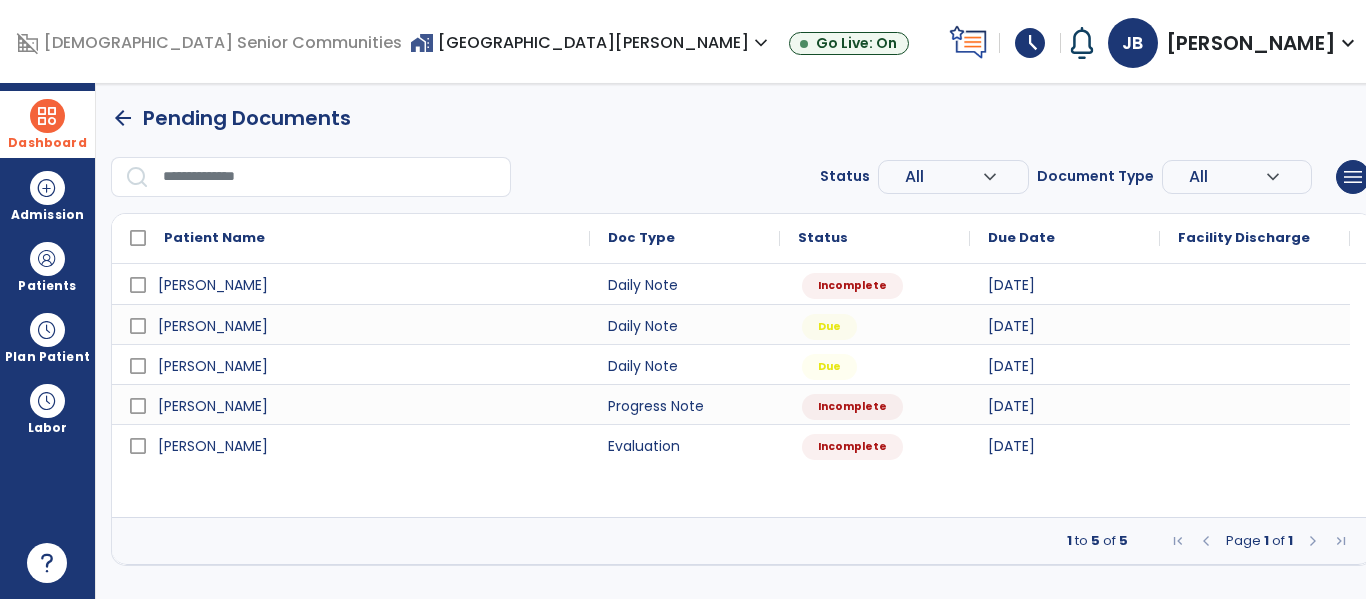 click at bounding box center [1255, 324] 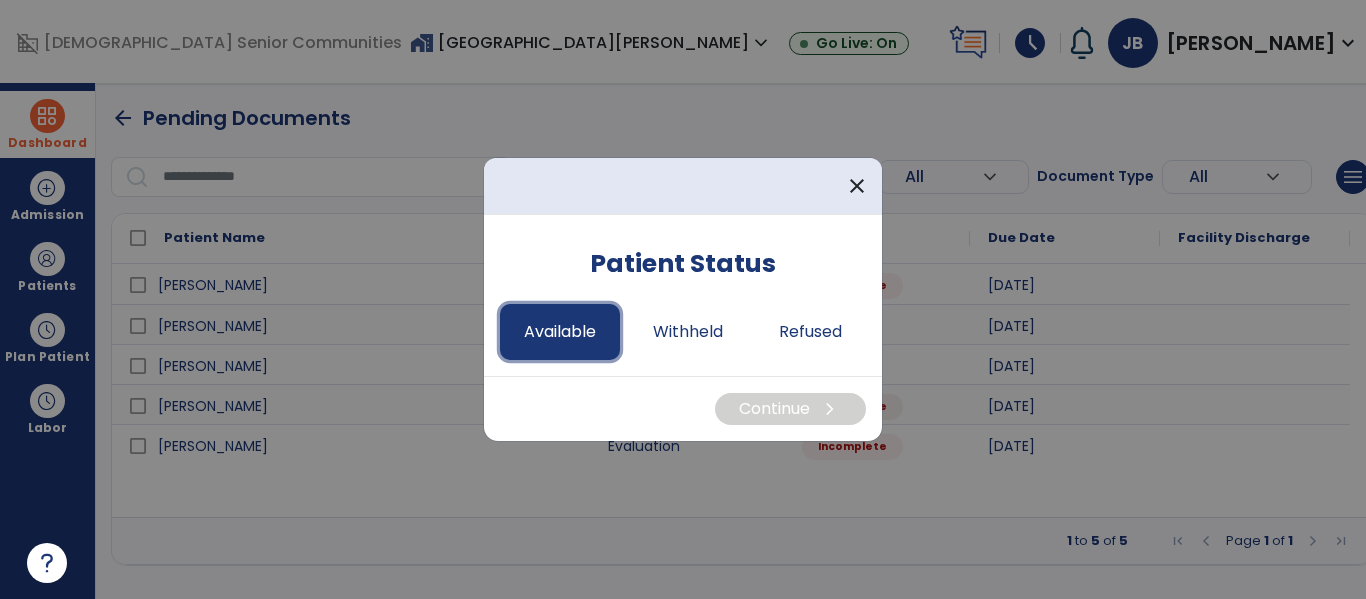 click on "Available" at bounding box center (560, 332) 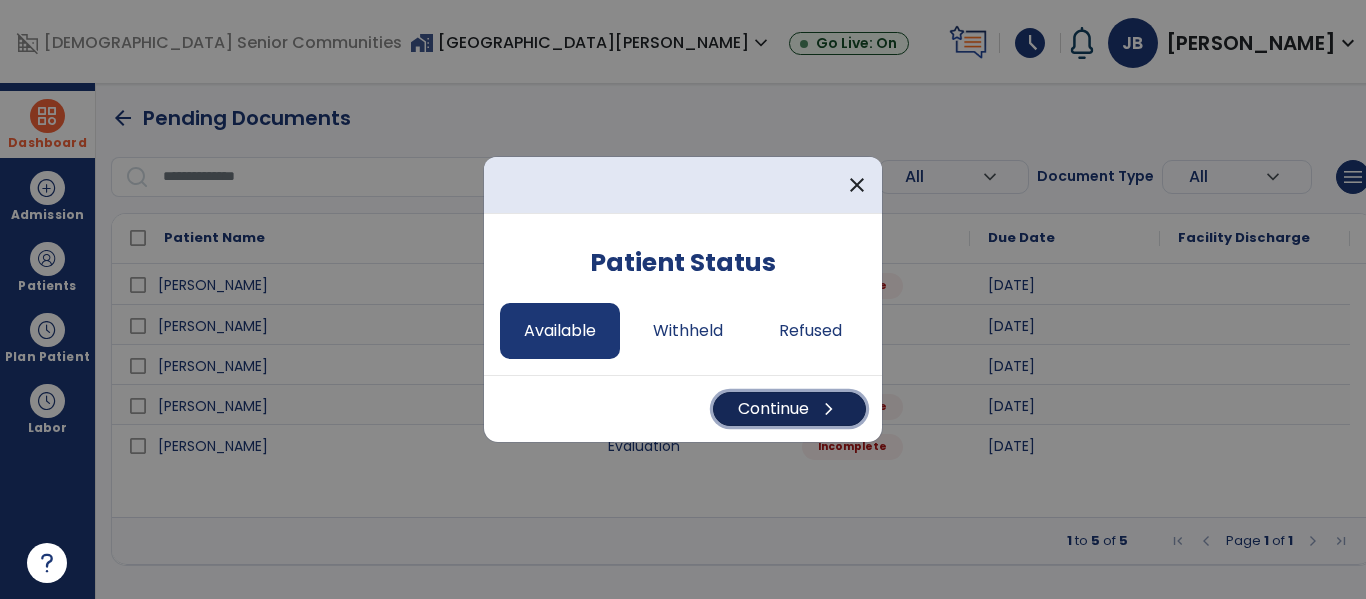 click on "chevron_right" at bounding box center [829, 409] 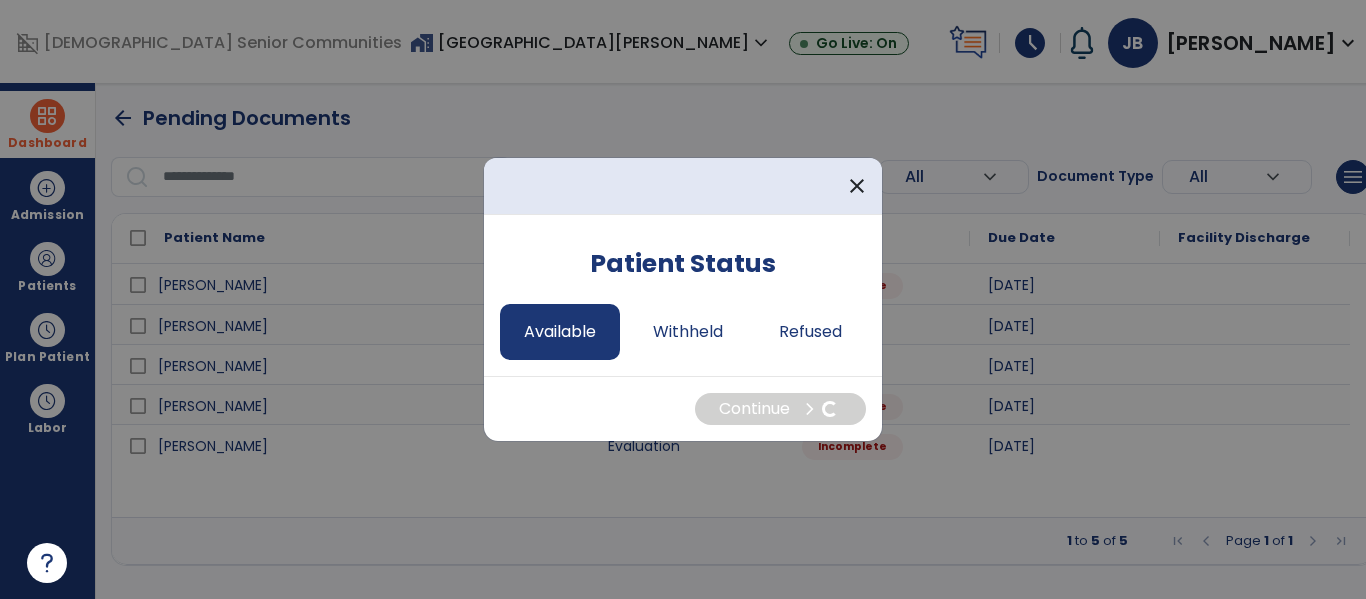 select on "*" 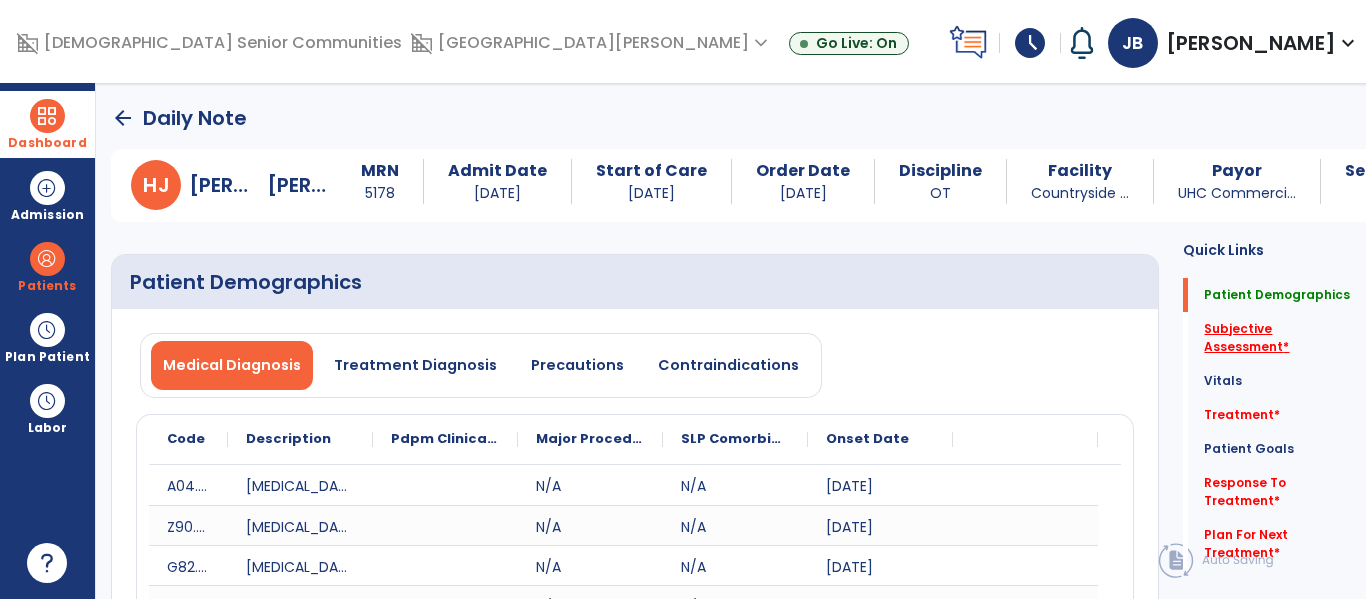 click on "Subjective Assessment   *" 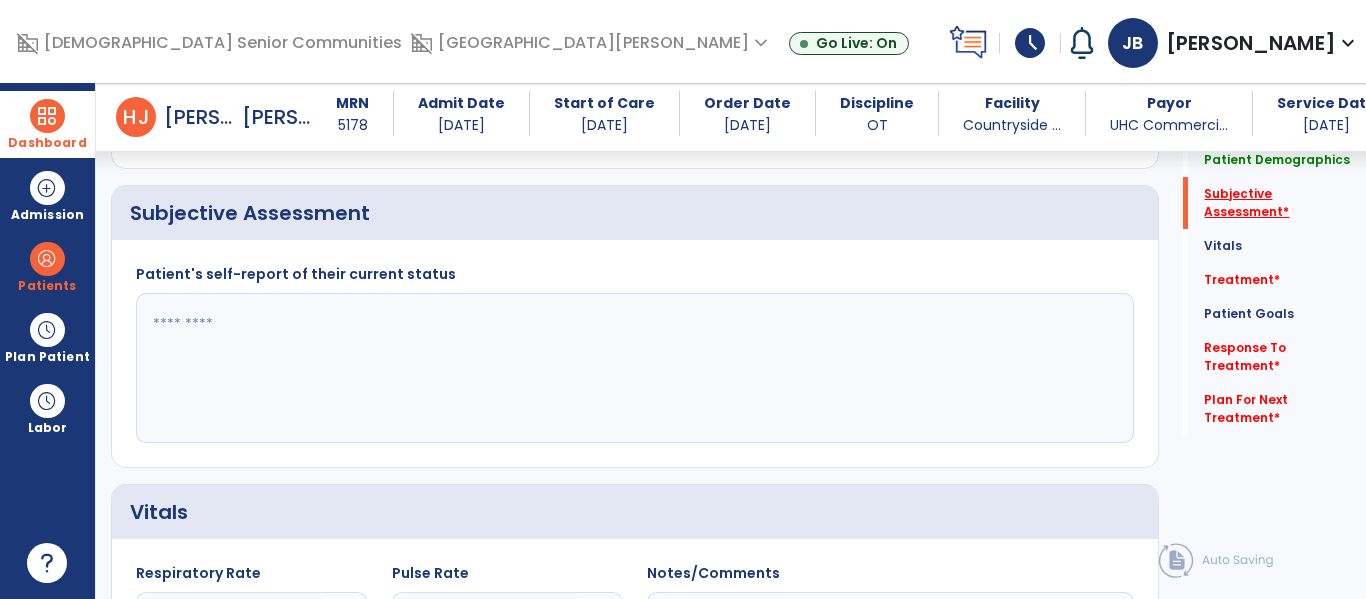 scroll, scrollTop: 547, scrollLeft: 0, axis: vertical 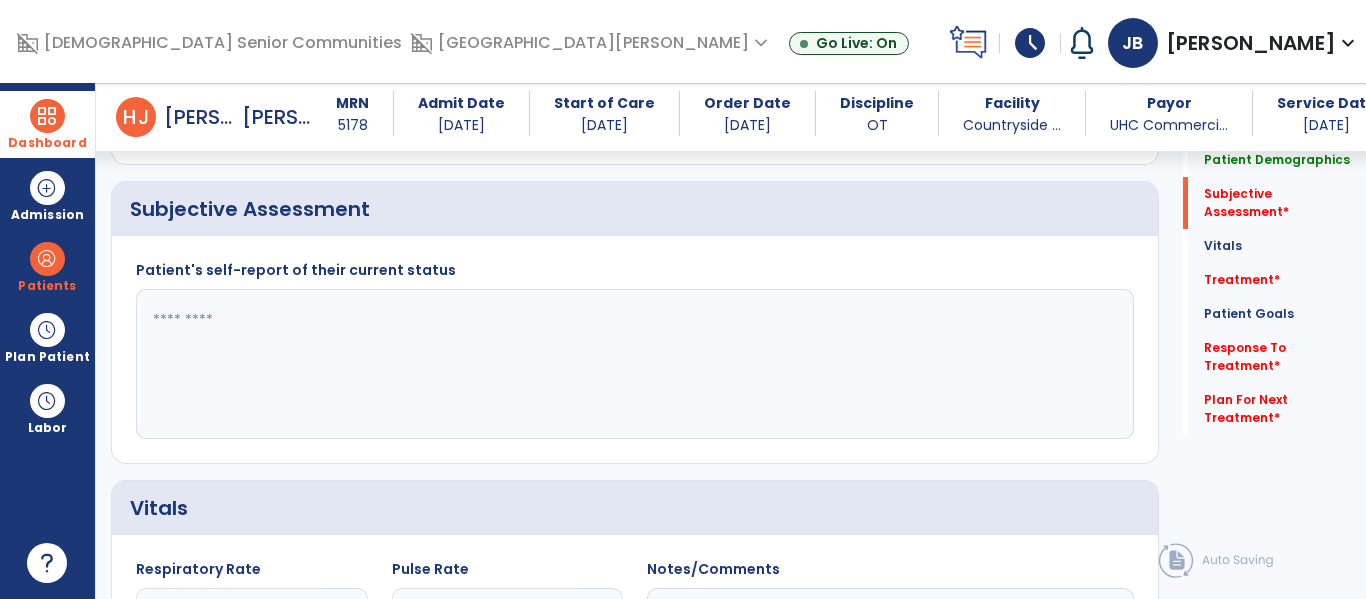 click 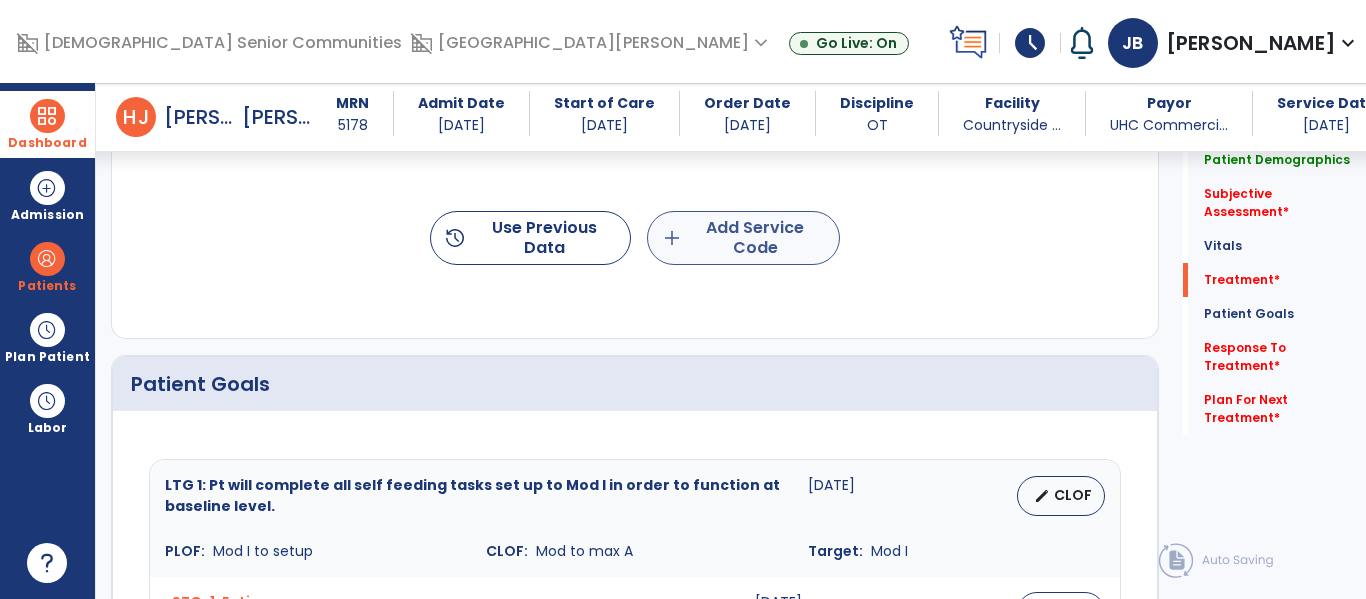type on "**********" 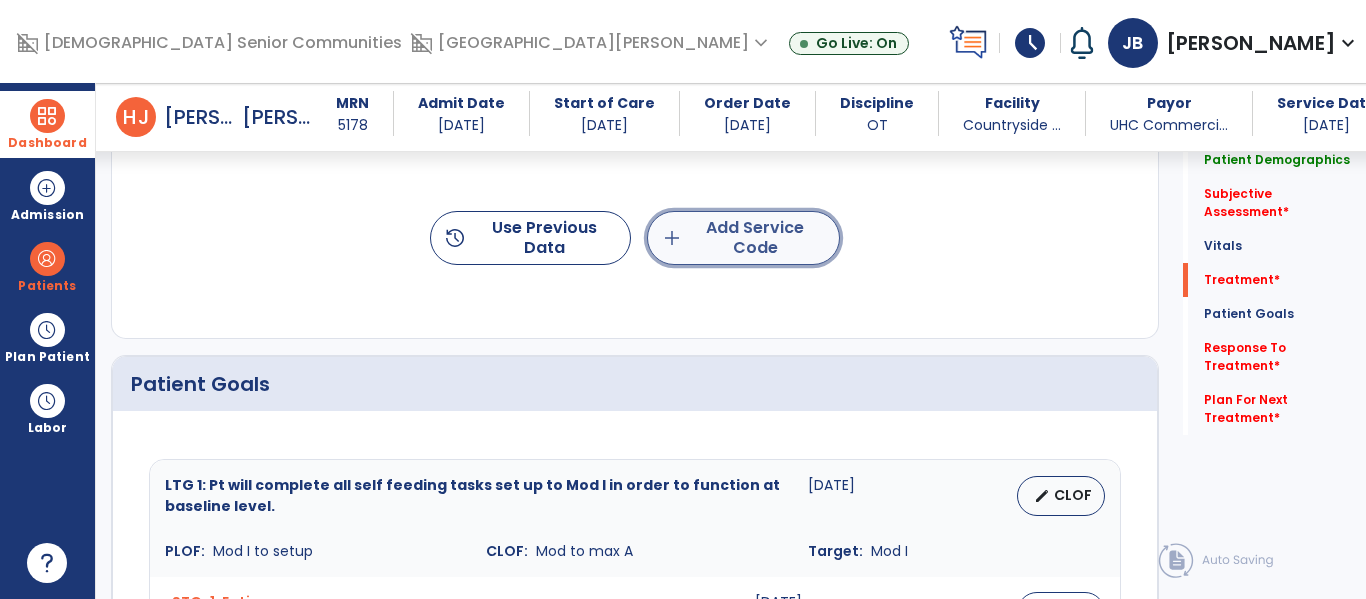 click on "add  Add Service Code" 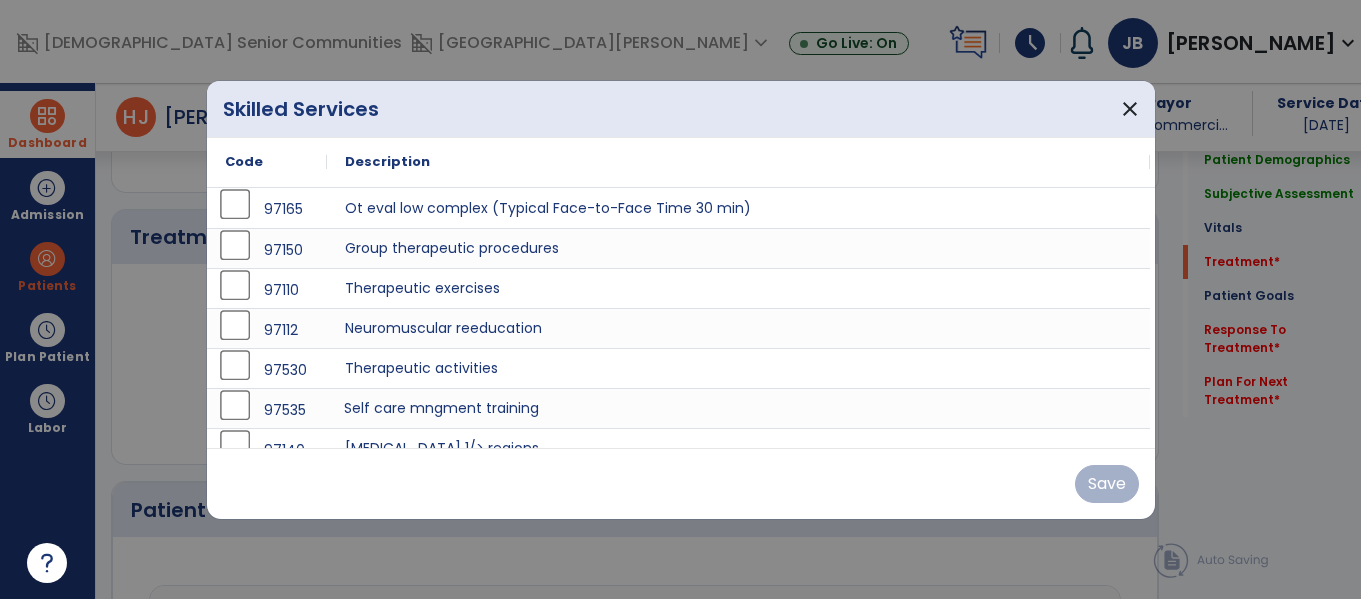 click on "Self care mngment training" at bounding box center [738, 408] 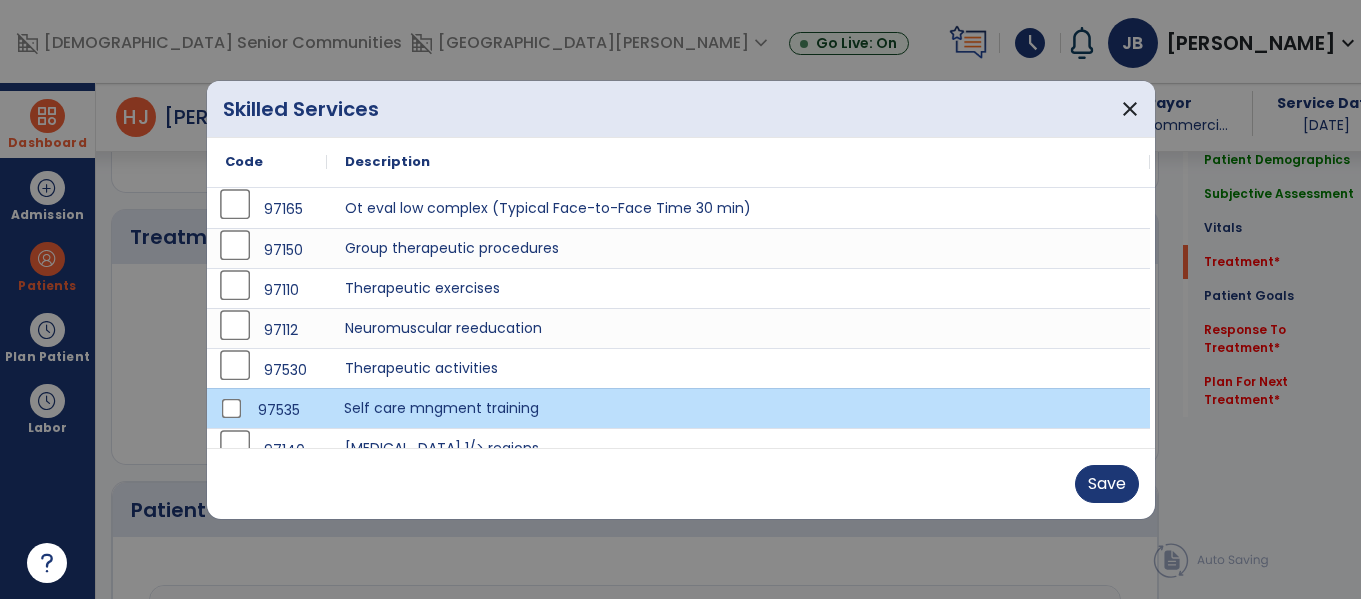 scroll, scrollTop: 1240, scrollLeft: 0, axis: vertical 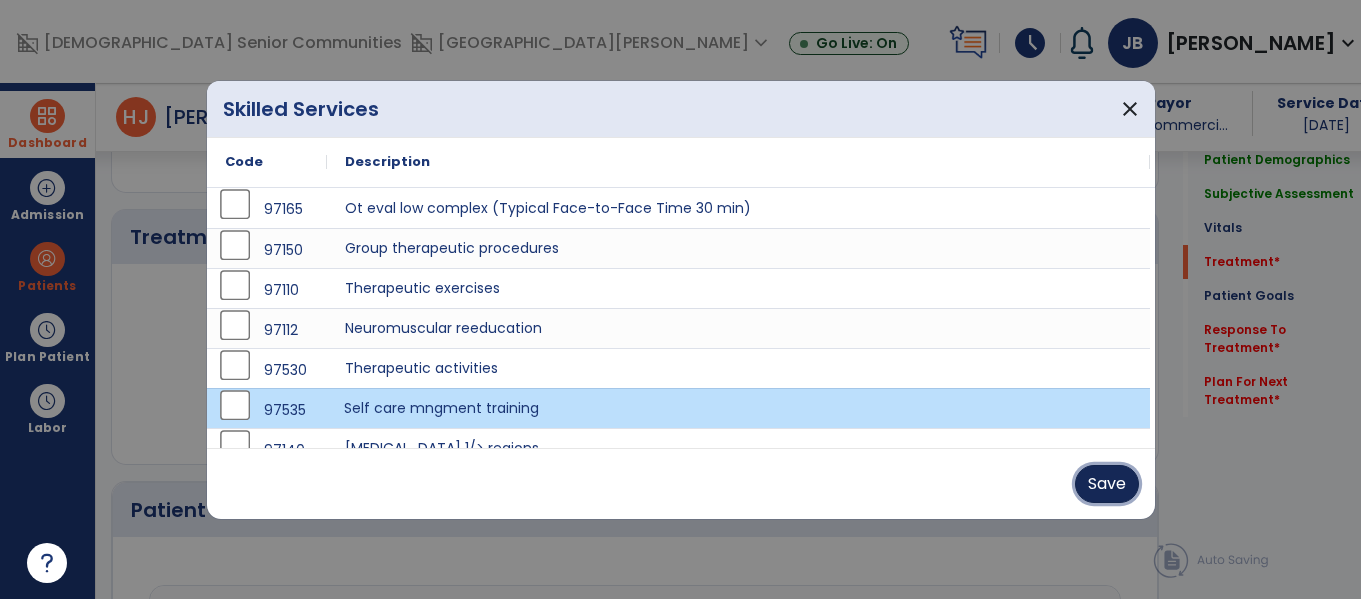 click on "Save" at bounding box center [1107, 484] 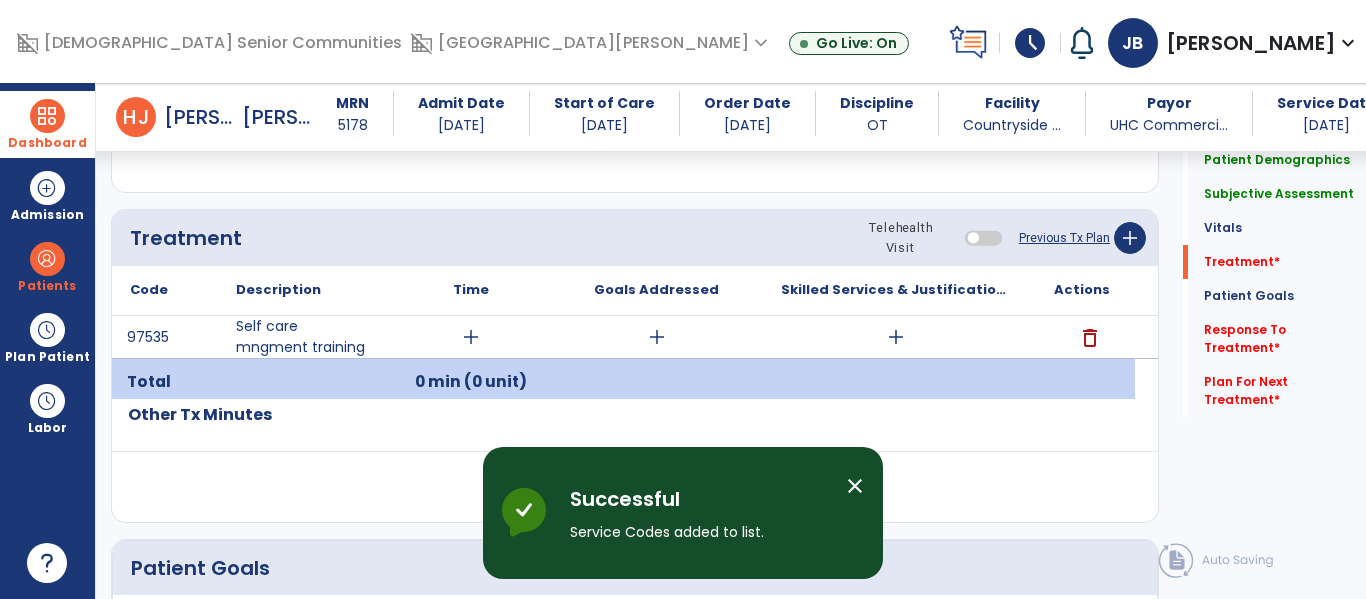 click on "add" at bounding box center [471, 337] 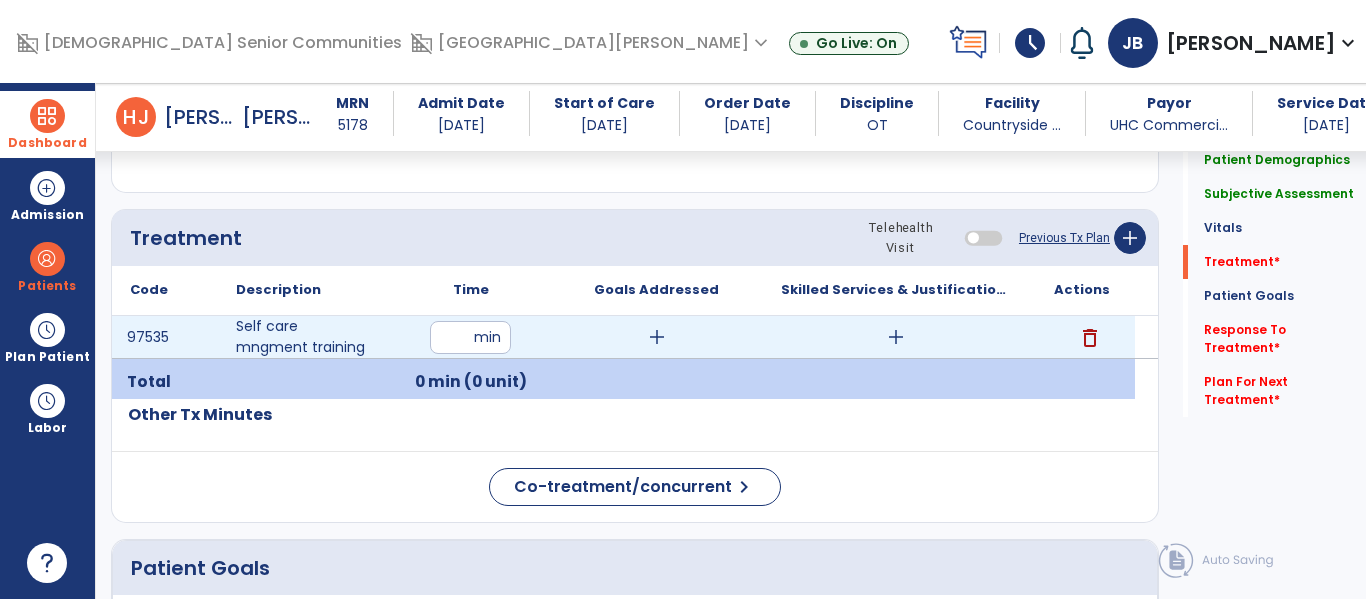 type on "**" 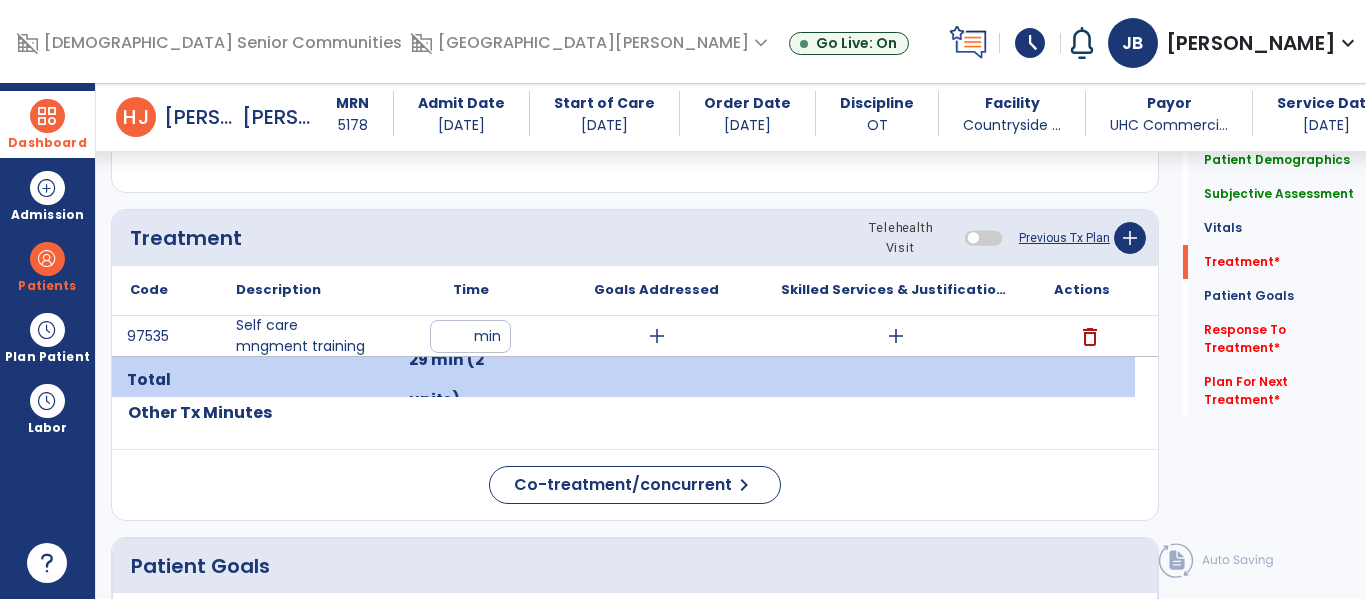 click on "add" at bounding box center [896, 336] 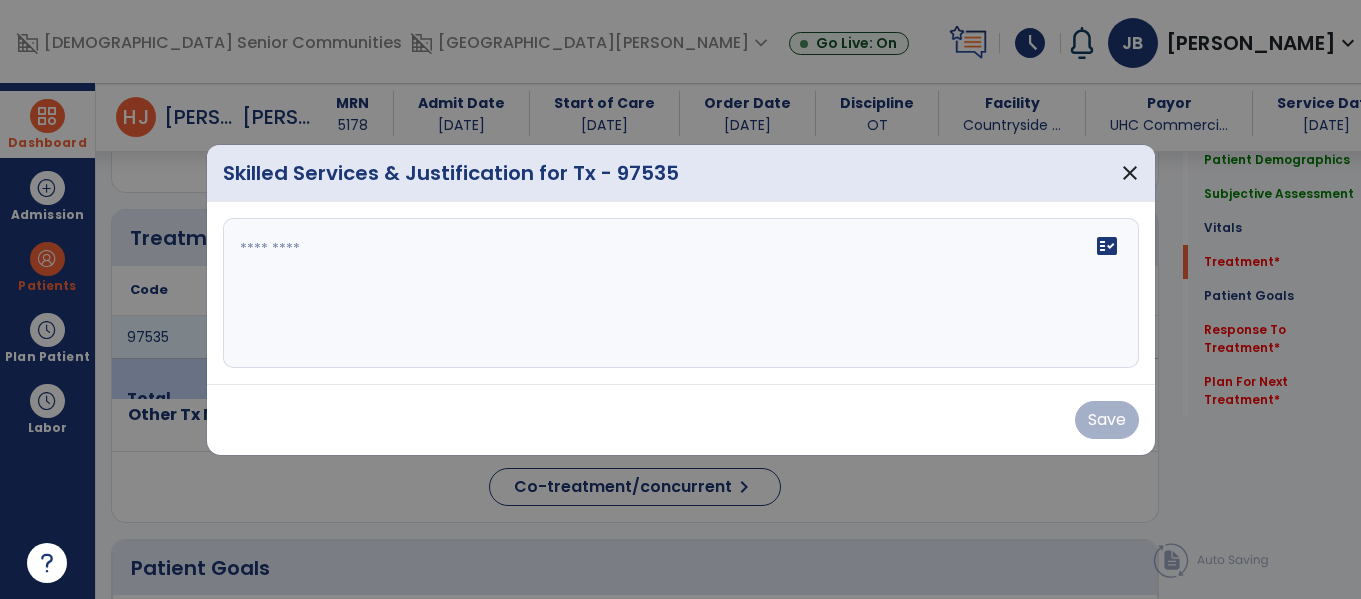 click on "fact_check" at bounding box center (681, 293) 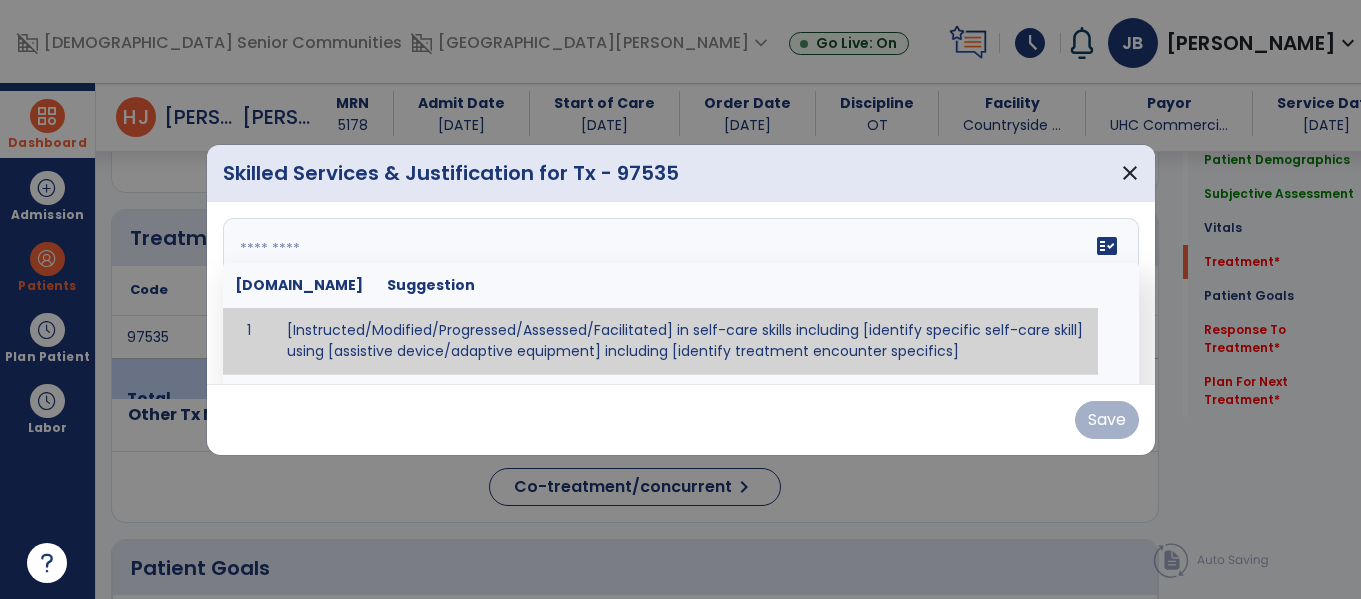 scroll, scrollTop: 1240, scrollLeft: 0, axis: vertical 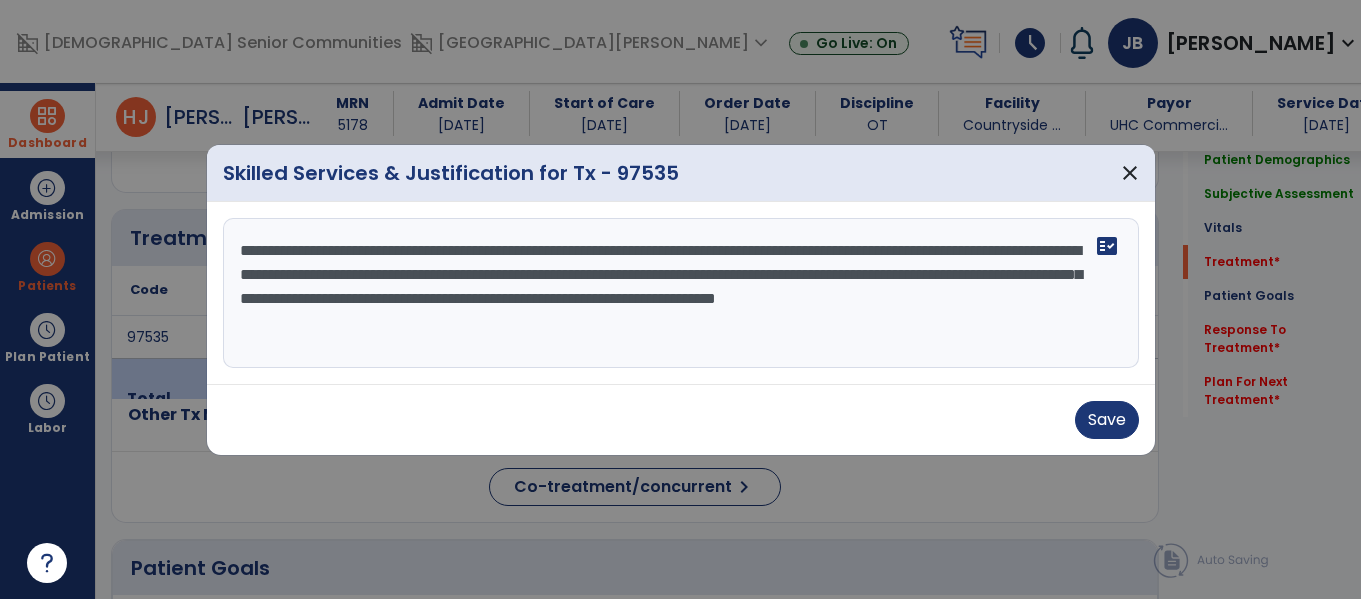 click on "**********" at bounding box center [681, 293] 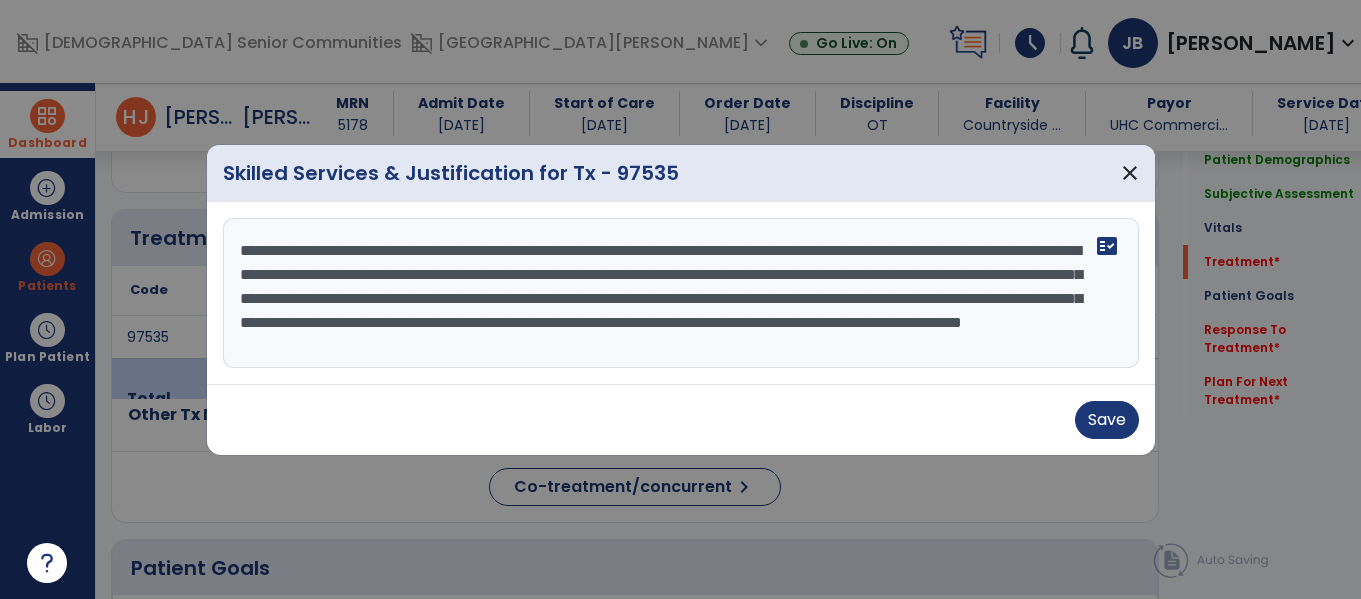 scroll, scrollTop: 16, scrollLeft: 0, axis: vertical 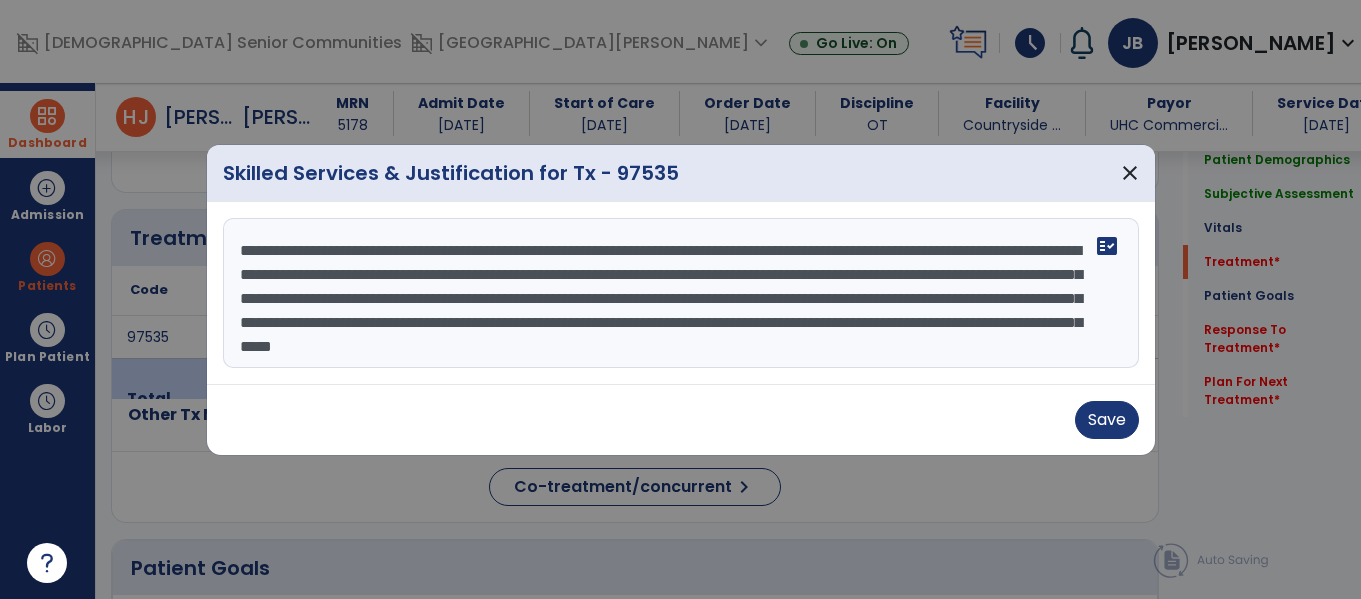 click on "**********" at bounding box center (681, 293) 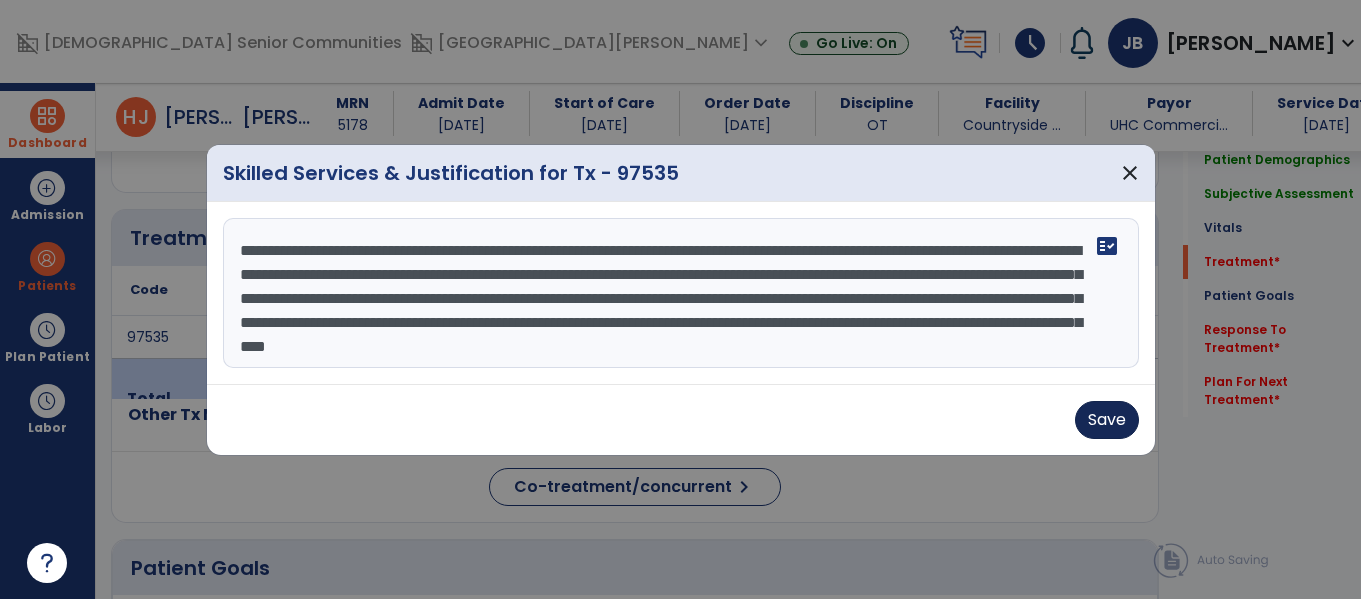 type on "**********" 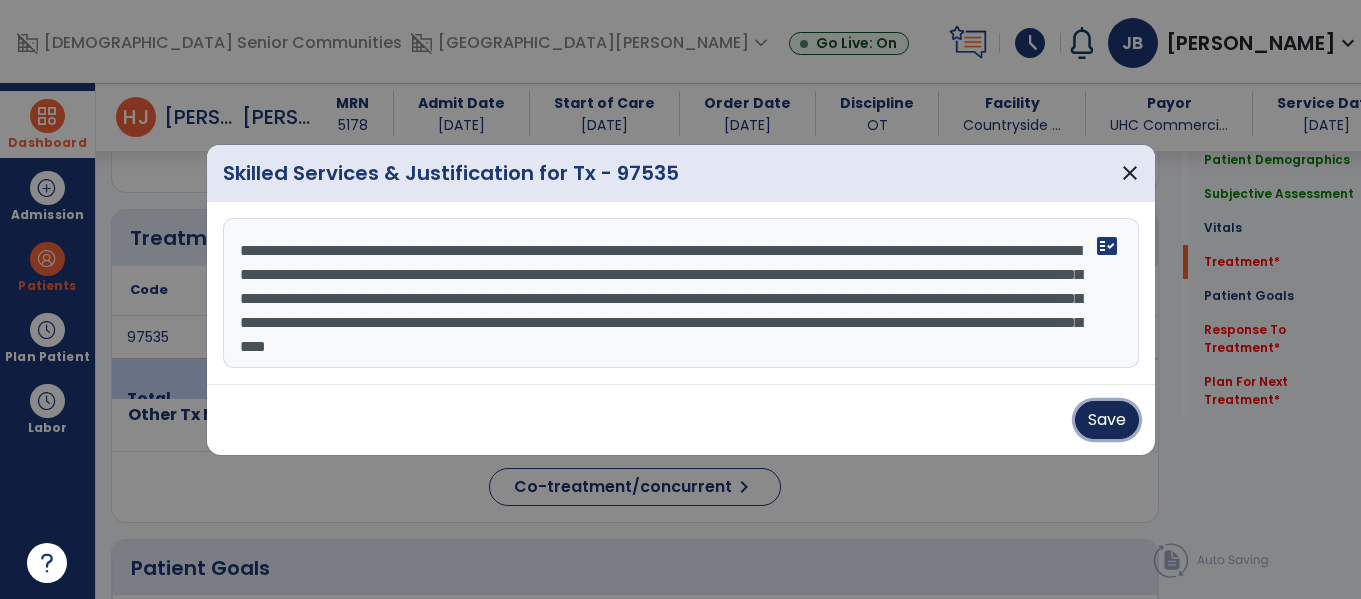 click on "Save" at bounding box center [1107, 420] 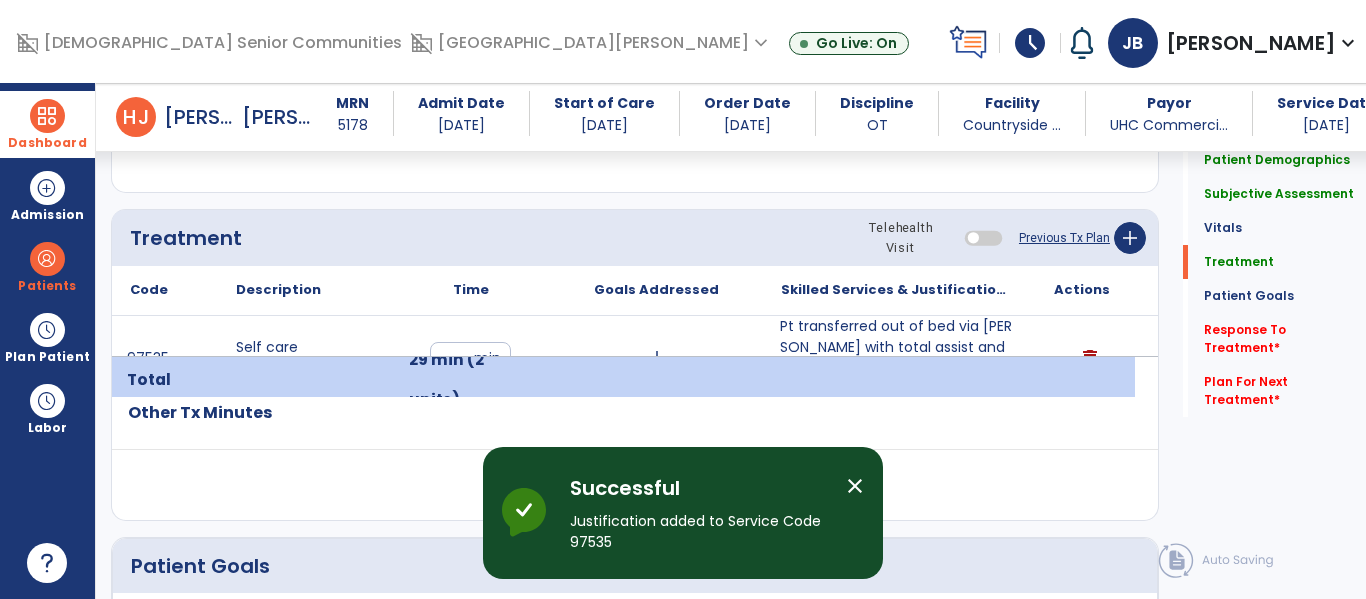 click on "Pt transferred out of bed via [PERSON_NAME] with total assist and [PERSON_NAME] A needed for proper positioning in pow..." at bounding box center (896, 358) 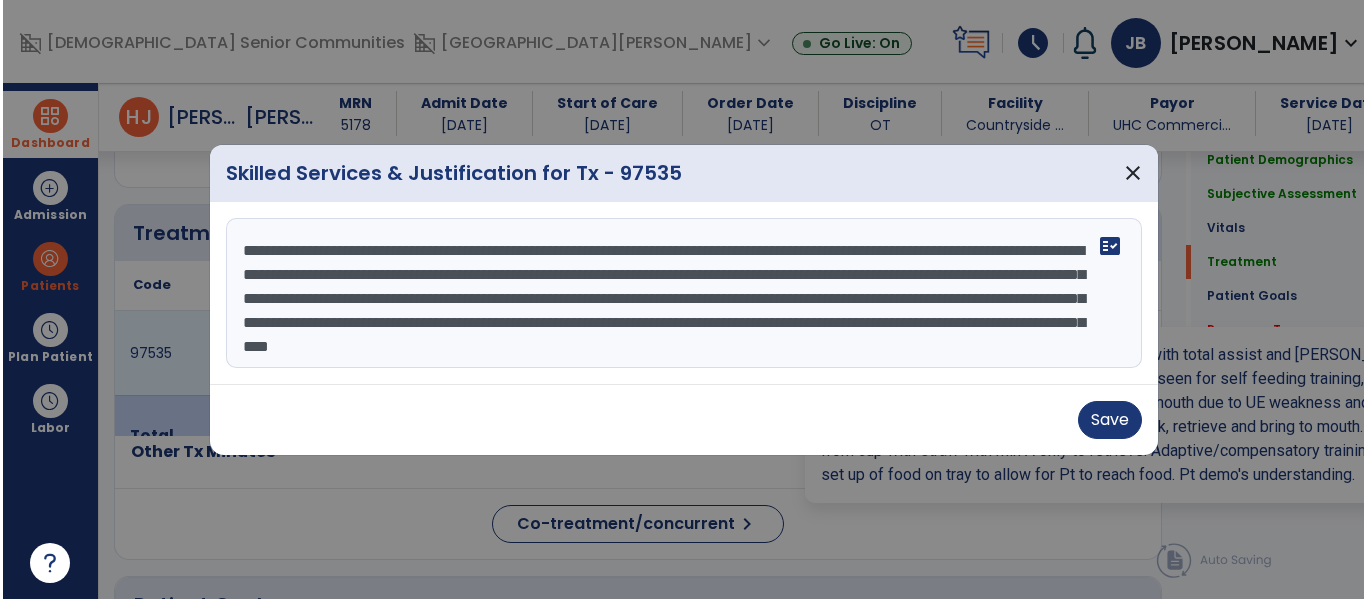 scroll, scrollTop: 1240, scrollLeft: 0, axis: vertical 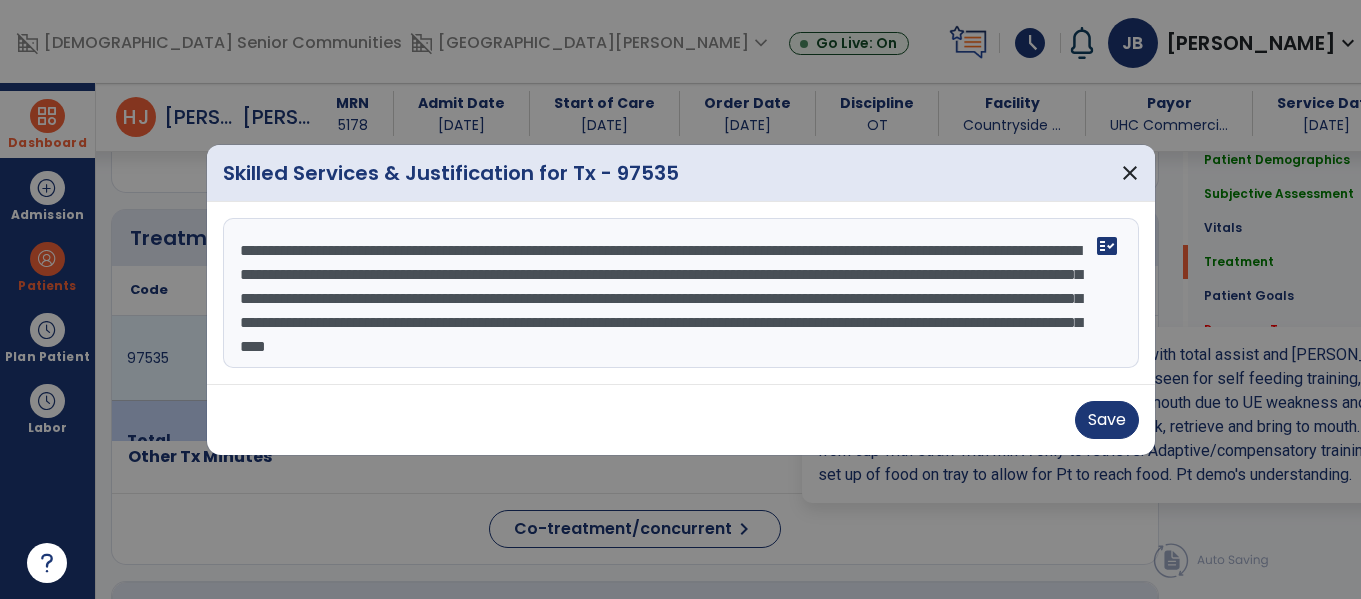 click on "**********" at bounding box center [681, 293] 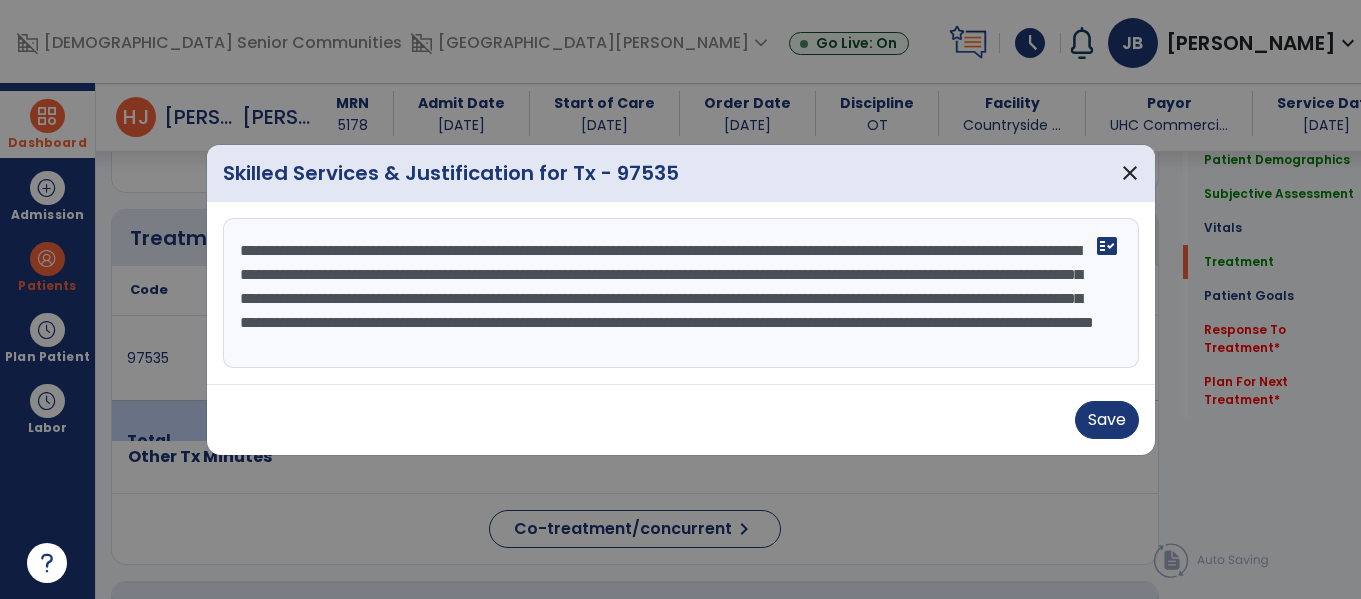 type on "**********" 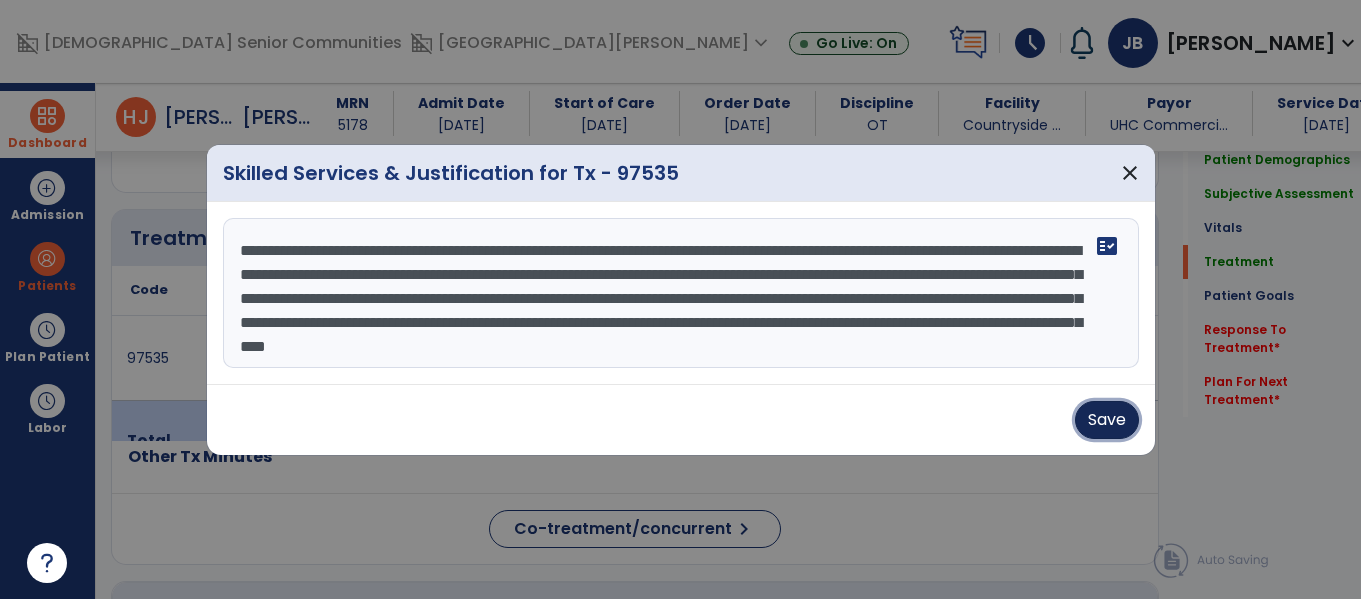 click on "Save" at bounding box center (1107, 420) 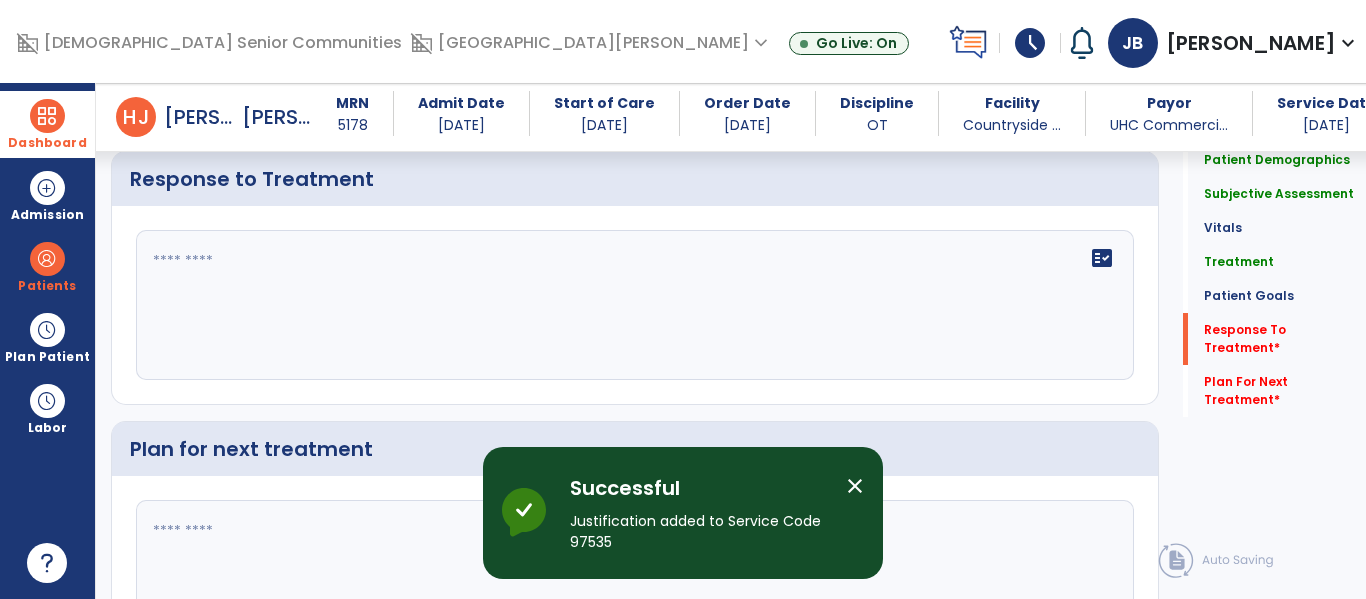 scroll, scrollTop: 2554, scrollLeft: 0, axis: vertical 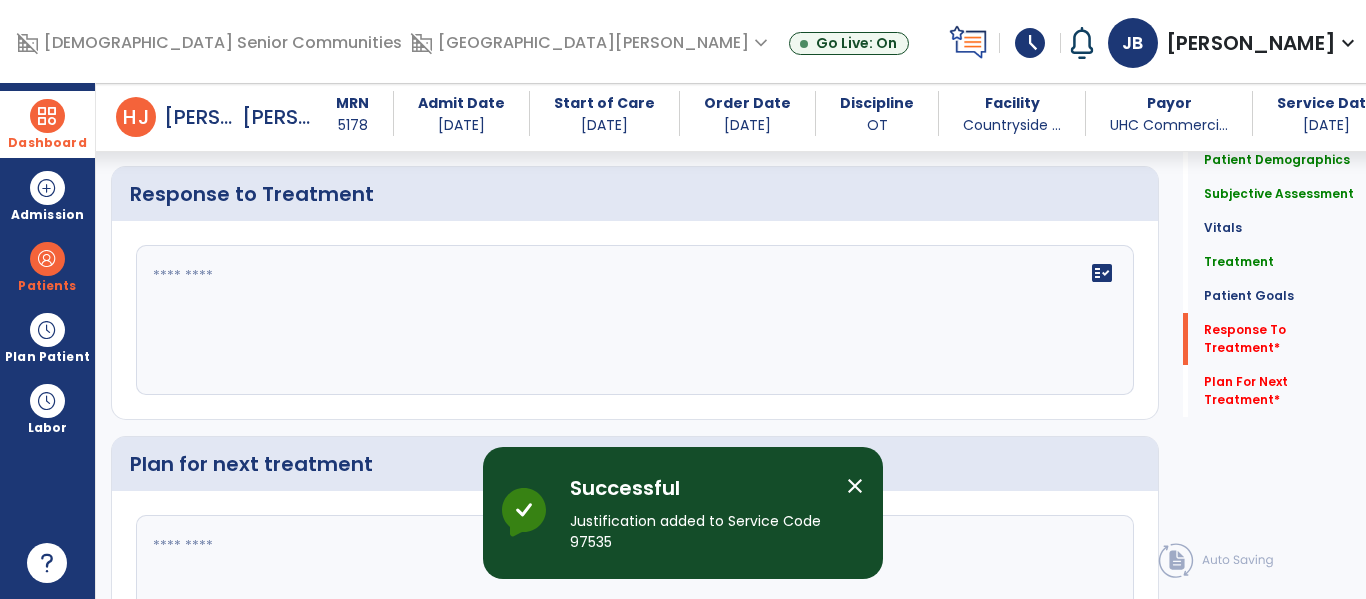 click on "fact_check" 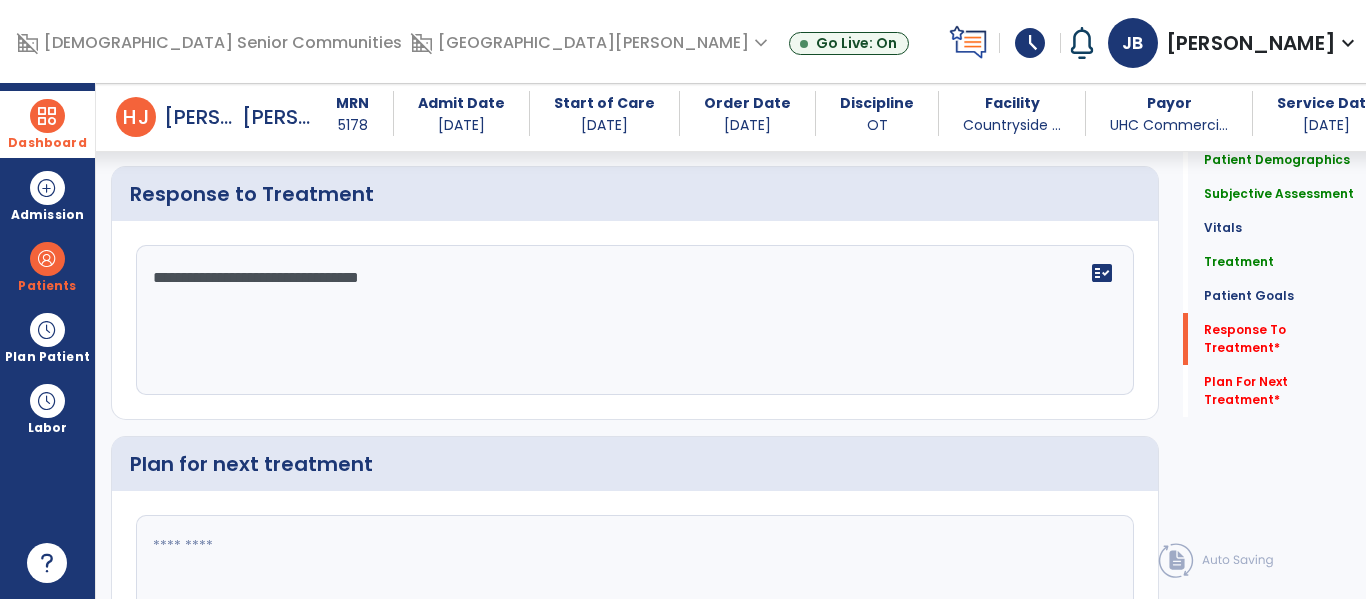 click on "**********" 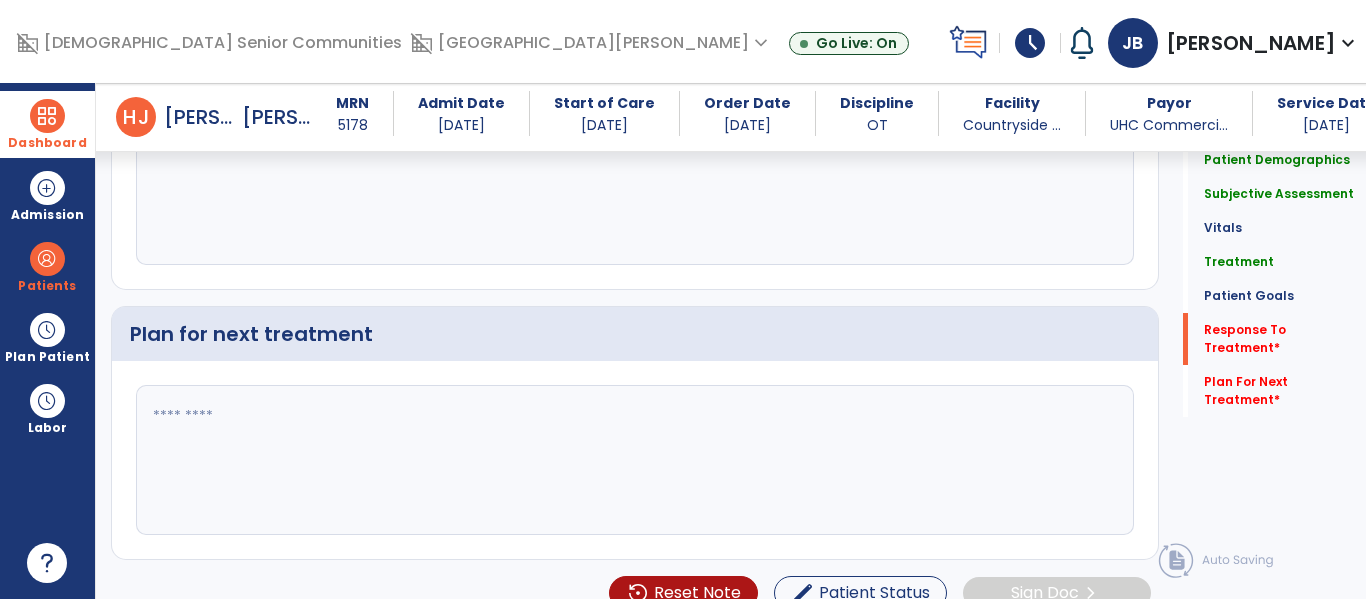scroll, scrollTop: 2711, scrollLeft: 0, axis: vertical 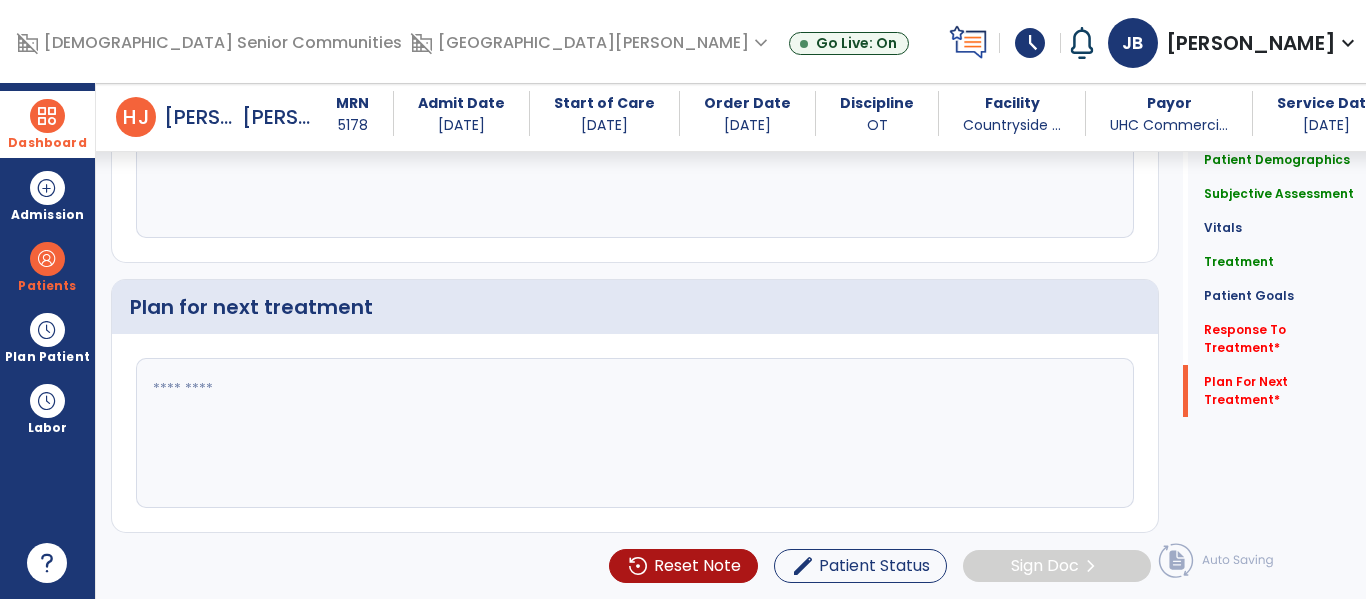 type on "**********" 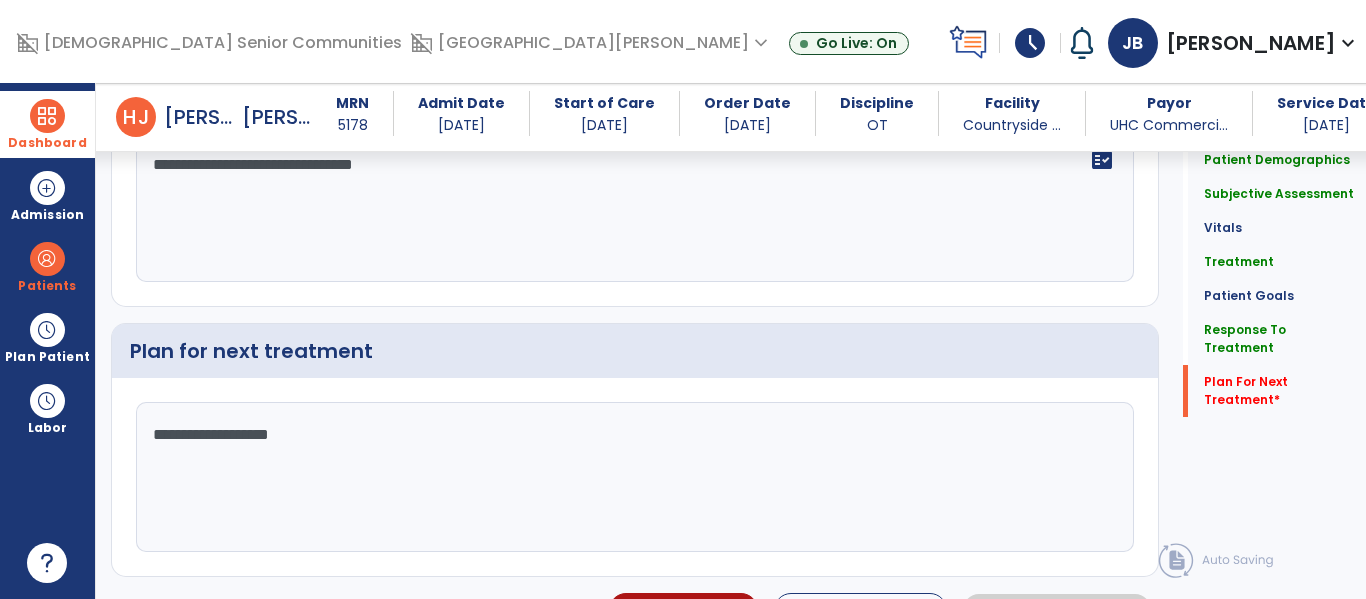 scroll, scrollTop: 2711, scrollLeft: 0, axis: vertical 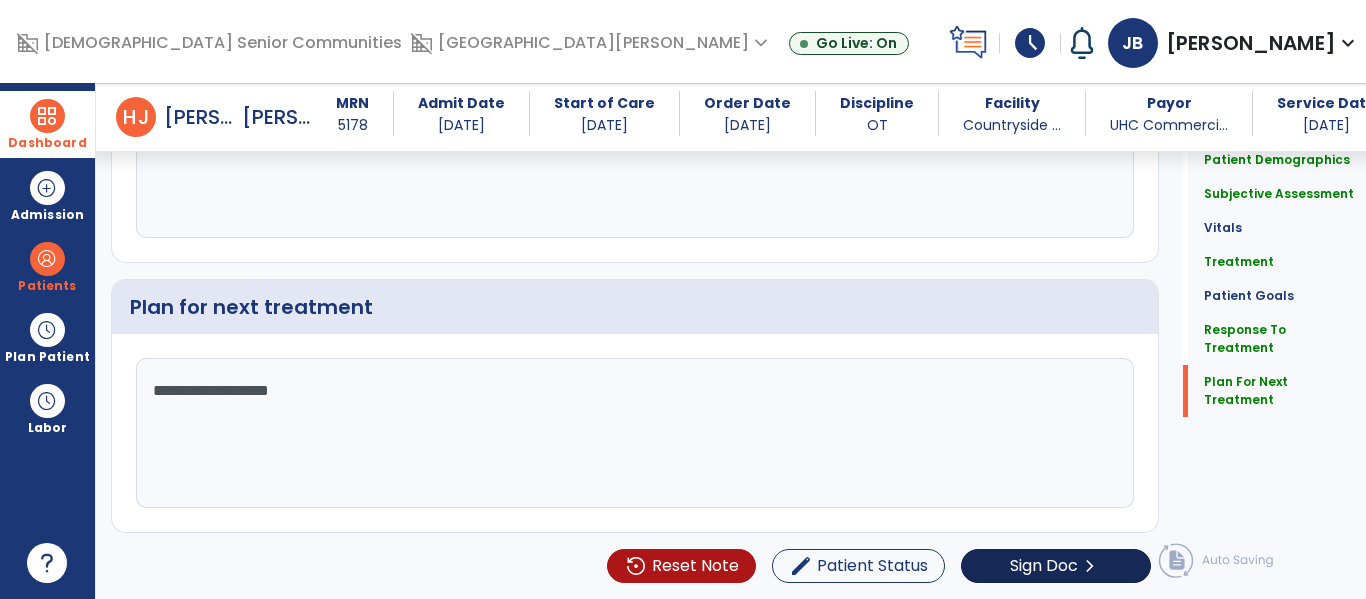 type on "**********" 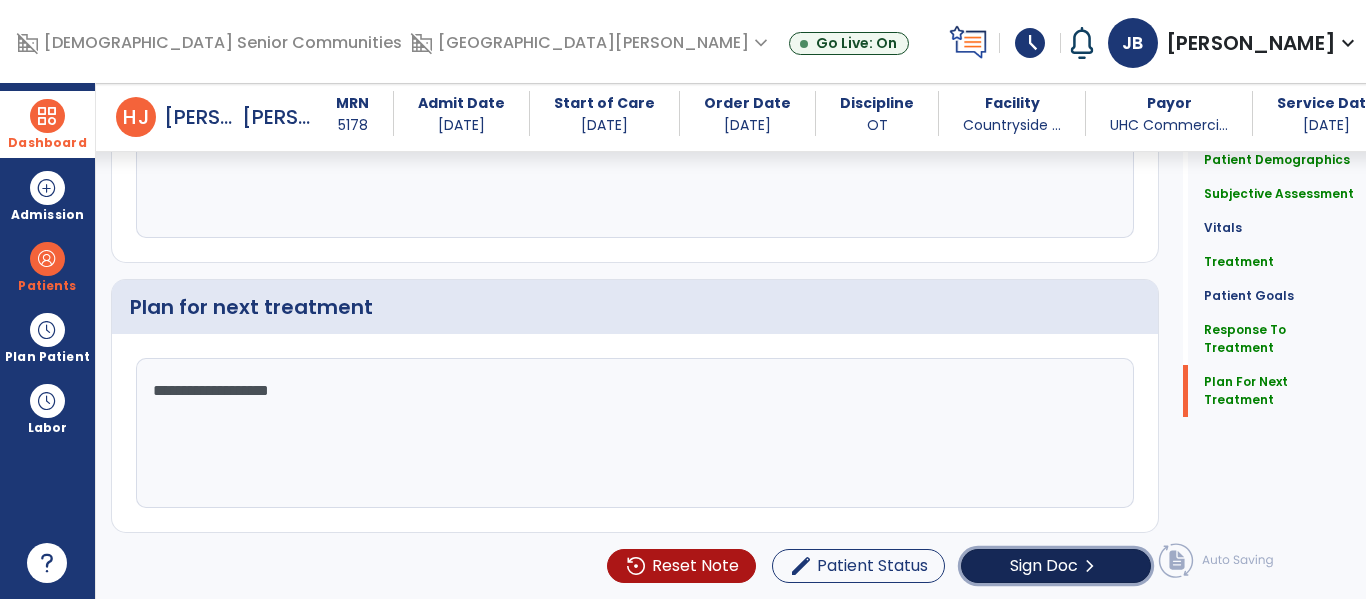 click on "Sign Doc" 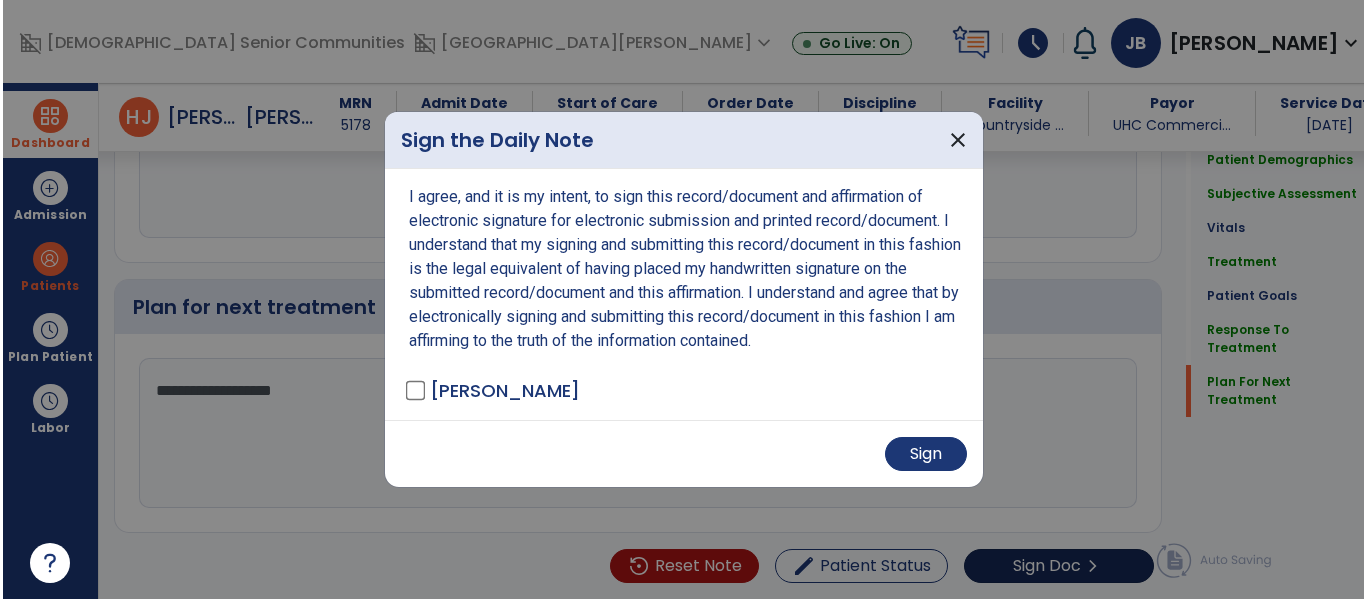 scroll, scrollTop: 2711, scrollLeft: 0, axis: vertical 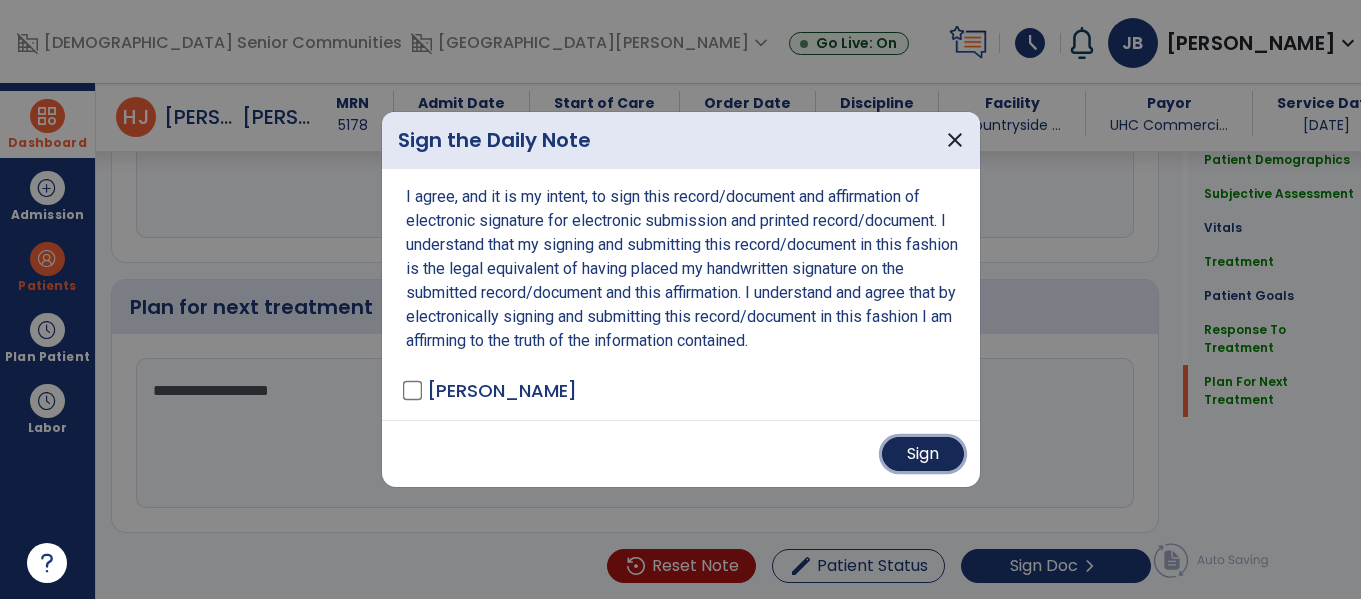 click on "Sign" at bounding box center [923, 454] 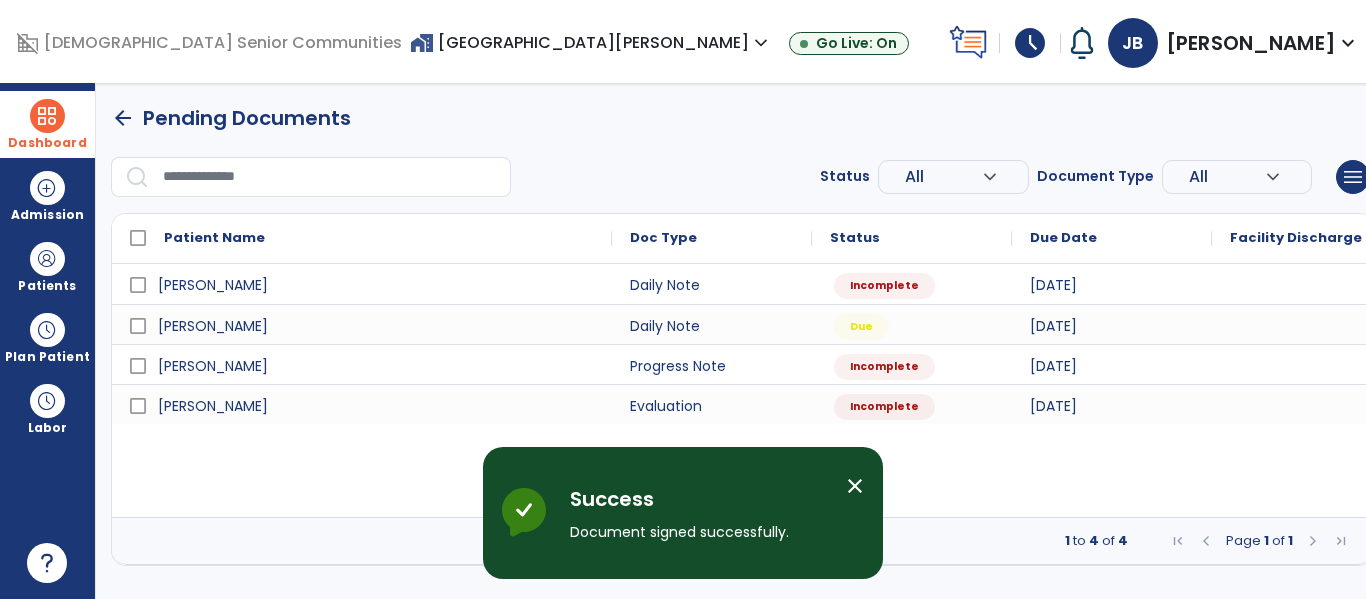 scroll, scrollTop: 0, scrollLeft: 0, axis: both 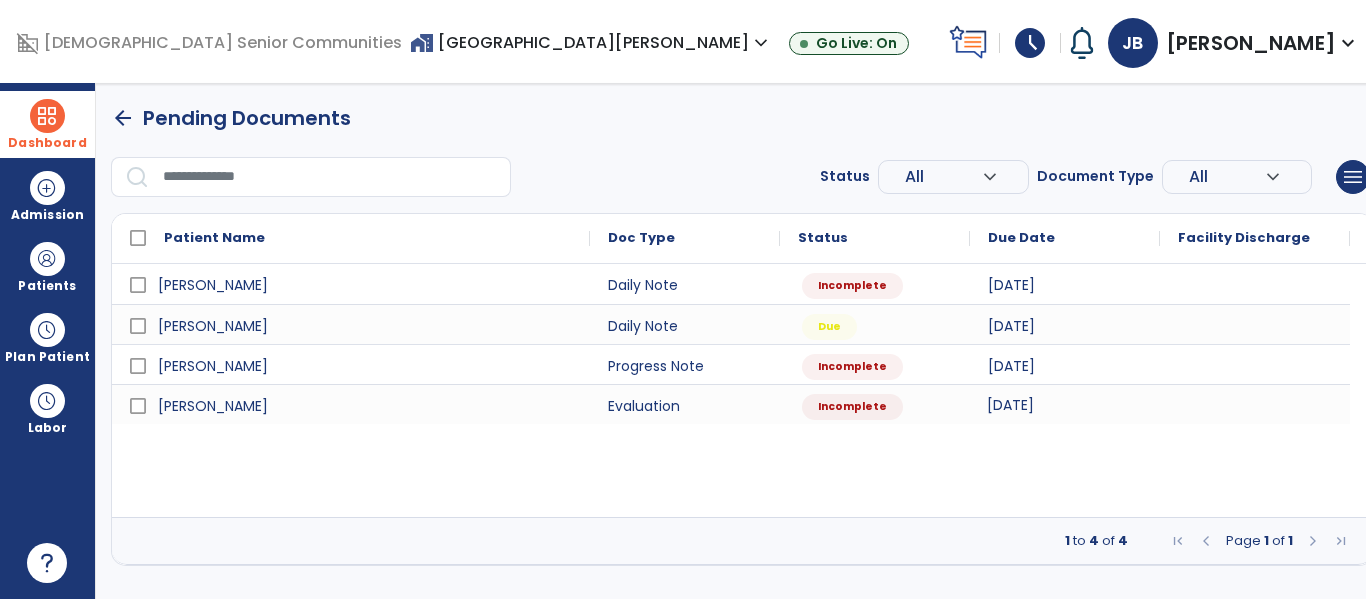 click on "[DATE]" at bounding box center [1010, 405] 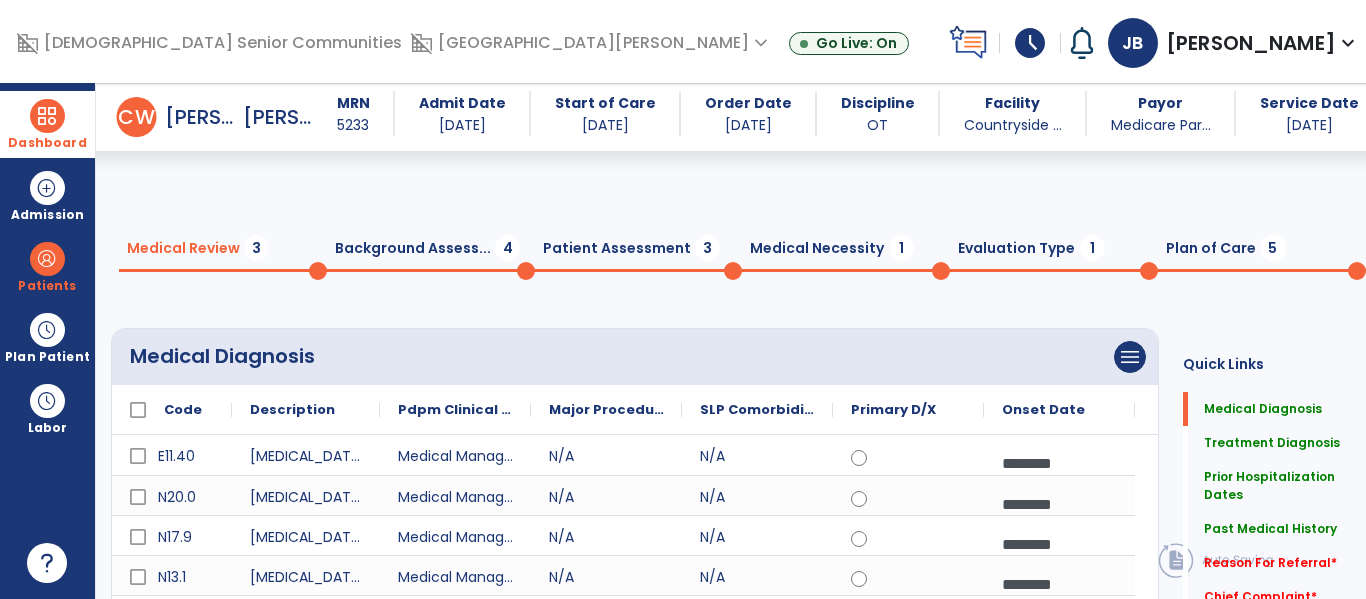 scroll, scrollTop: 577, scrollLeft: 0, axis: vertical 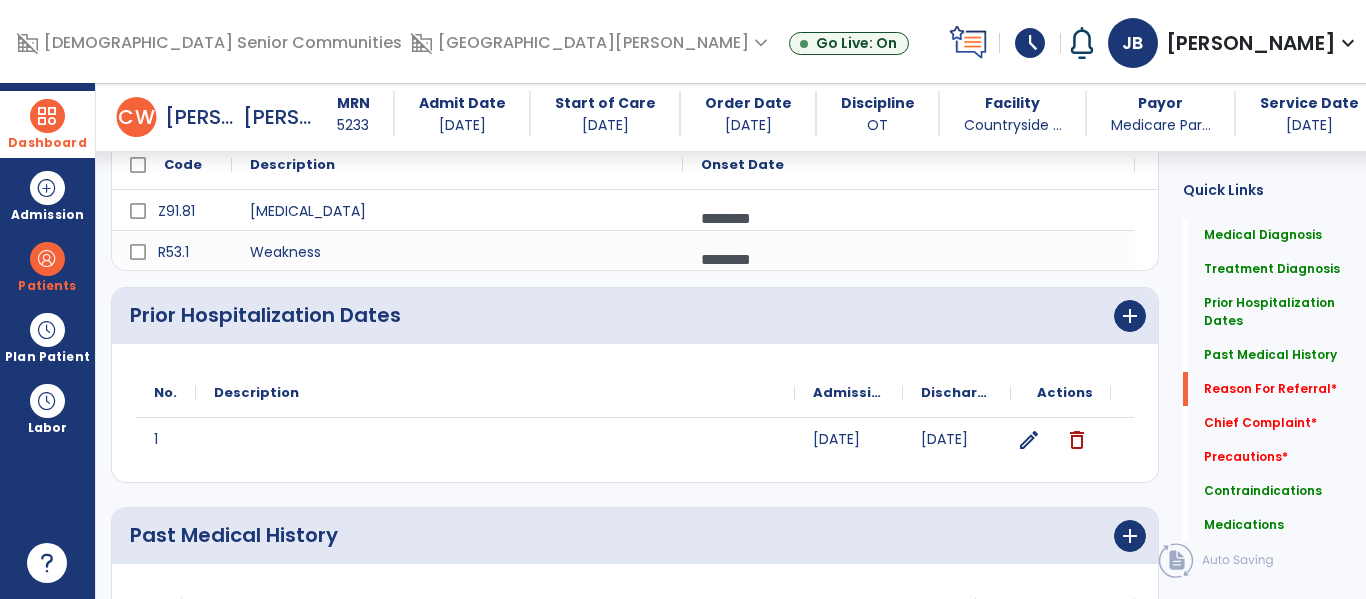 click on "fact_check" 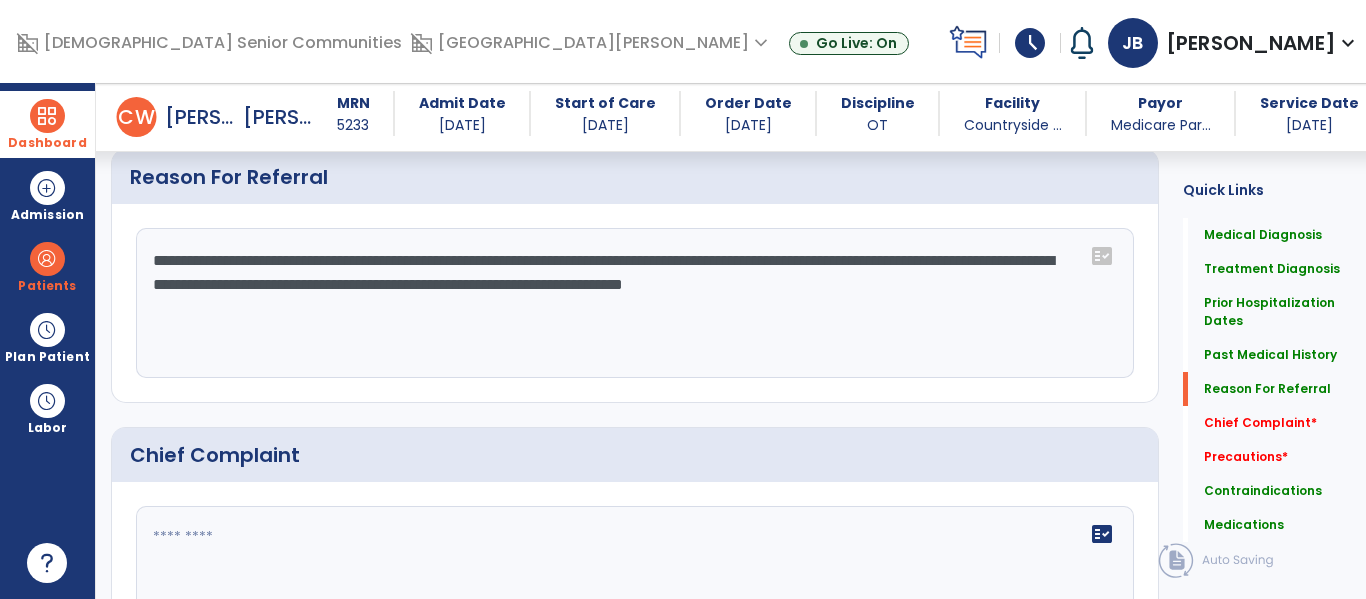 click on "**********" 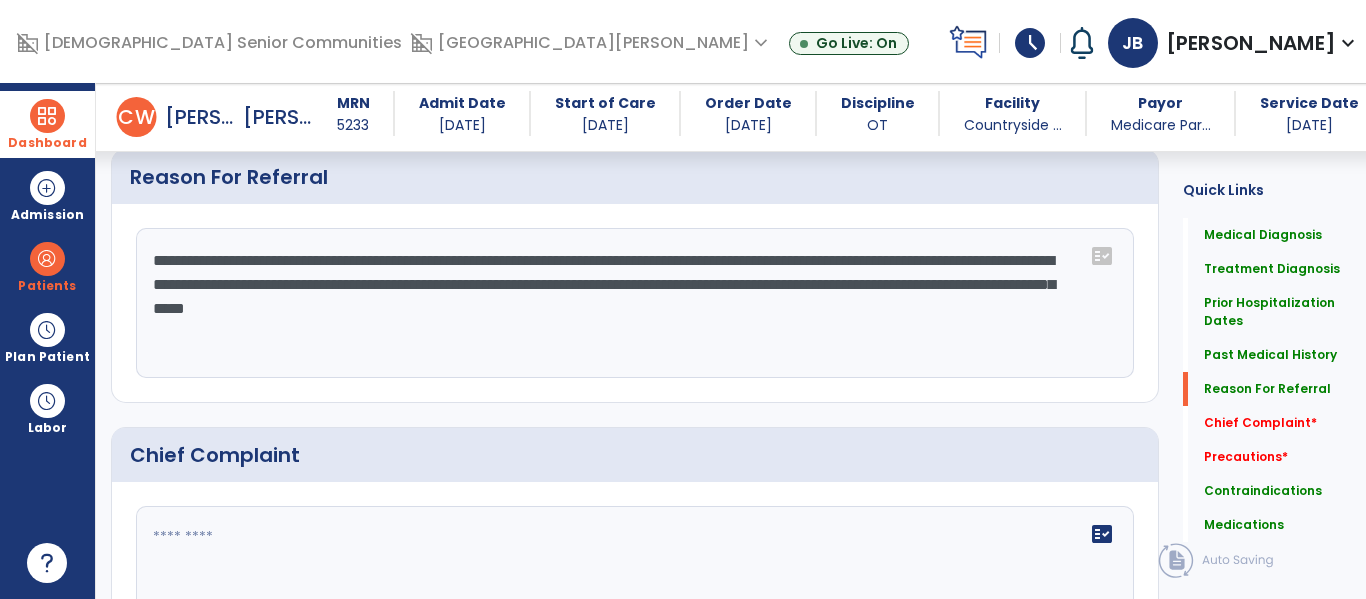 click on "**********" 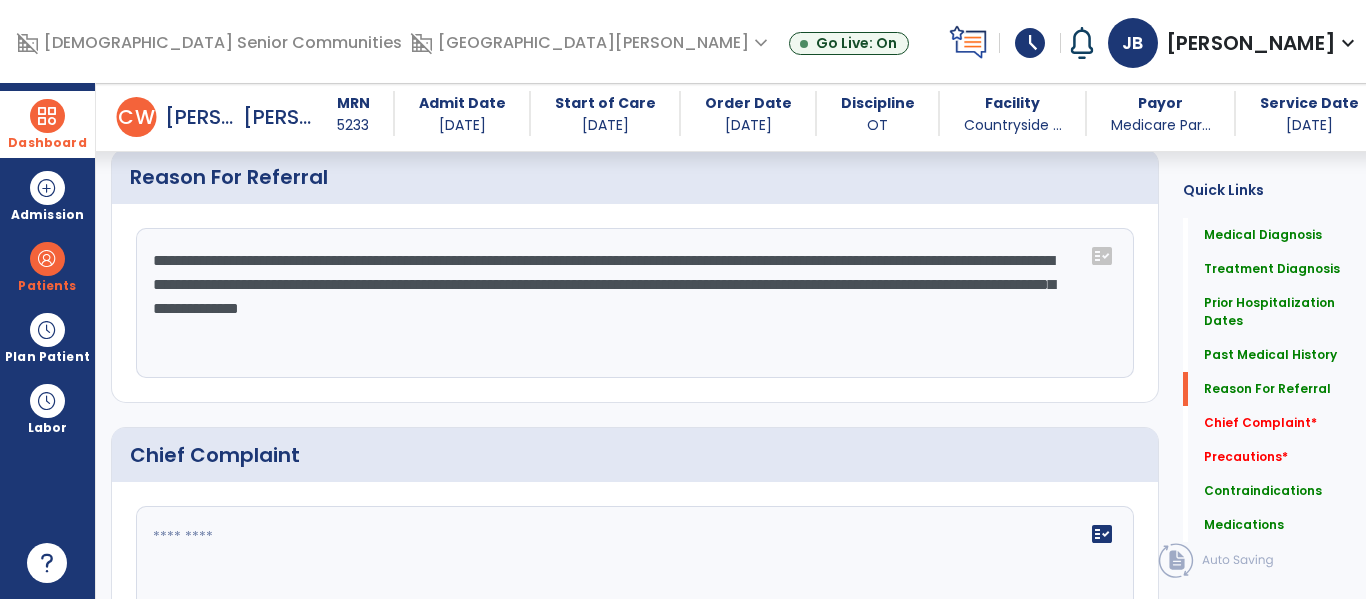 click on "**********" 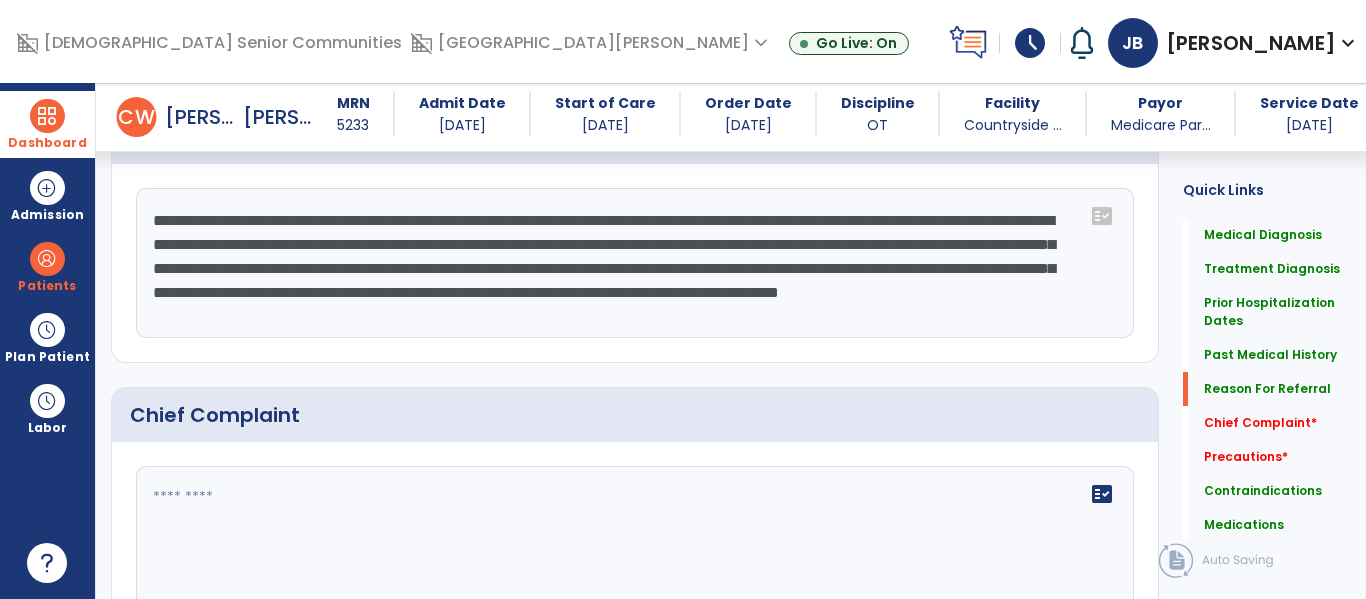 scroll, scrollTop: 16, scrollLeft: 0, axis: vertical 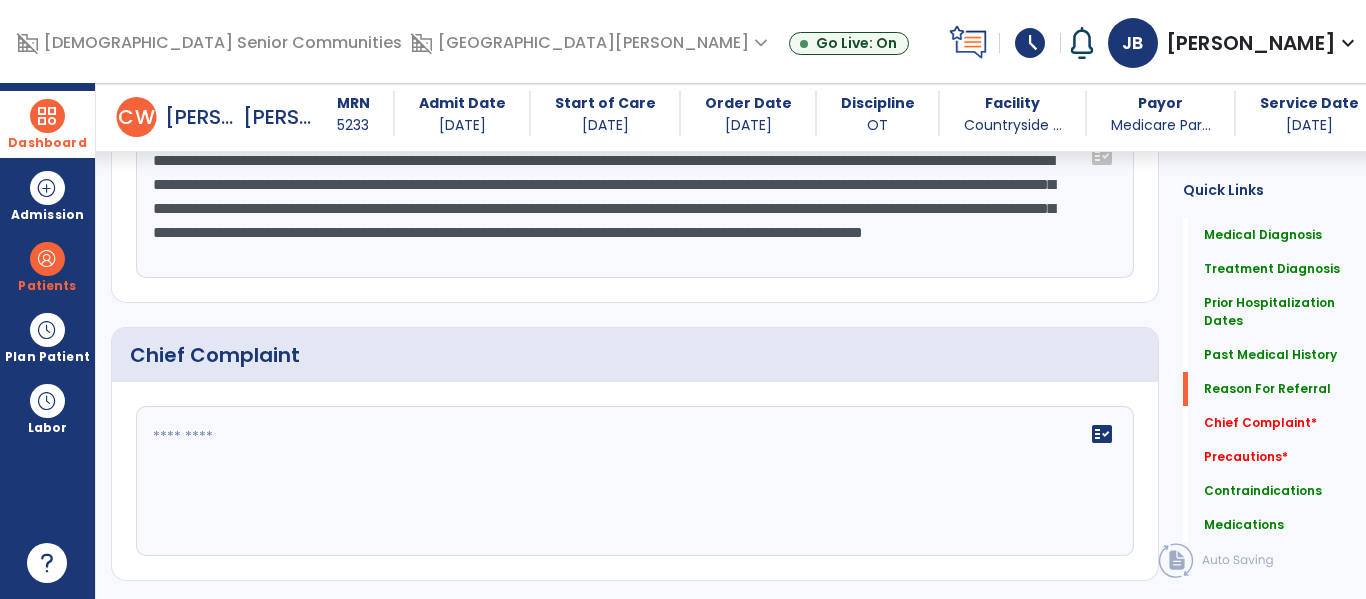 click on "**********" 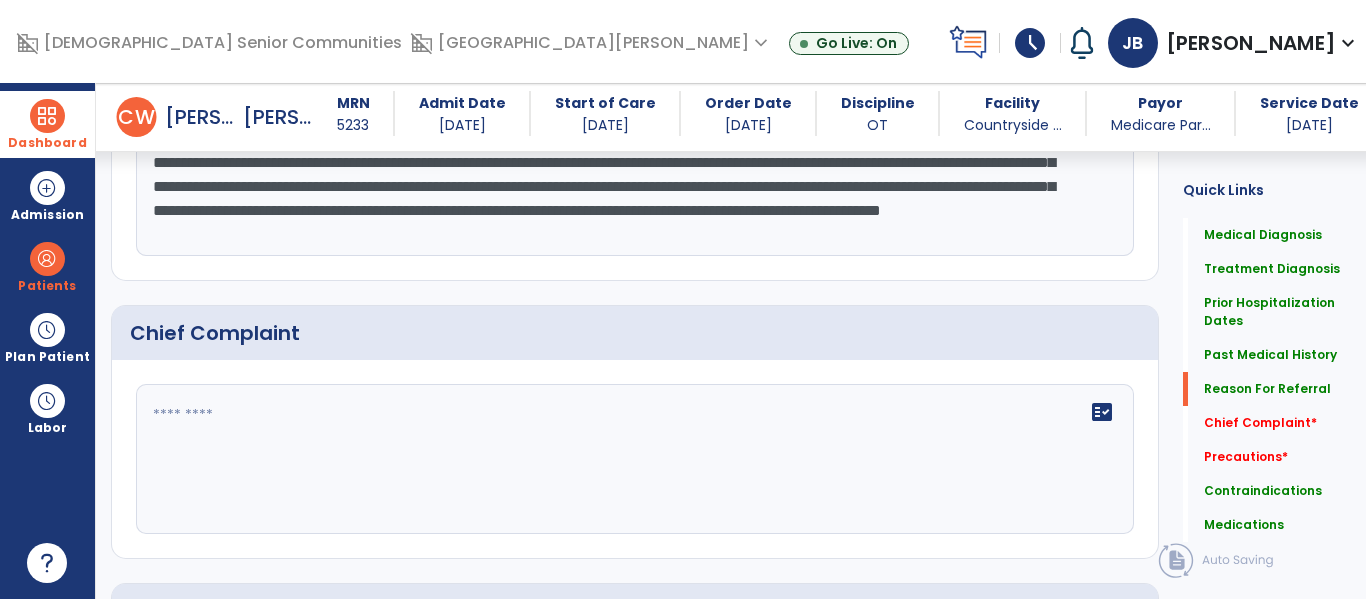 scroll, scrollTop: 1281, scrollLeft: 0, axis: vertical 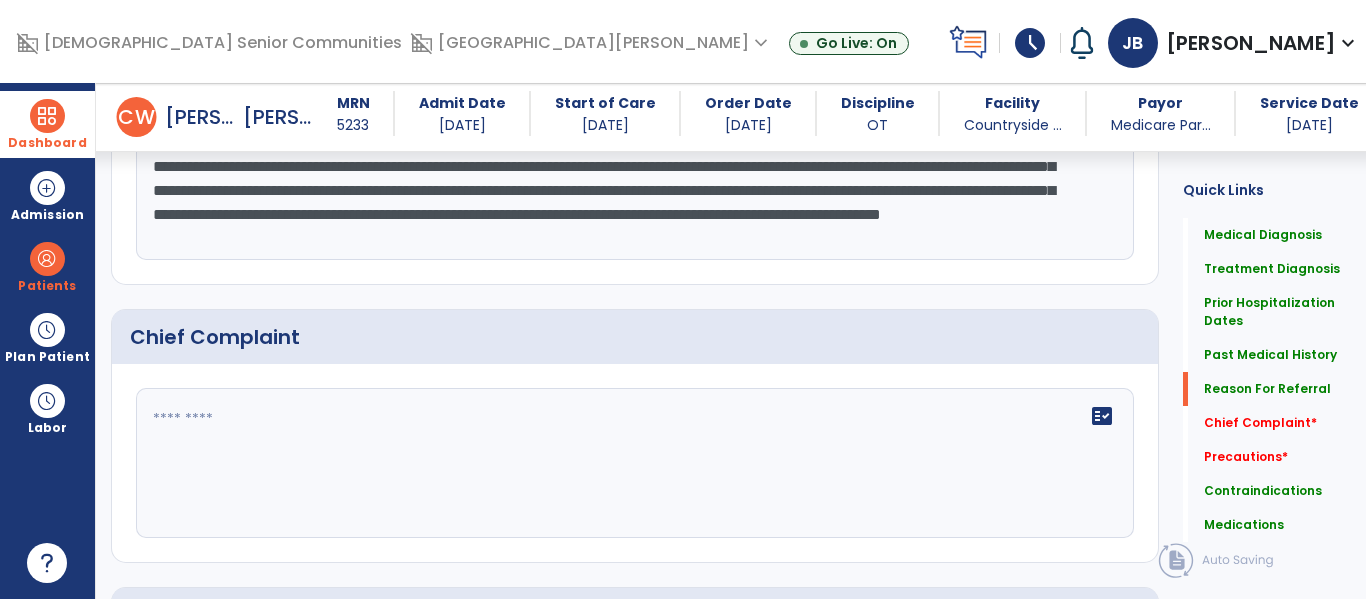 click on "**********" 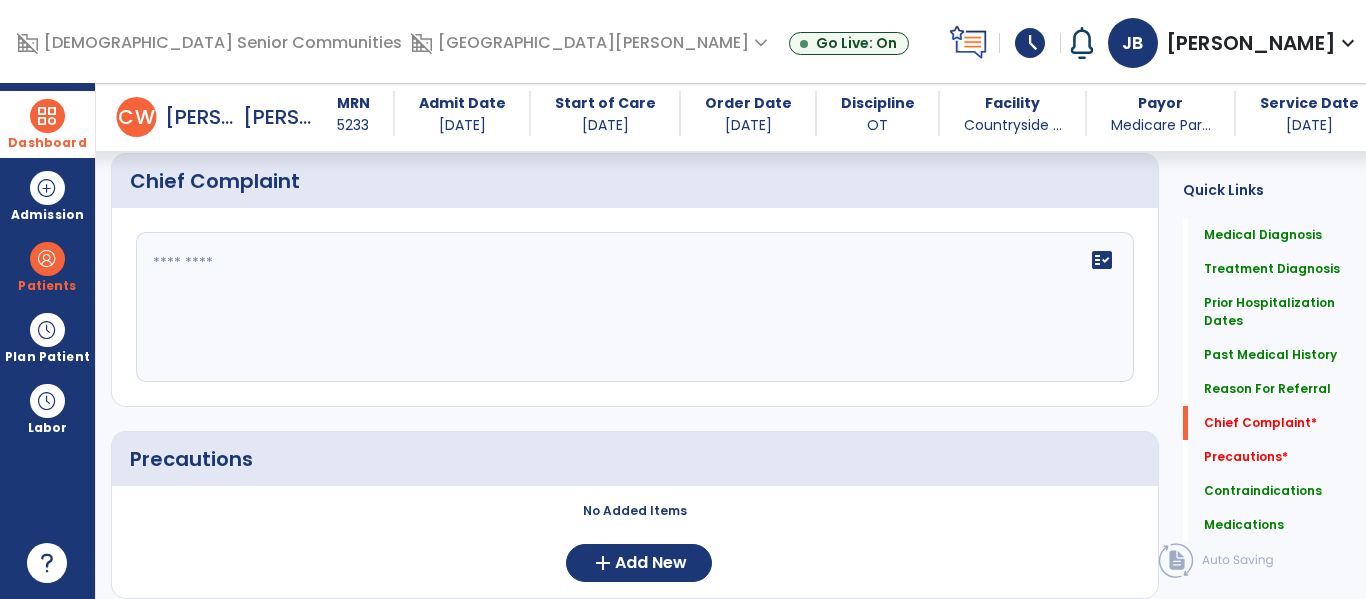 click on "fact_check" 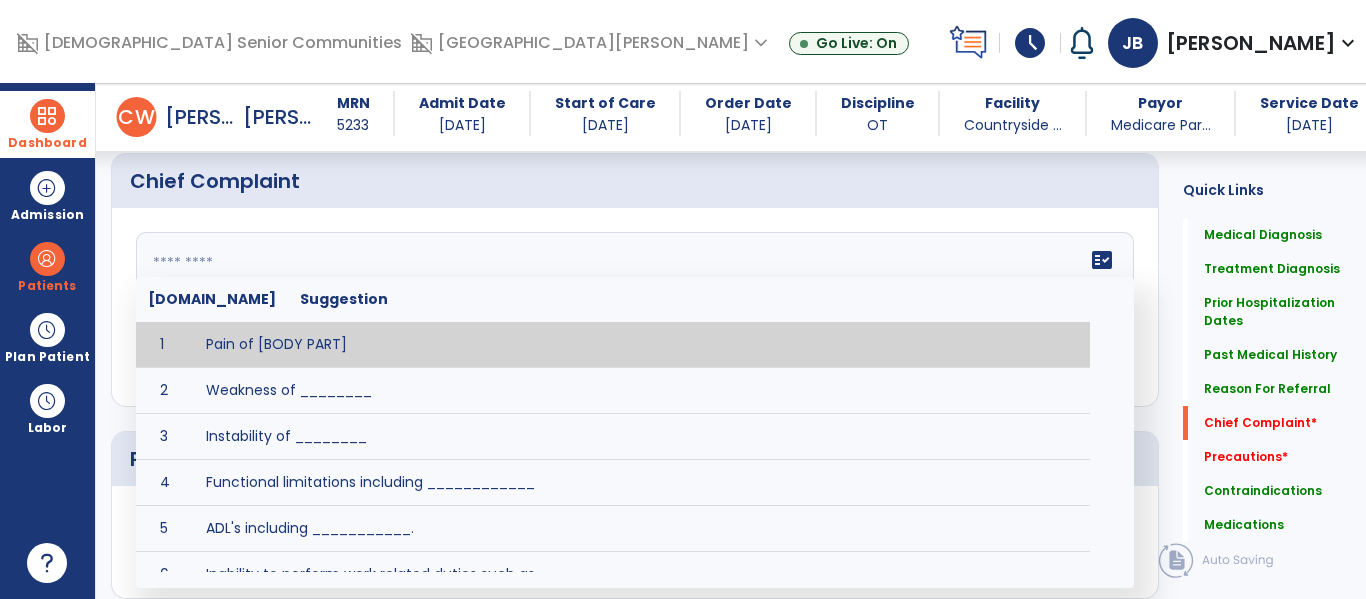 scroll, scrollTop: 1289, scrollLeft: 0, axis: vertical 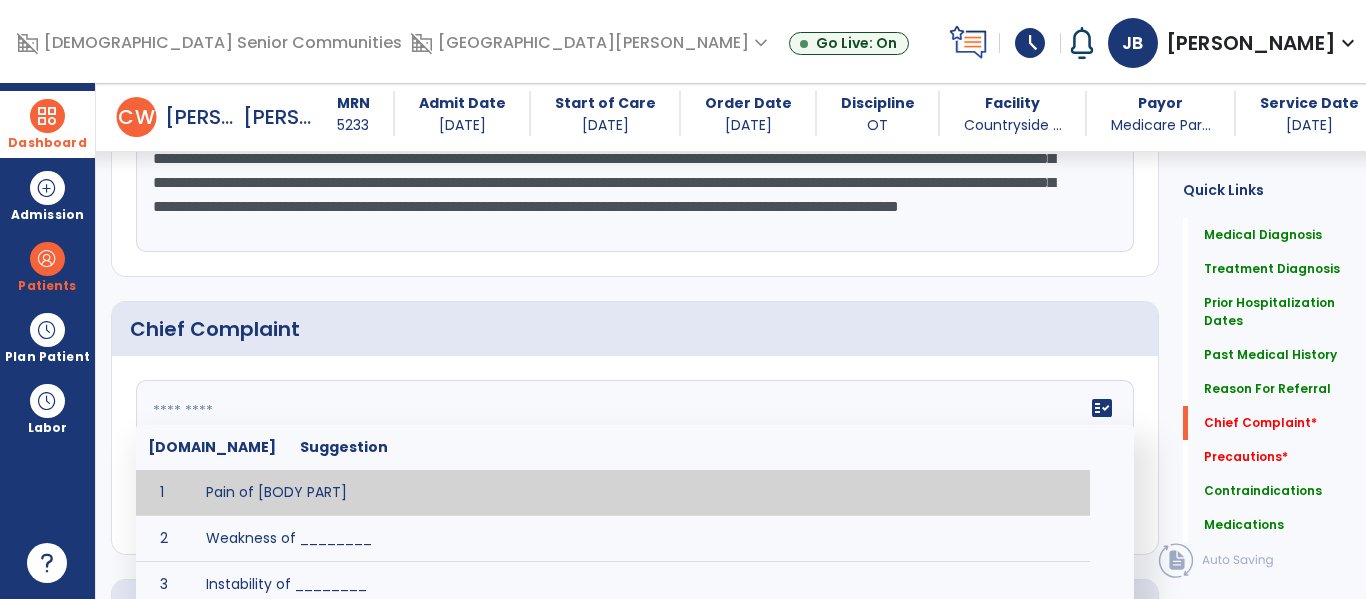 click on "**********" 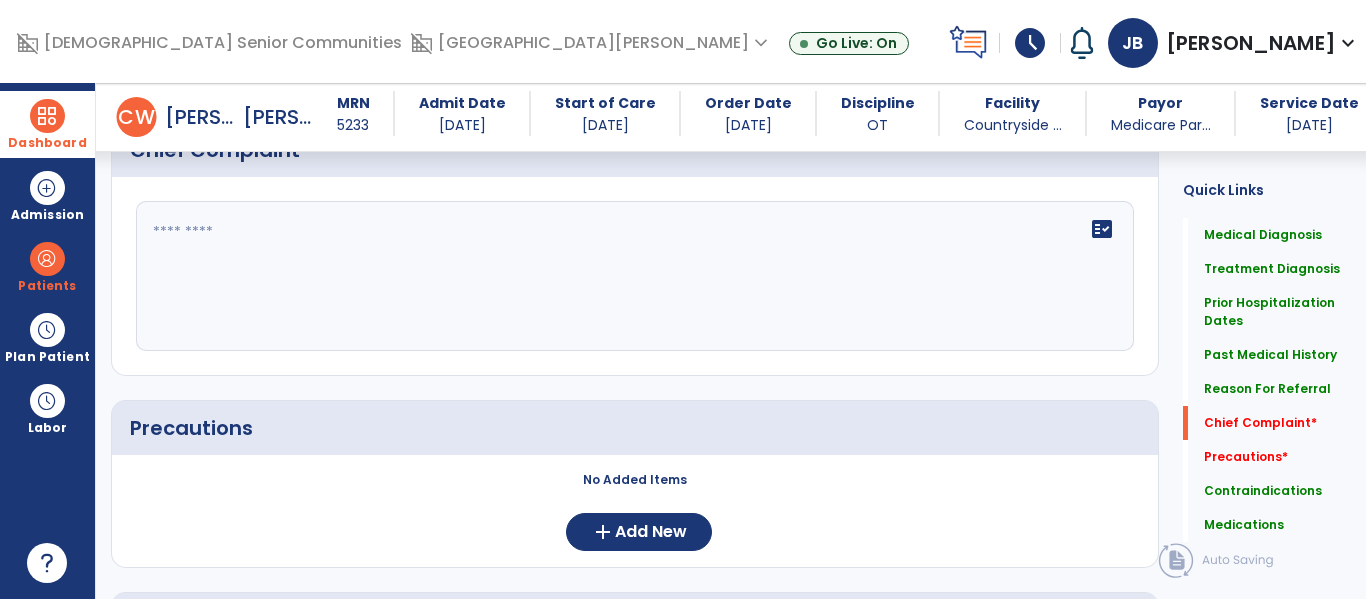 scroll, scrollTop: 1503, scrollLeft: 0, axis: vertical 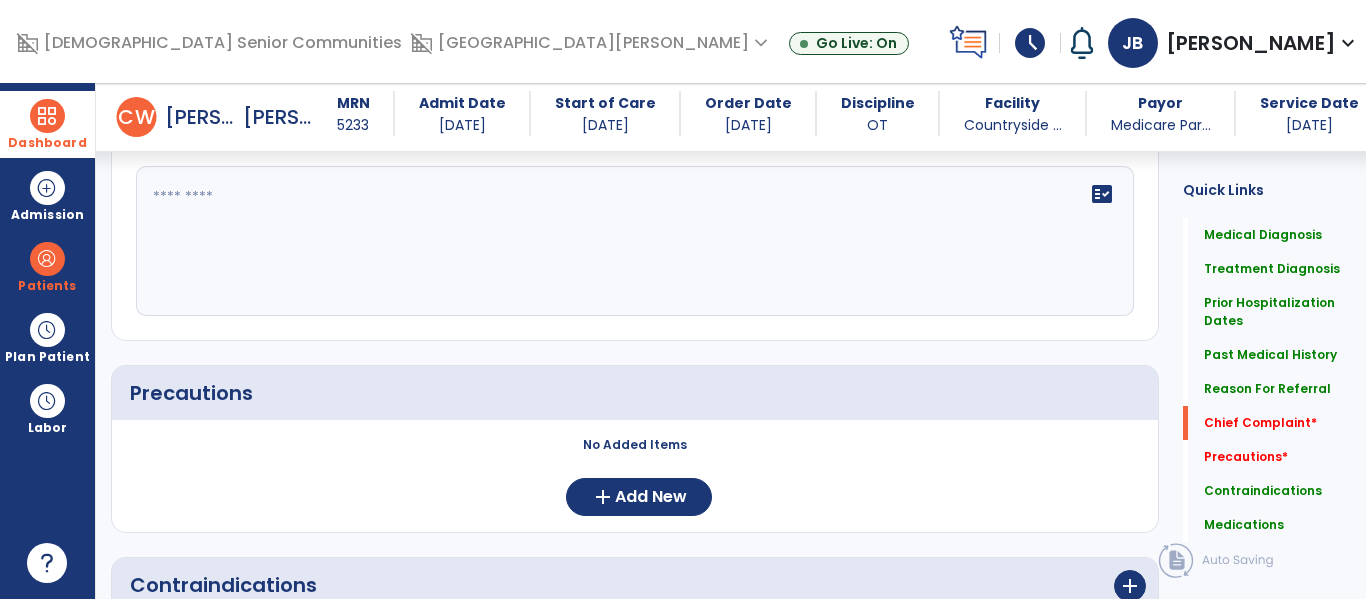 type on "**********" 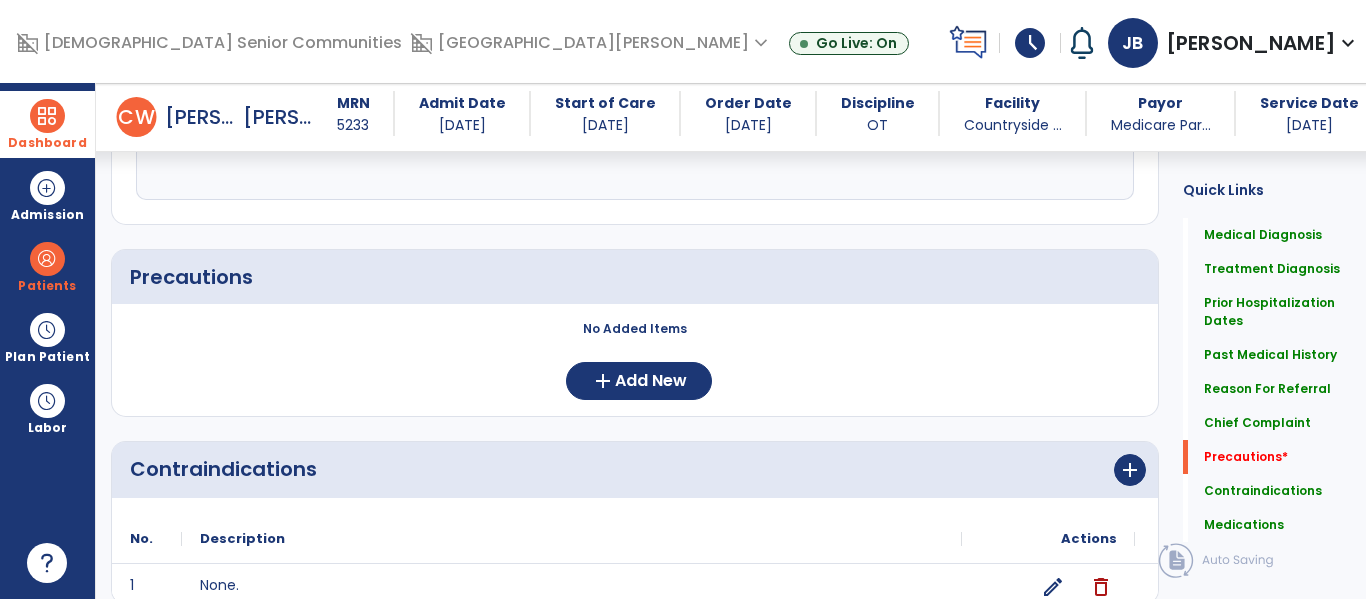 scroll, scrollTop: 1679, scrollLeft: 0, axis: vertical 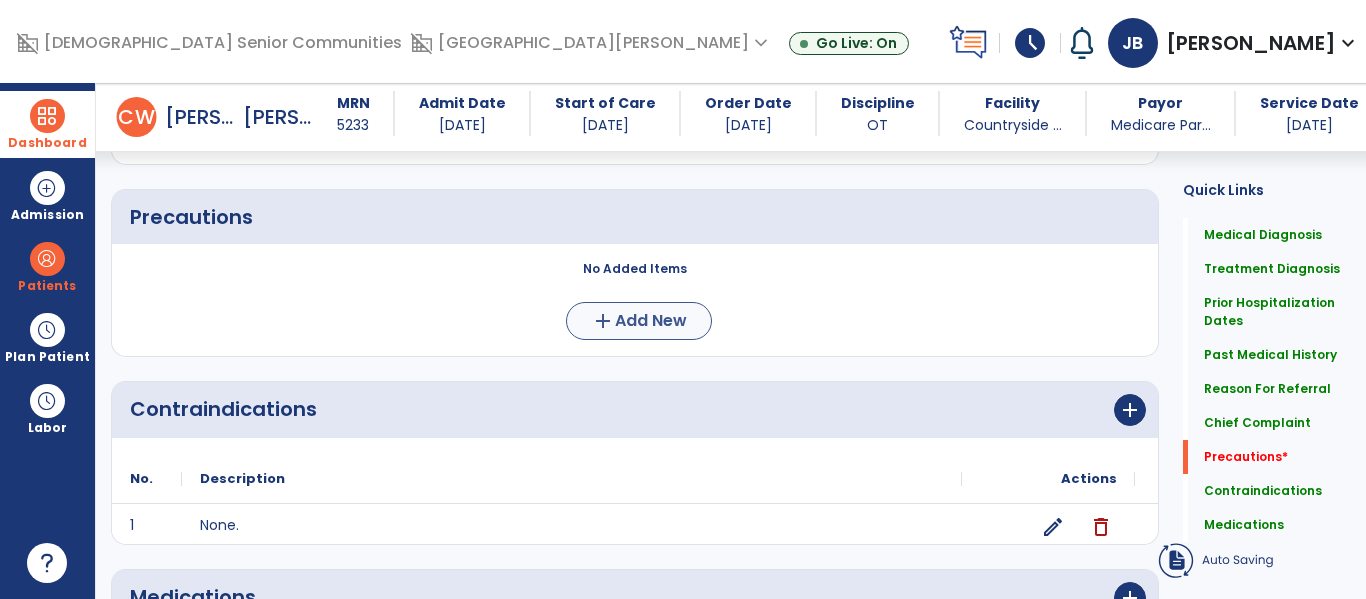 type on "**********" 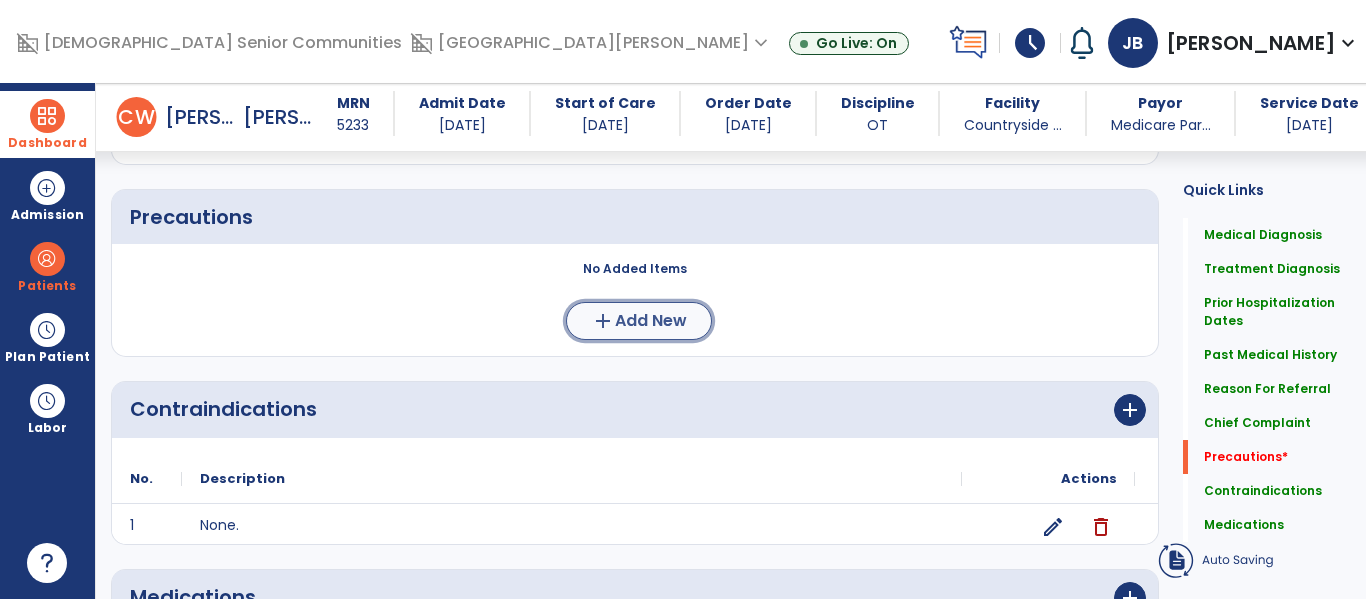click on "add  Add New" 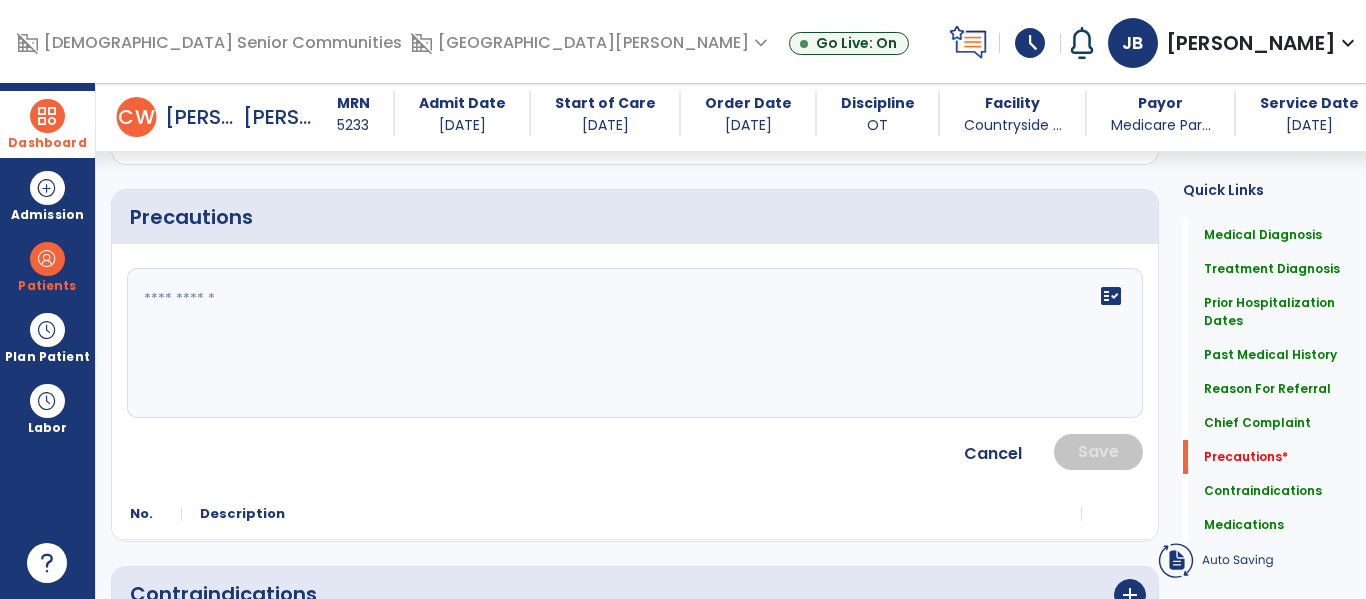 click on "fact_check" 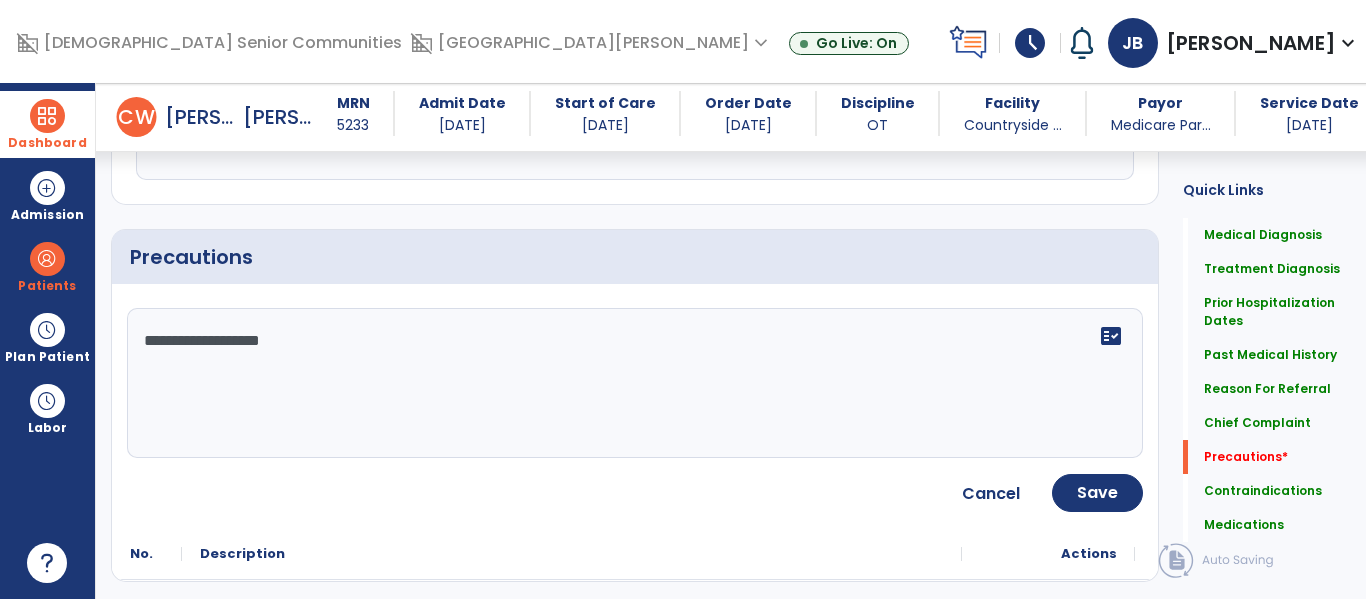 scroll, scrollTop: 1679, scrollLeft: 0, axis: vertical 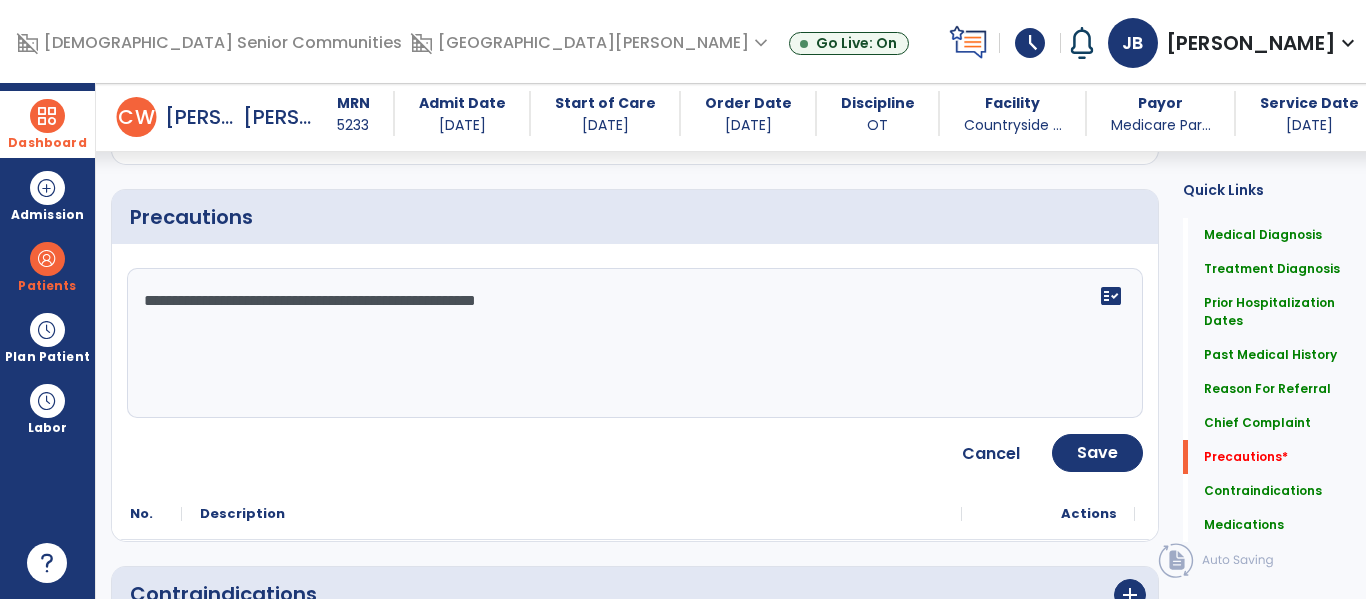 click on "**********" 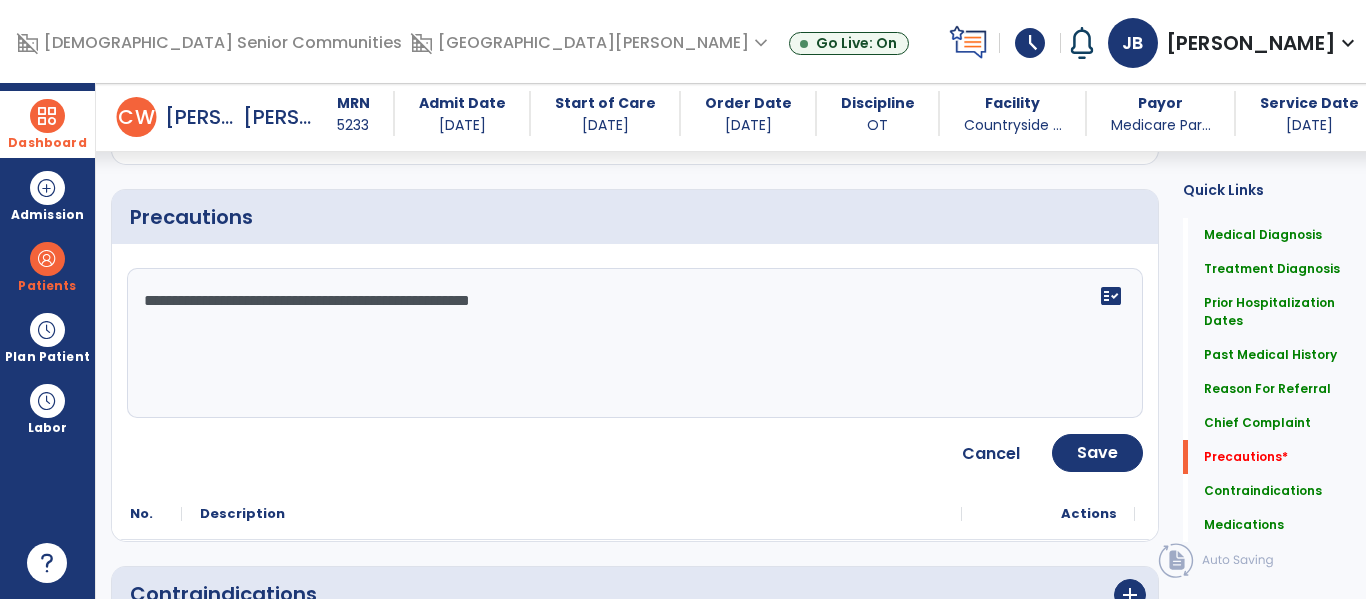 type on "**********" 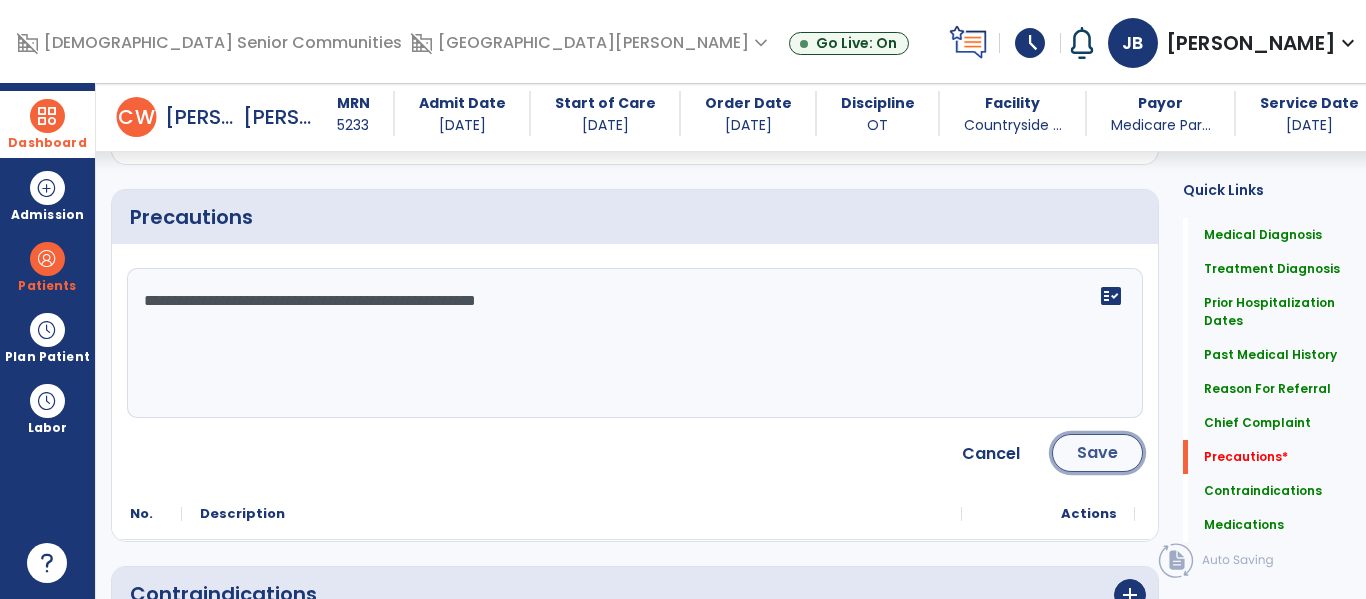 click on "Save" 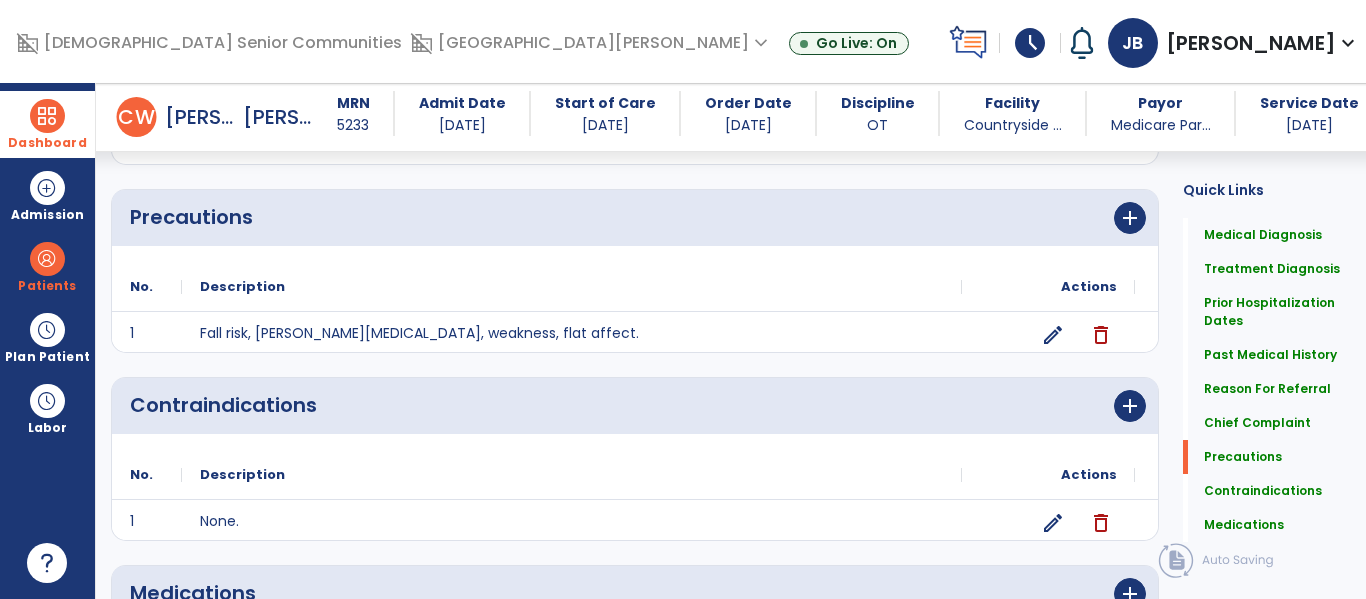 scroll, scrollTop: 1879, scrollLeft: 0, axis: vertical 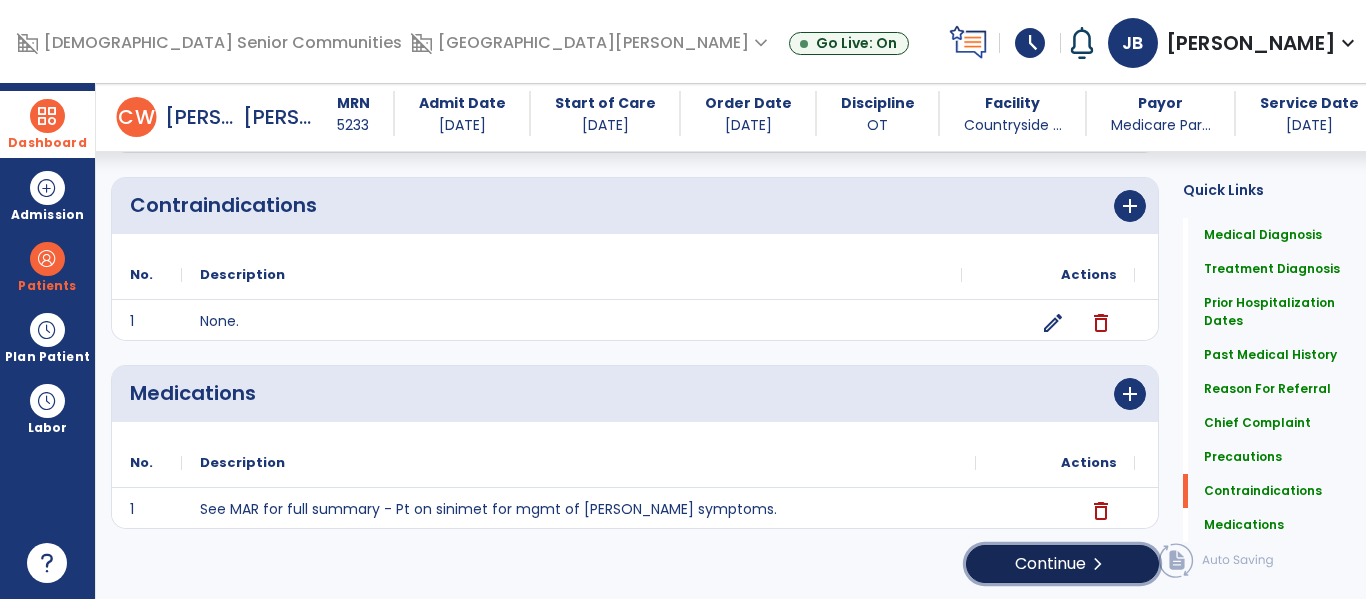 click on "chevron_right" 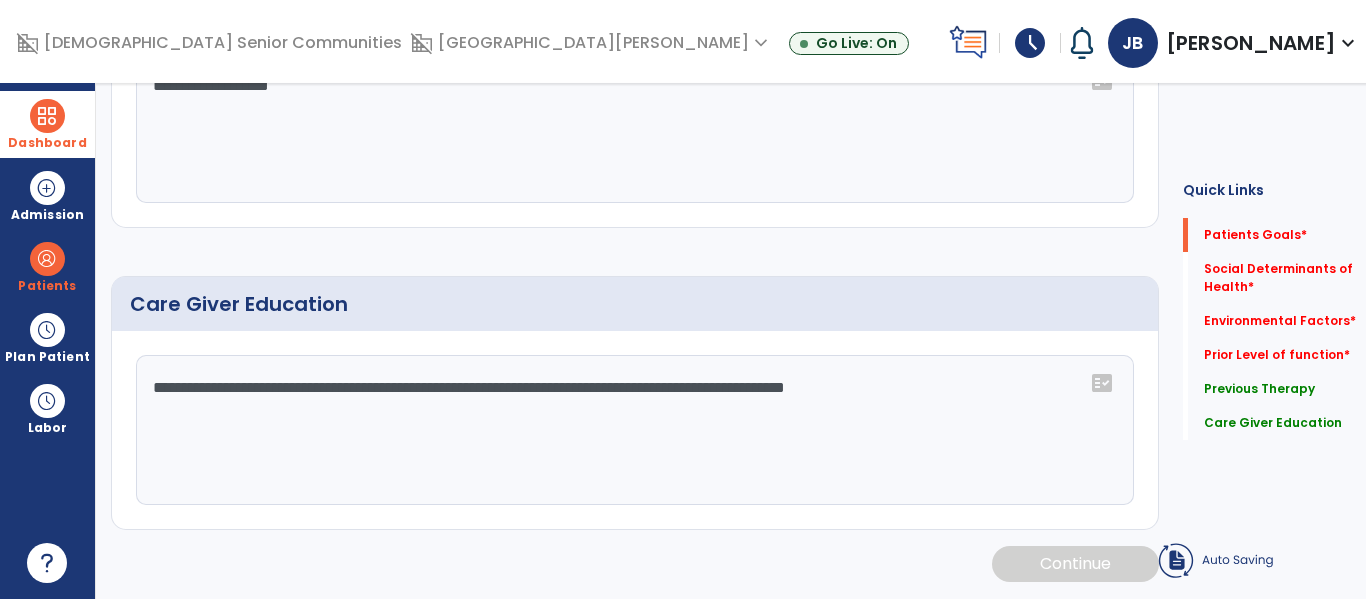 scroll, scrollTop: 0, scrollLeft: 0, axis: both 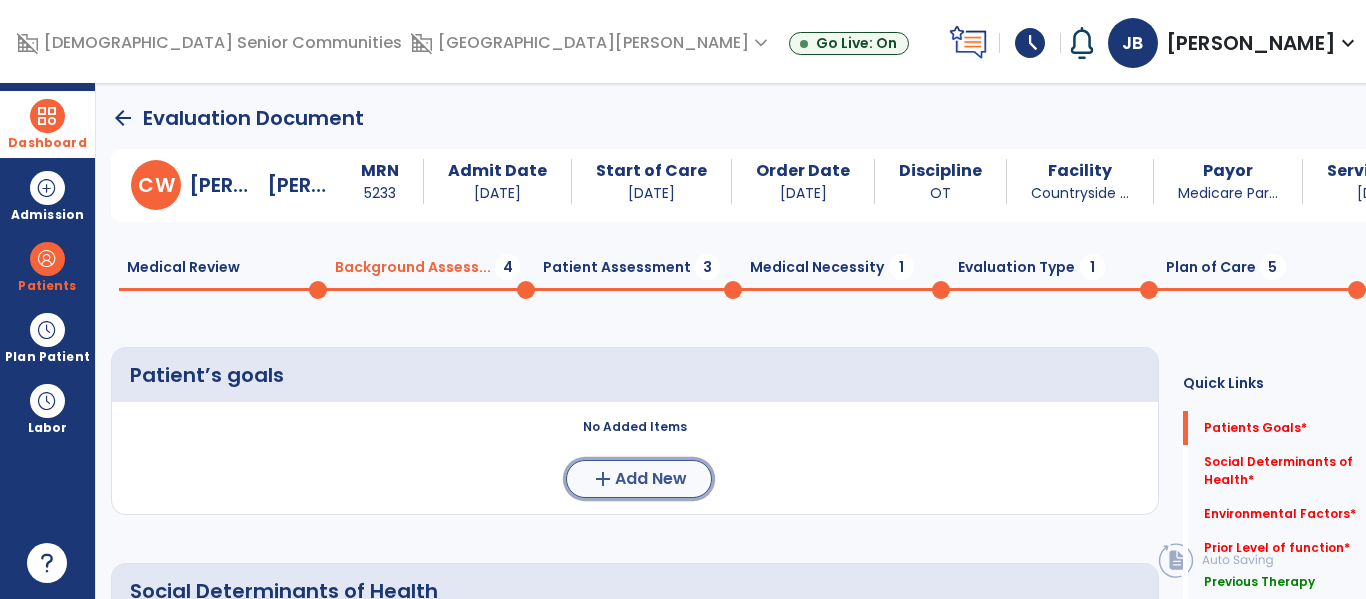 click on "add" 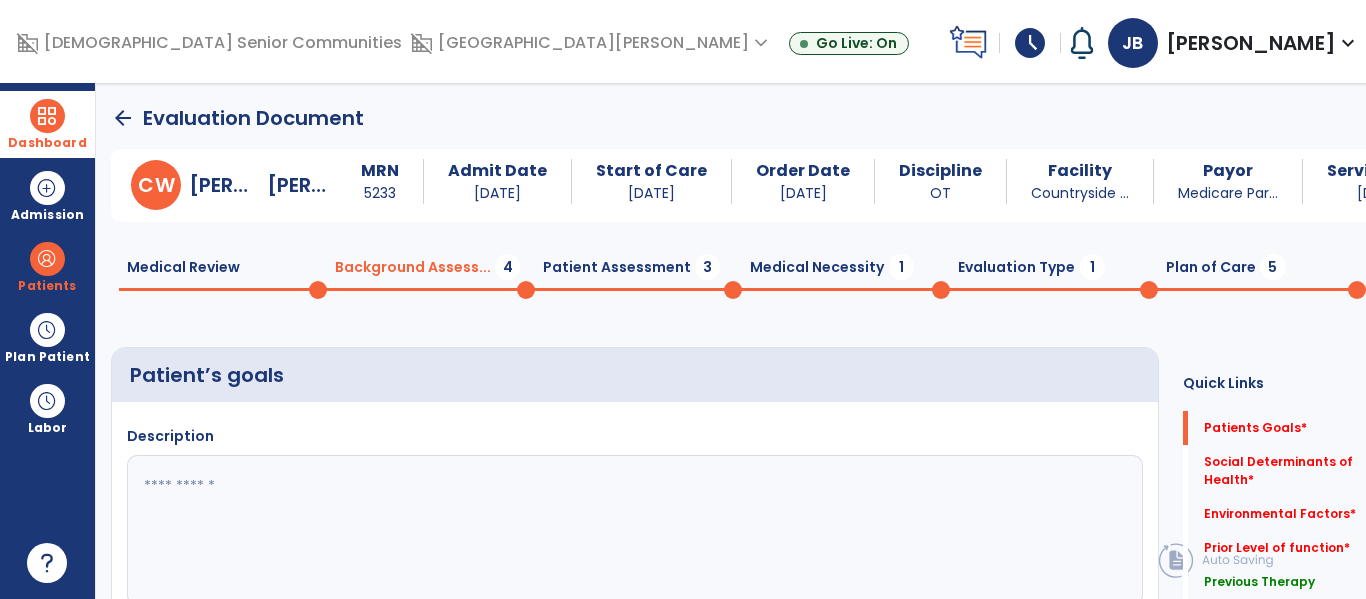 click 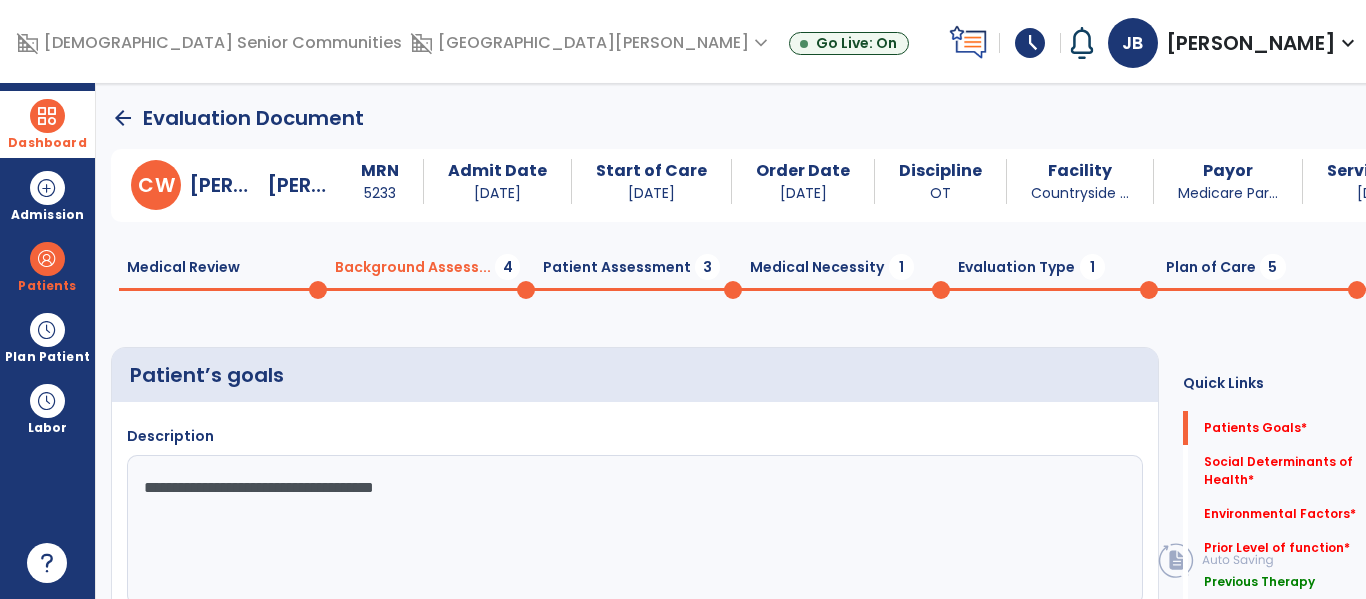 type on "**********" 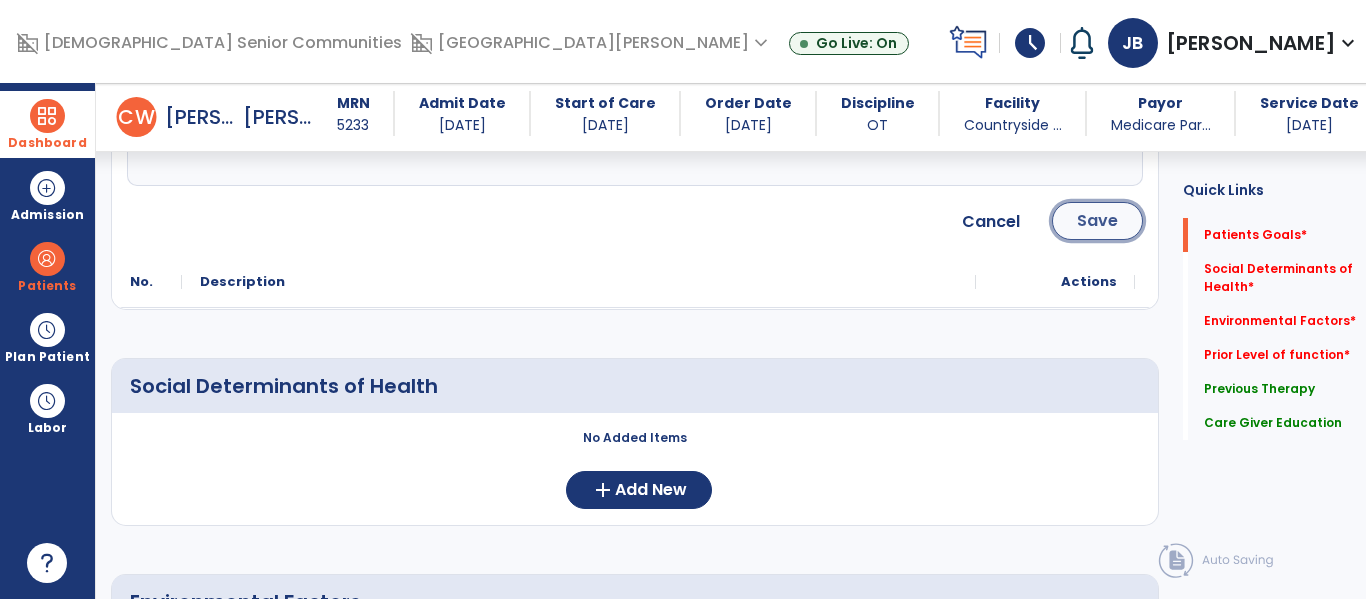 click on "Save" 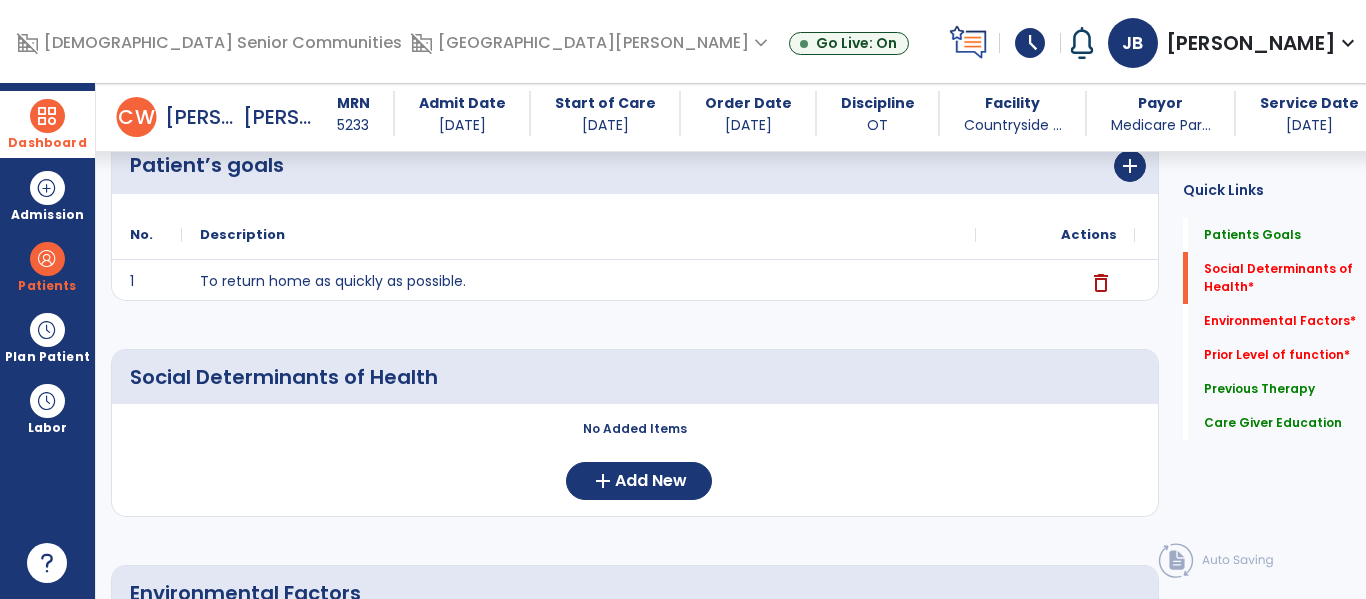 scroll, scrollTop: 327, scrollLeft: 0, axis: vertical 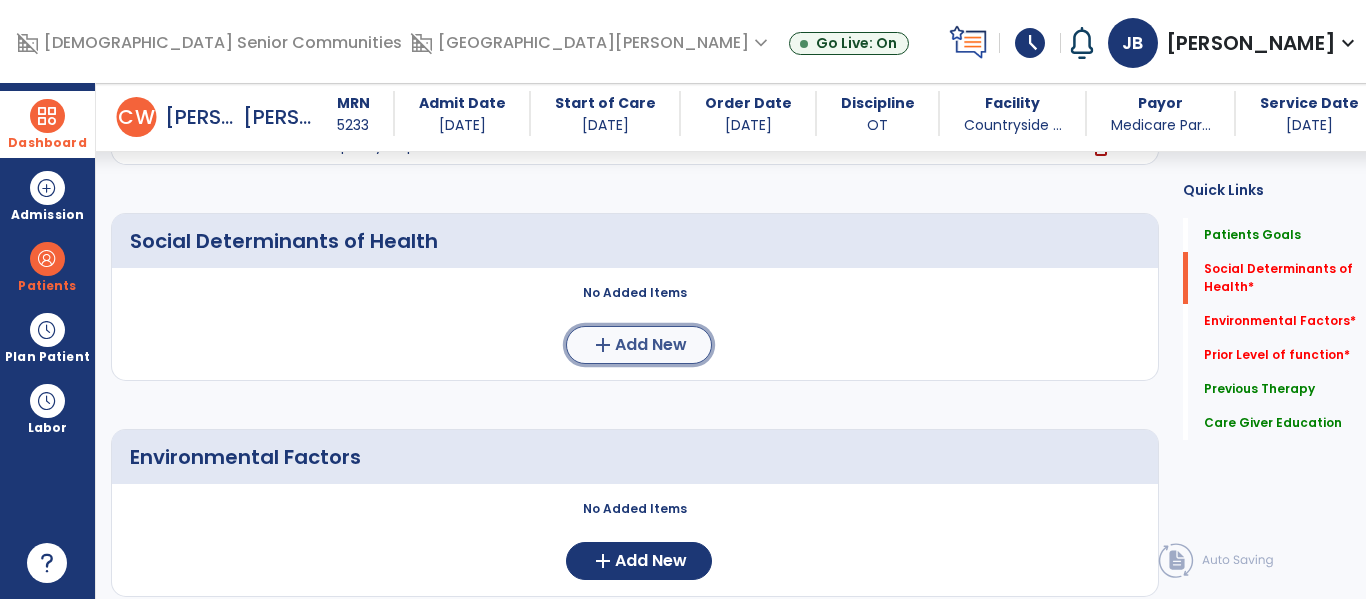 click on "add  Add New" 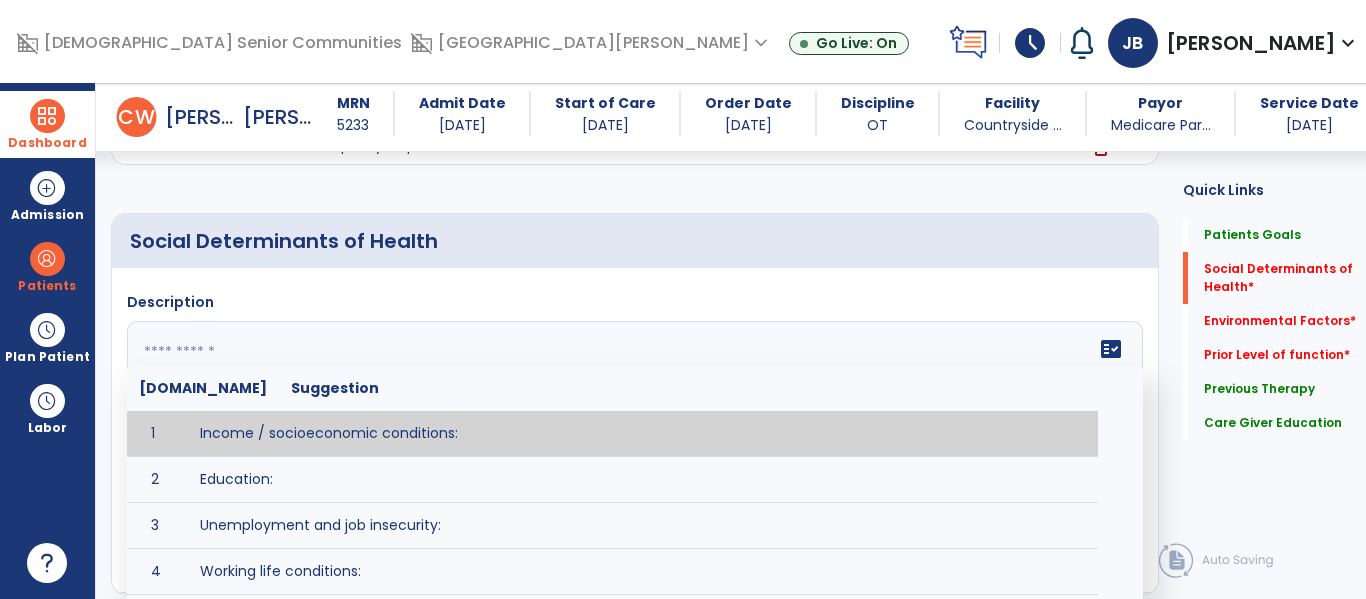type on "*" 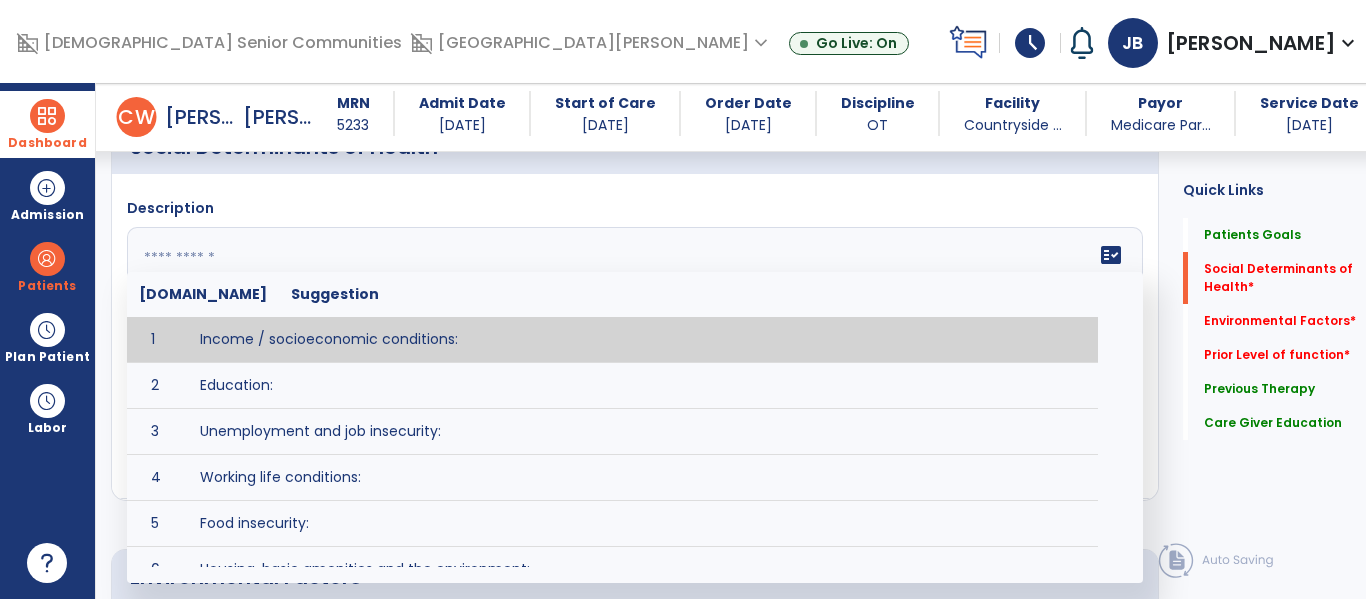 scroll, scrollTop: 506, scrollLeft: 0, axis: vertical 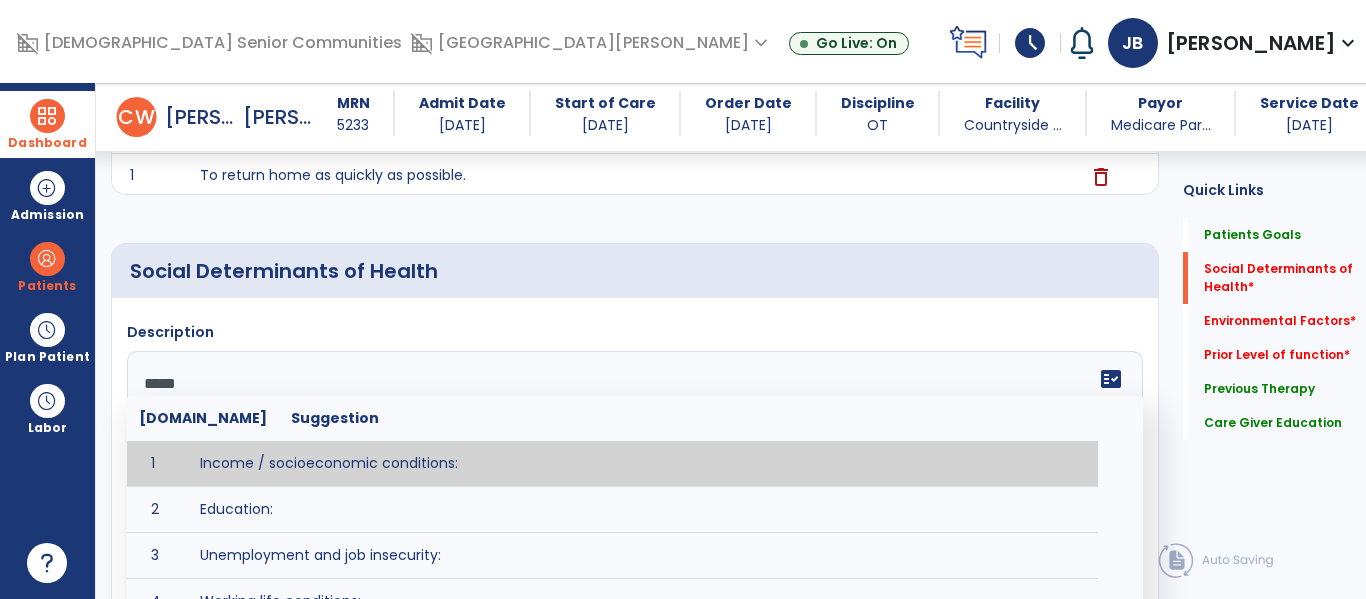 type on "*****" 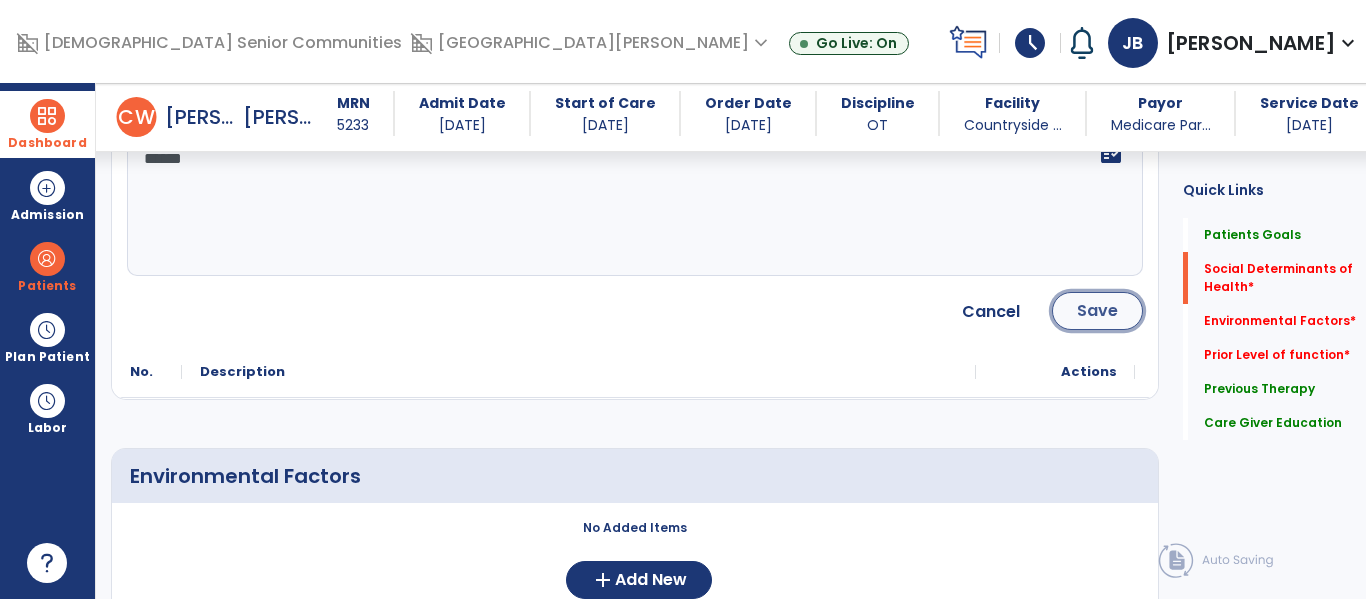 click on "Save" 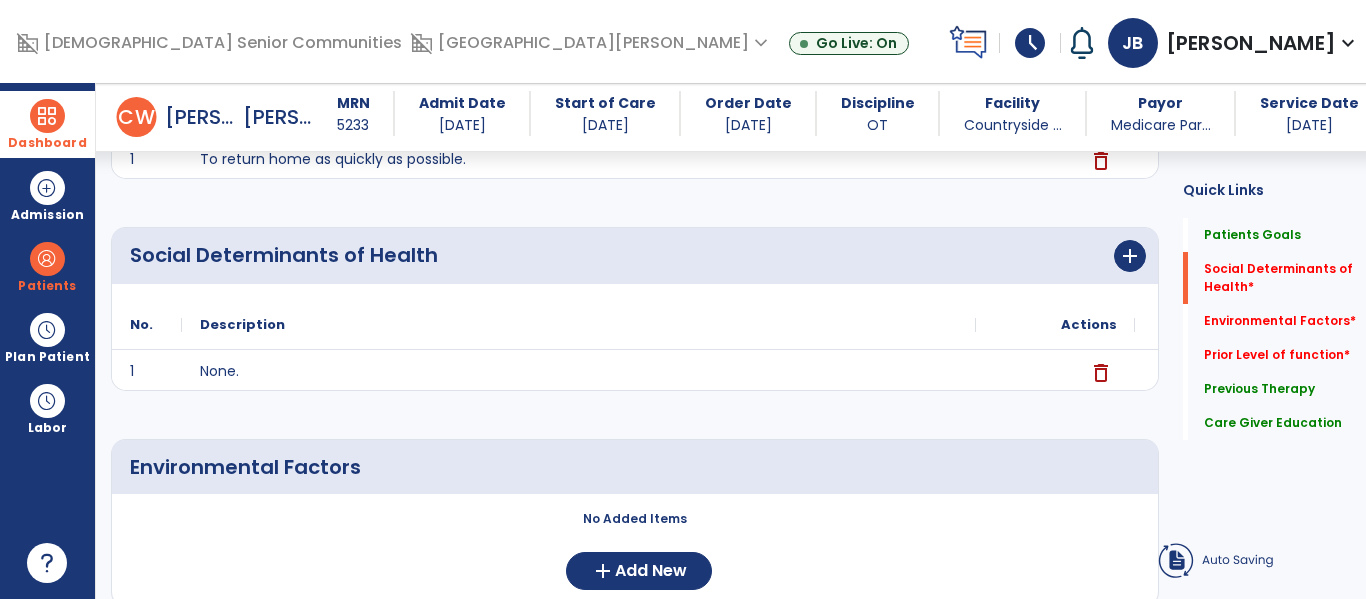 scroll, scrollTop: 474, scrollLeft: 0, axis: vertical 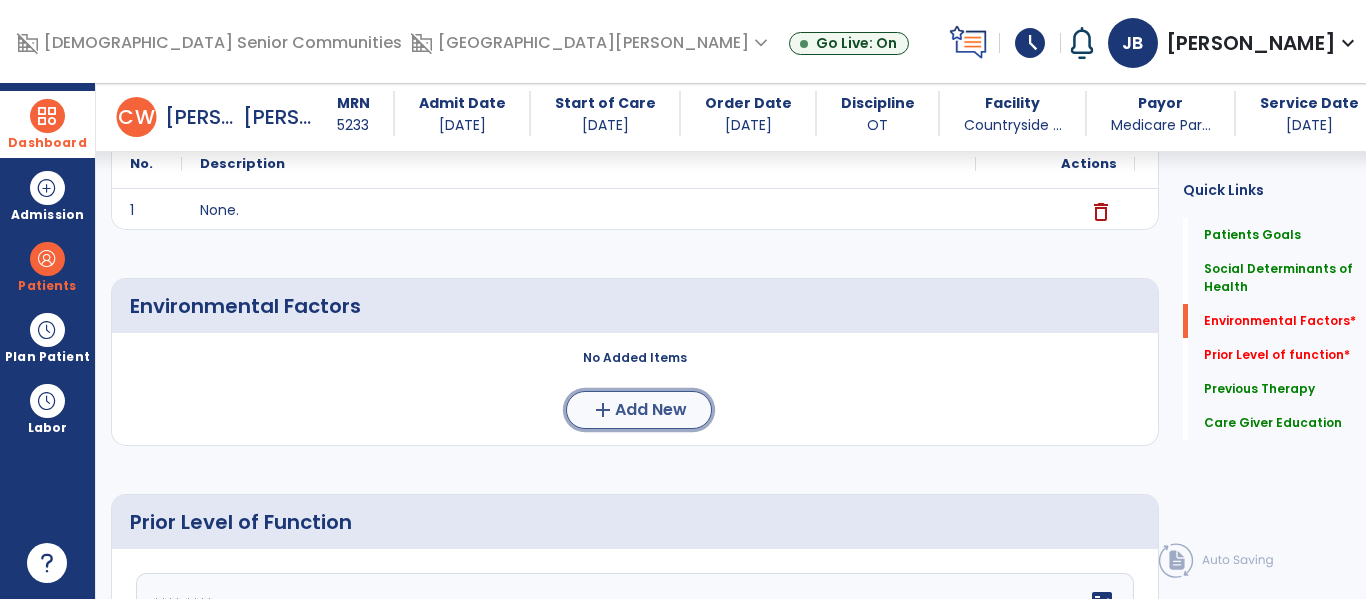 click on "Add New" 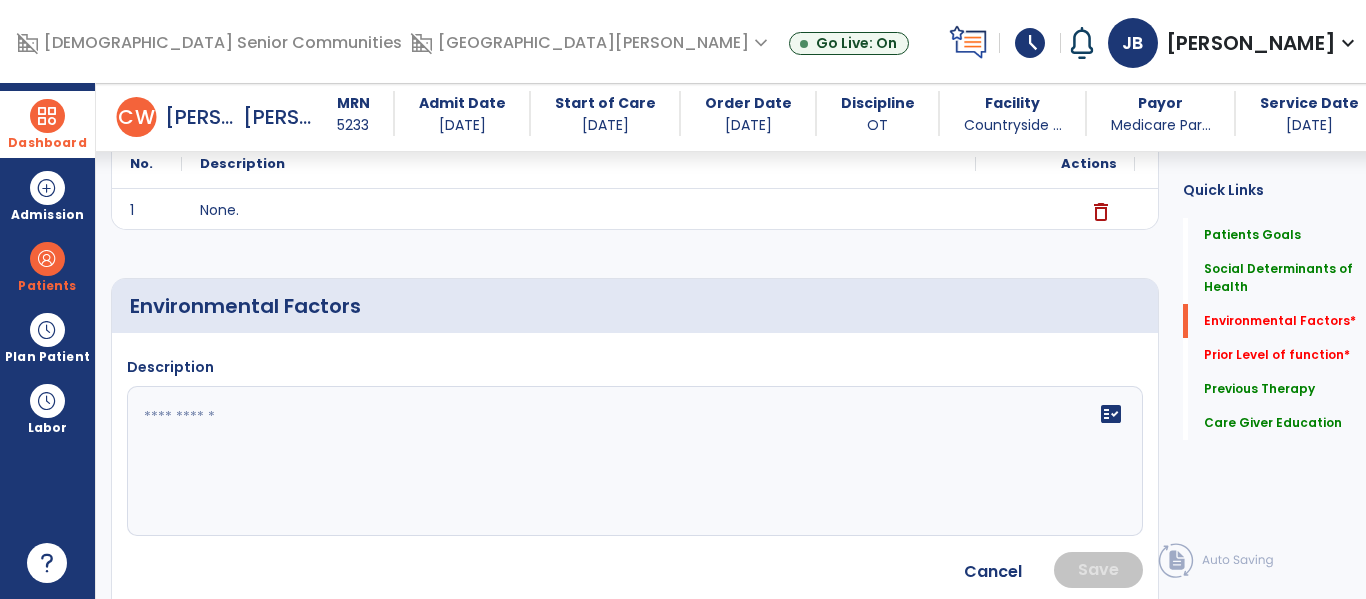 click 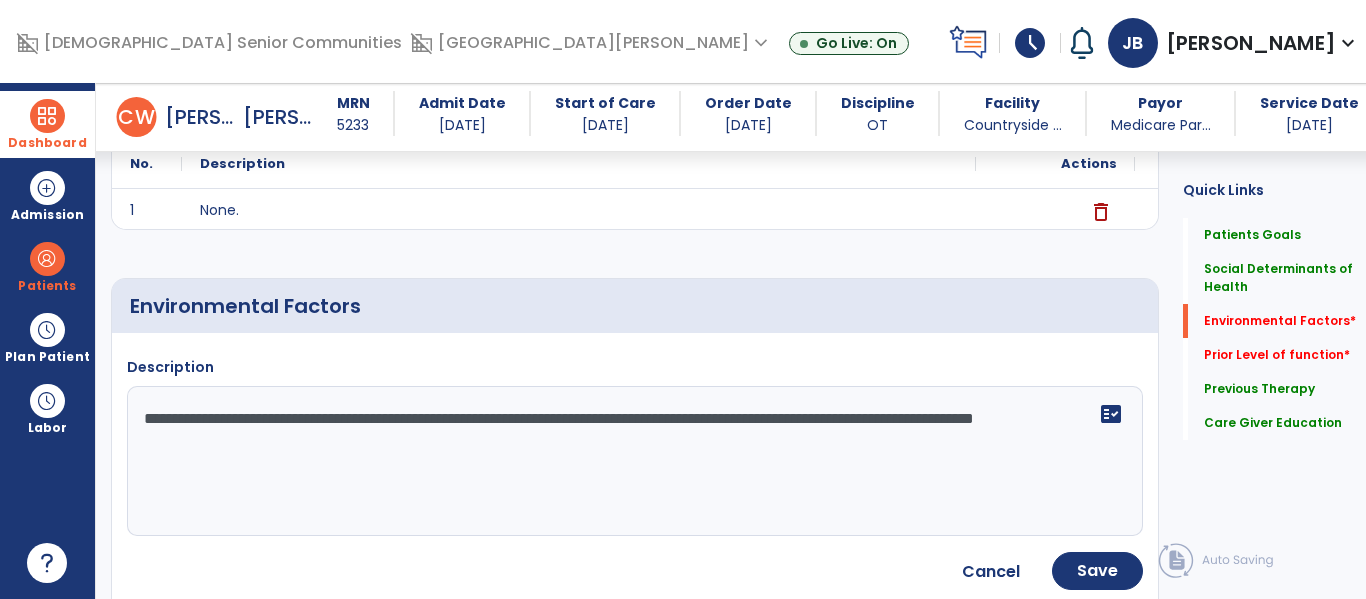 type on "**********" 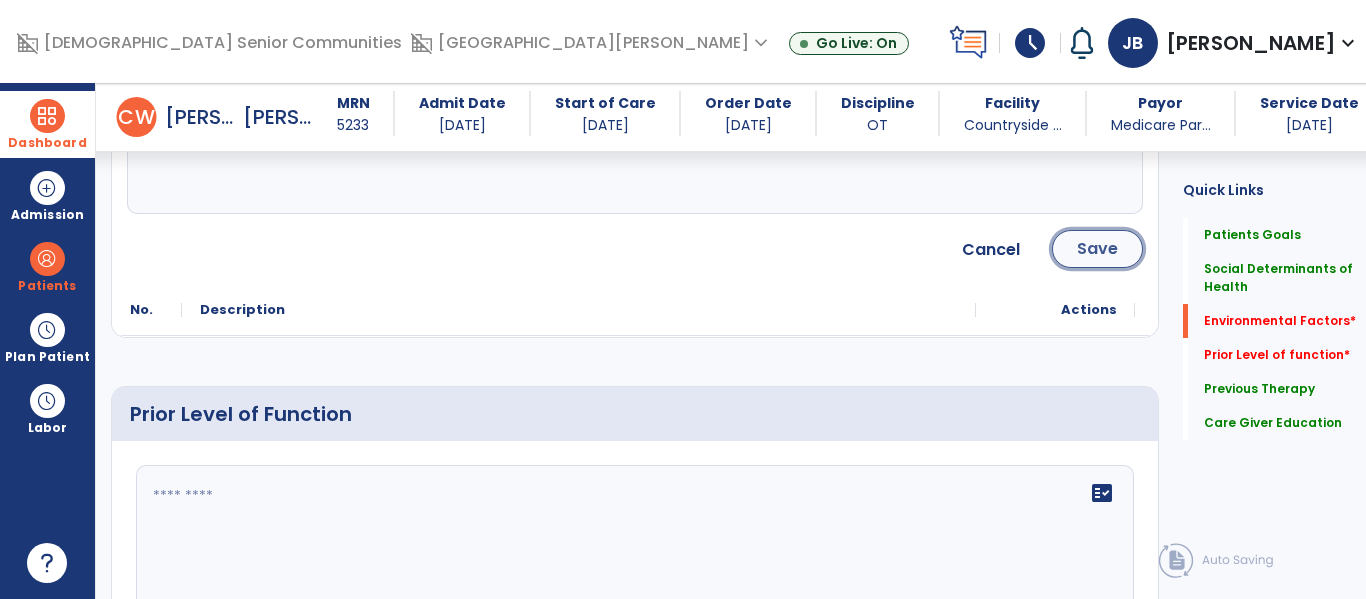 click on "Save" 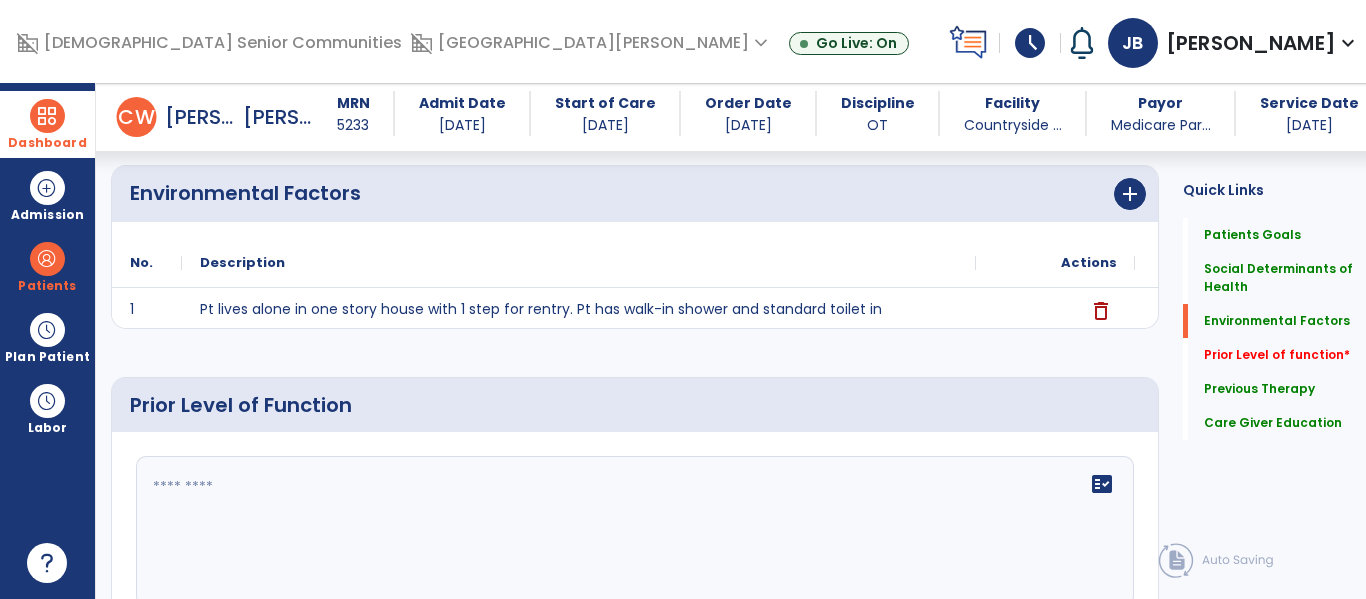 click on "fact_check" 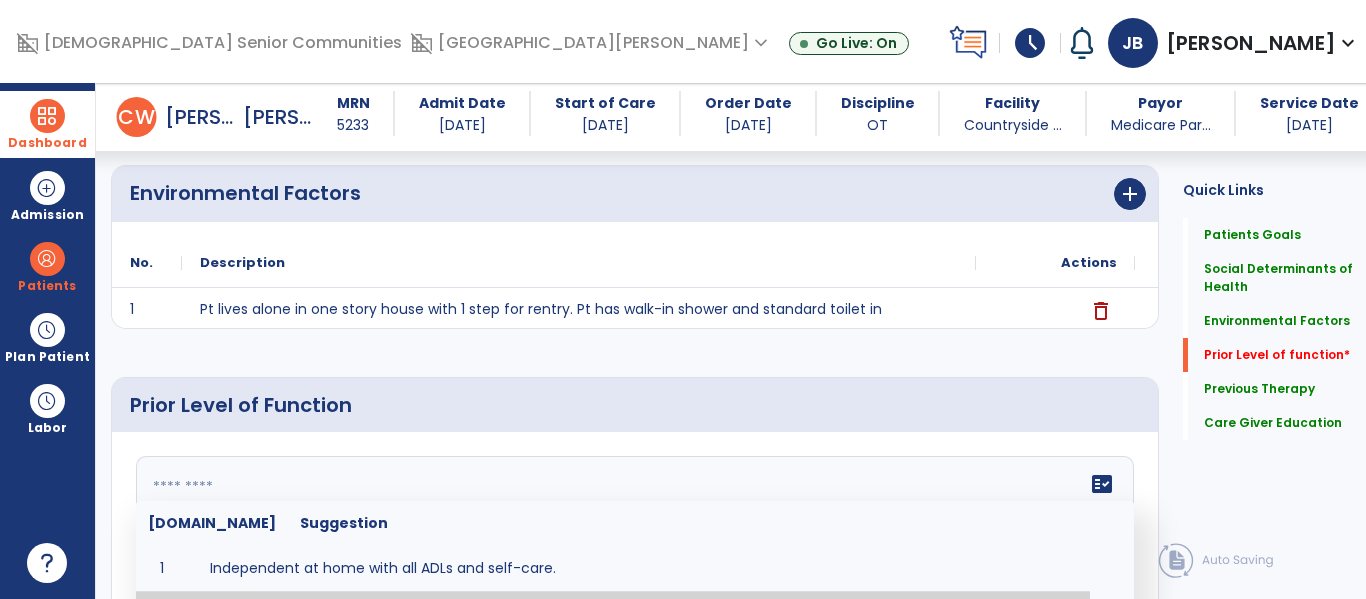 scroll, scrollTop: 802, scrollLeft: 0, axis: vertical 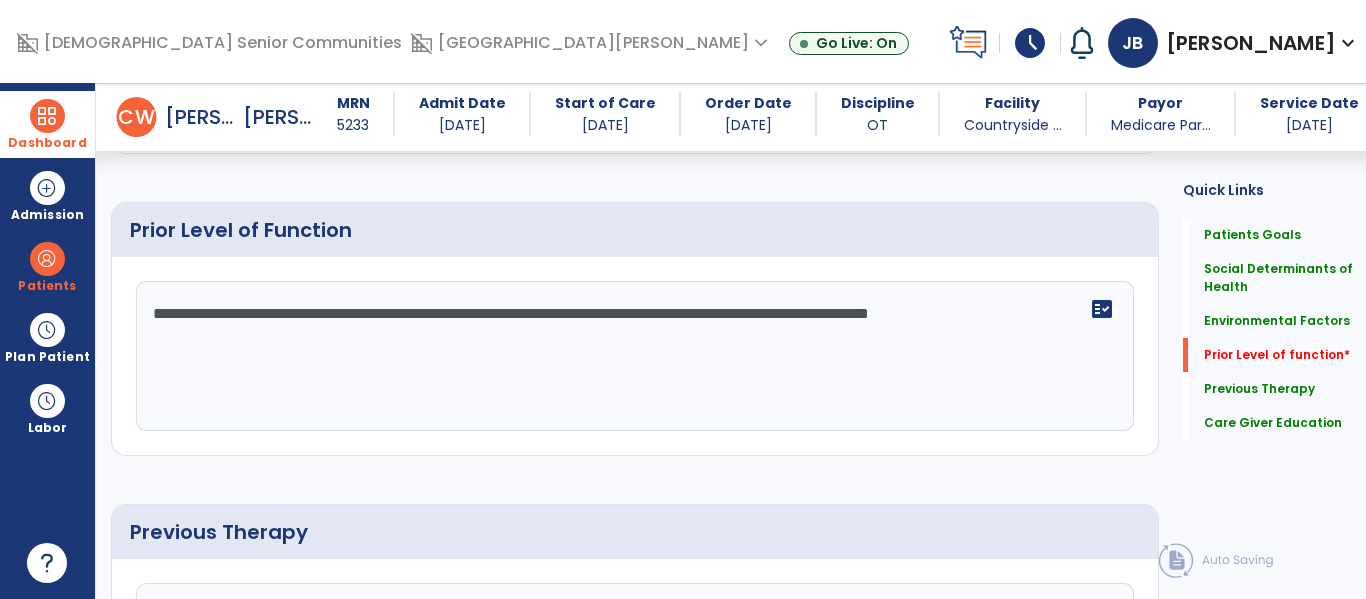 type on "**********" 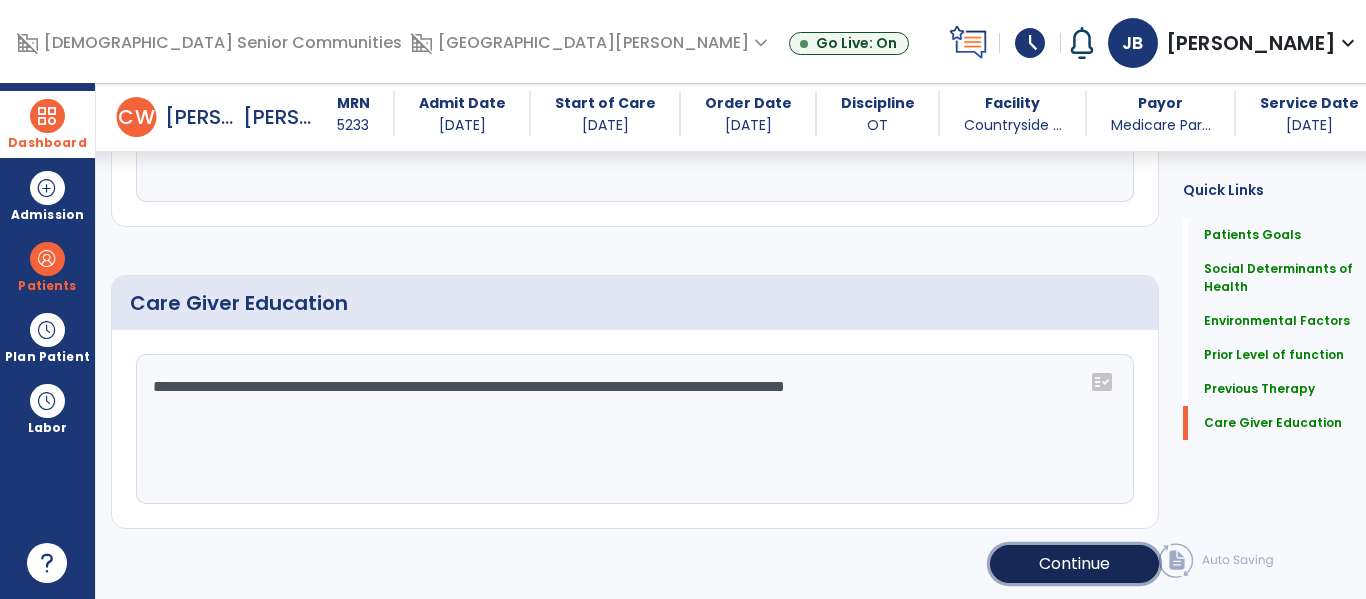 click on "Continue" 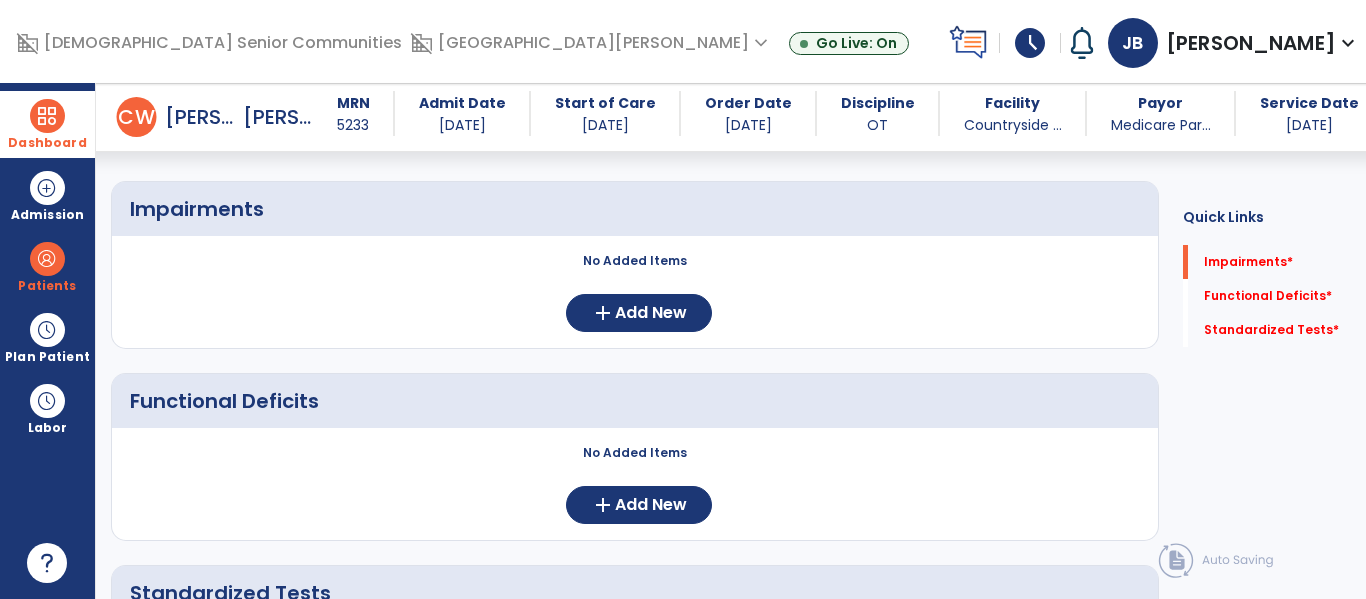 scroll, scrollTop: 139, scrollLeft: 0, axis: vertical 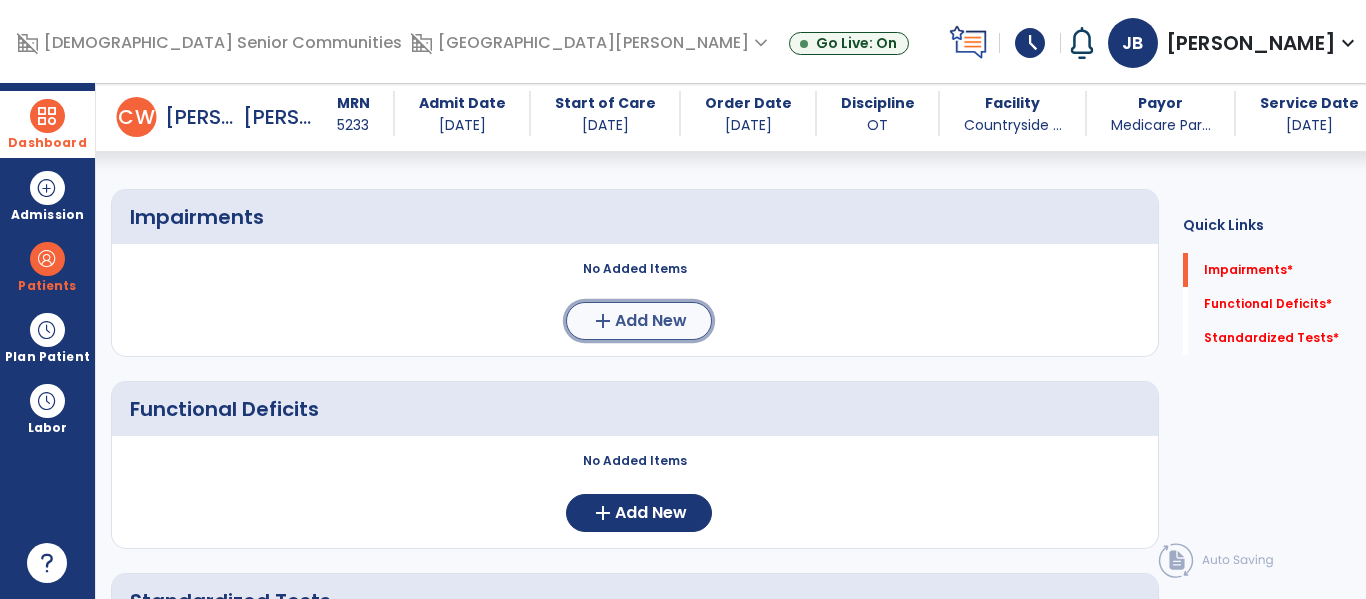 click on "add  Add New" 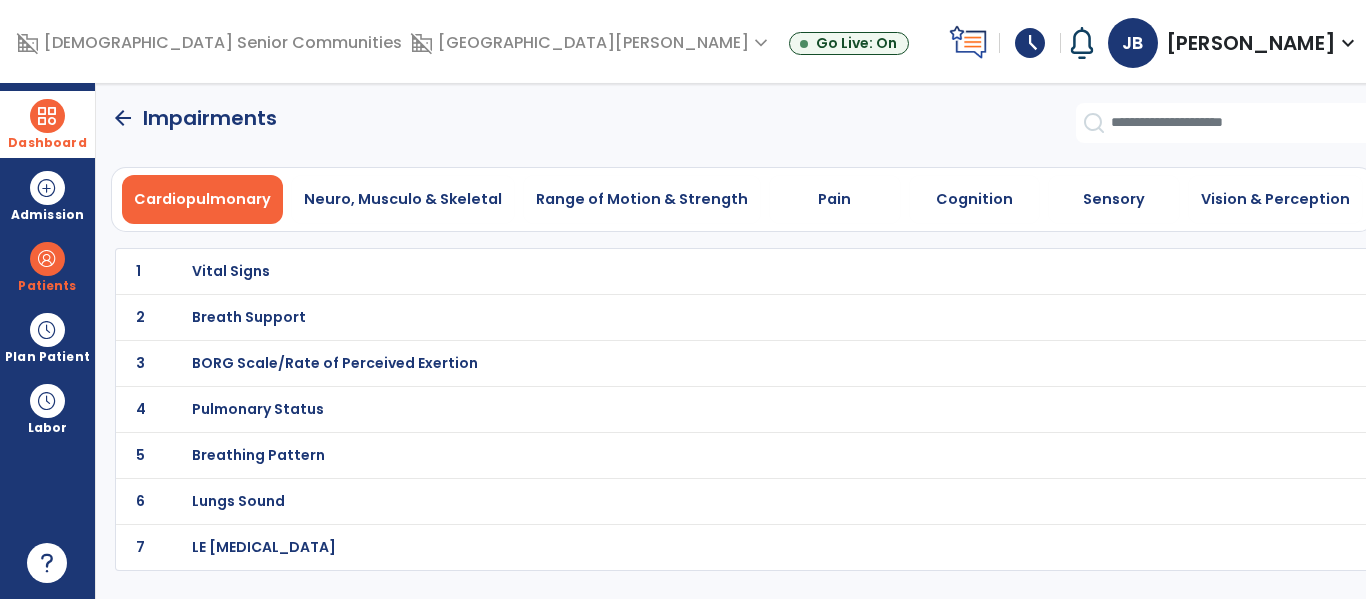 scroll, scrollTop: 0, scrollLeft: 0, axis: both 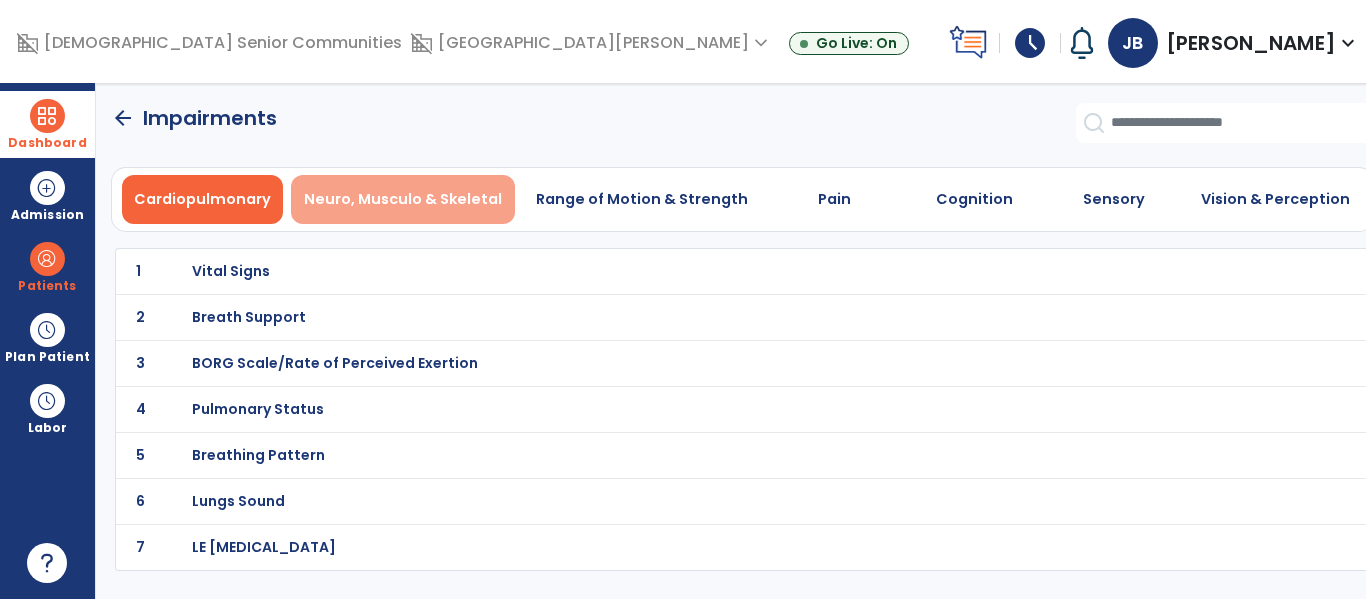 click on "Neuro, Musculo & Skeletal" at bounding box center (403, 199) 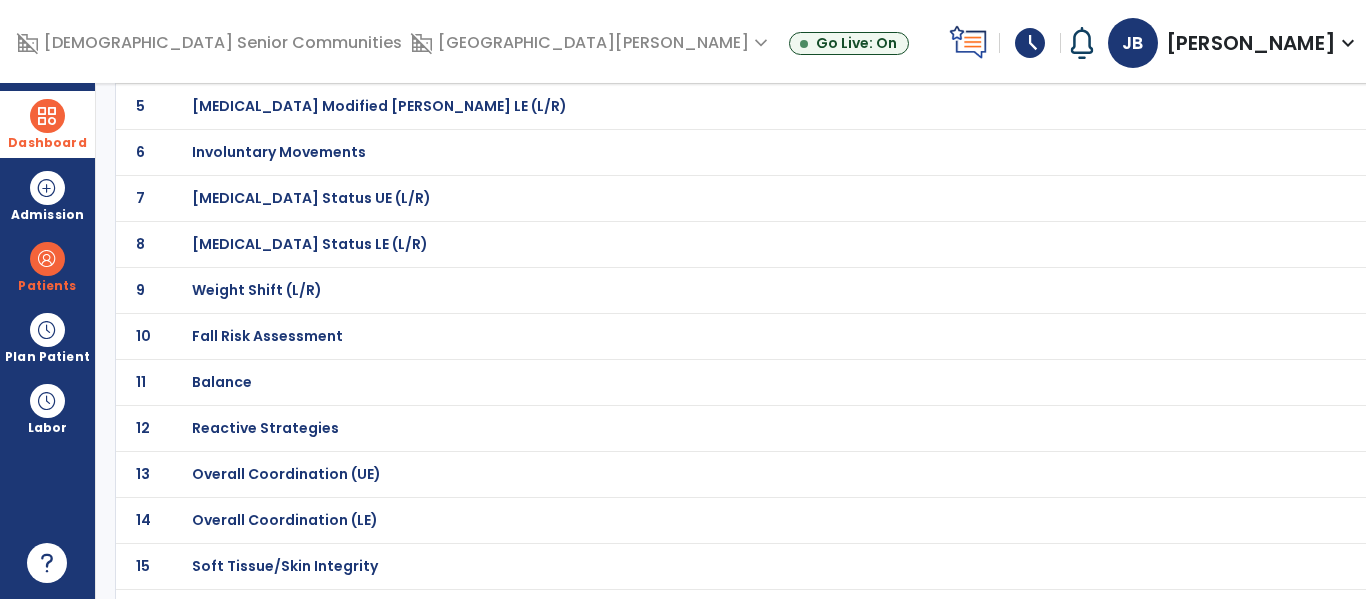 scroll, scrollTop: 353, scrollLeft: 0, axis: vertical 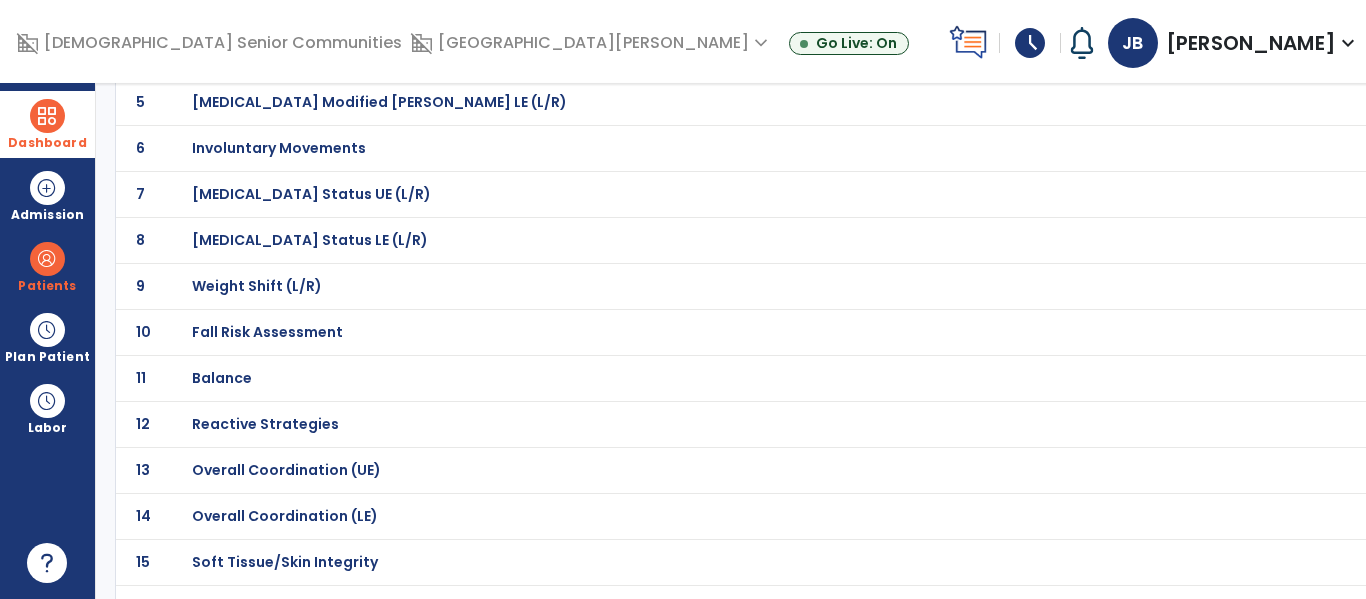 click on "11 Balance" 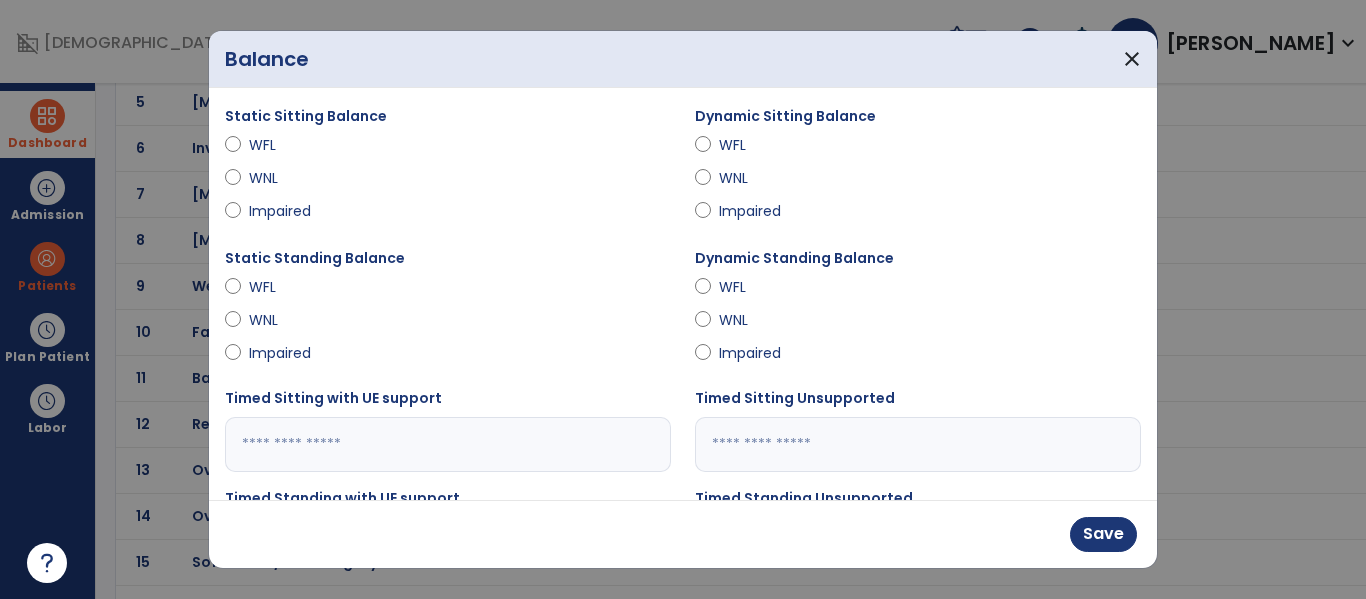 click on "Static Standing Balance WFL WNL Impaired" at bounding box center [448, 317] 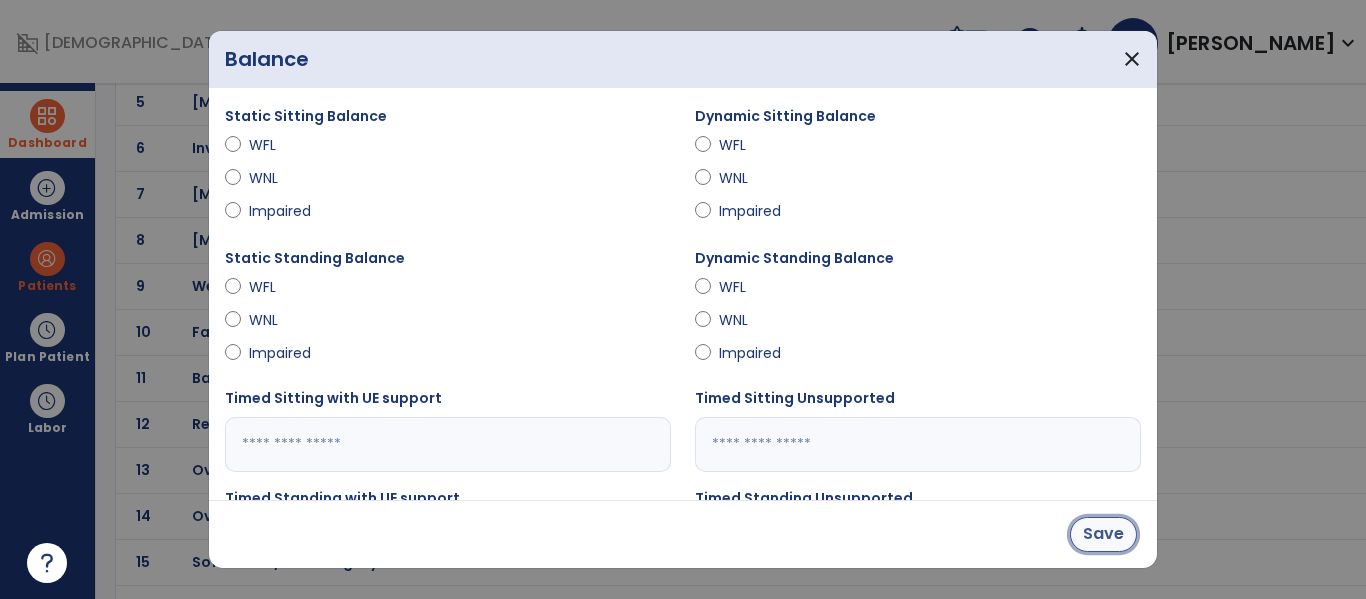 click on "Save" at bounding box center [1103, 534] 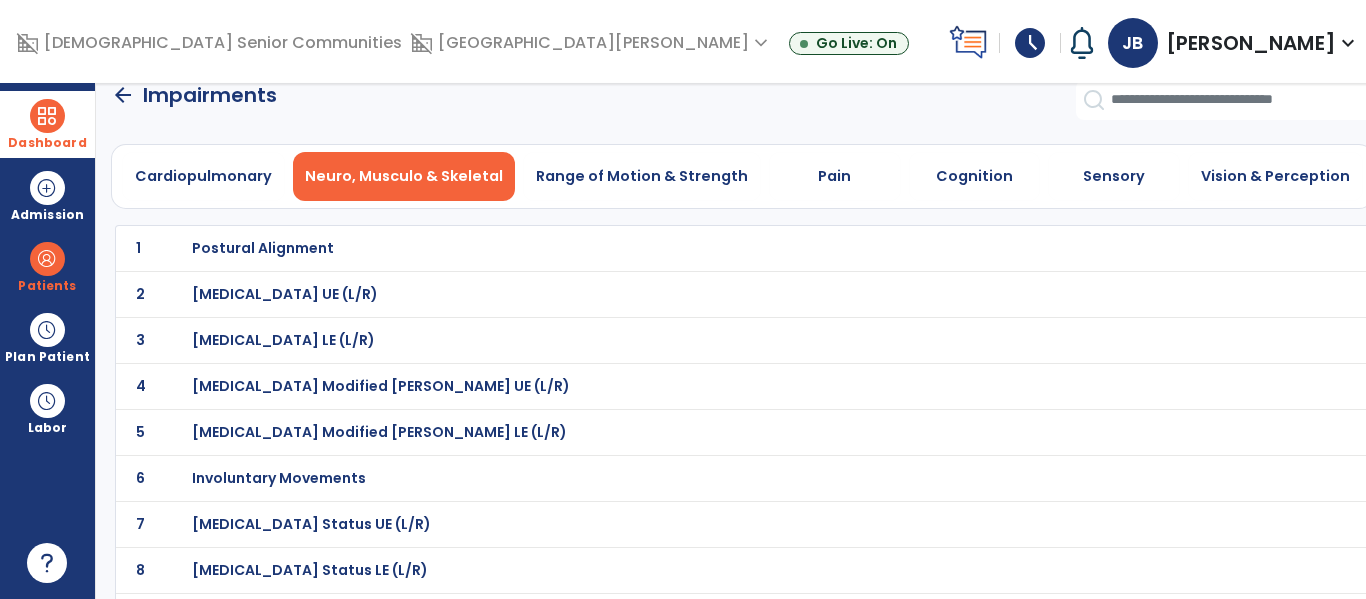 scroll, scrollTop: 0, scrollLeft: 0, axis: both 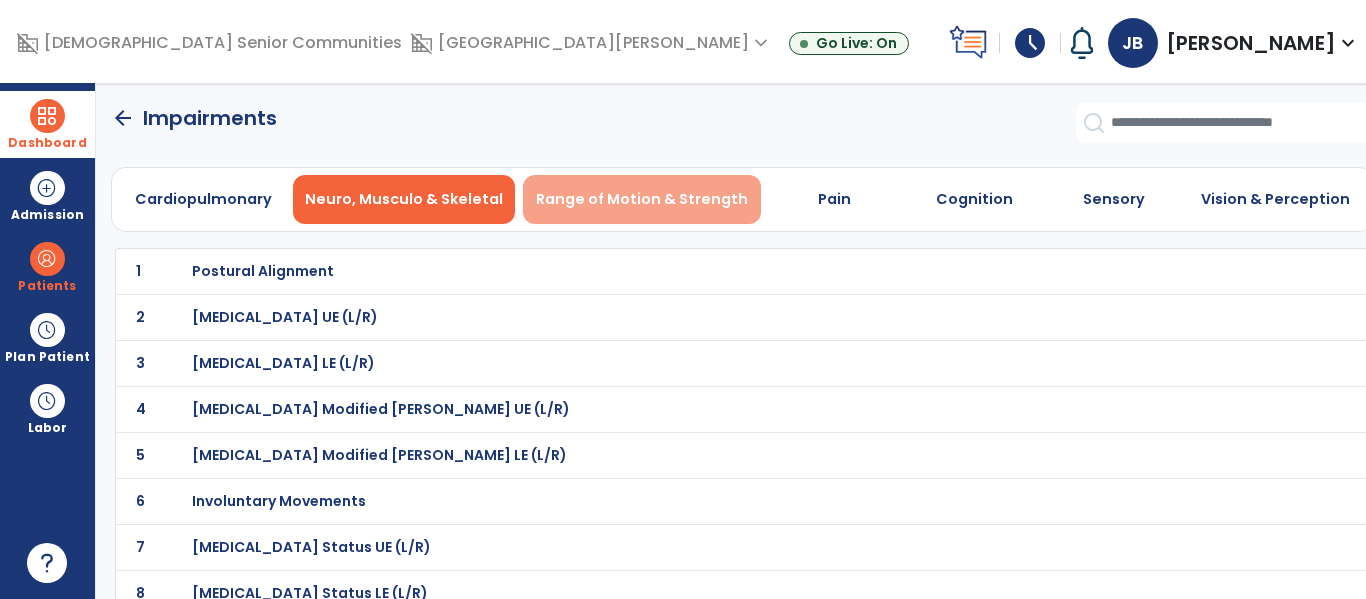 click on "Range of Motion & Strength" at bounding box center (642, 199) 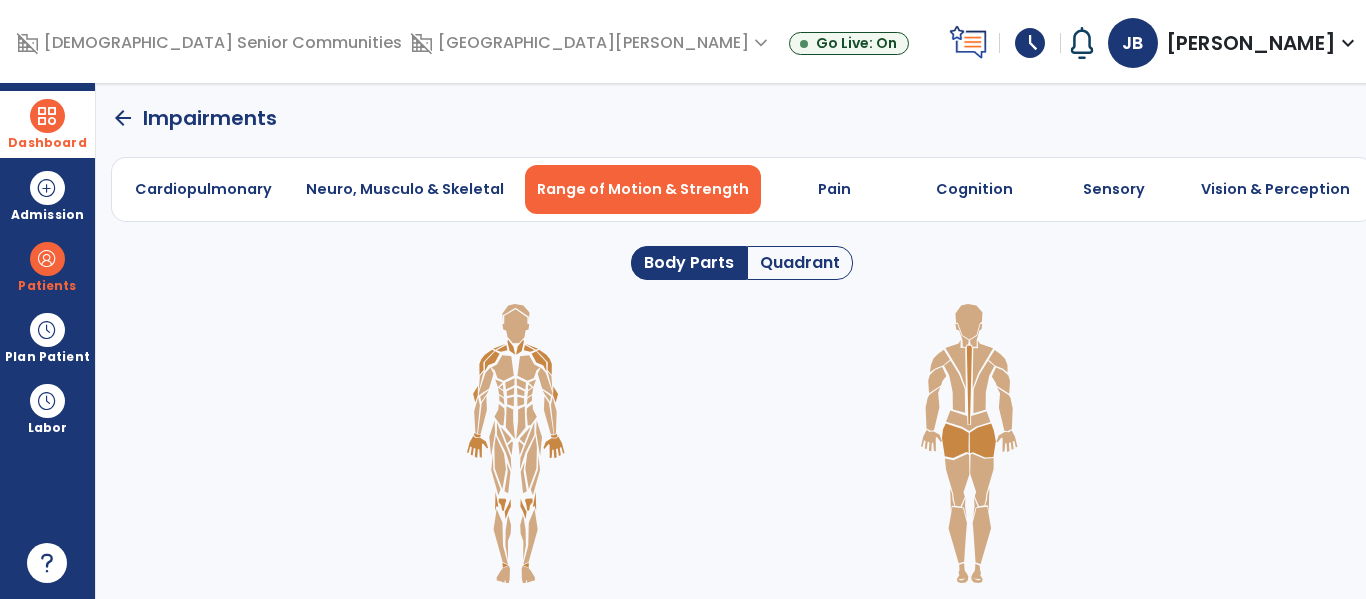 click 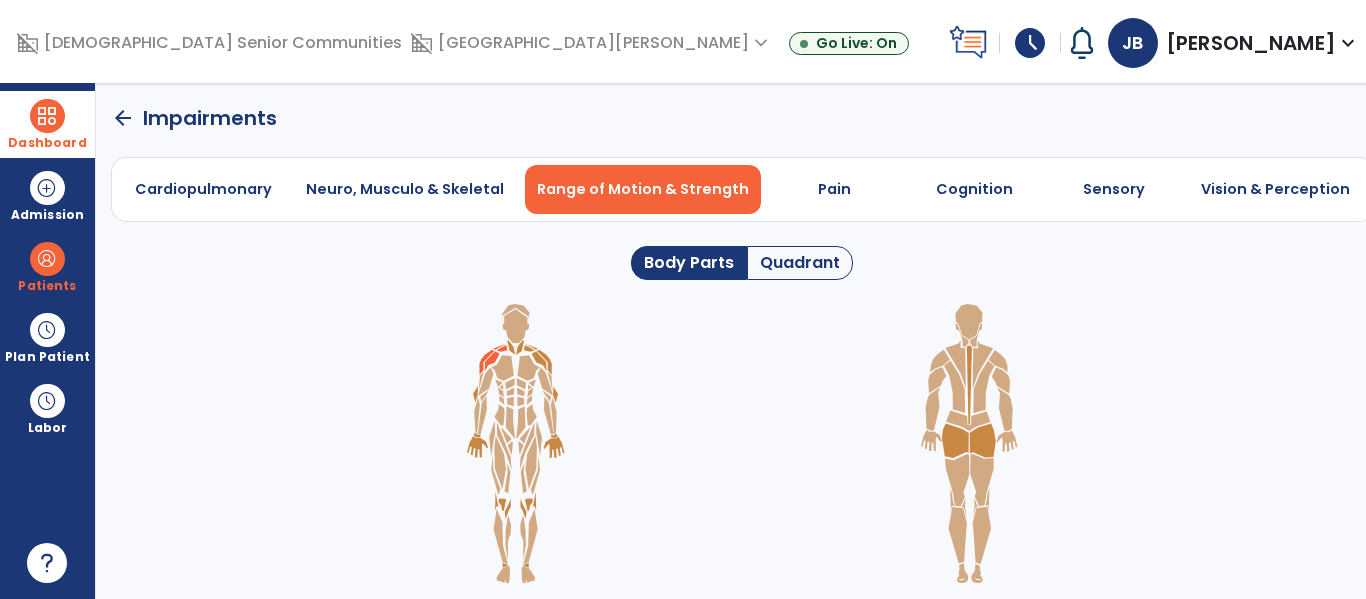 click 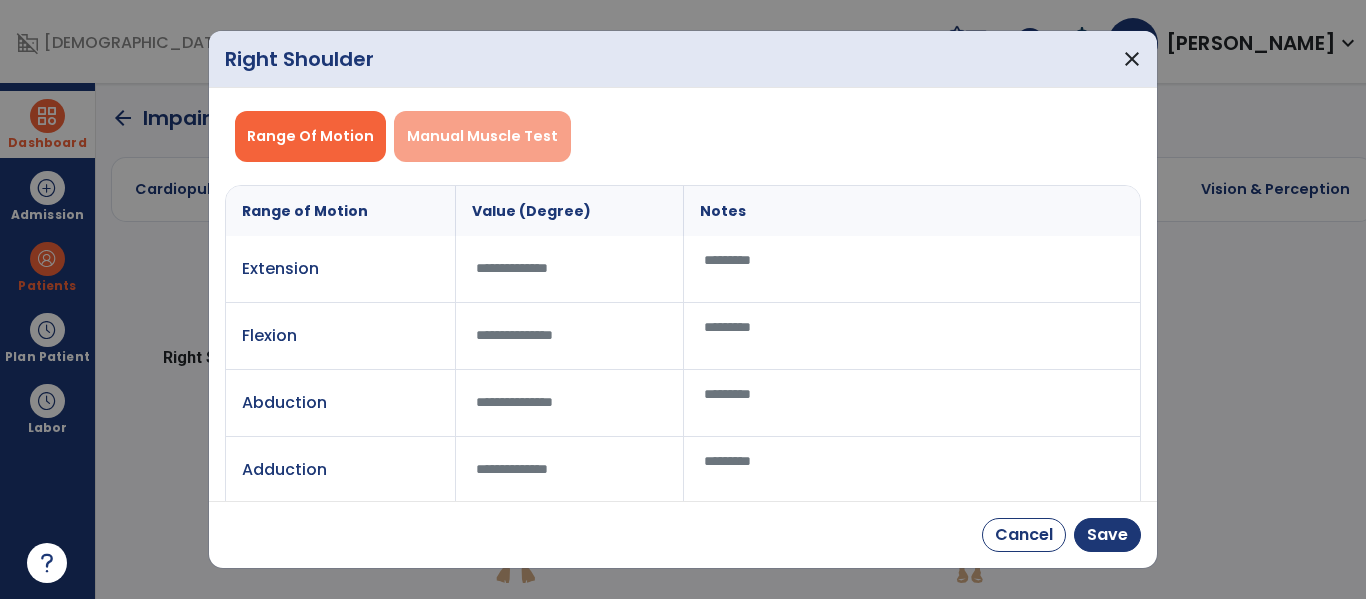 click on "Manual Muscle Test" at bounding box center (482, 136) 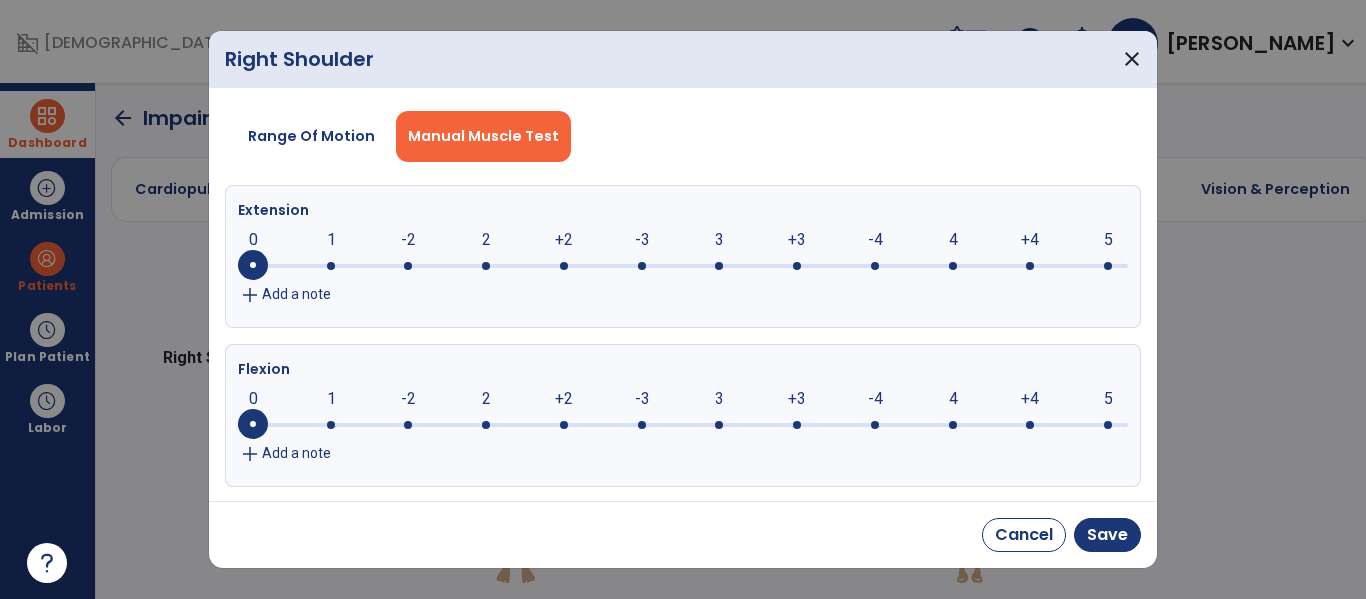 click 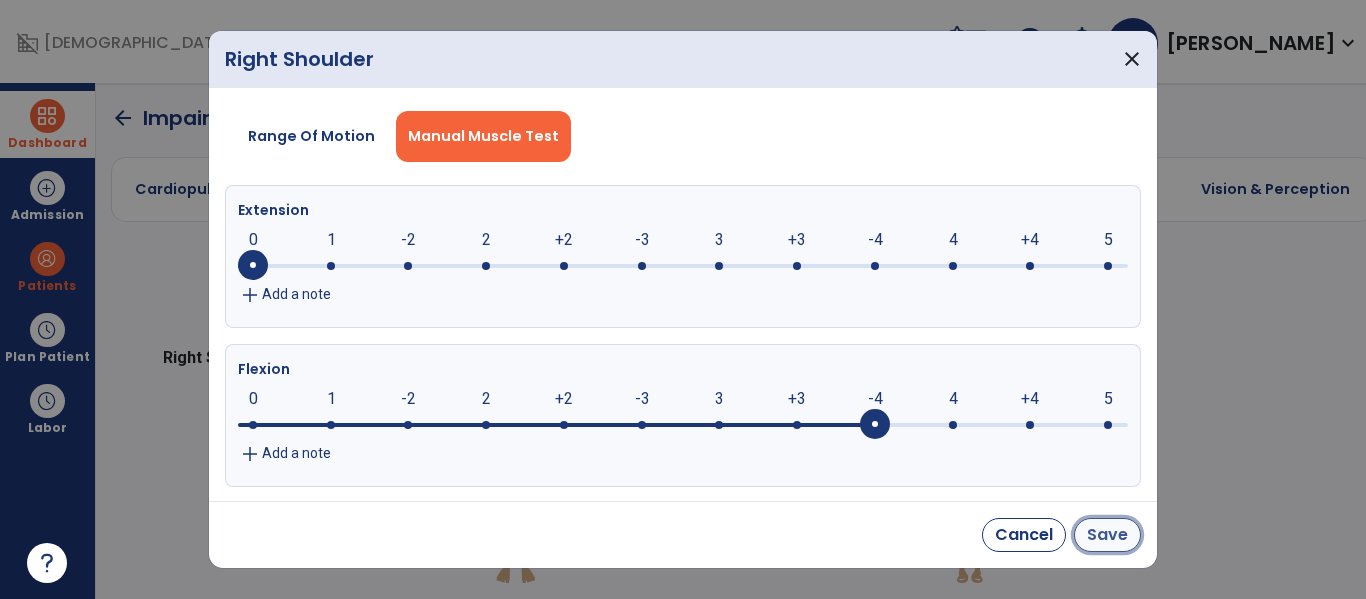 click on "Save" at bounding box center (1107, 535) 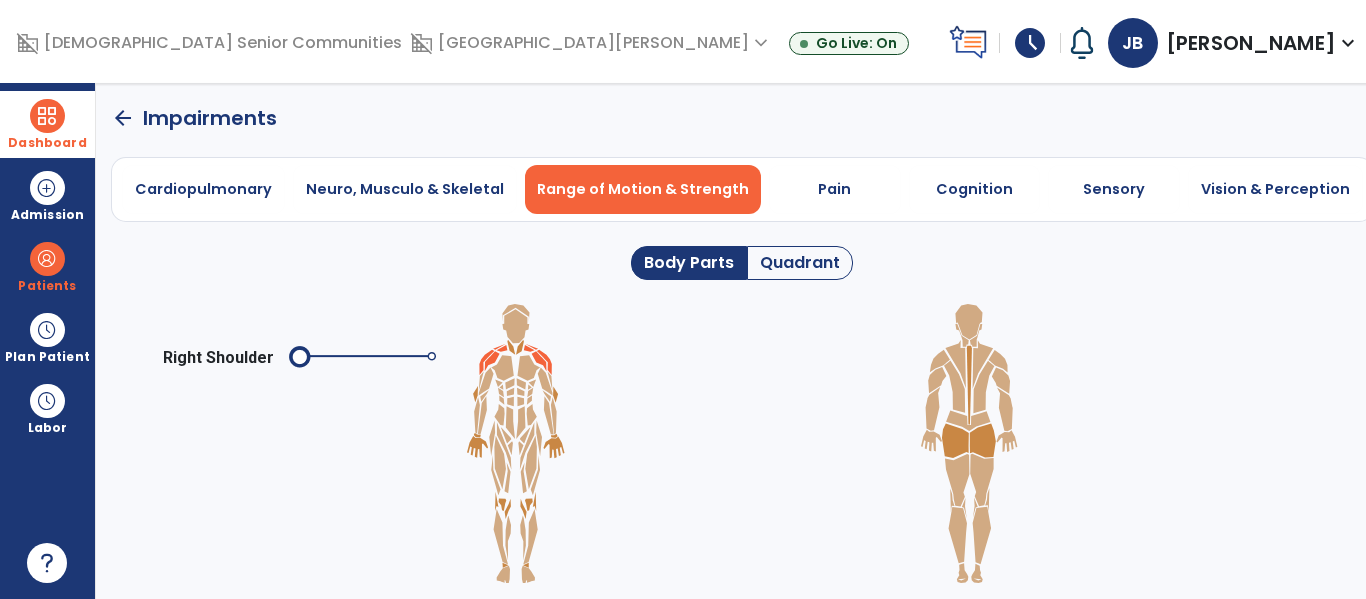 click 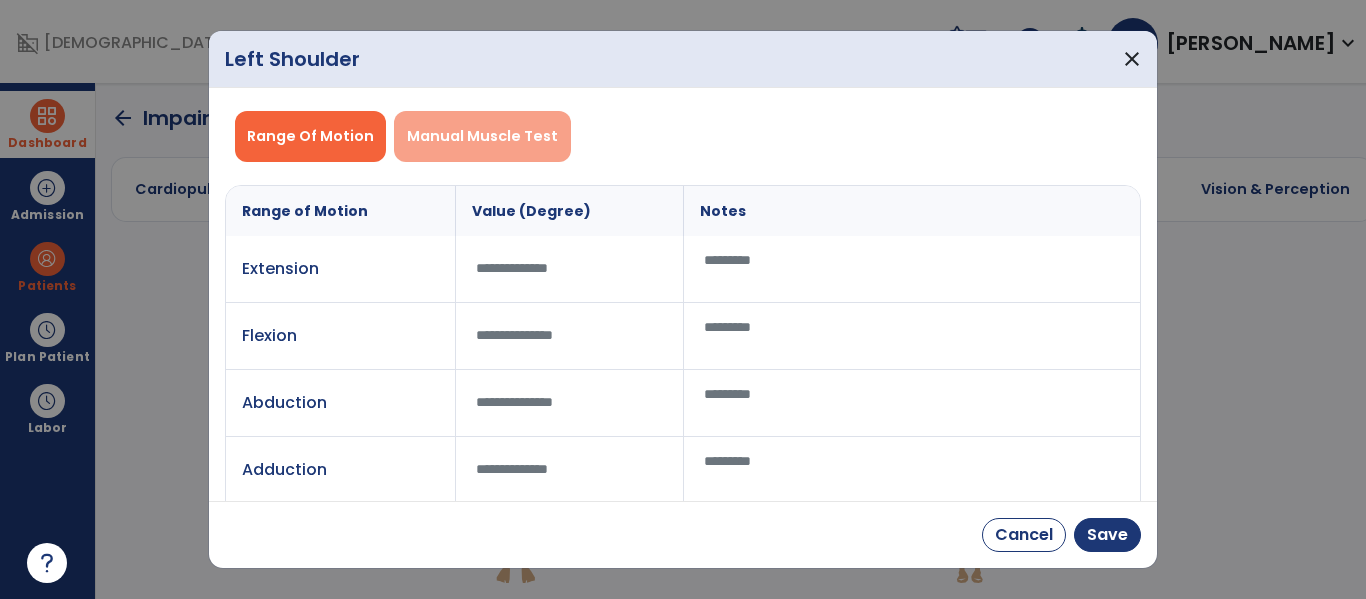 click on "Manual Muscle Test" at bounding box center (482, 136) 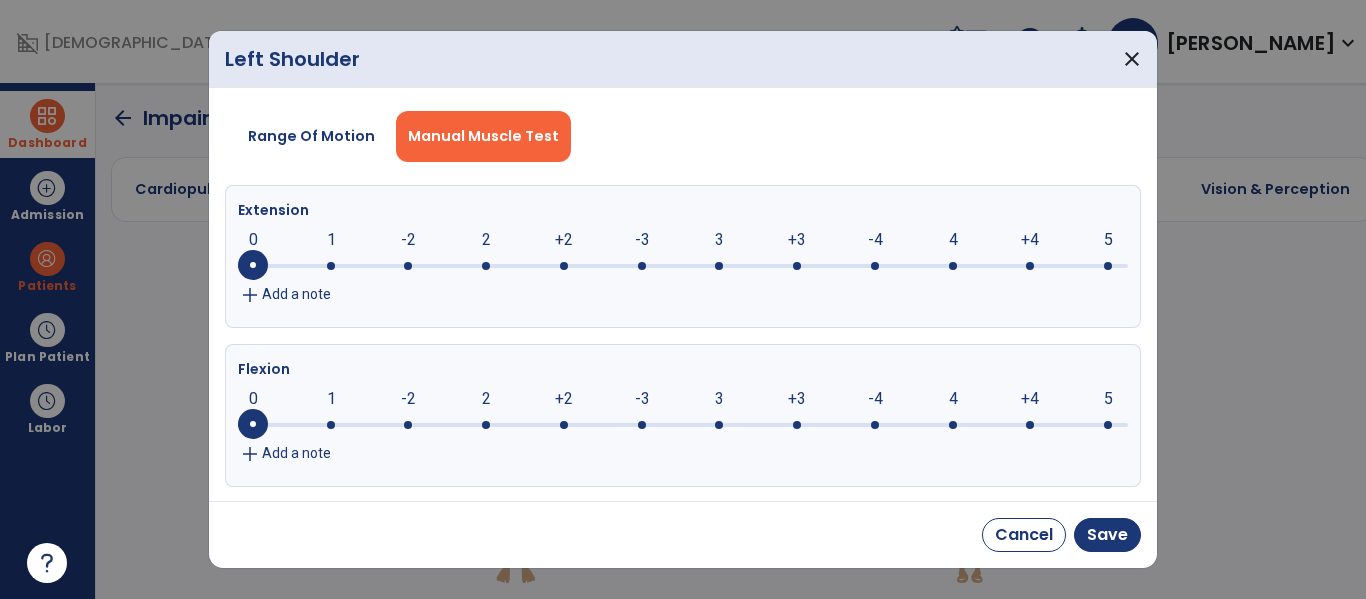 click 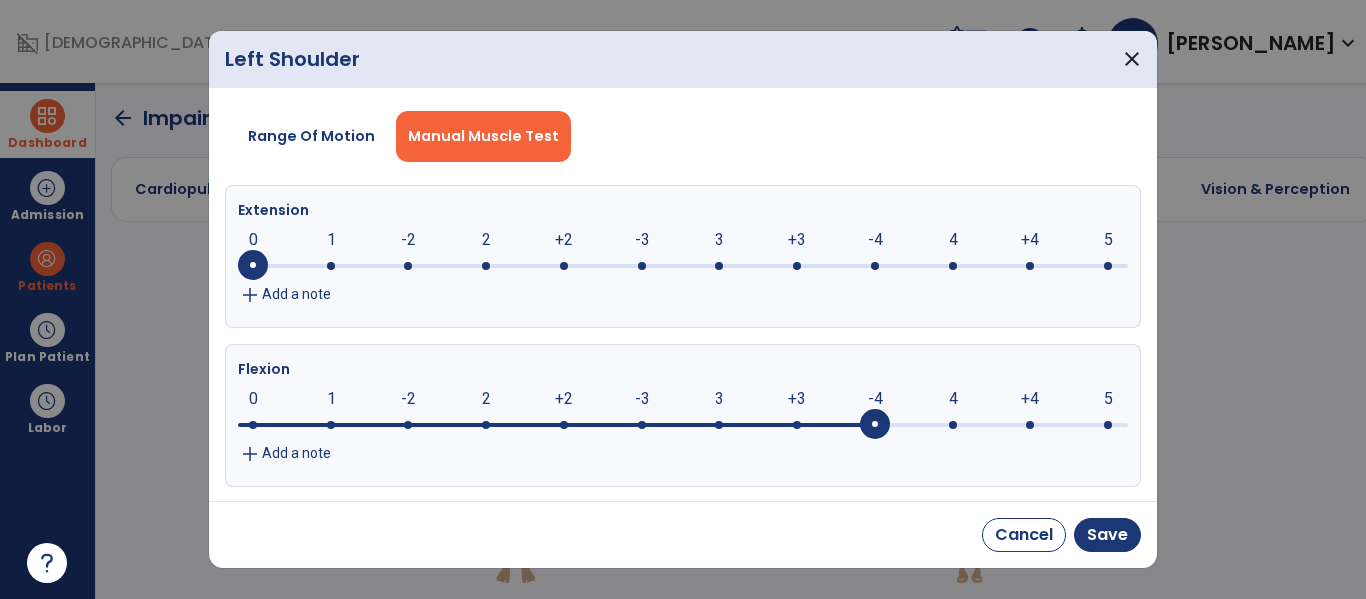 click on "Cancel   Save" at bounding box center [683, 534] 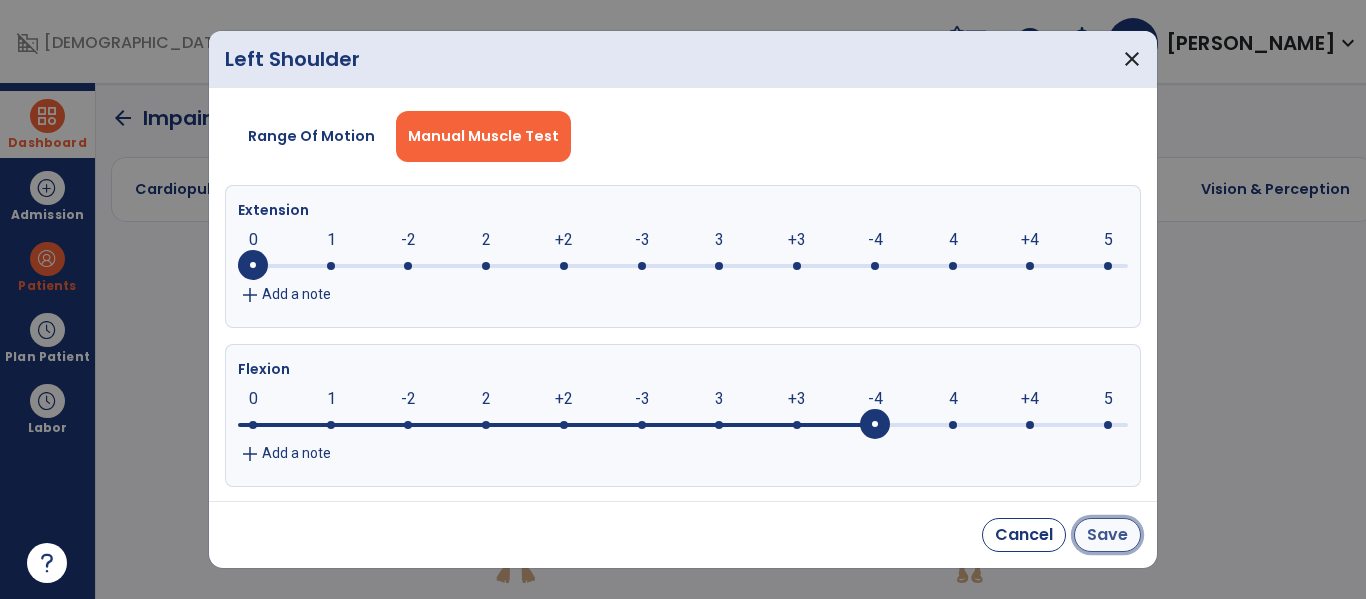 click on "Save" at bounding box center [1107, 535] 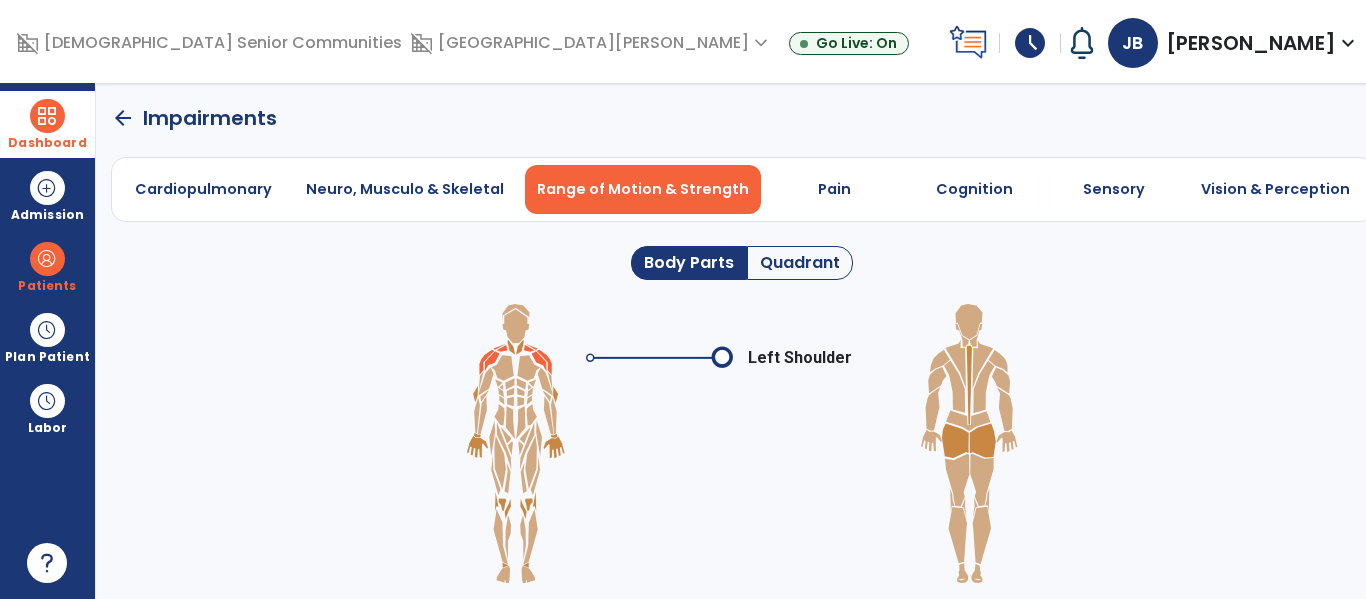 click on "Impairments" 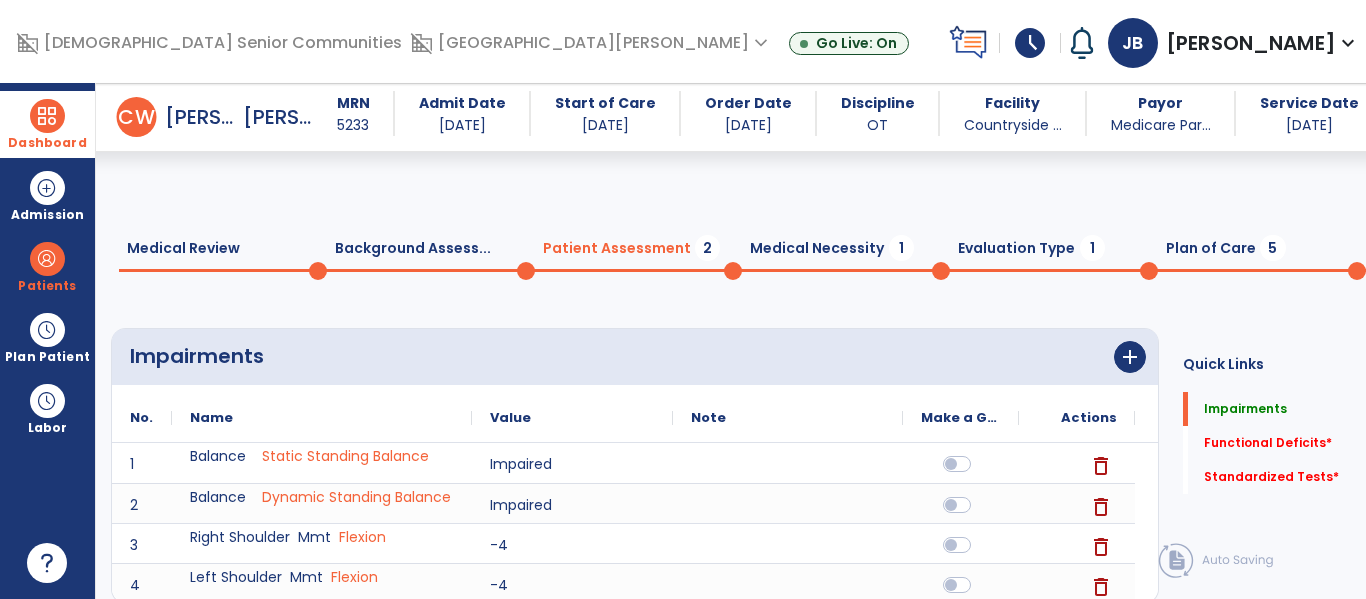 scroll, scrollTop: 459, scrollLeft: 0, axis: vertical 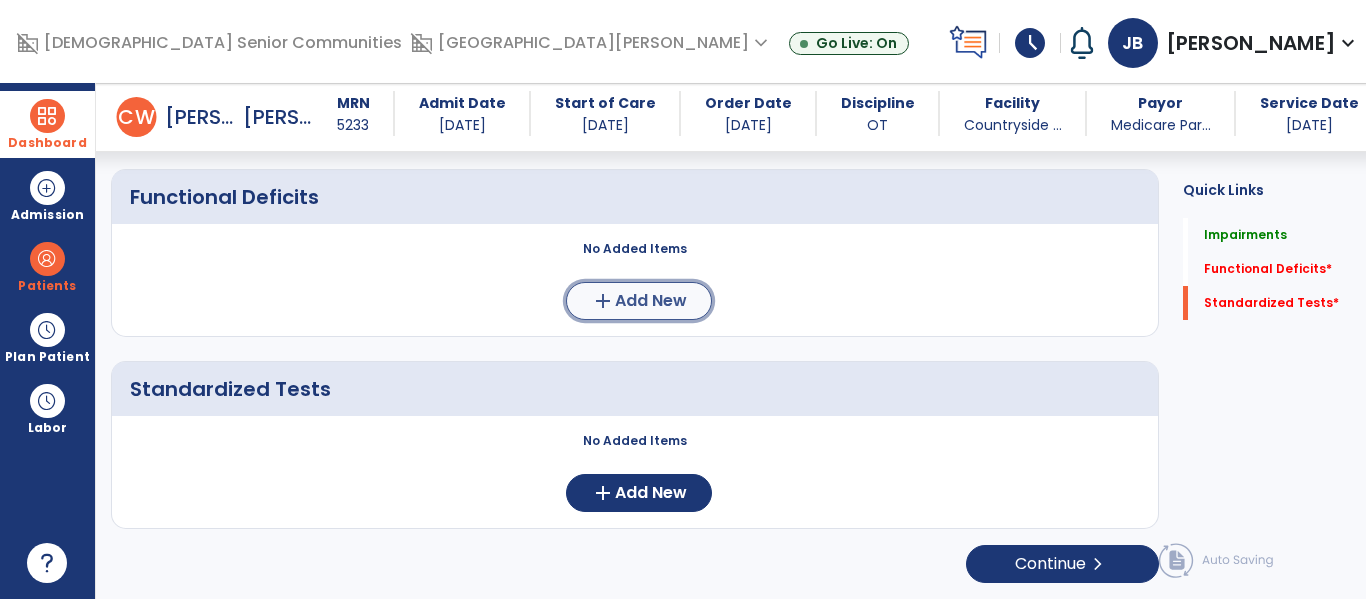 click on "Add New" 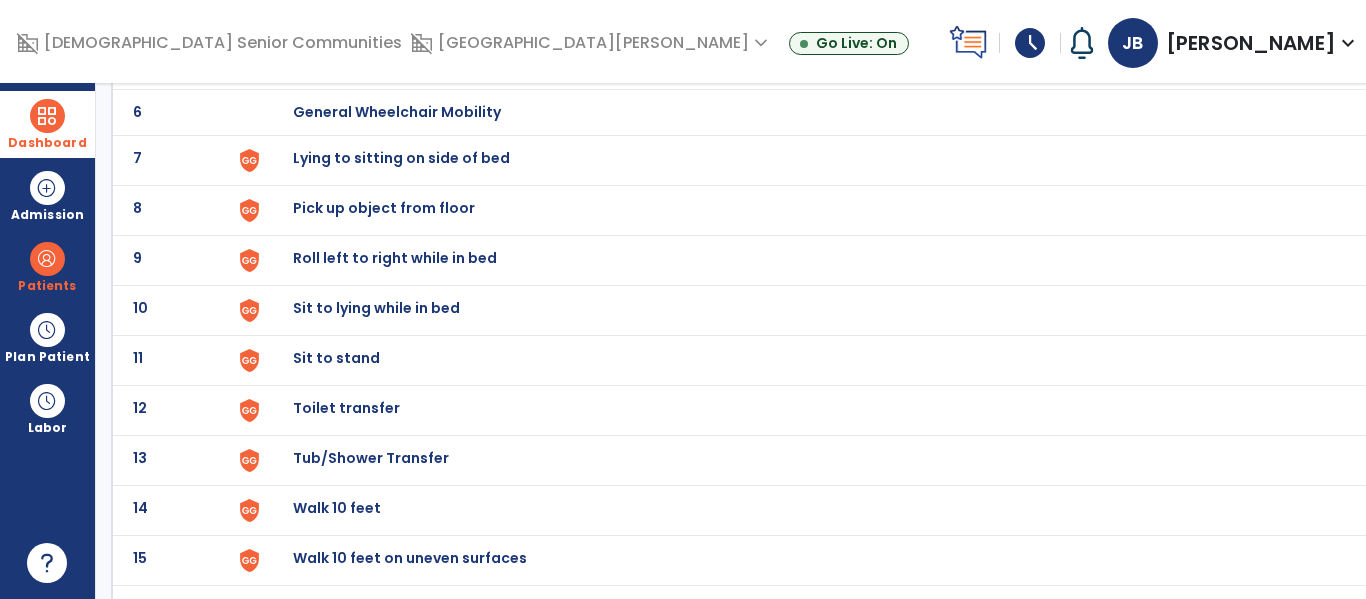 scroll, scrollTop: 395, scrollLeft: 0, axis: vertical 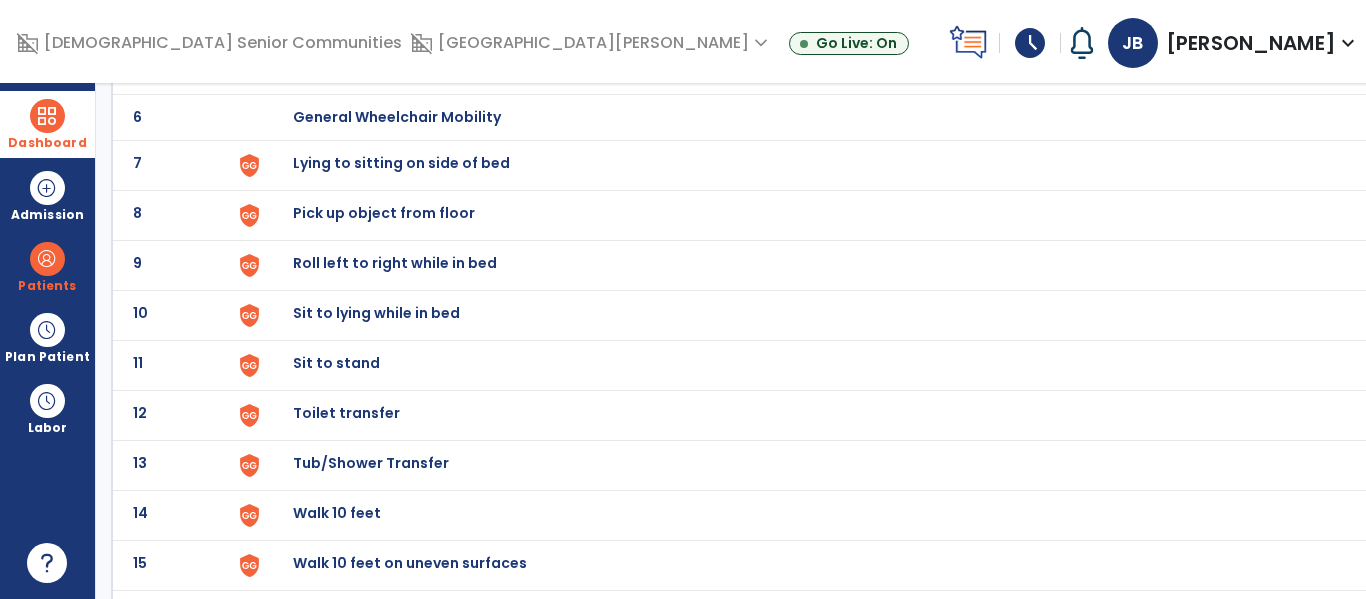 click on "Tub/Shower Transfer" at bounding box center [802, -131] 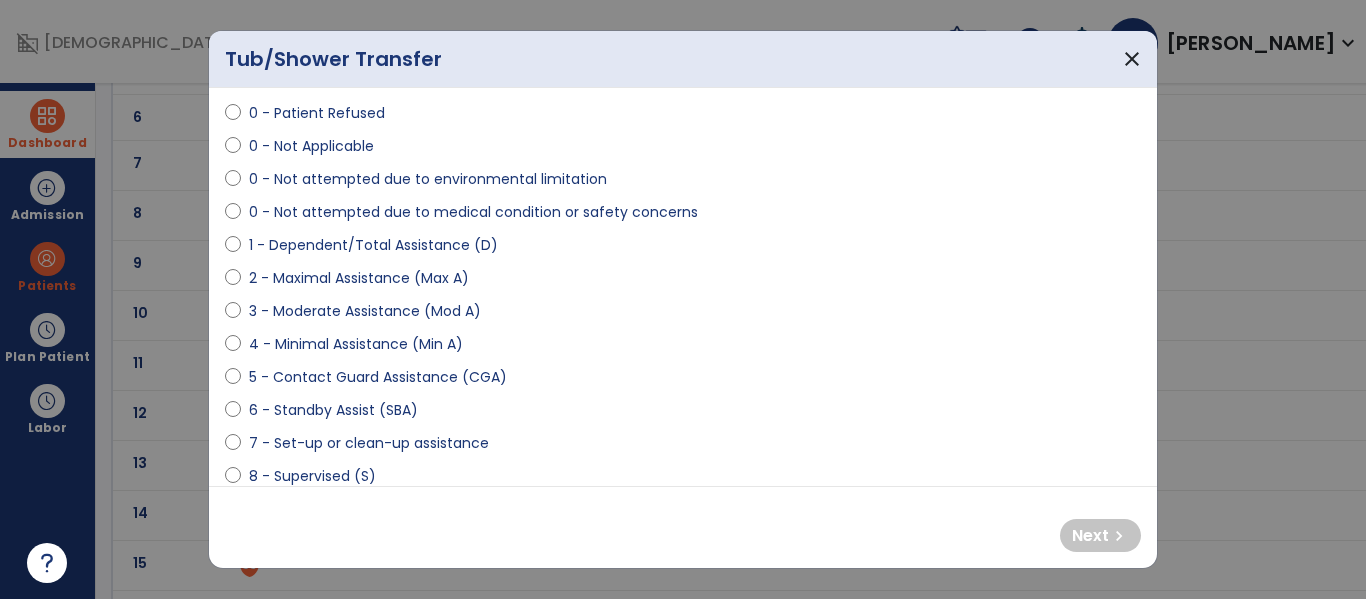 scroll, scrollTop: 103, scrollLeft: 0, axis: vertical 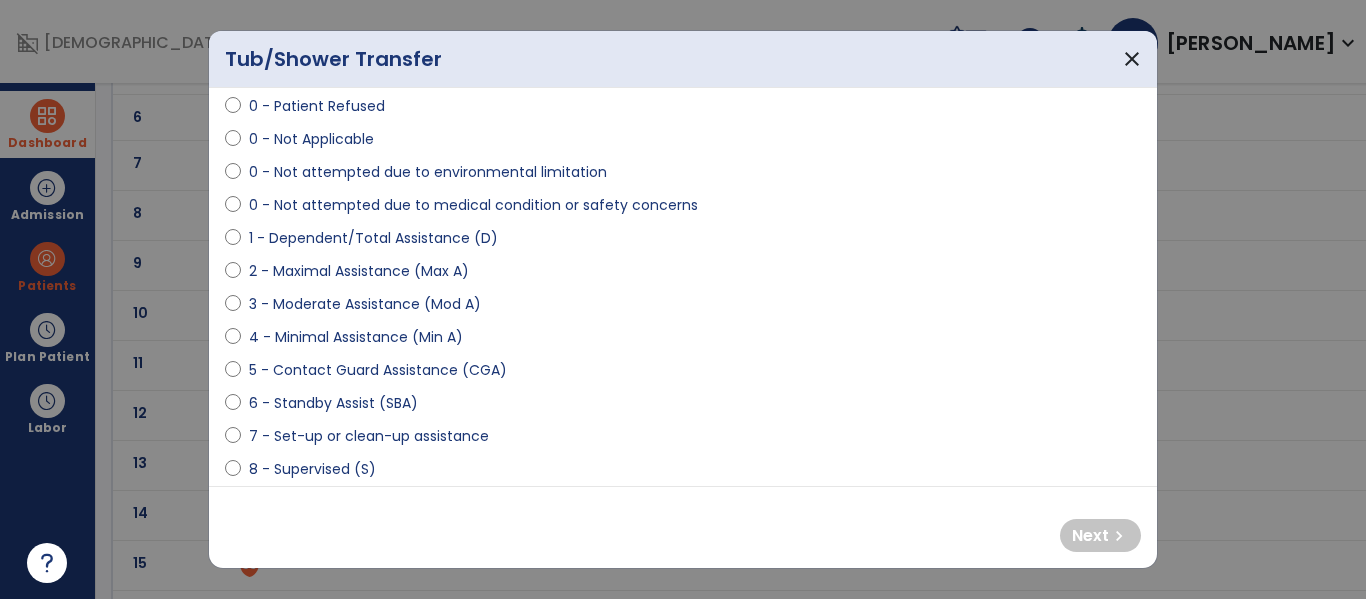 click on "4 - Minimal Assistance (Min A)" at bounding box center (356, 337) 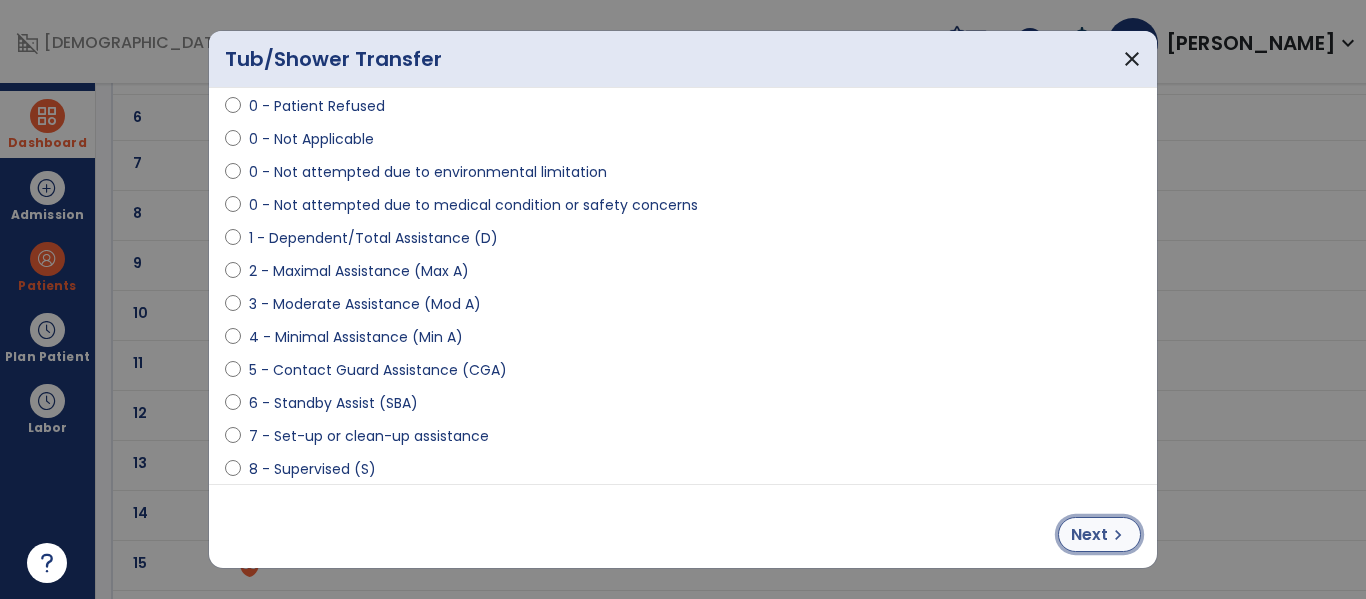 click on "chevron_right" at bounding box center (1118, 535) 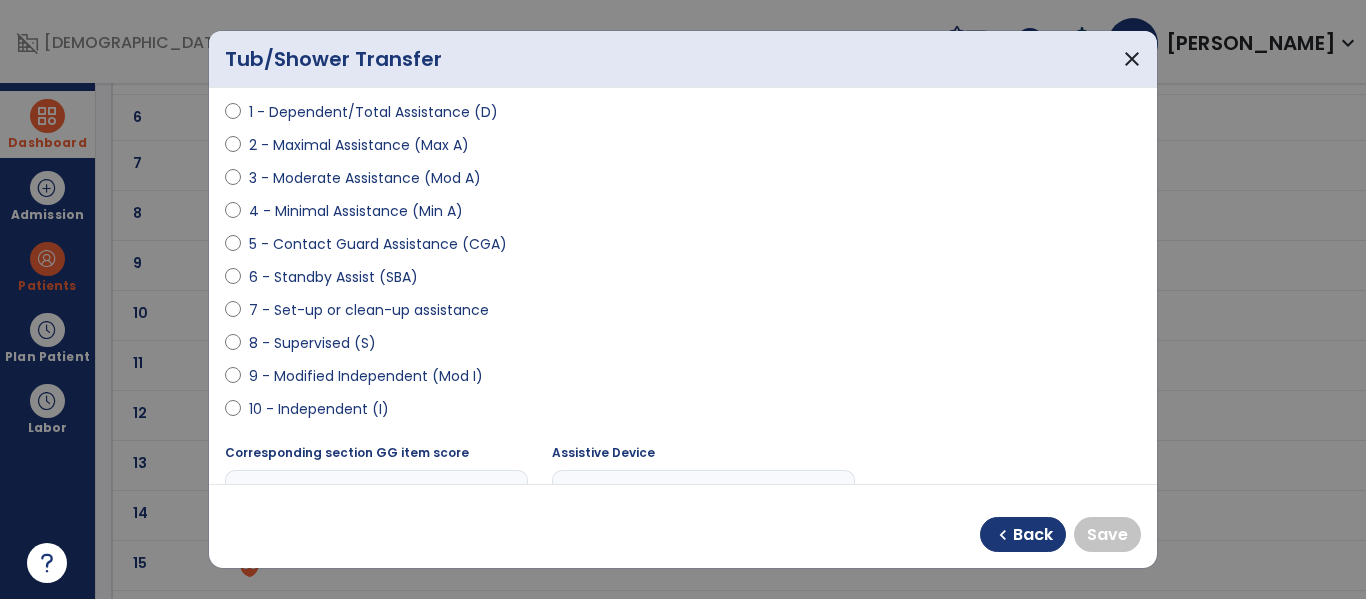 scroll, scrollTop: 234, scrollLeft: 0, axis: vertical 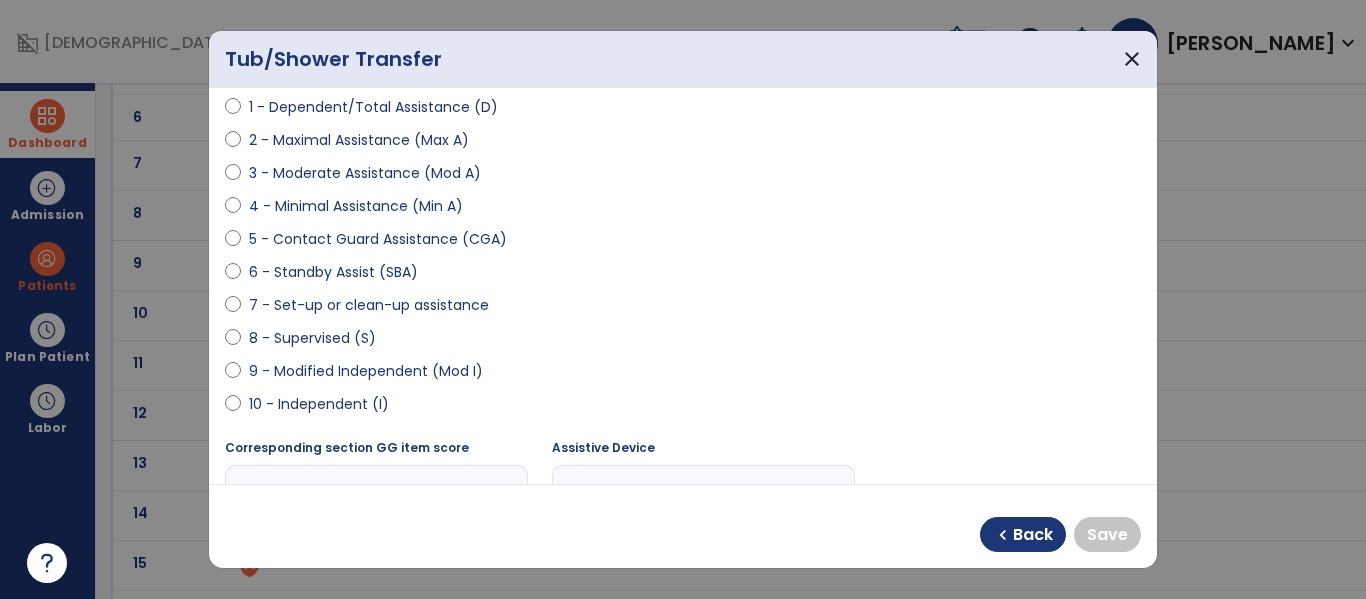 click on "9 - Modified Independent (Mod I)" at bounding box center [366, 371] 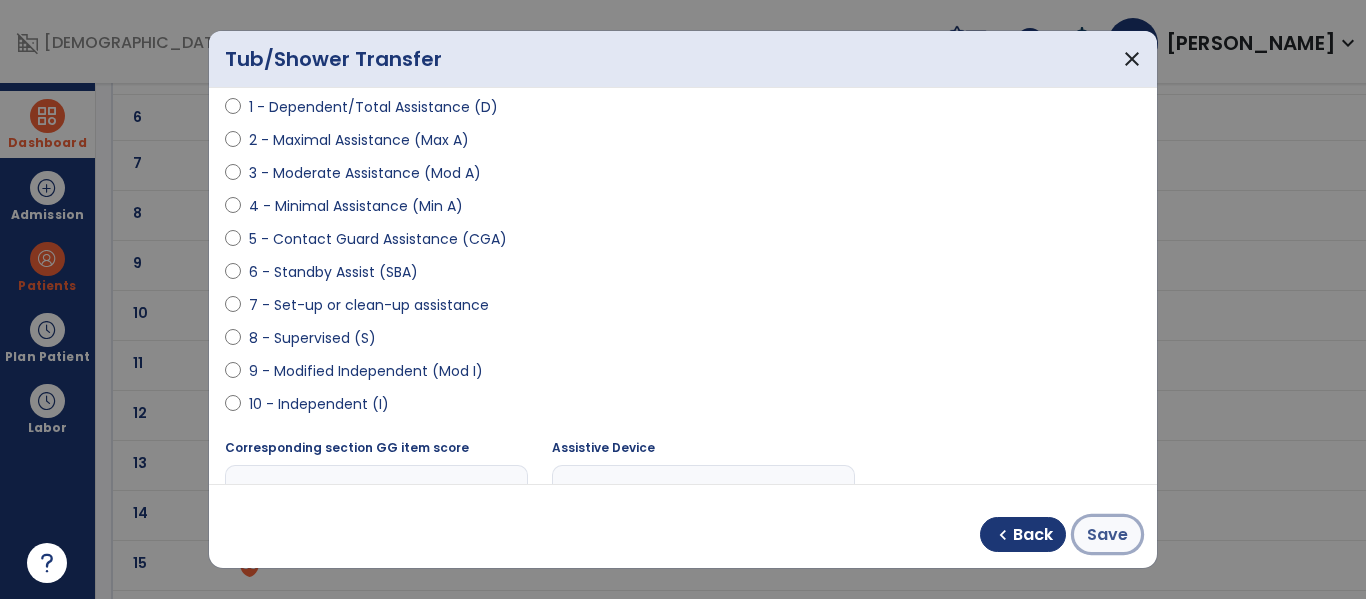 click on "Save" at bounding box center [1107, 535] 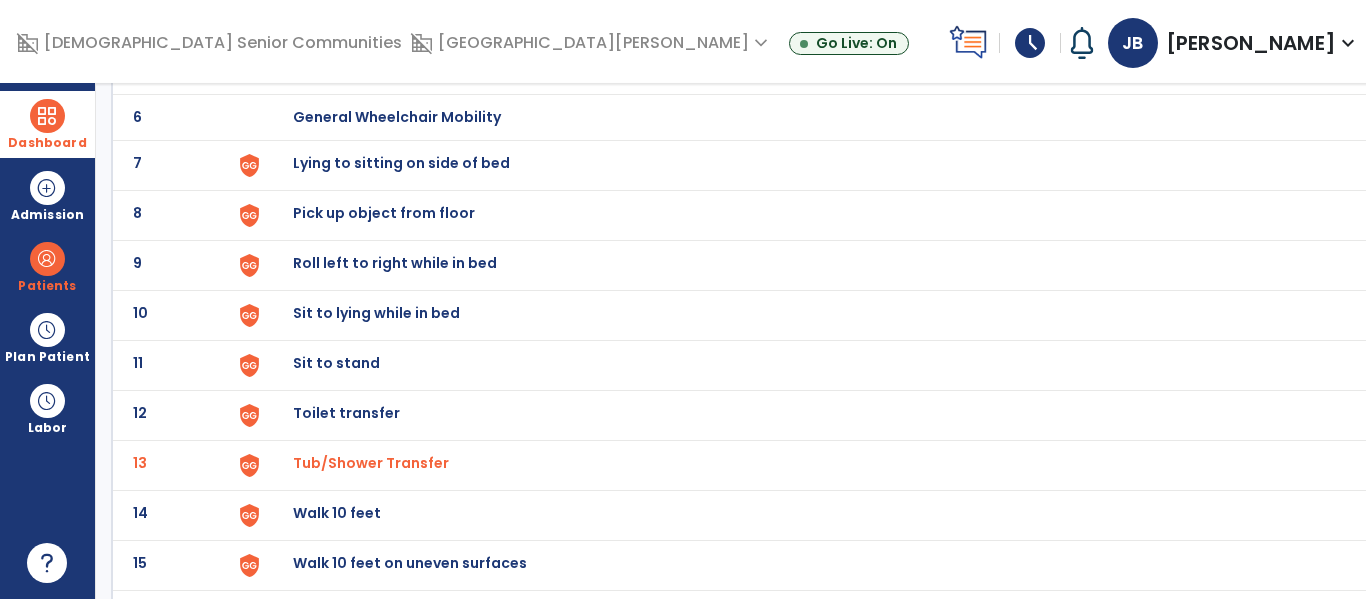scroll, scrollTop: 0, scrollLeft: 0, axis: both 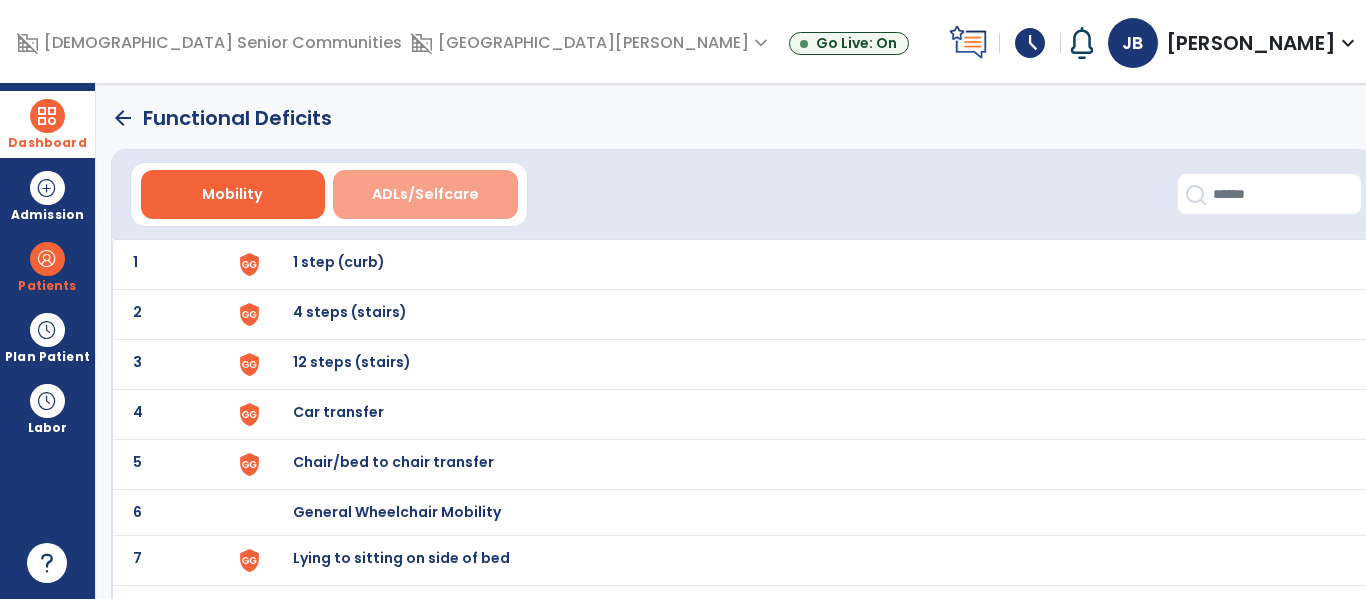 click on "ADLs/Selfcare" at bounding box center (425, 194) 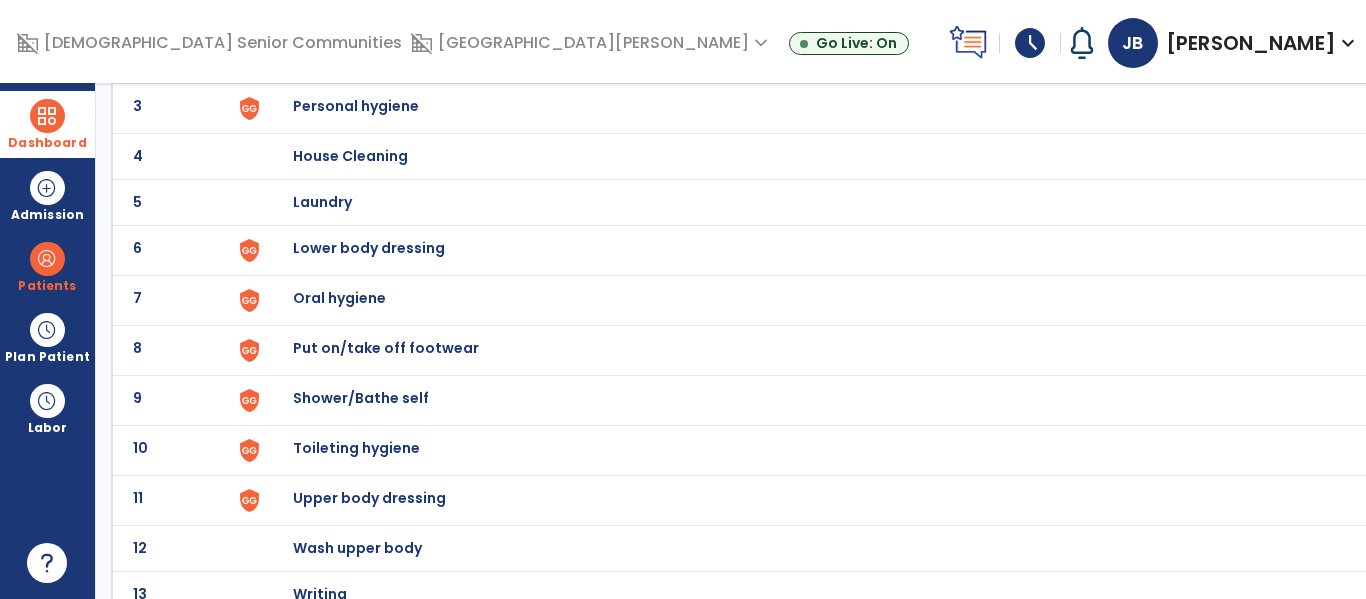 scroll, scrollTop: 272, scrollLeft: 0, axis: vertical 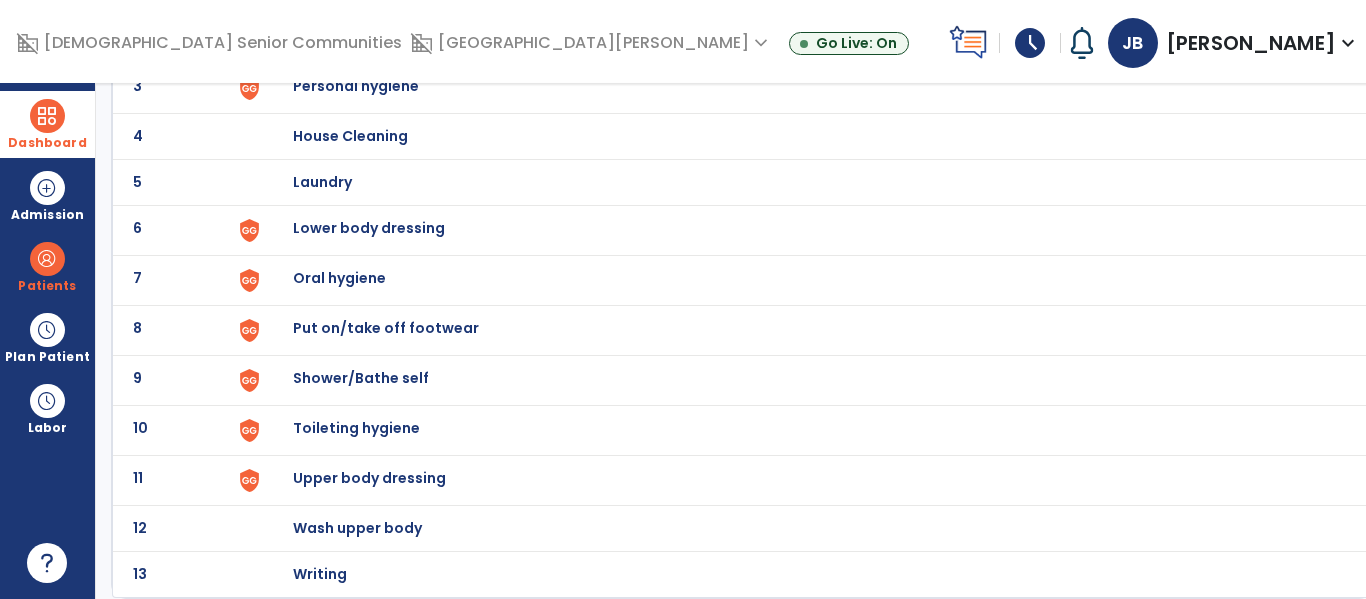 click on "Lower body dressing" at bounding box center [406, -10] 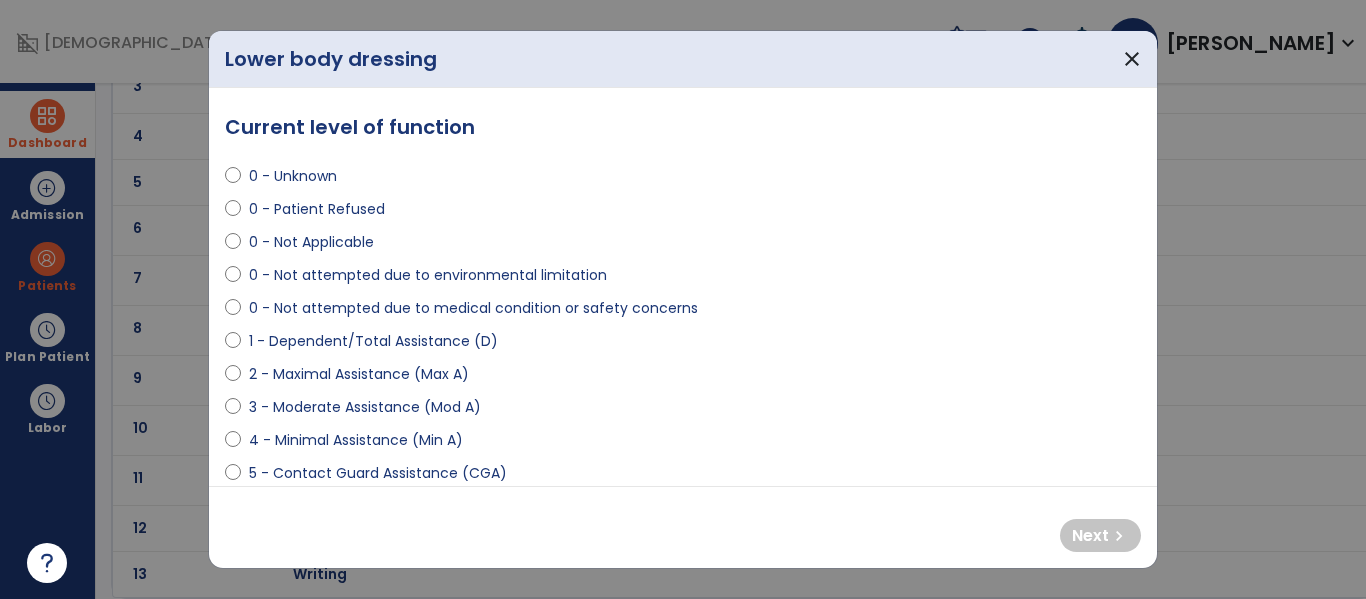 click on "4 - Minimal Assistance (Min A)" at bounding box center [356, 440] 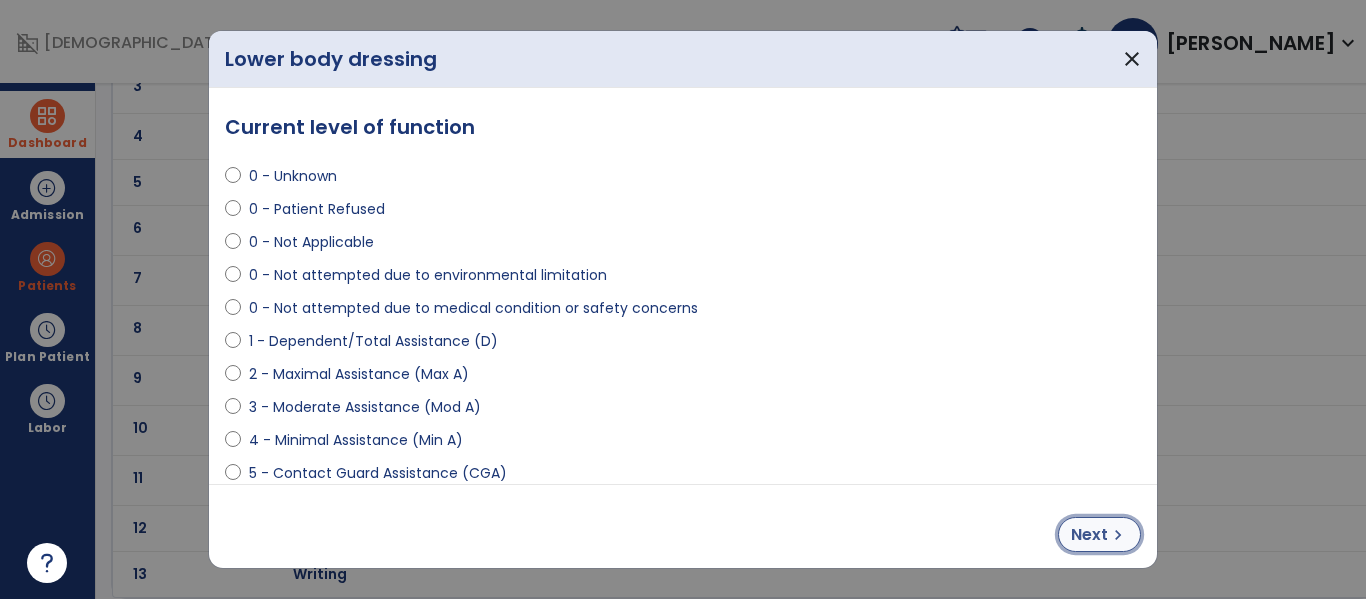 click on "chevron_right" at bounding box center [1118, 535] 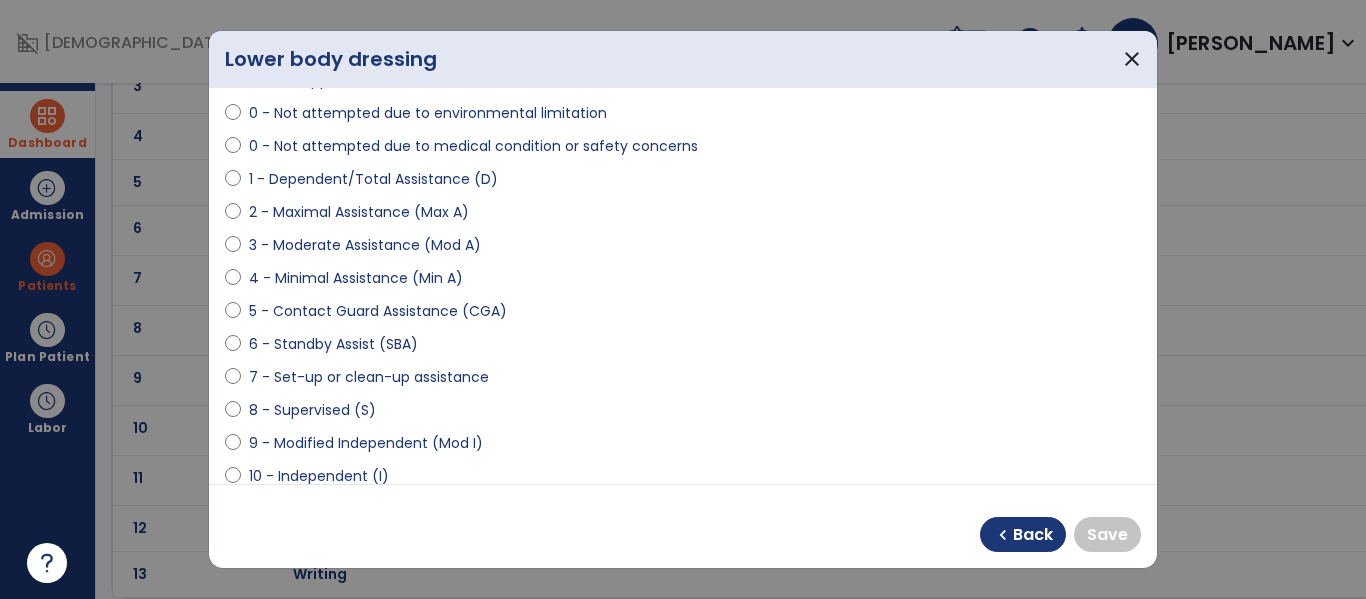 scroll, scrollTop: 196, scrollLeft: 0, axis: vertical 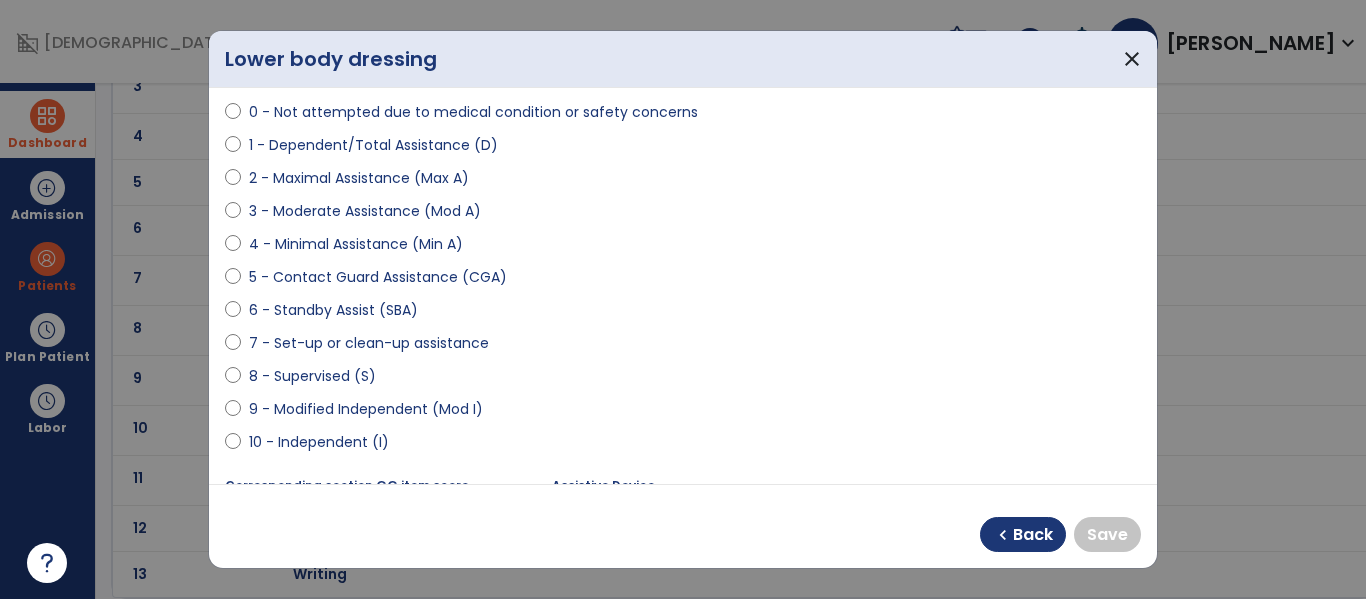 click on "9 - Modified Independent (Mod I)" at bounding box center (366, 409) 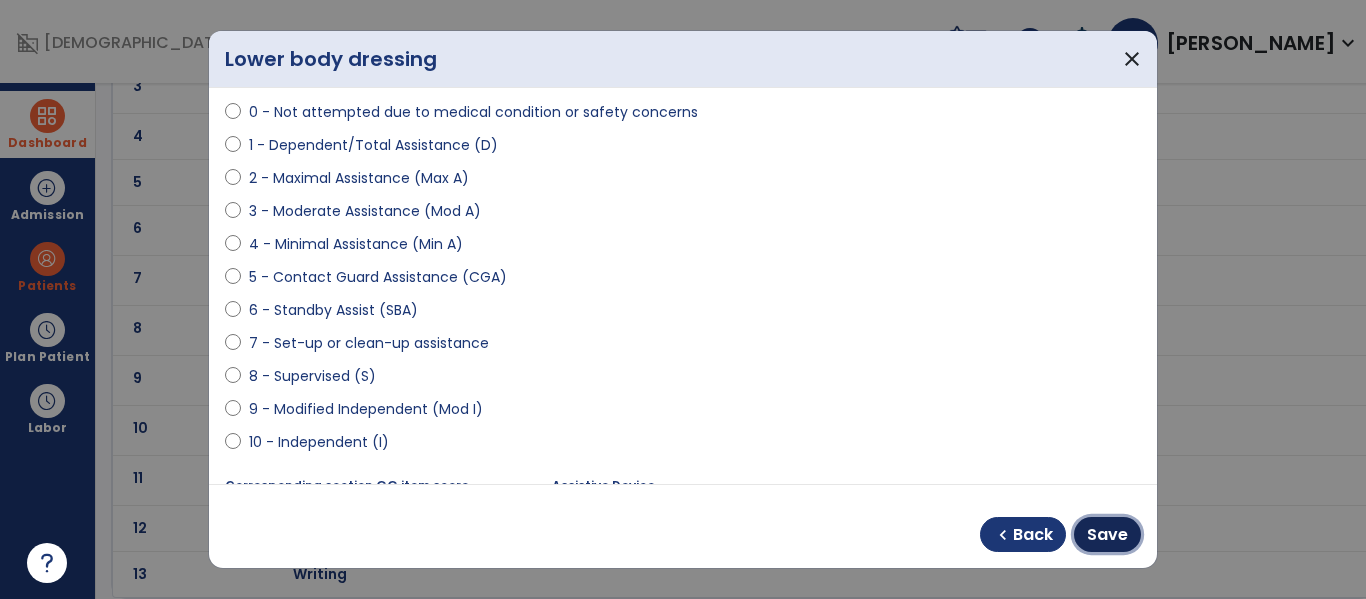 click on "Save" at bounding box center [1107, 534] 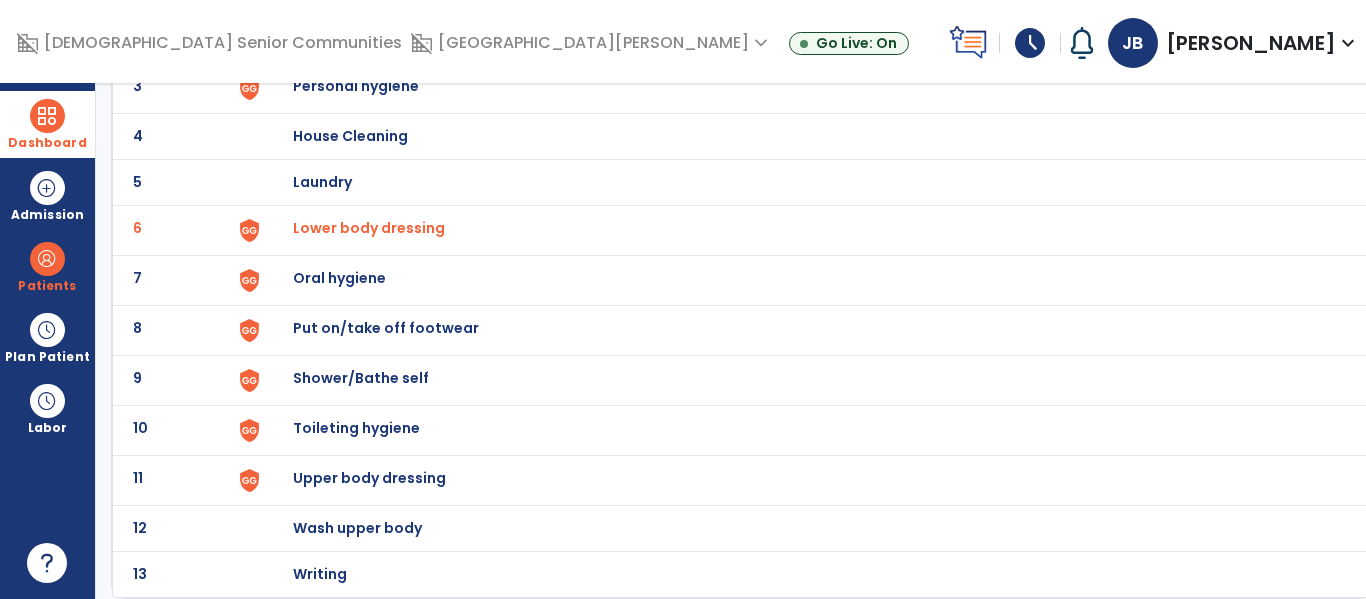 click on "Put on/take off footwear" at bounding box center (802, -10) 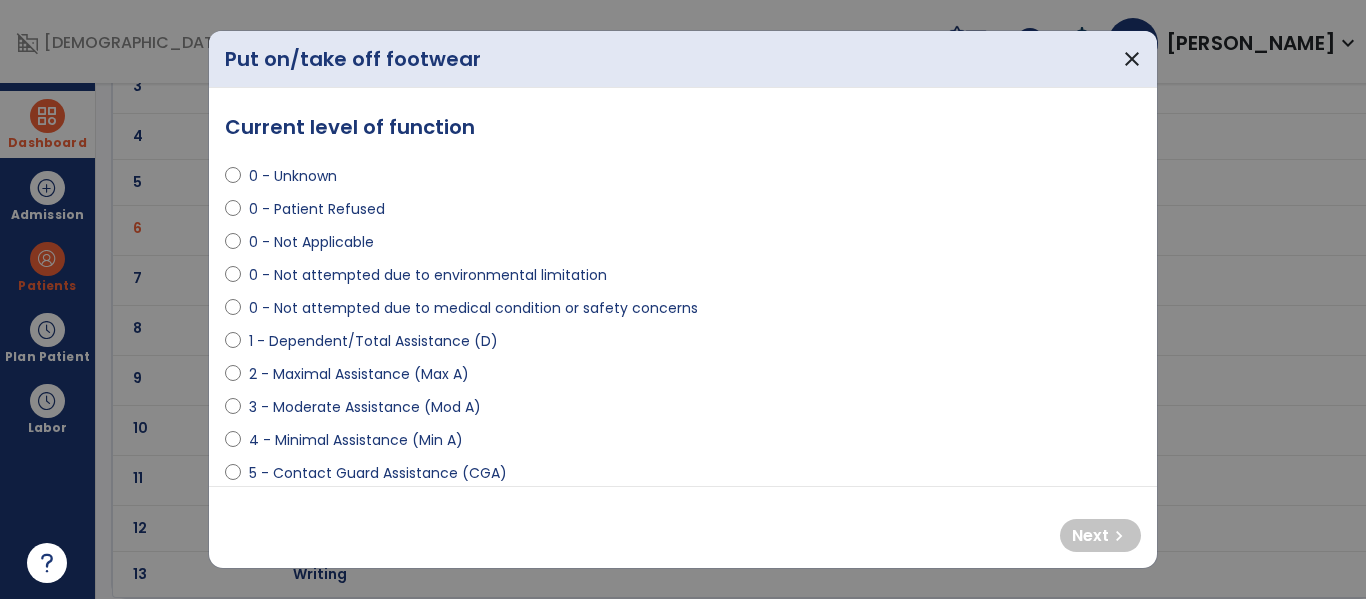 click on "1 - Dependent/Total Assistance (D)" at bounding box center (373, 341) 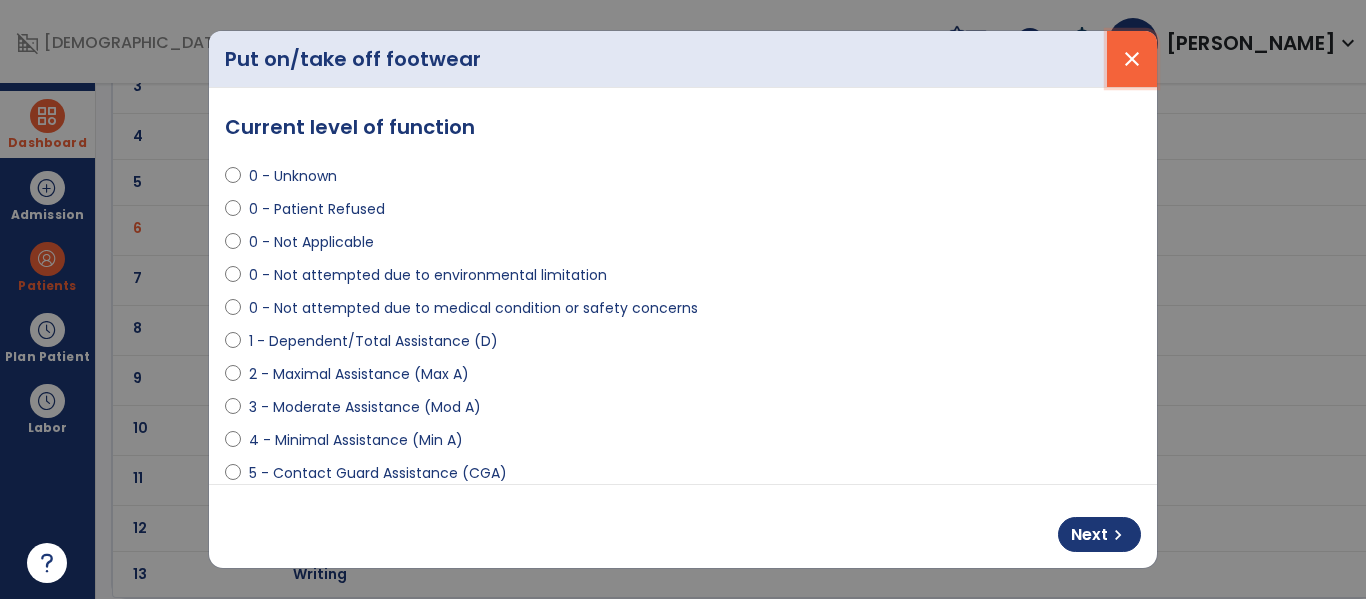 click on "close" at bounding box center [1132, 59] 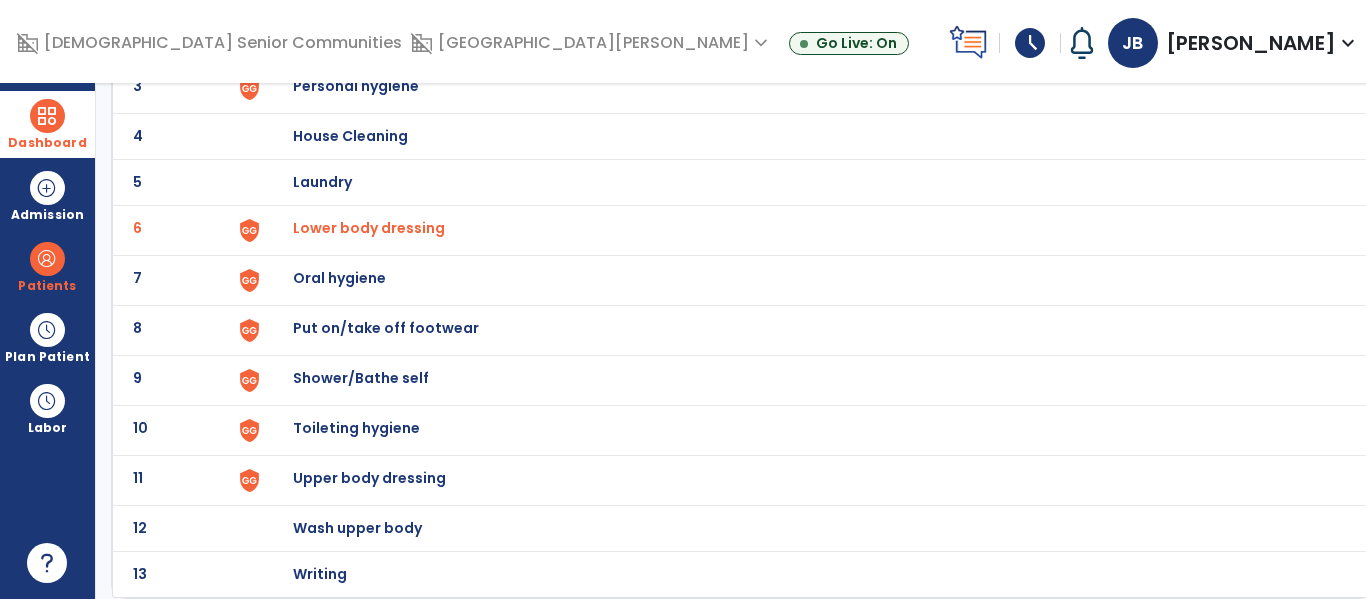 click on "9 Shower/Bathe self" 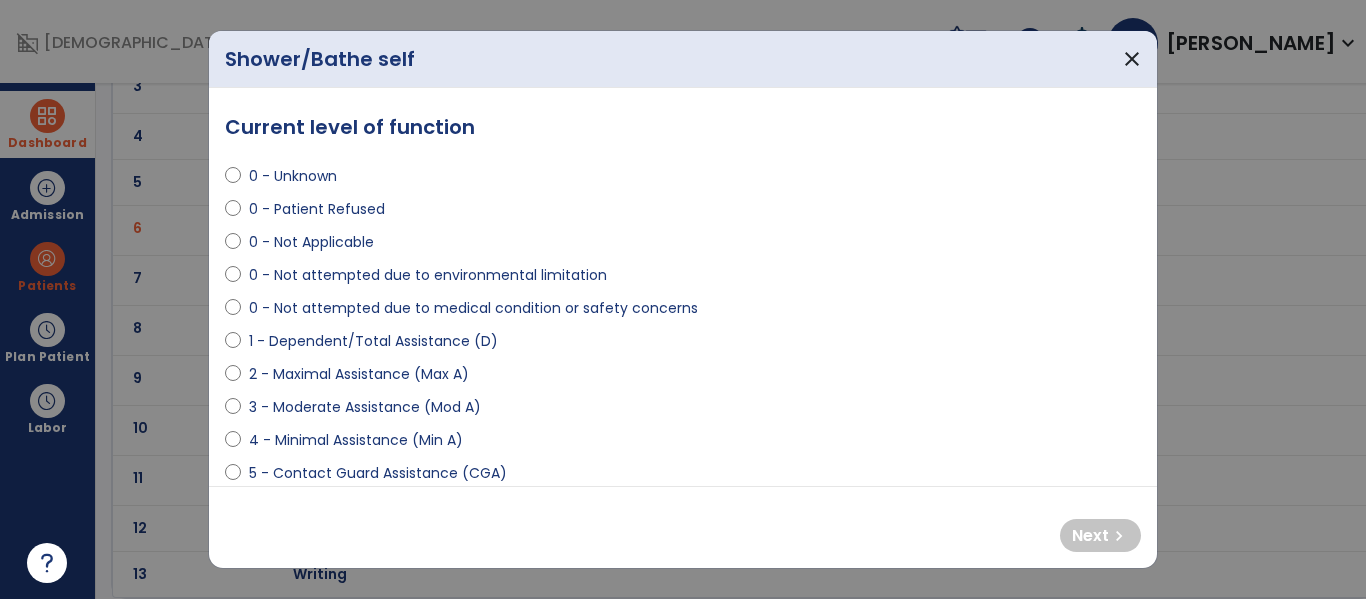 click on "3 - Moderate Assistance (Mod A)" at bounding box center (365, 407) 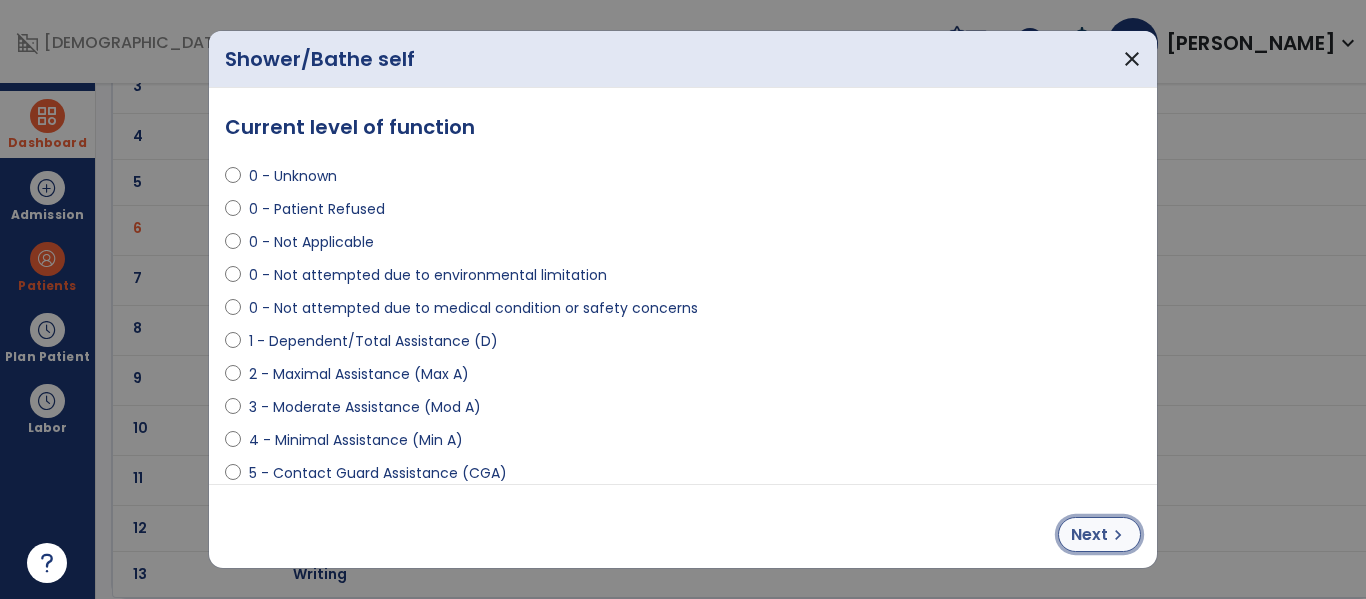 click on "Next" at bounding box center [1089, 535] 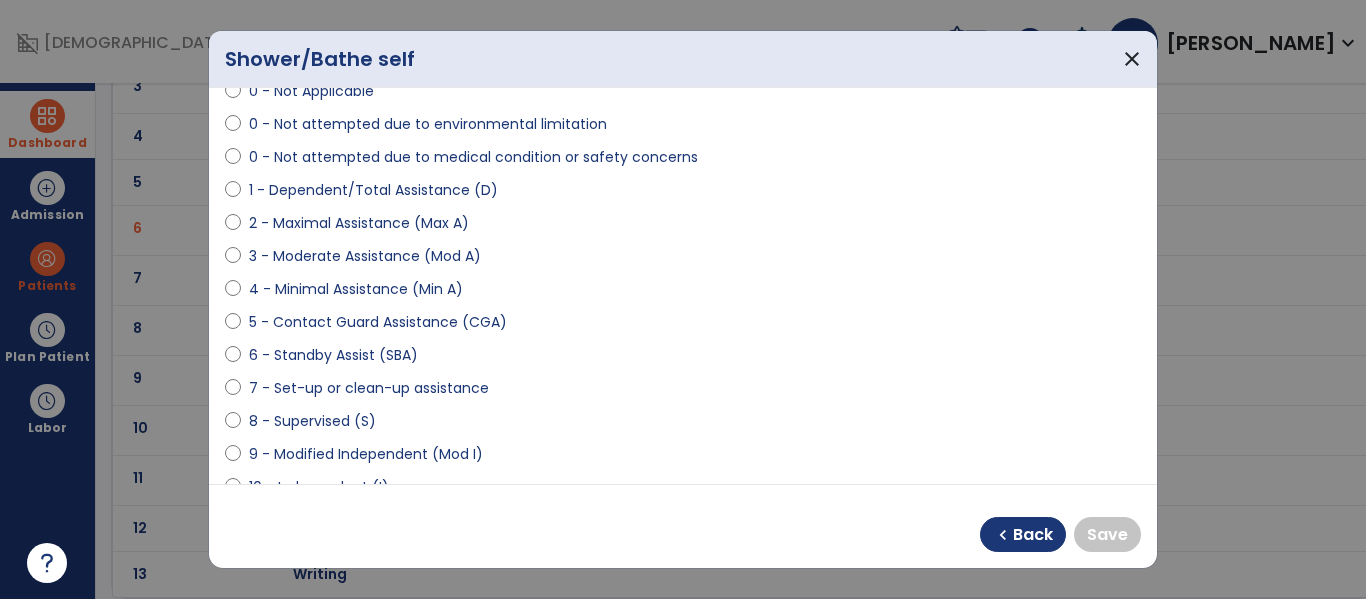 scroll, scrollTop: 192, scrollLeft: 0, axis: vertical 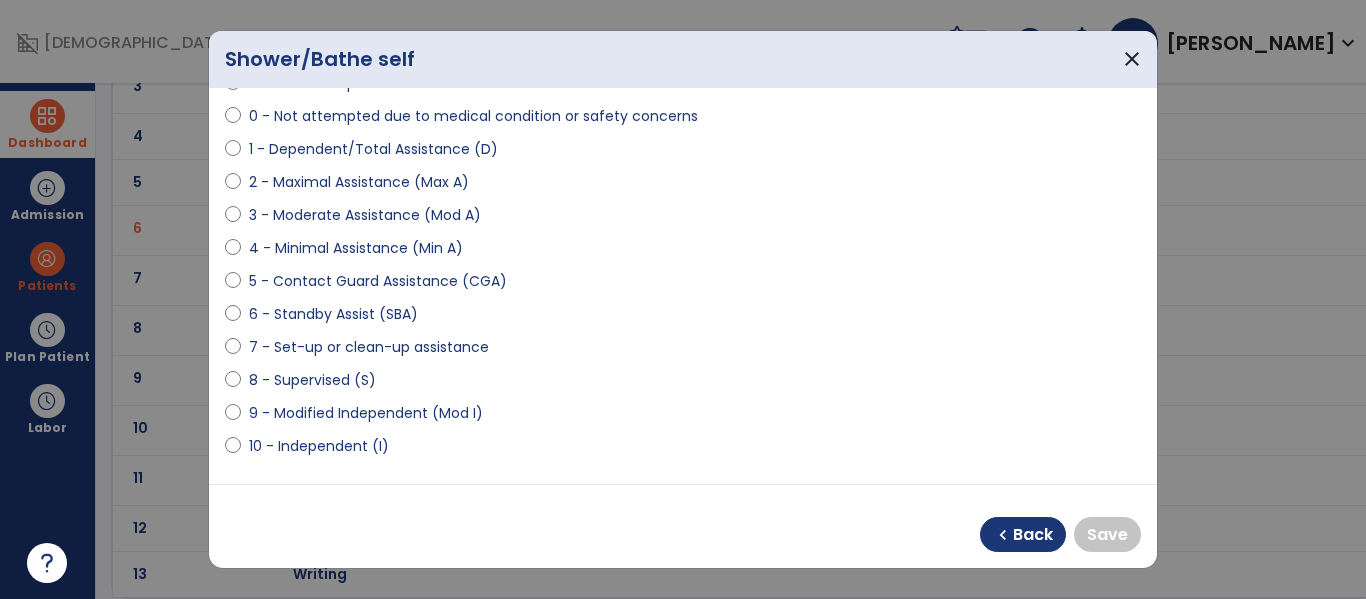 click on "9 - Modified Independent (Mod I)" at bounding box center [366, 413] 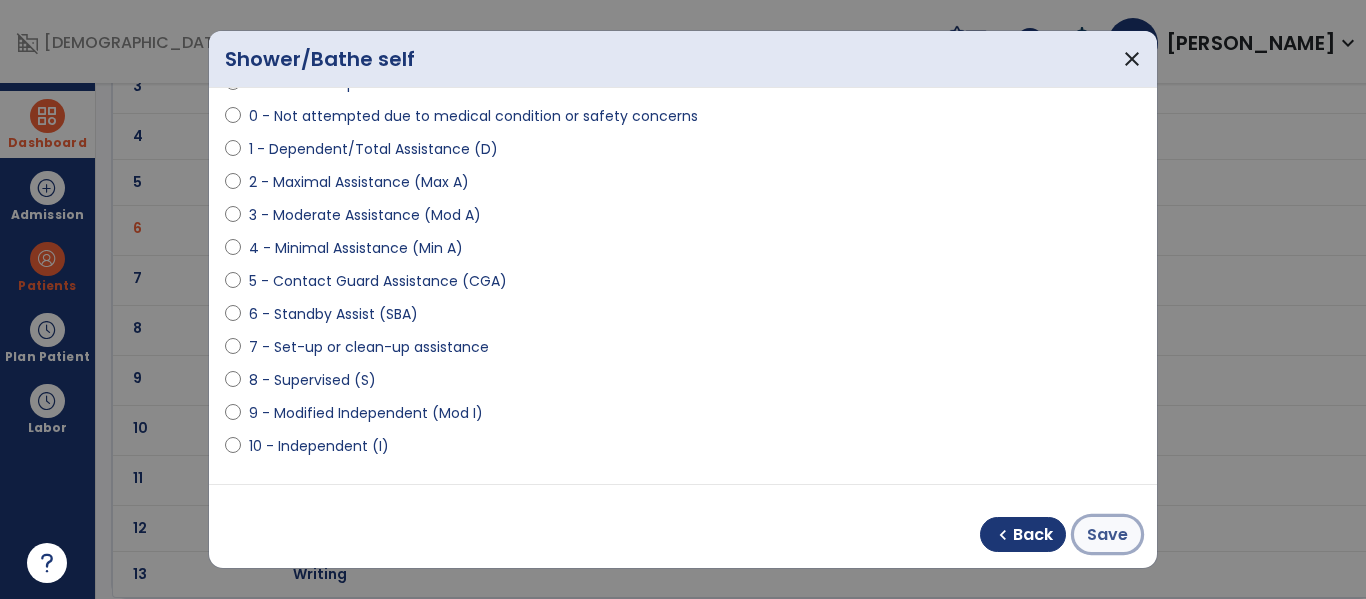 click on "Save" at bounding box center (1107, 534) 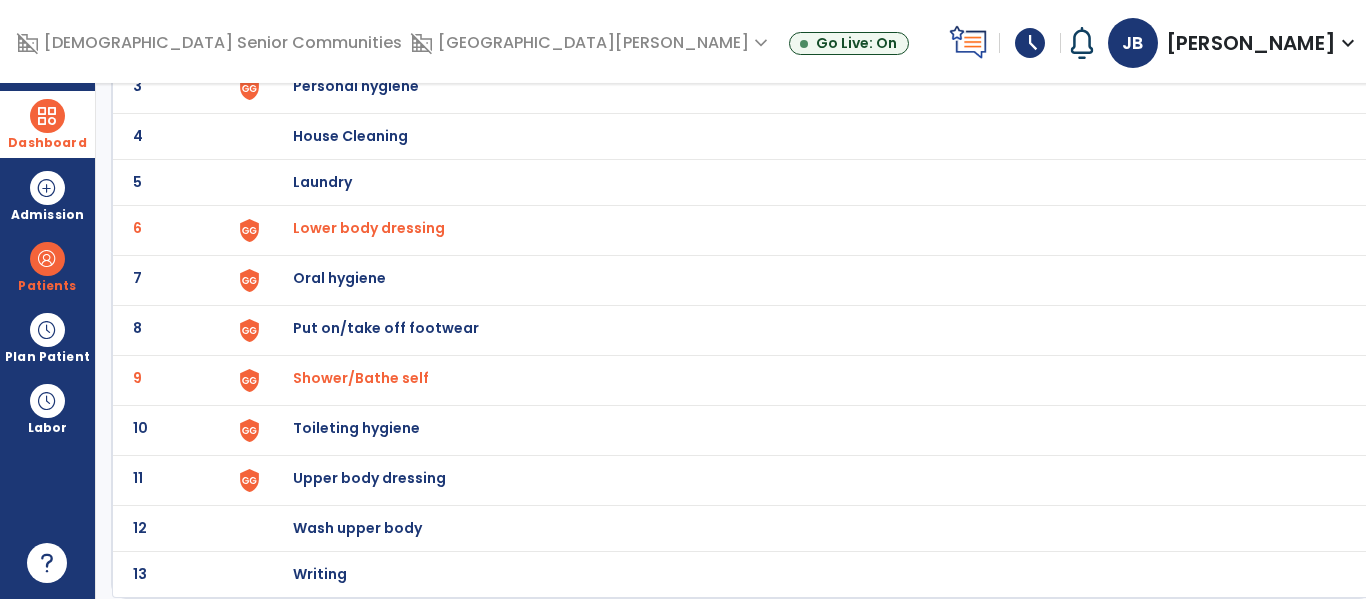 scroll, scrollTop: 0, scrollLeft: 0, axis: both 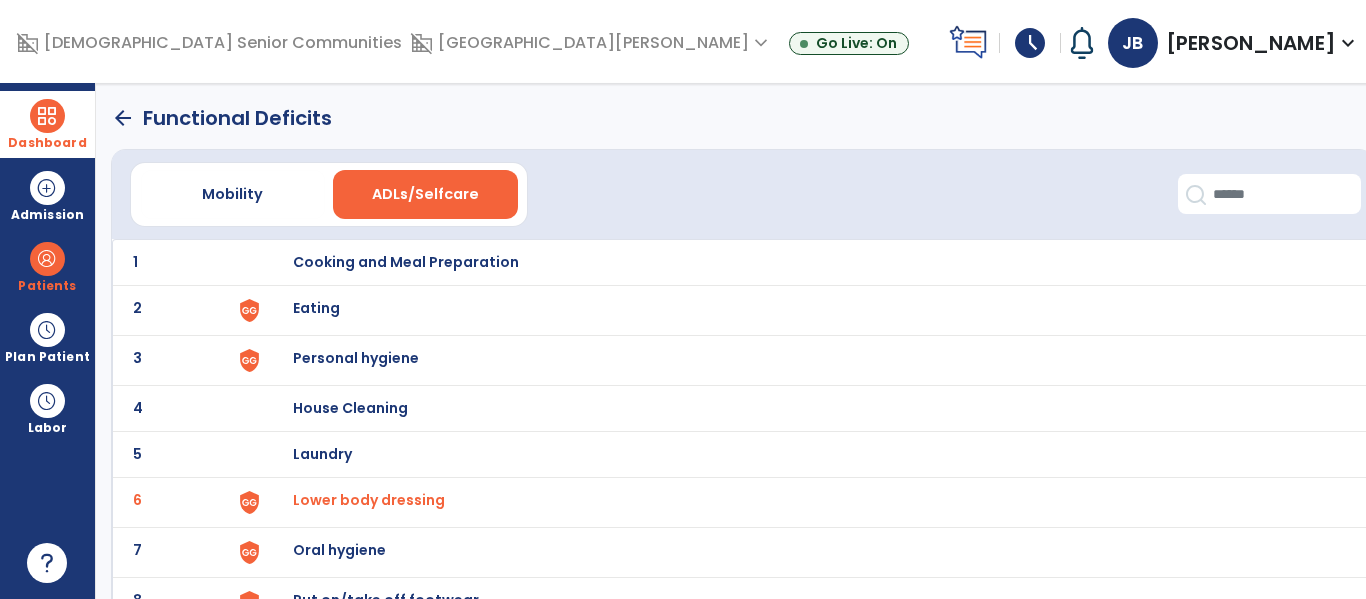 click on "arrow_back" 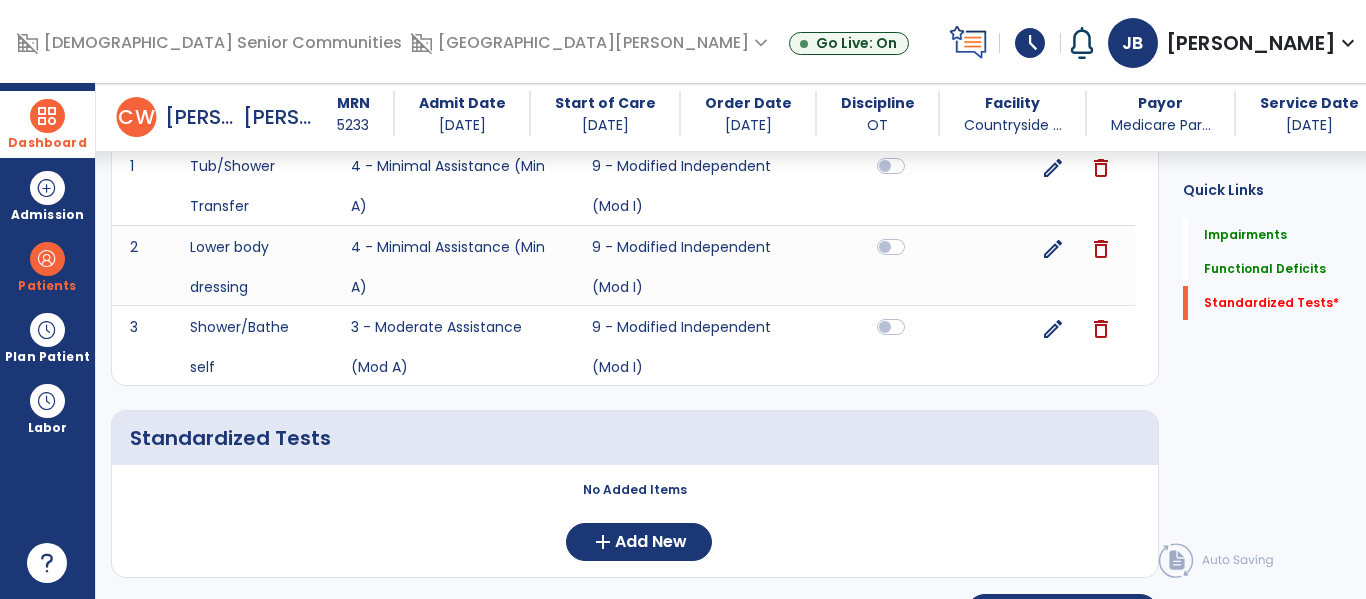 scroll, scrollTop: 647, scrollLeft: 0, axis: vertical 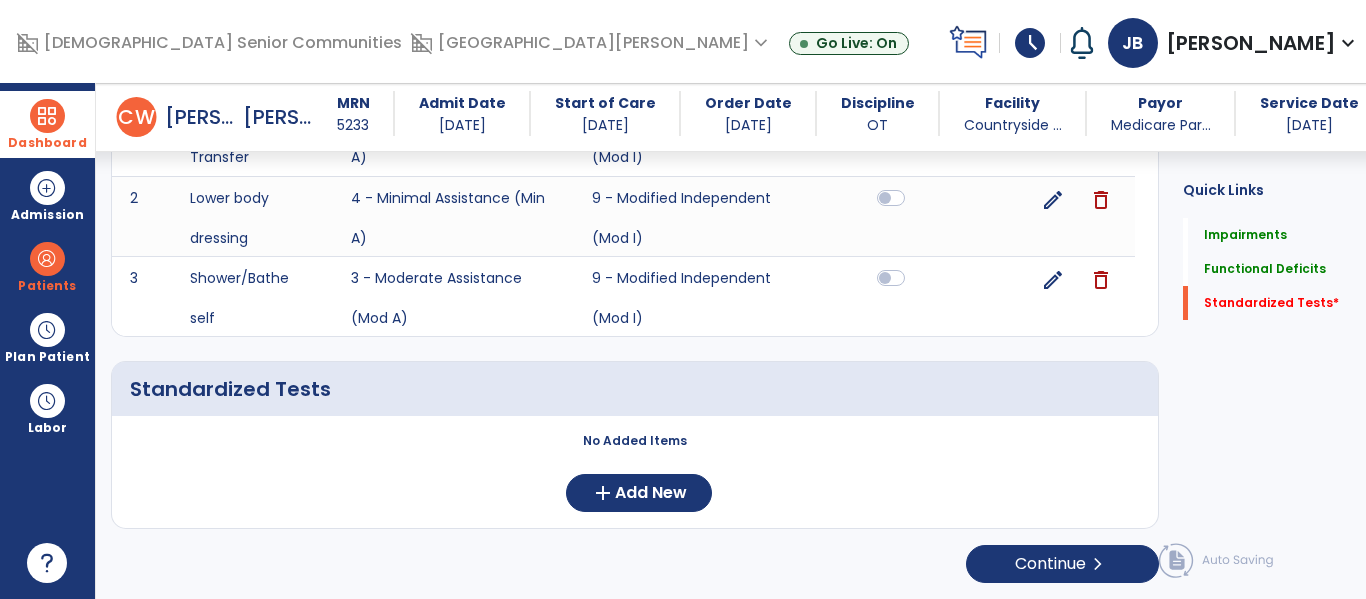 click on "Impairments      add
No.
Name
Value" 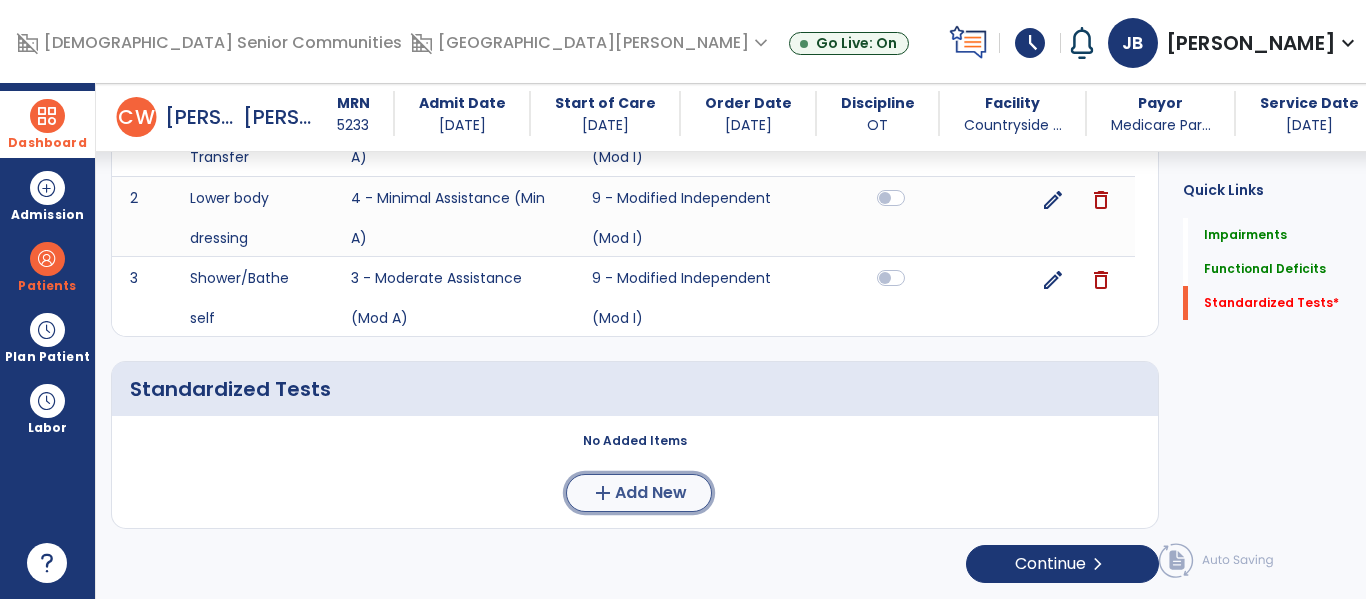 click on "Add New" 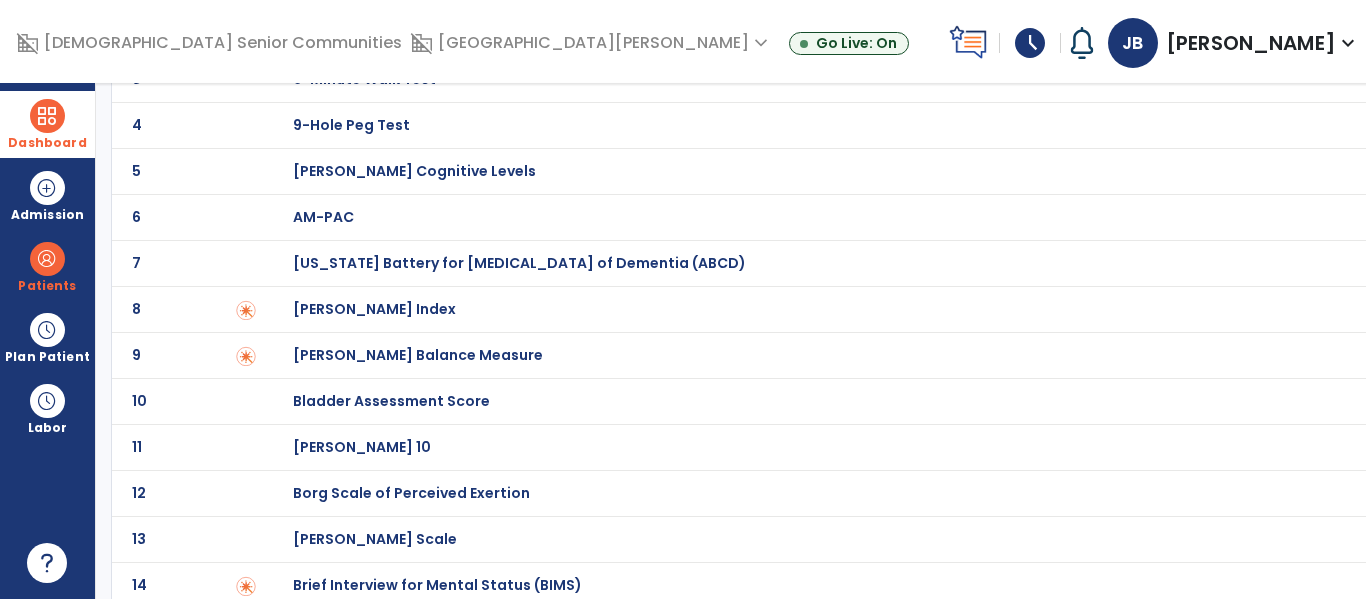 scroll, scrollTop: 205, scrollLeft: 0, axis: vertical 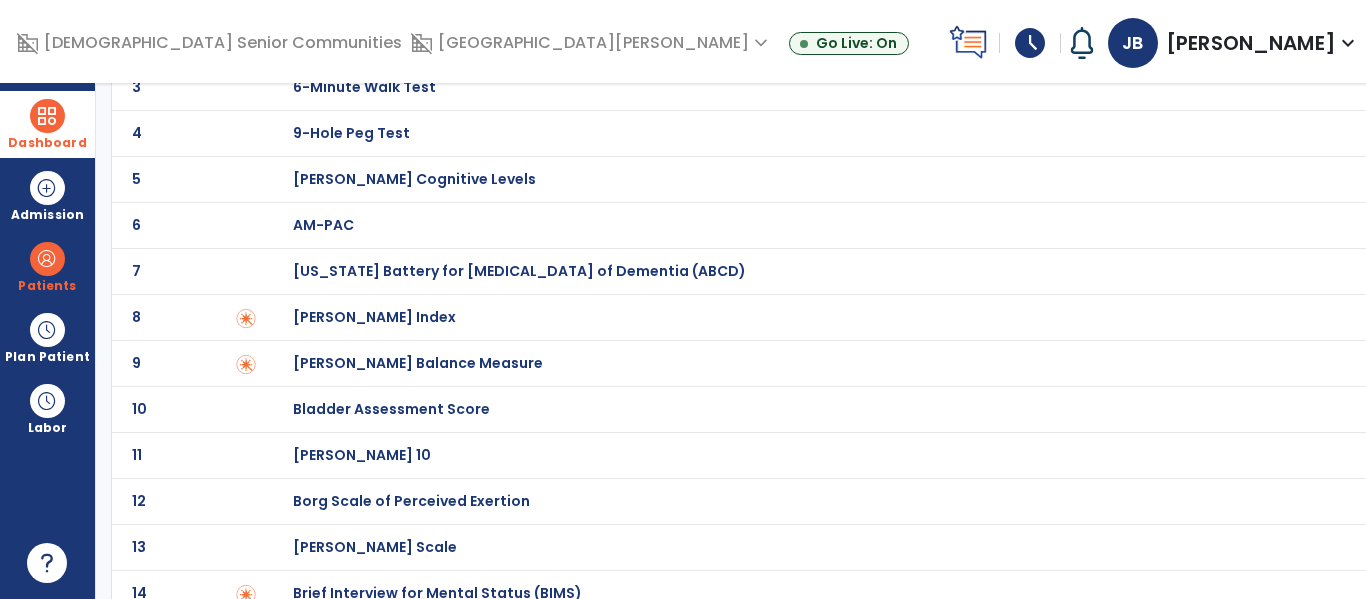 click on "[PERSON_NAME] Index" at bounding box center (364, -5) 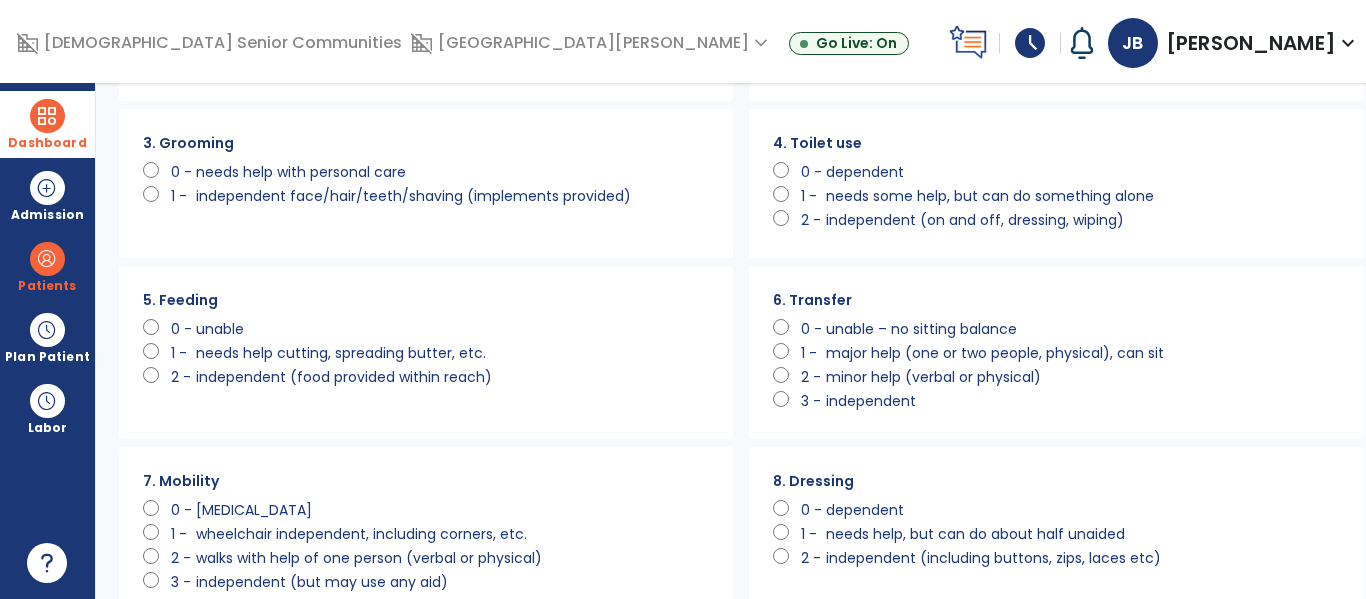 scroll, scrollTop: 0, scrollLeft: 0, axis: both 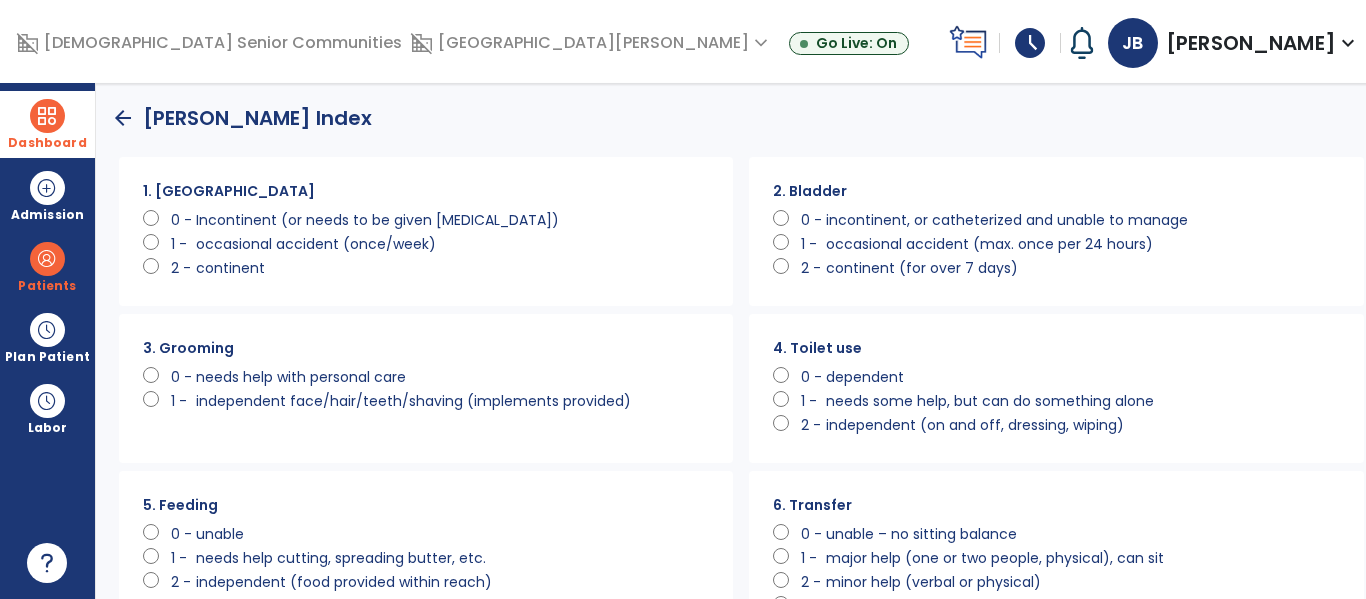 click on "1 -" 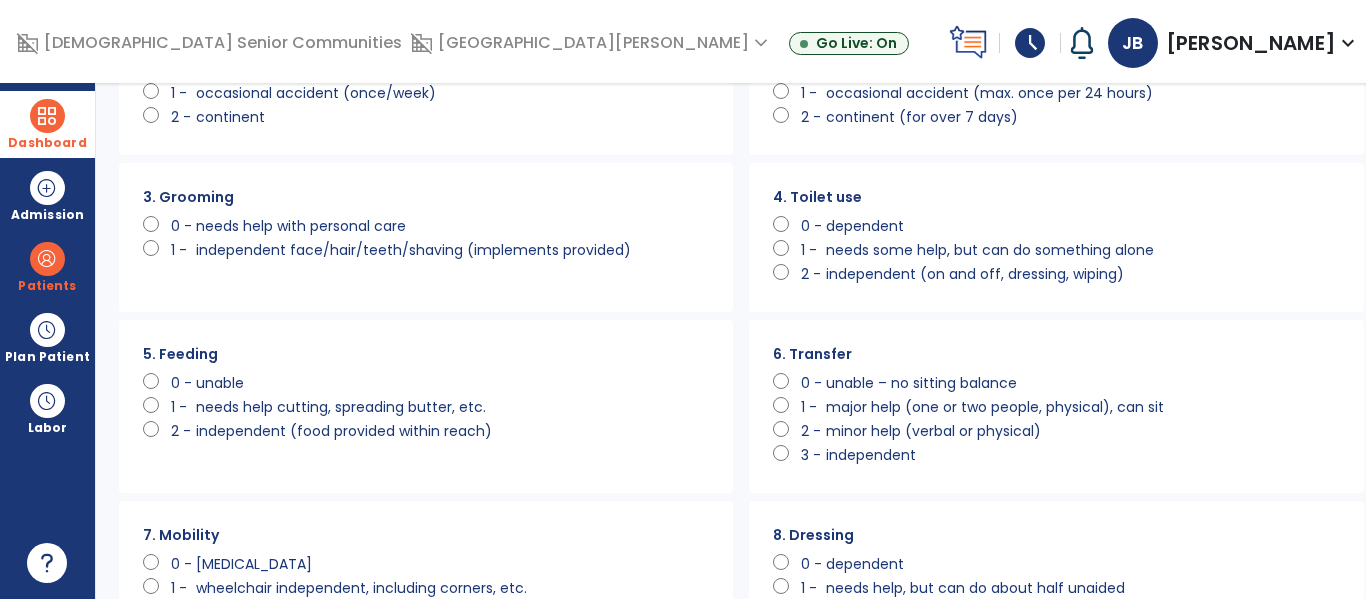 scroll, scrollTop: 179, scrollLeft: 0, axis: vertical 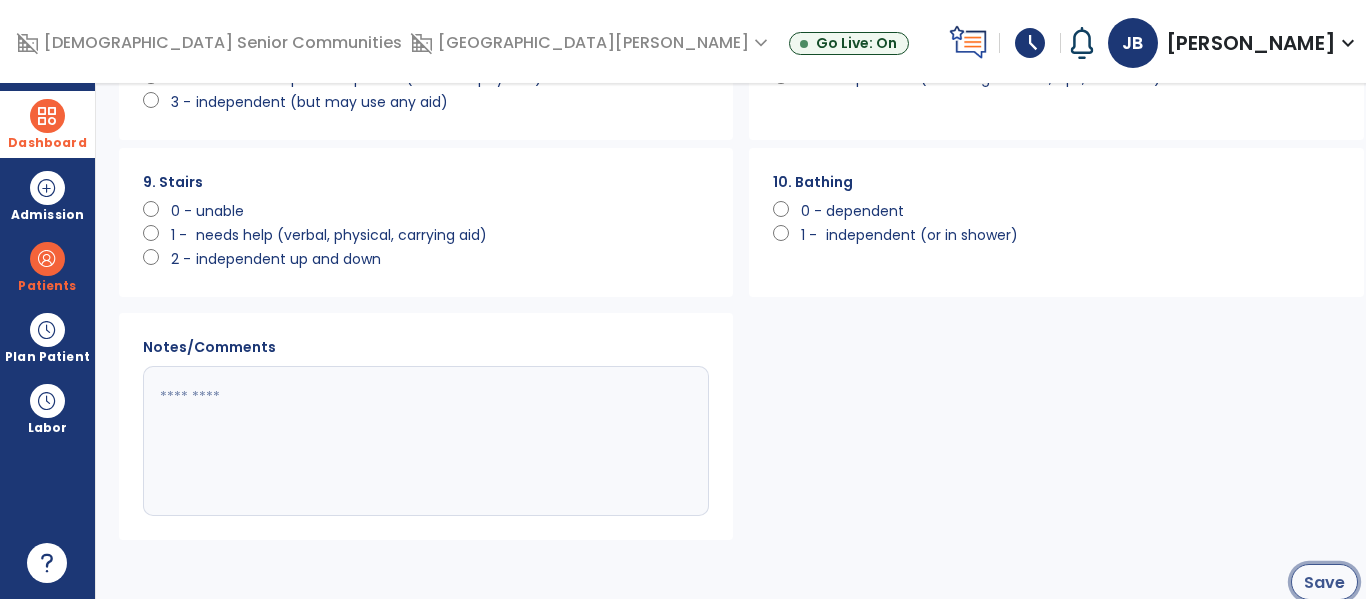 click on "Save" 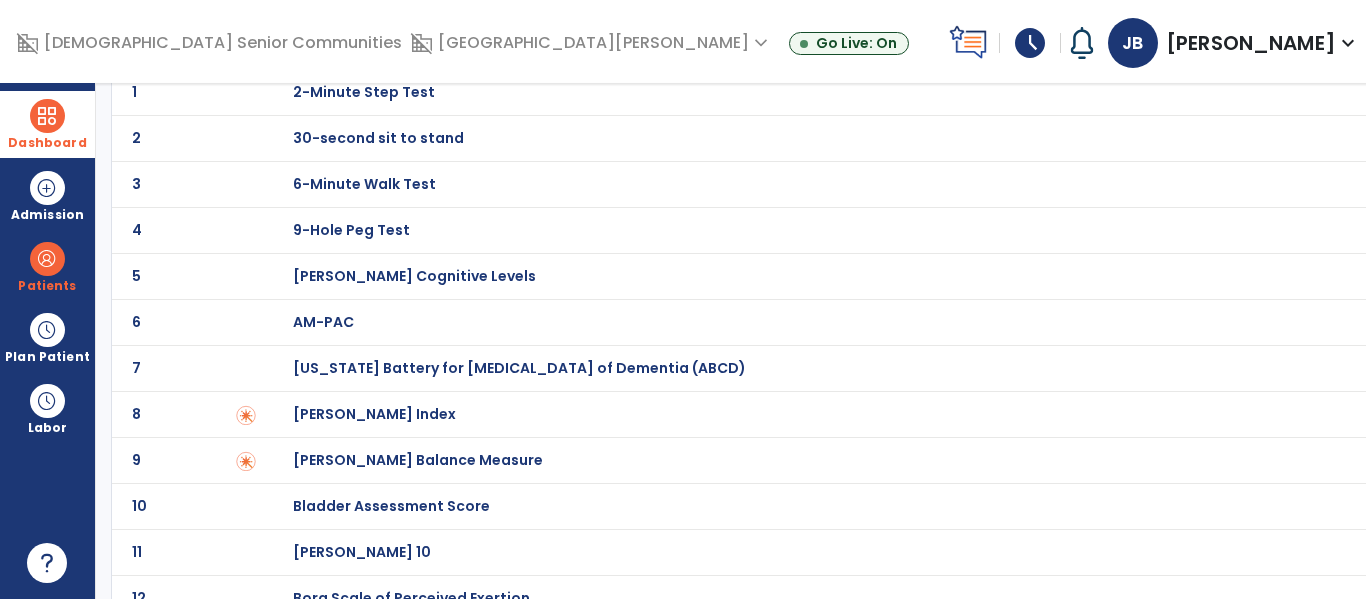 scroll, scrollTop: 0, scrollLeft: 0, axis: both 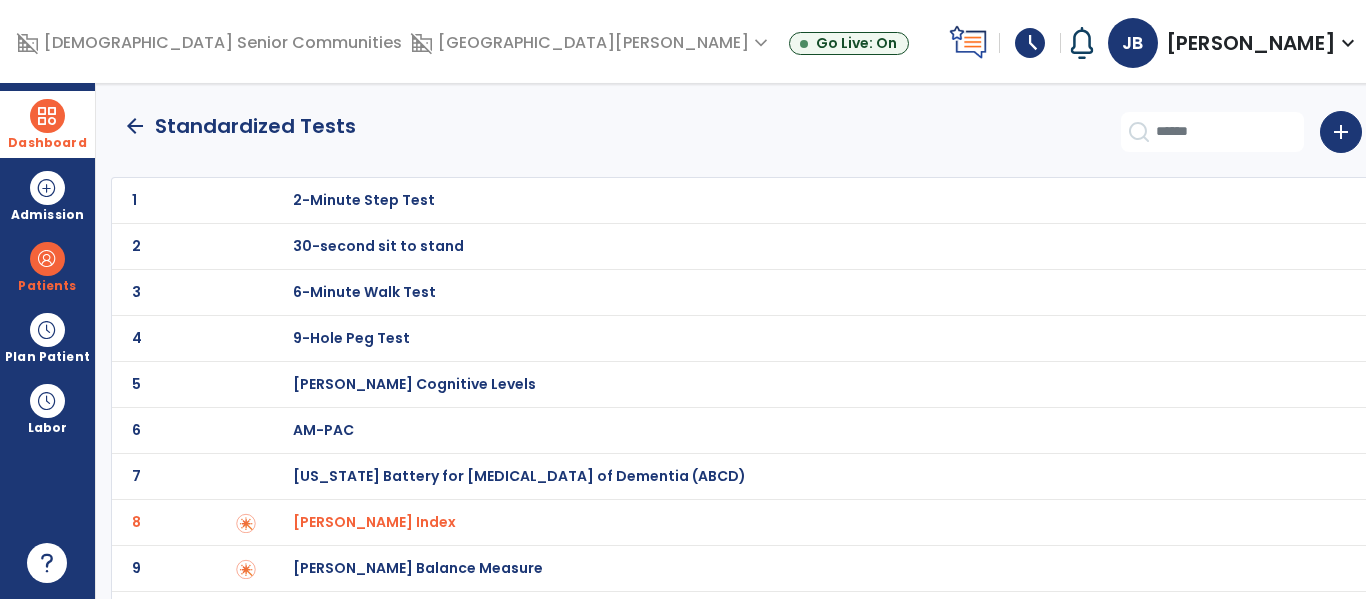 click on "arrow_back" 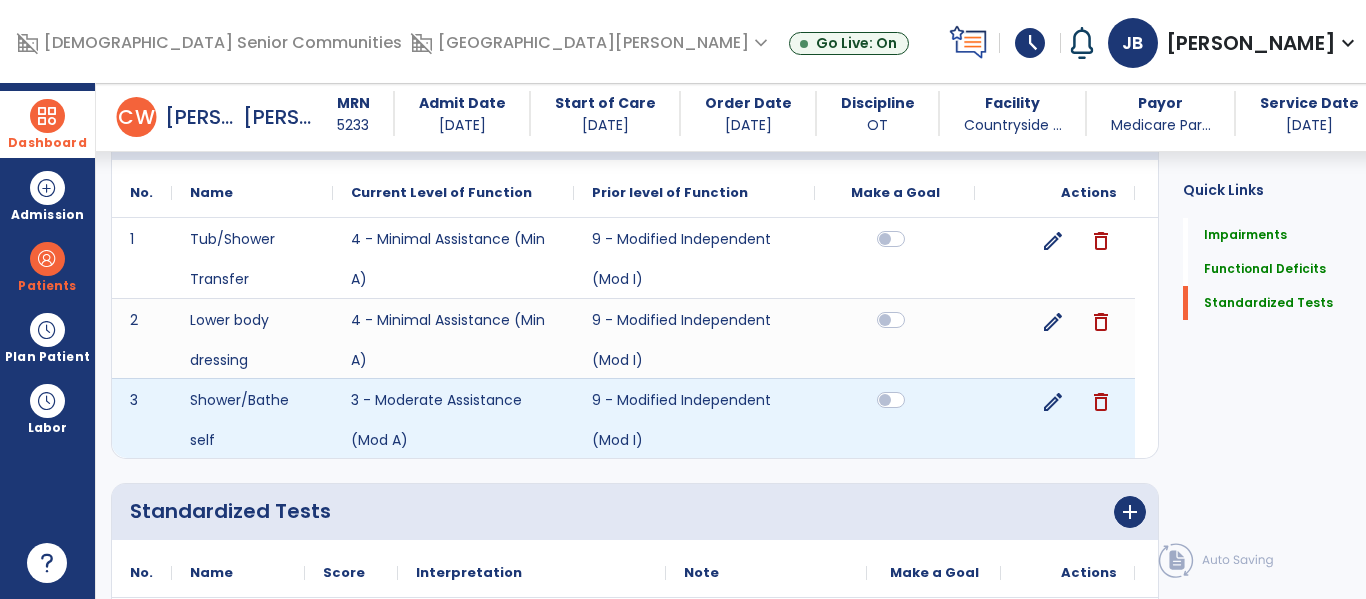 scroll, scrollTop: 675, scrollLeft: 0, axis: vertical 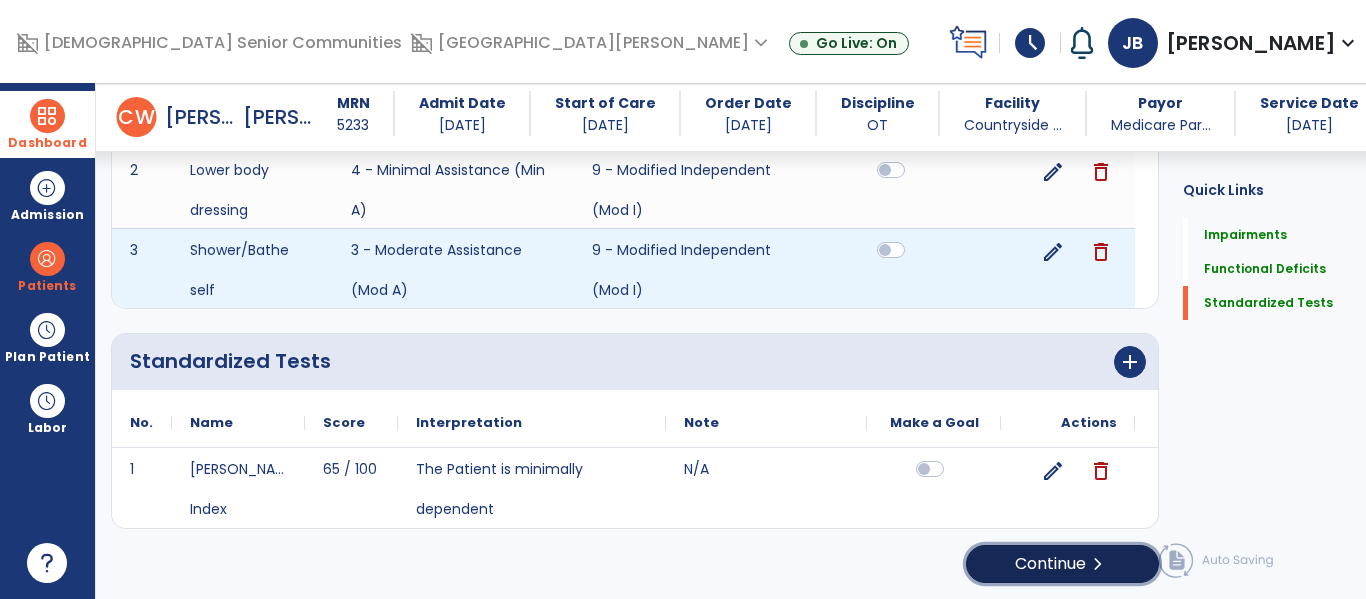 click on "Continue  chevron_right" 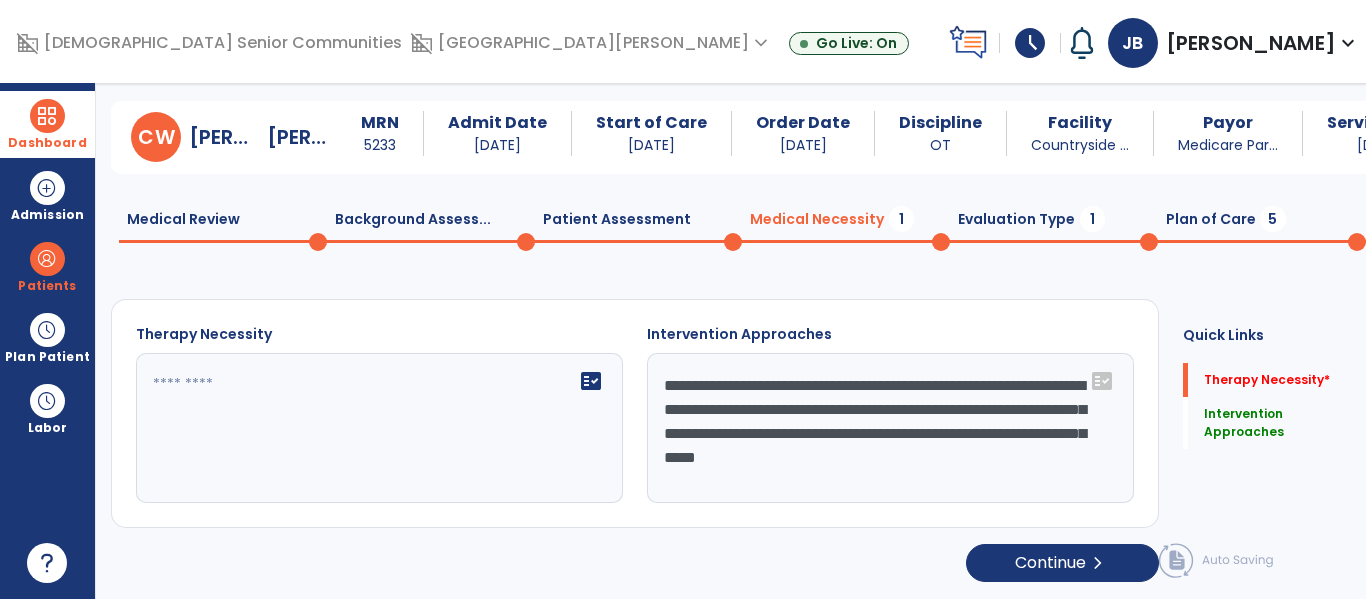 scroll, scrollTop: 29, scrollLeft: 0, axis: vertical 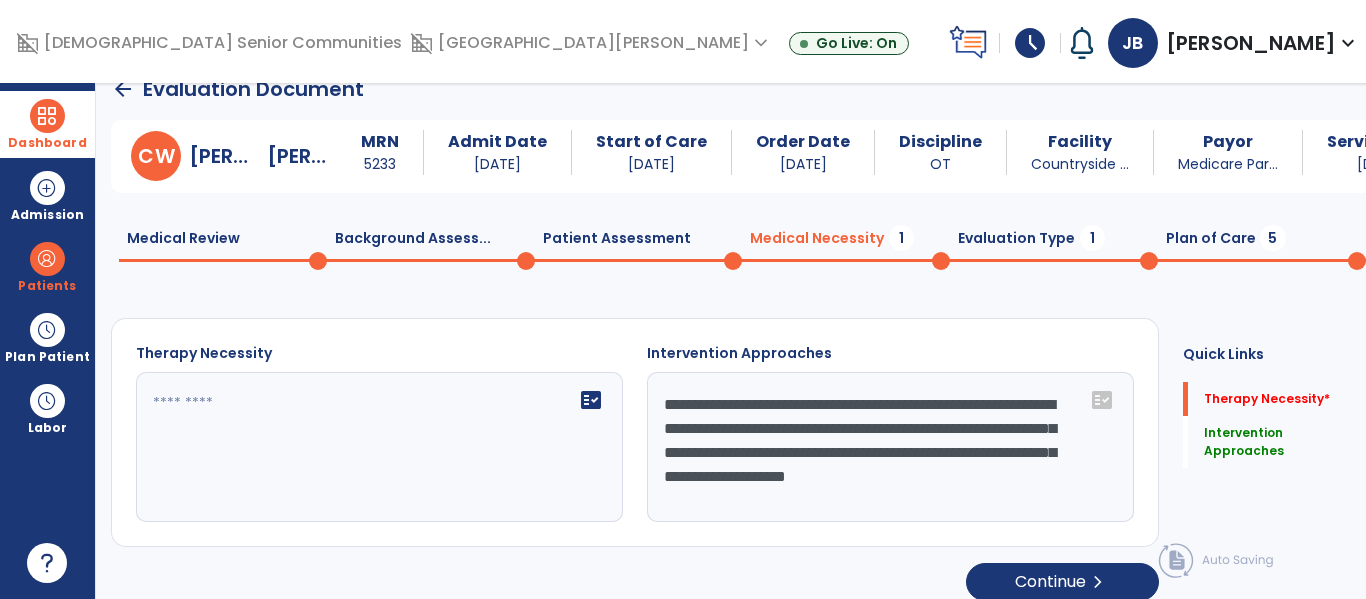 click on "fact_check" 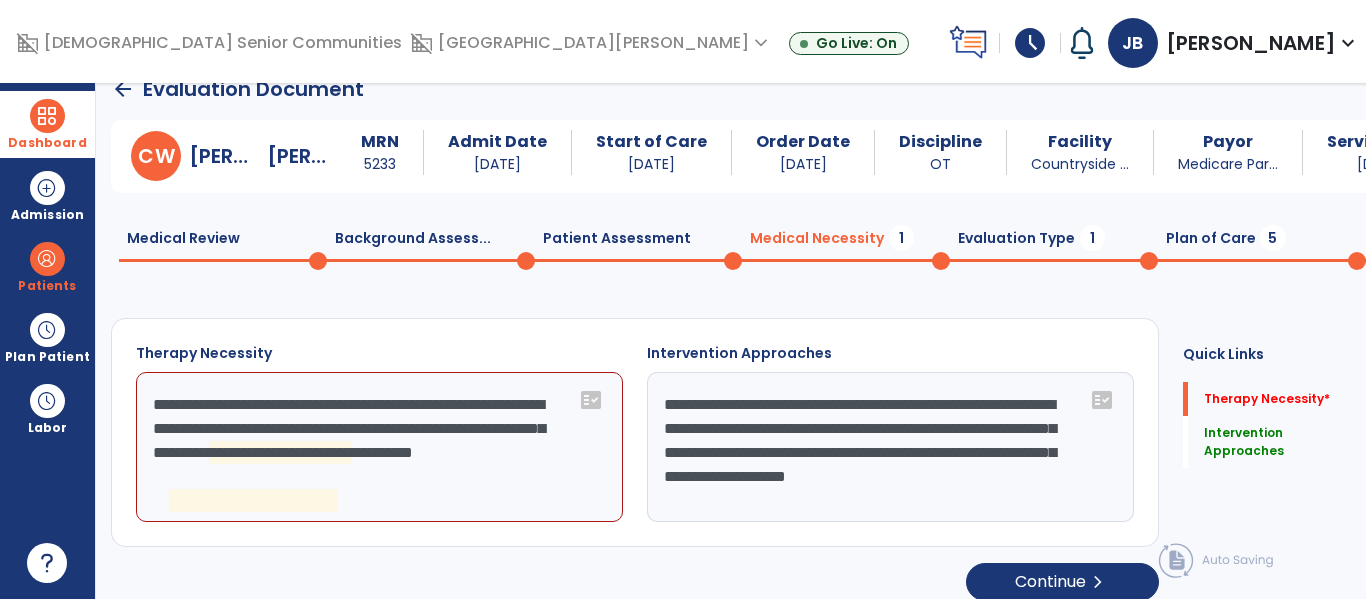 click on "**********" 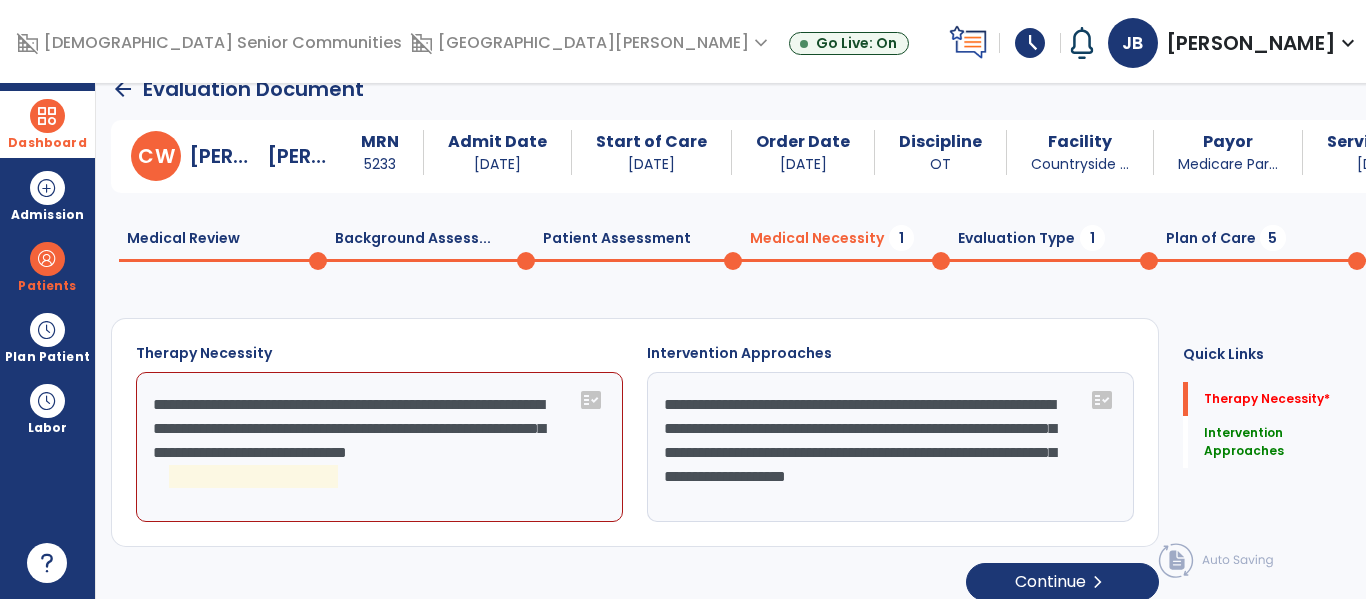 click on "**********" 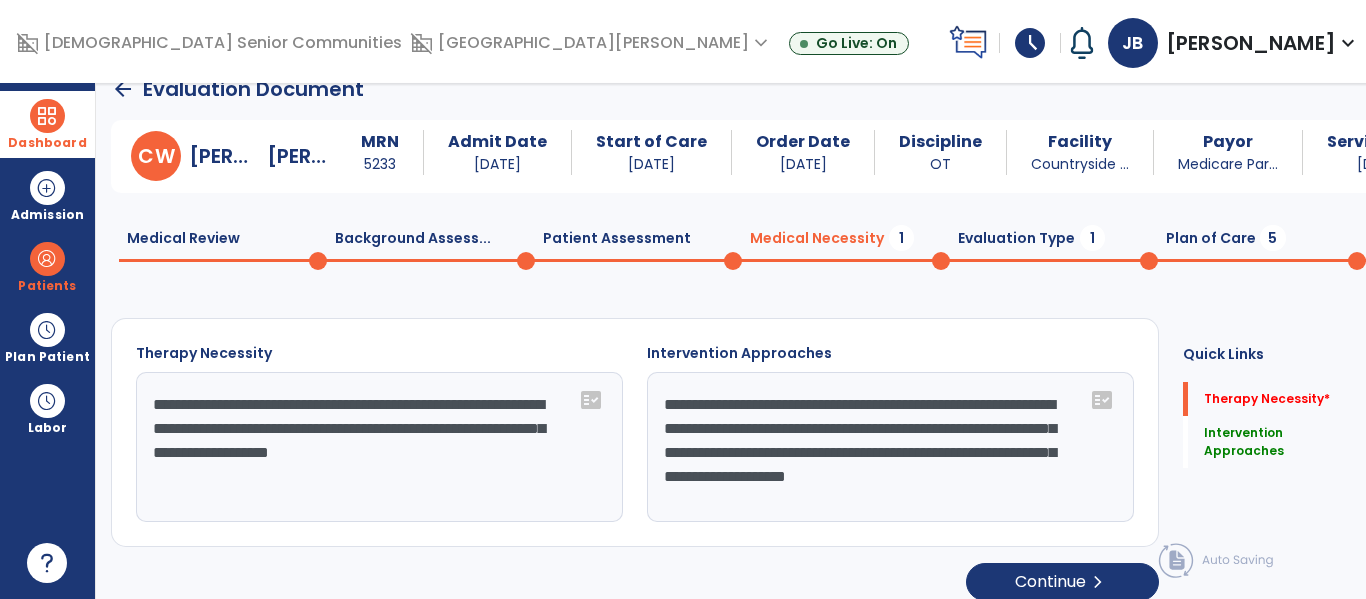 click on "**********" 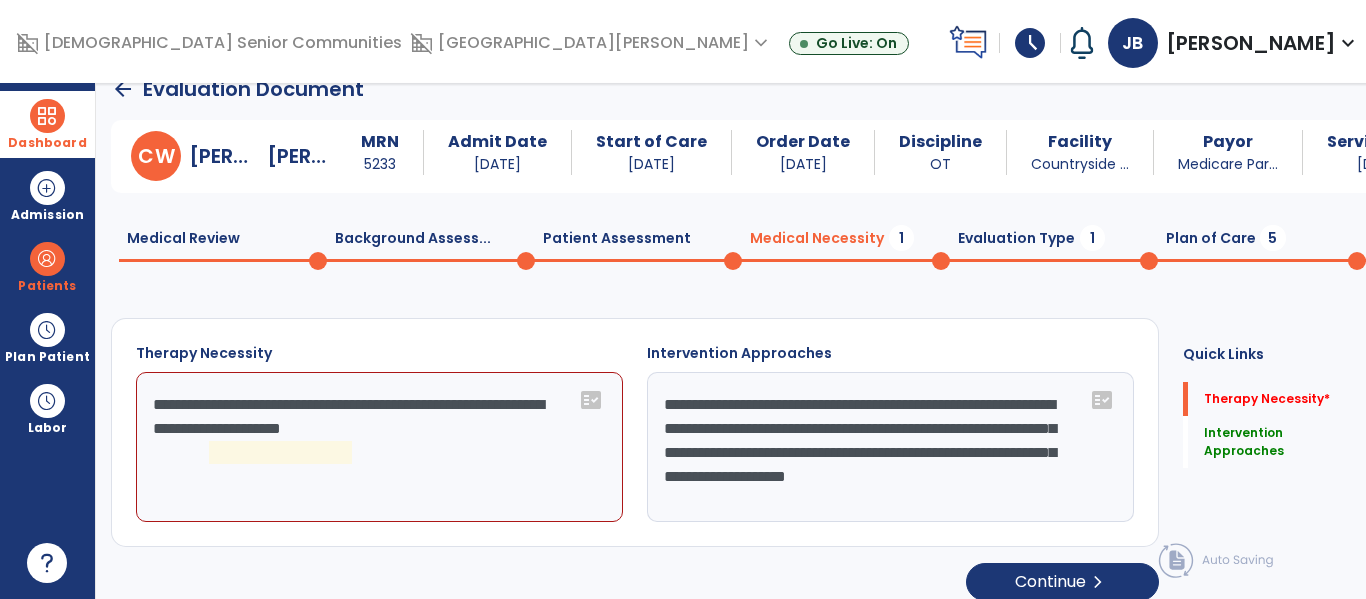 click on "**********" 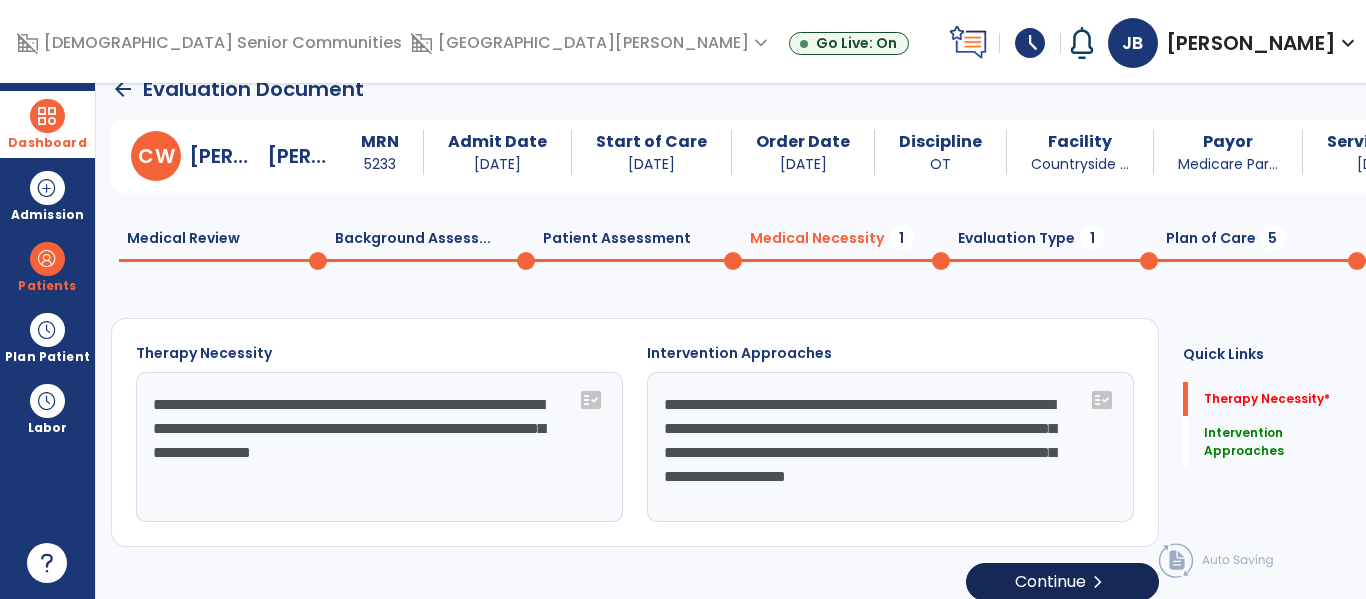 type on "**********" 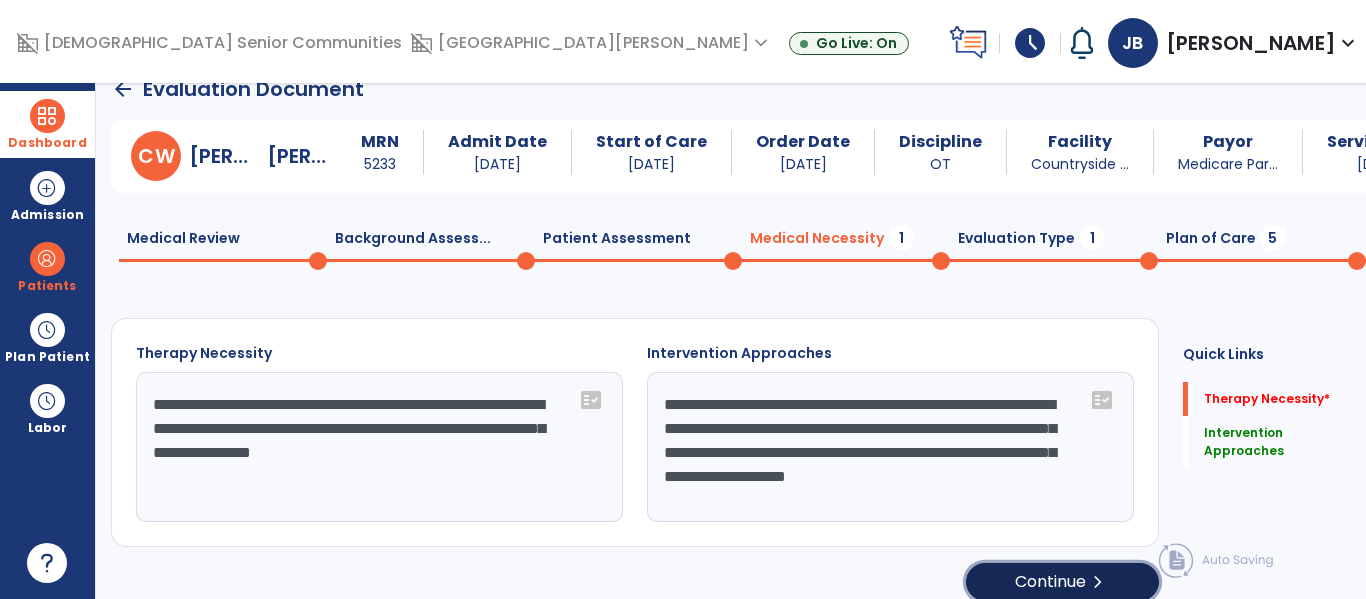 click on "Continue  chevron_right" 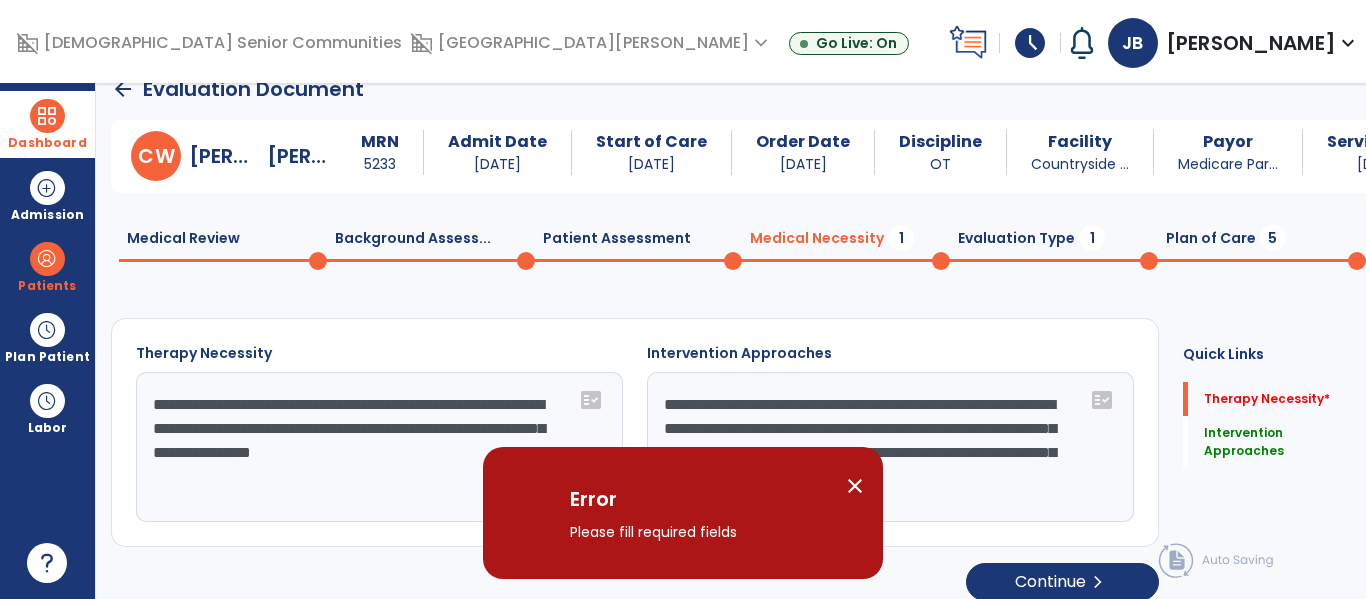 click on "close" at bounding box center [855, 486] 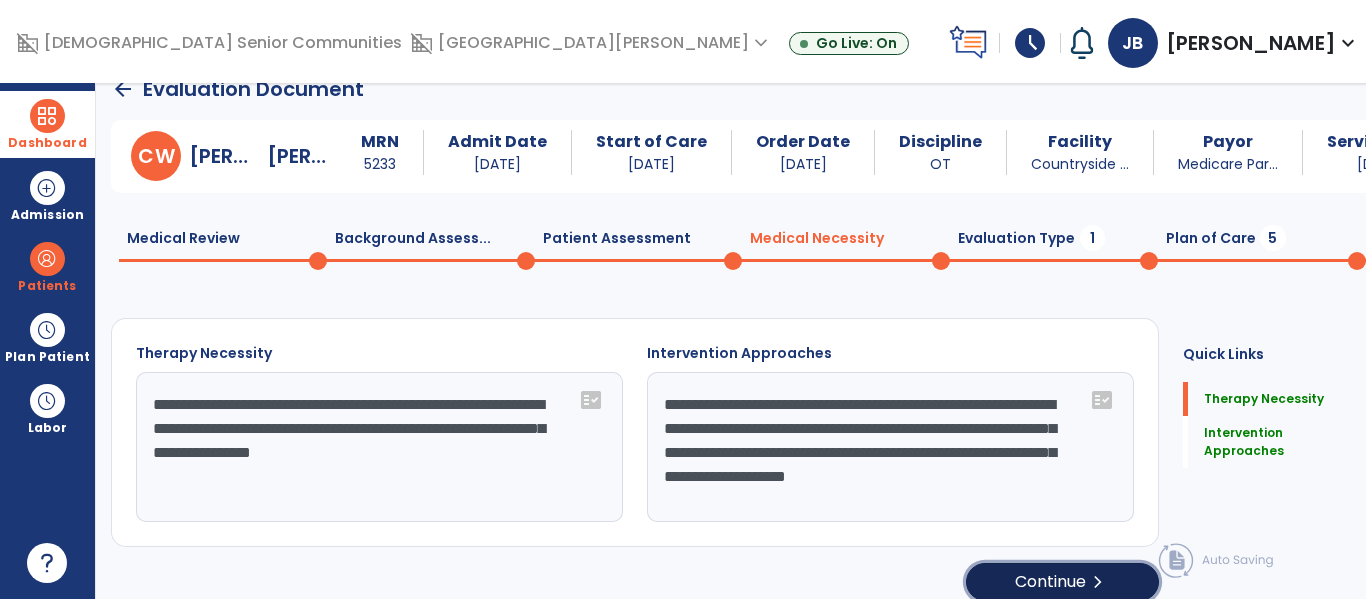click on "Continue  chevron_right" 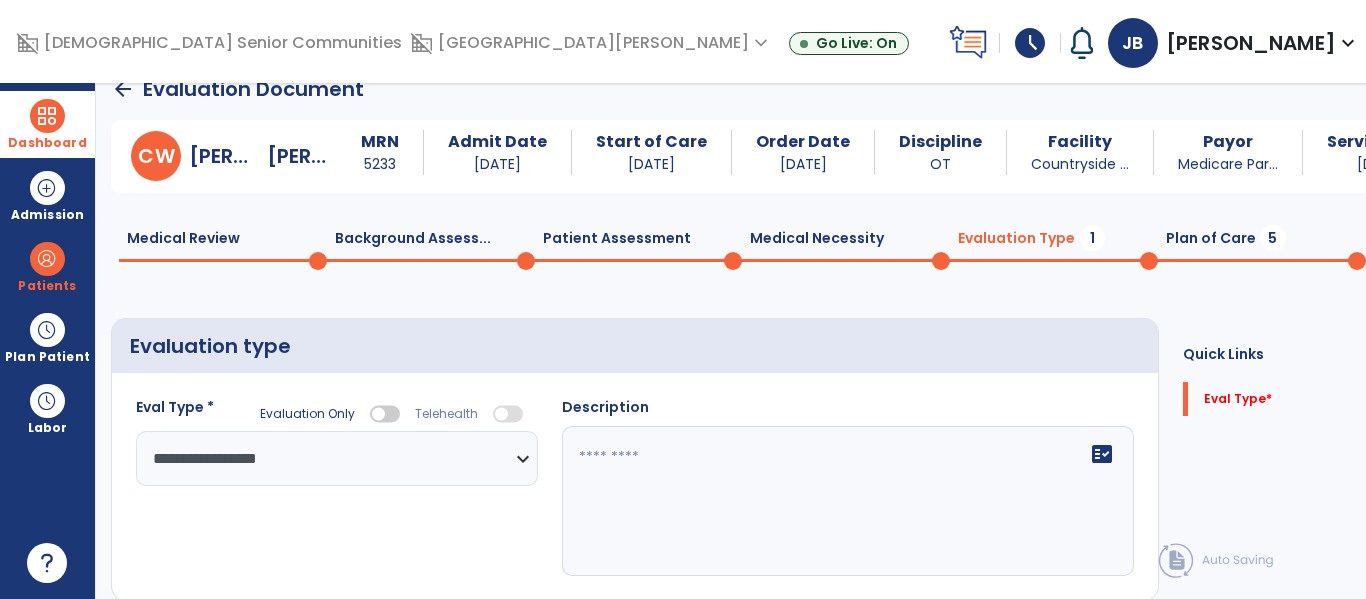 select on "**********" 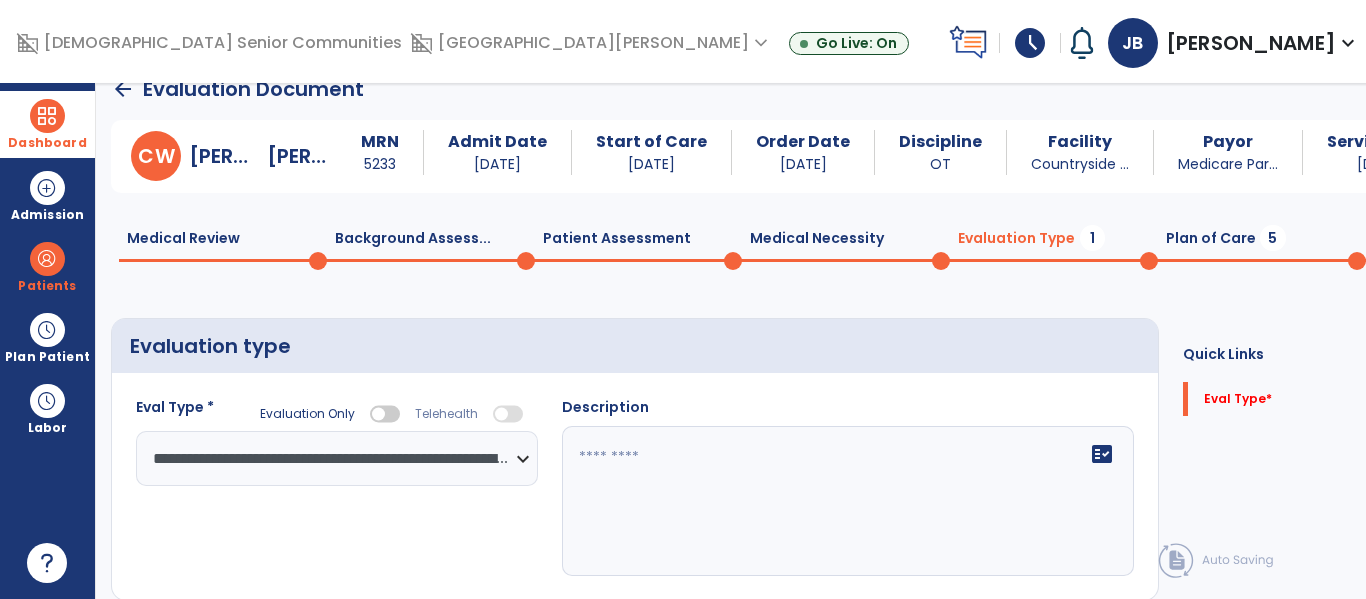 click 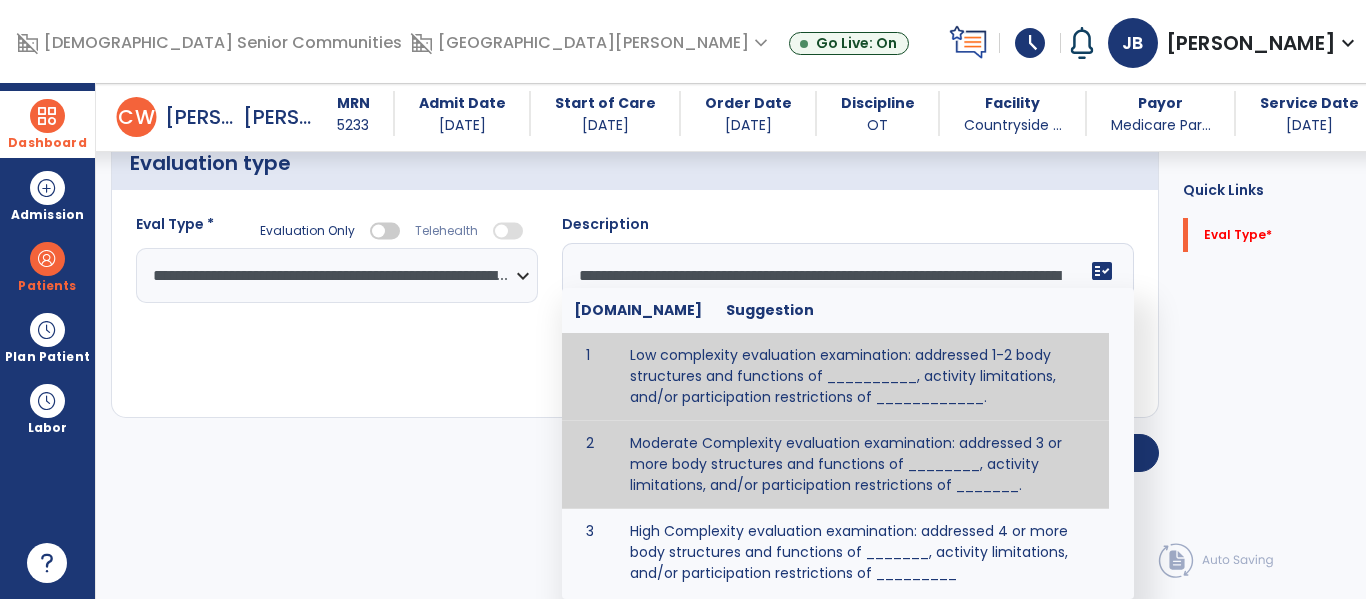 scroll, scrollTop: 83, scrollLeft: 0, axis: vertical 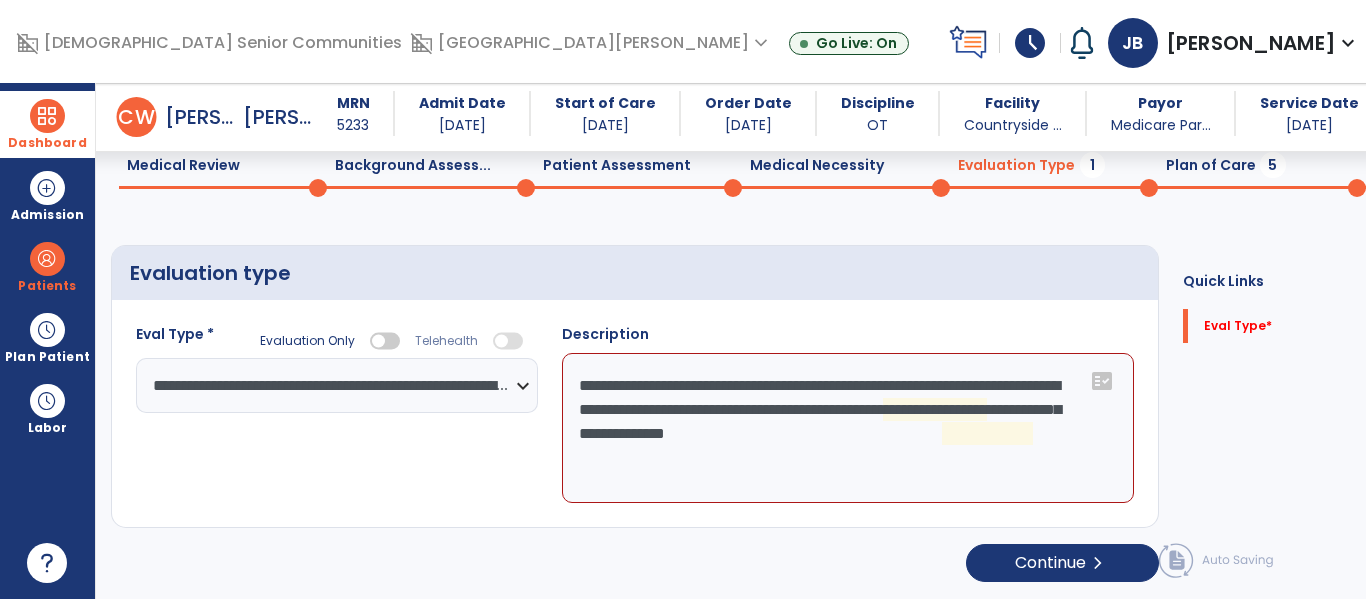 click on "**********" 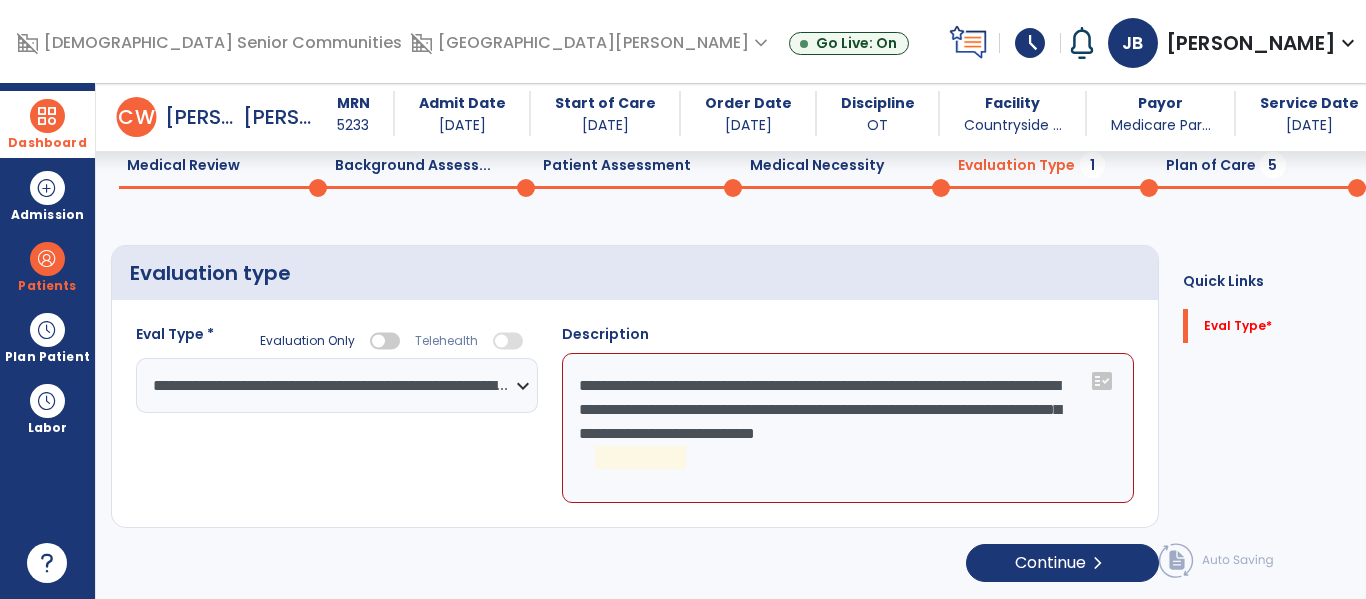 click on "**********" 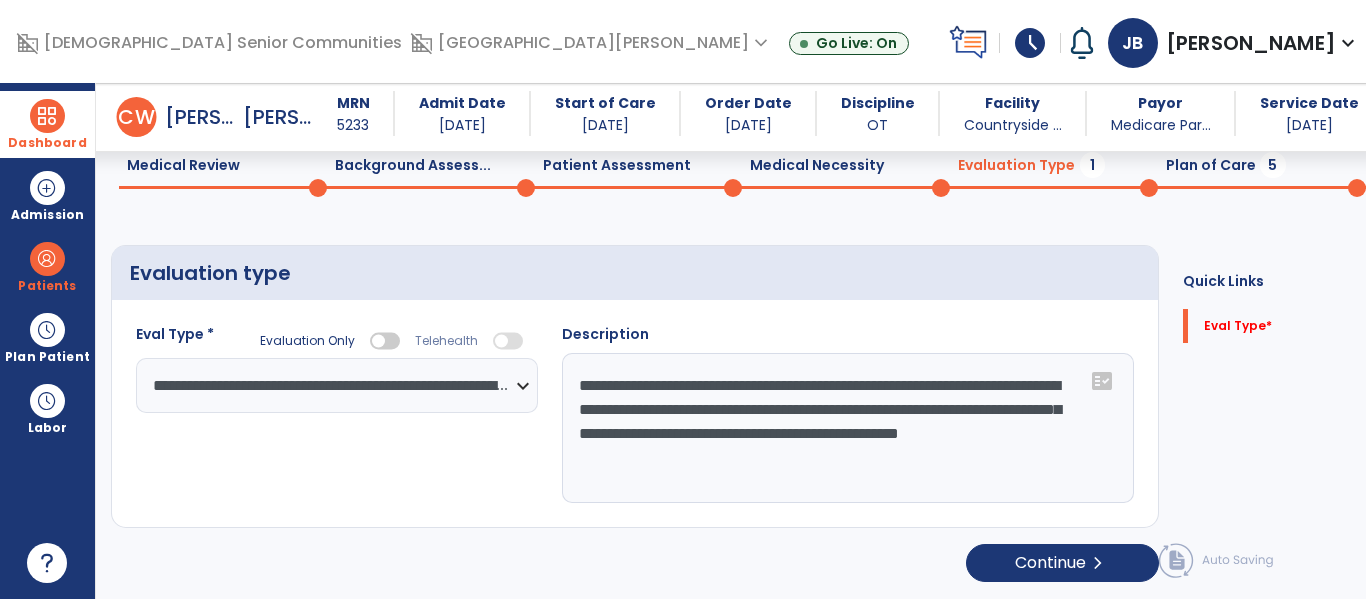 type on "**********" 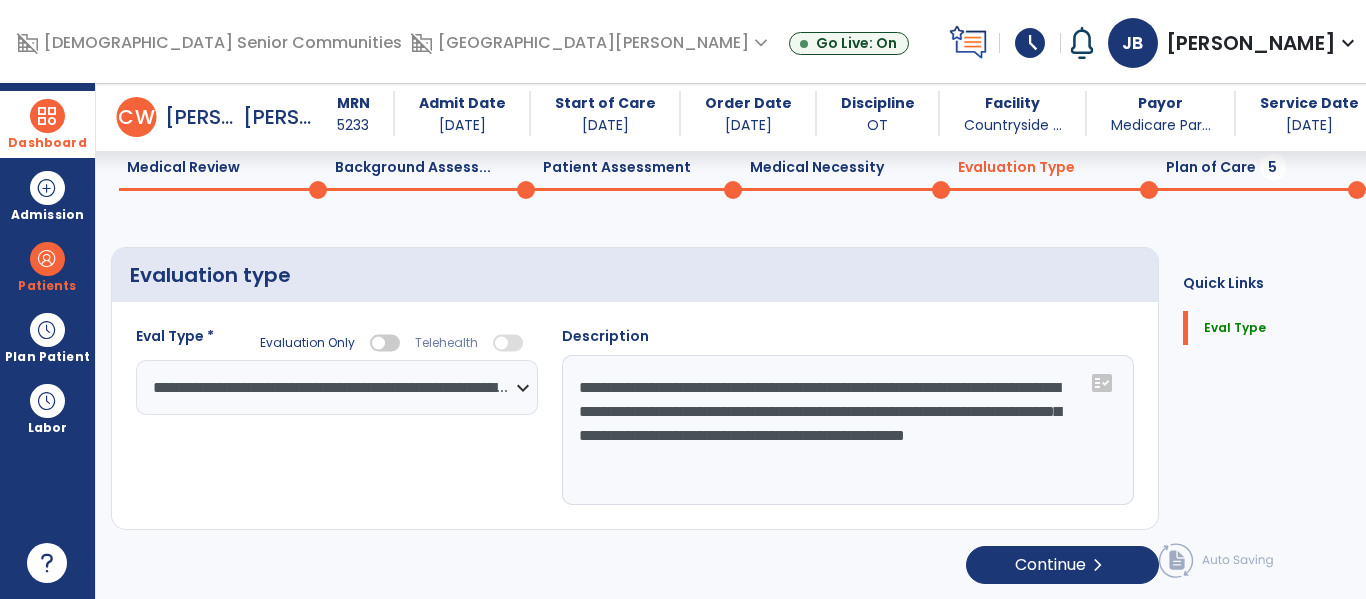 scroll, scrollTop: 83, scrollLeft: 0, axis: vertical 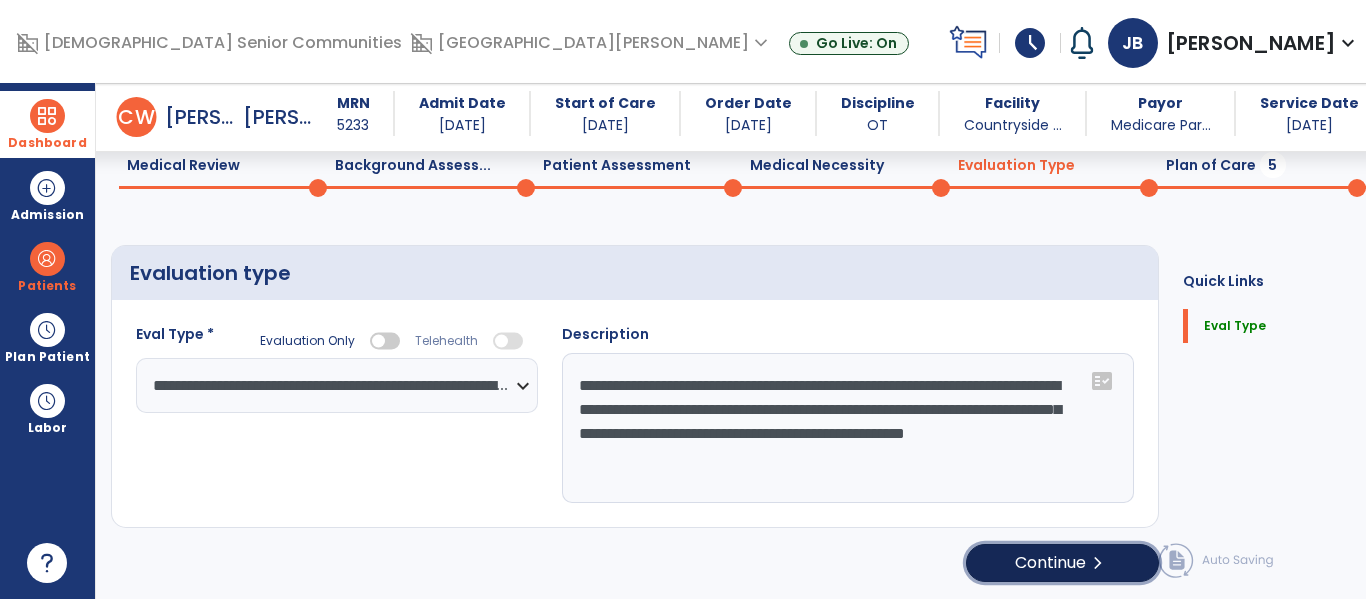 click on "Continue  chevron_right" 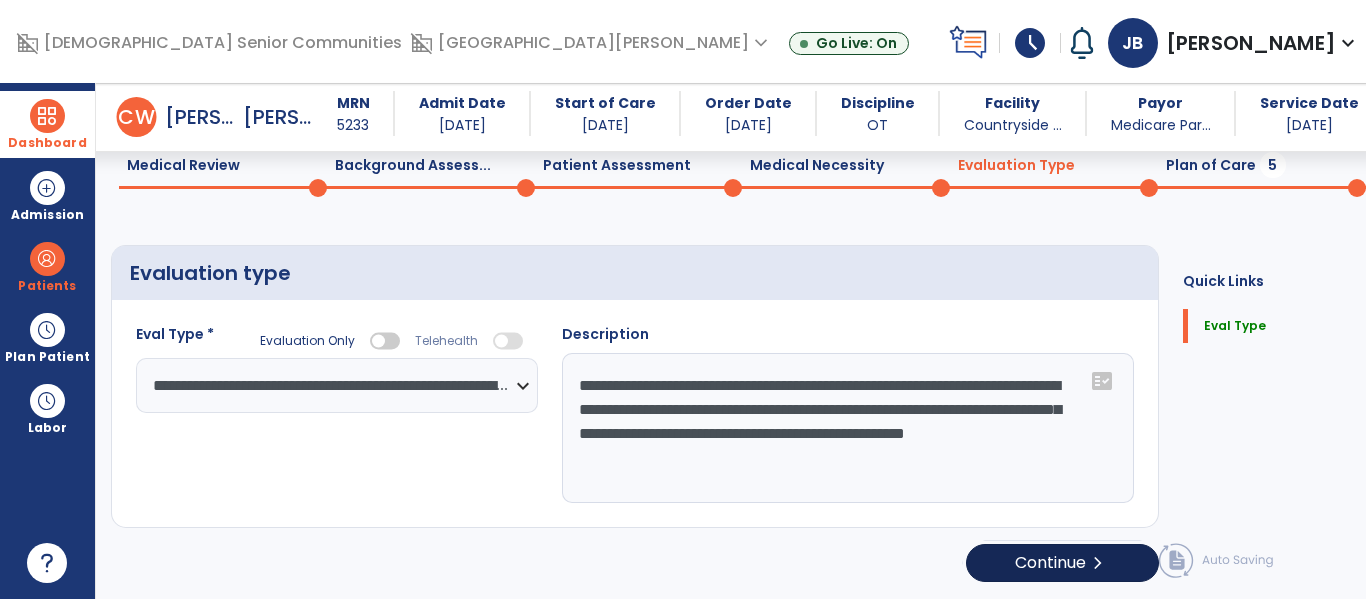 select on "**" 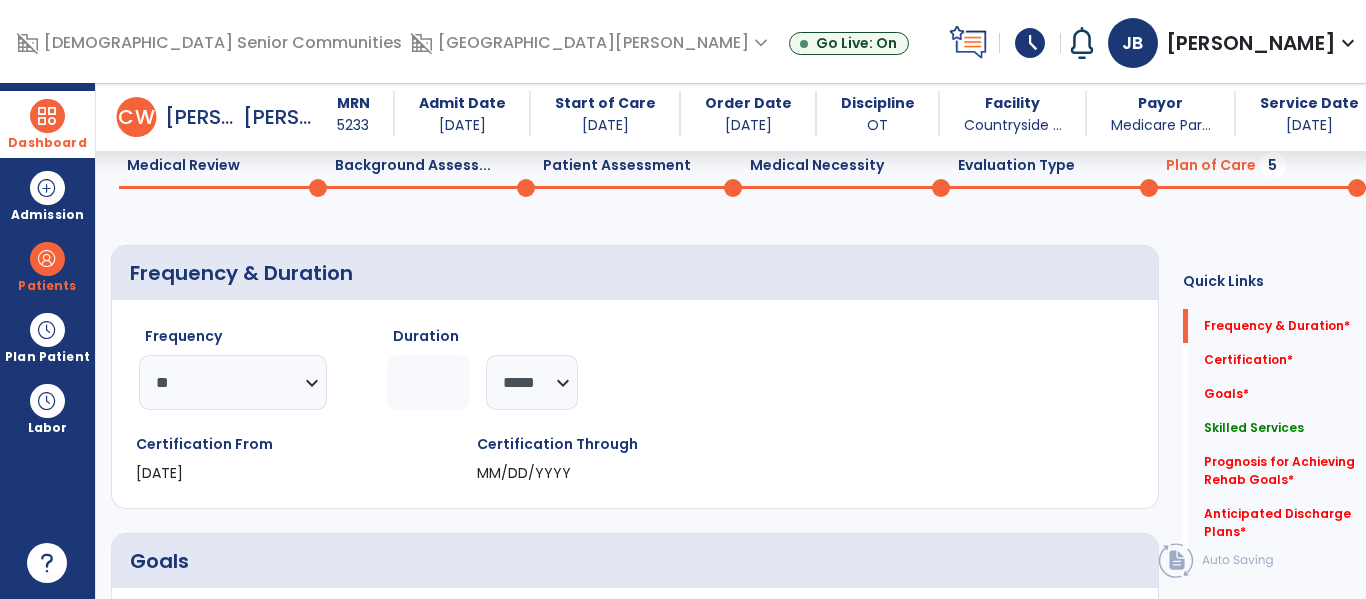 click 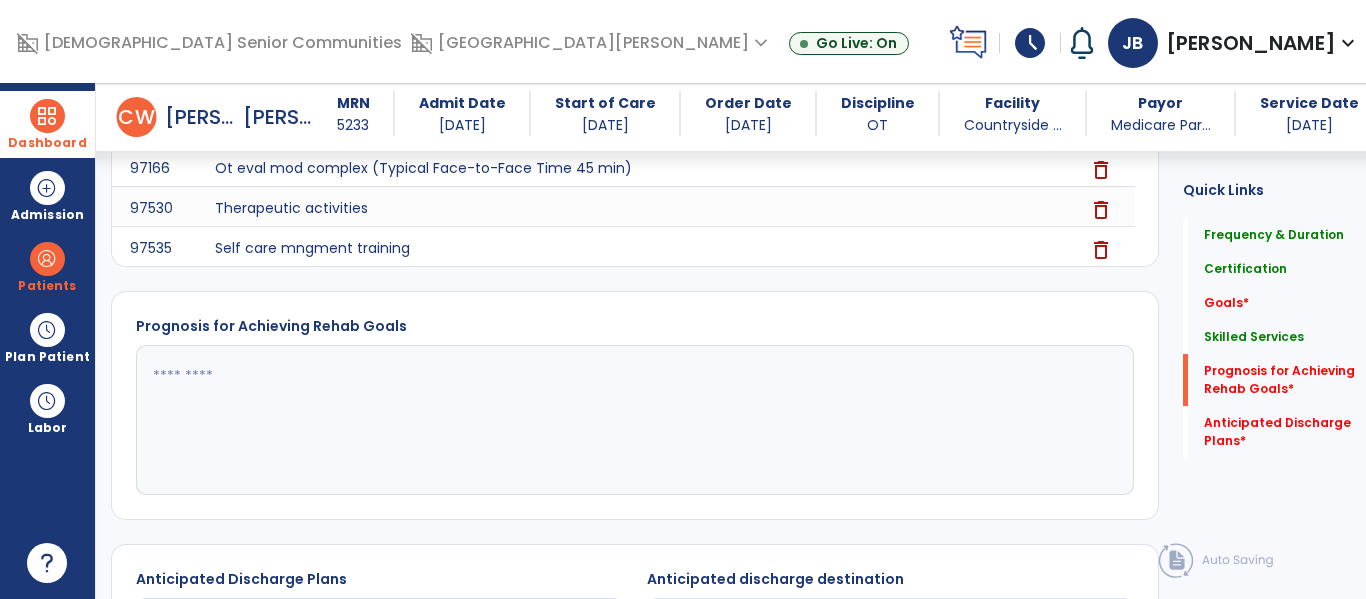 scroll, scrollTop: 949, scrollLeft: 0, axis: vertical 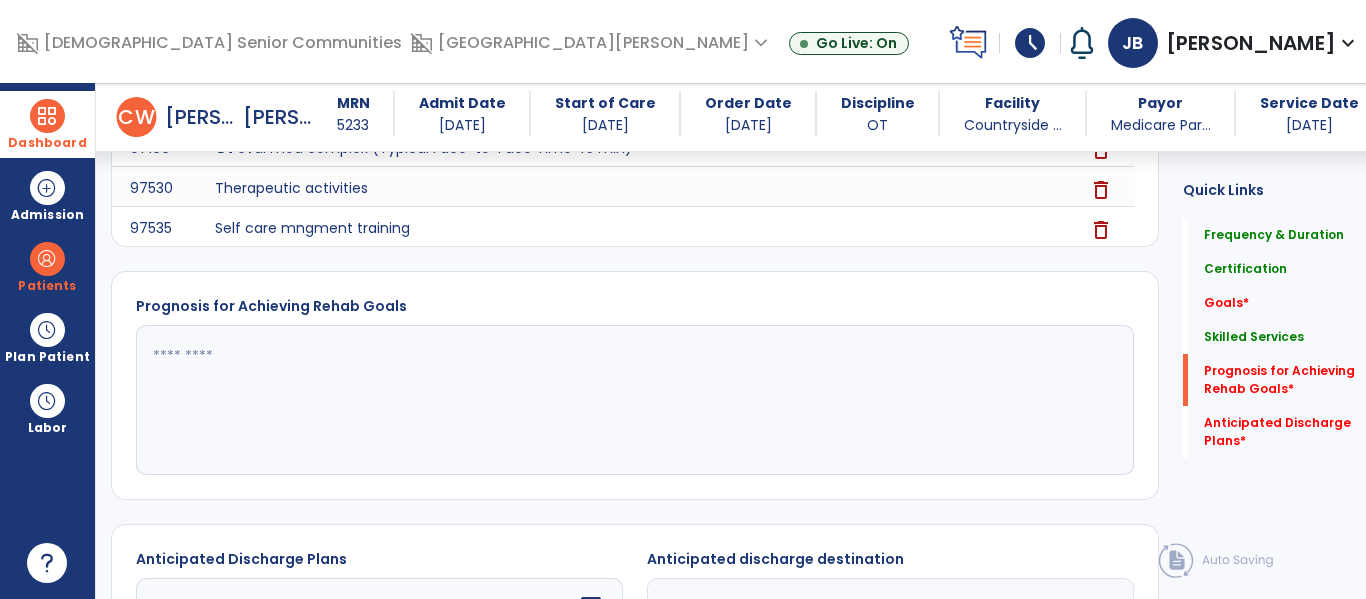 click 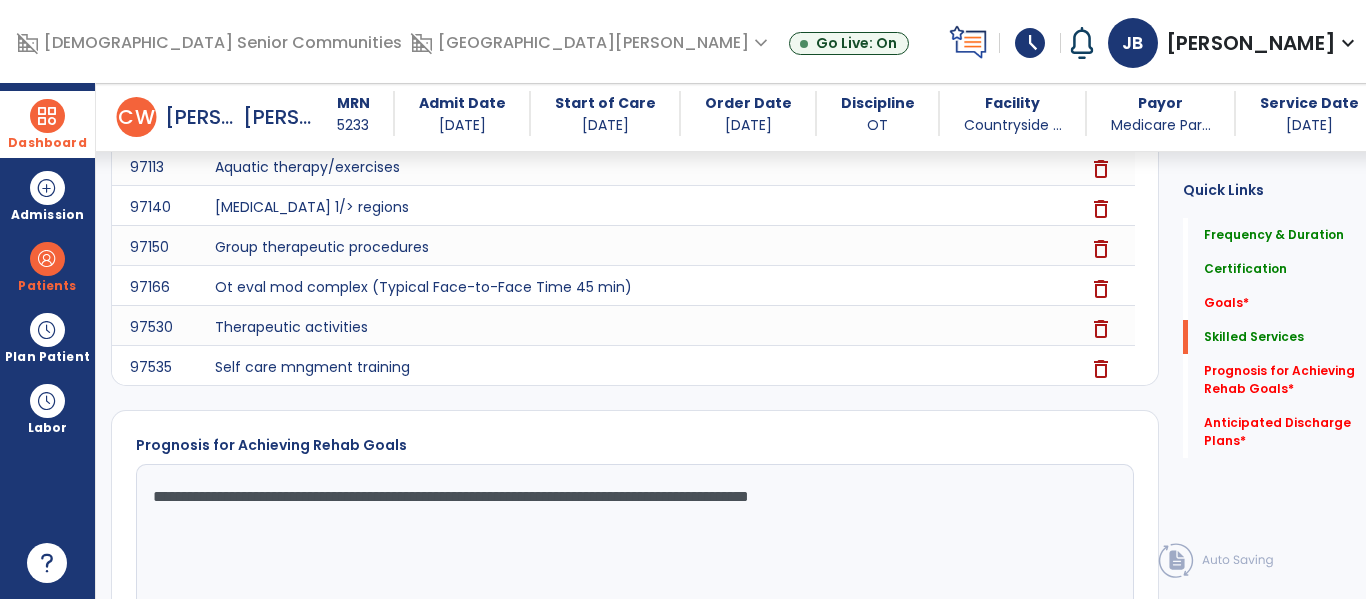 scroll, scrollTop: 806, scrollLeft: 0, axis: vertical 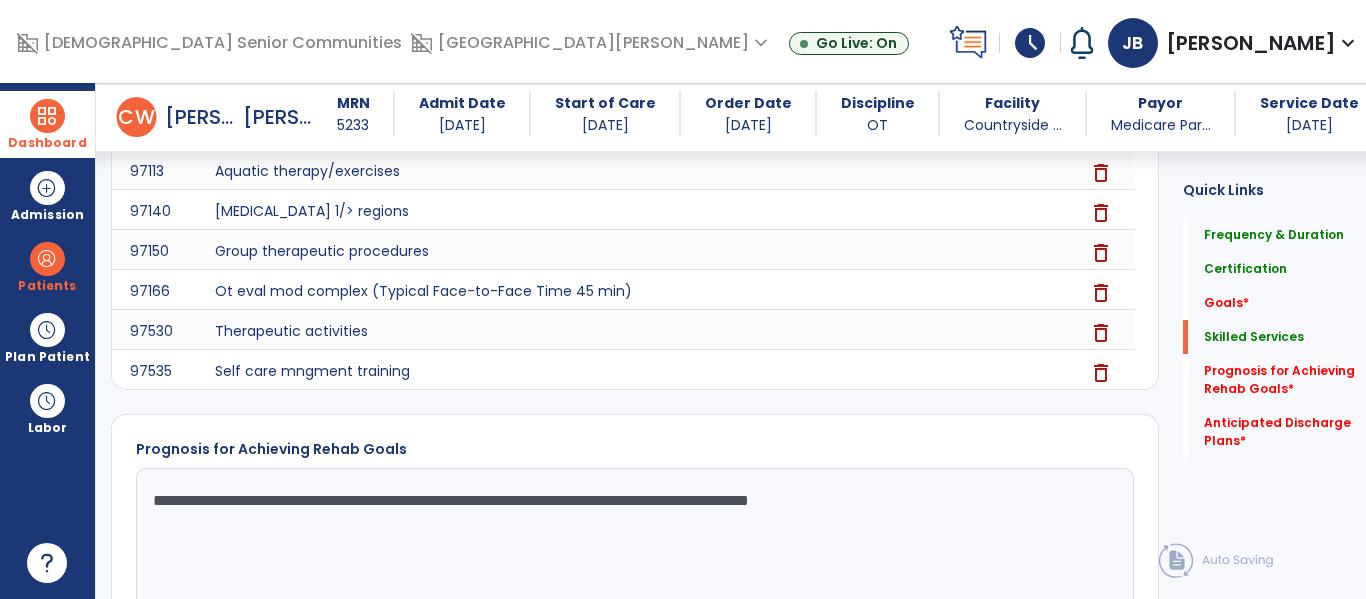 click on "**********" 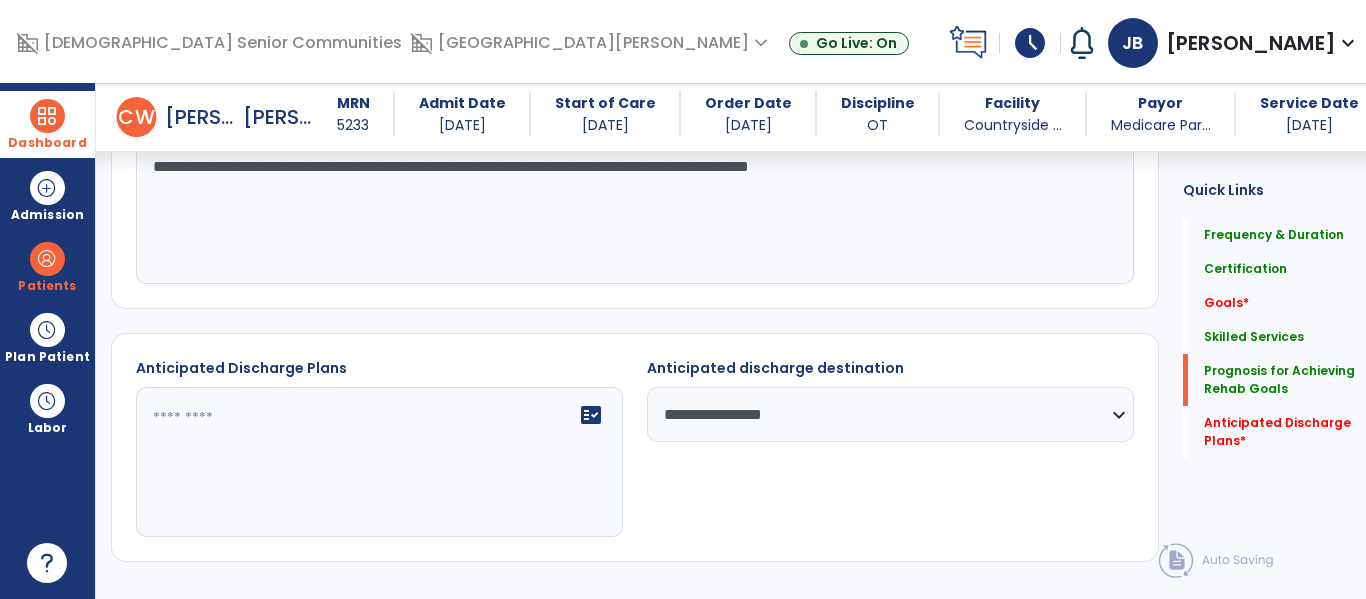 scroll, scrollTop: 1136, scrollLeft: 0, axis: vertical 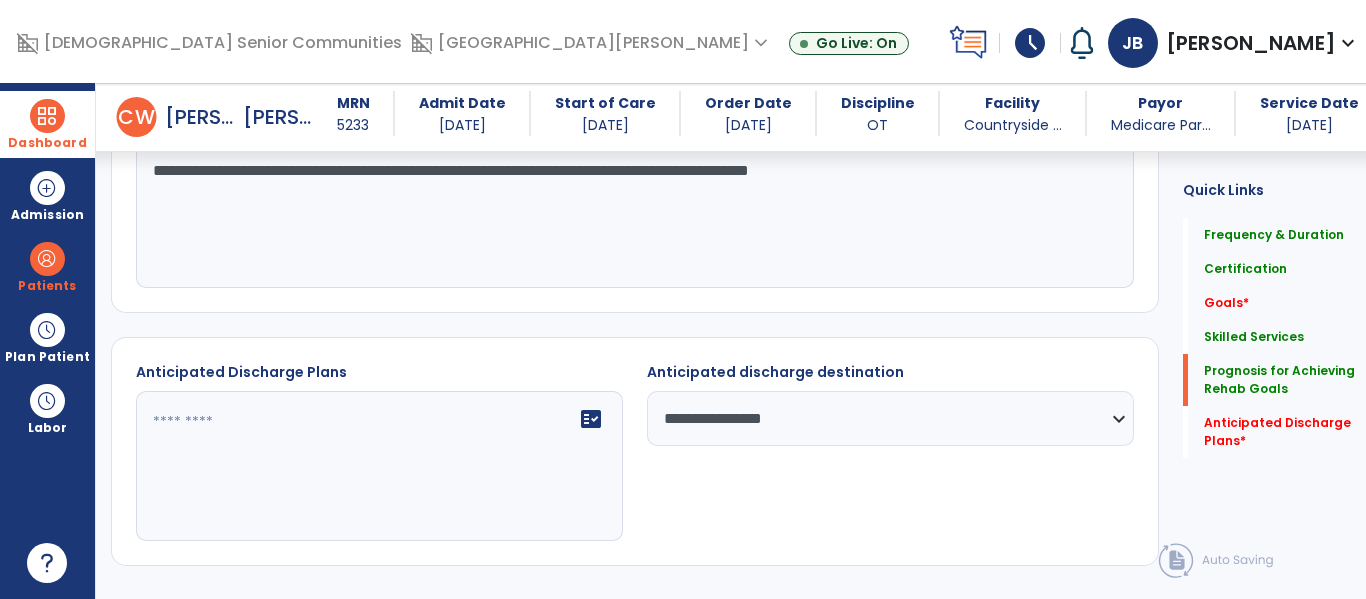 type on "**********" 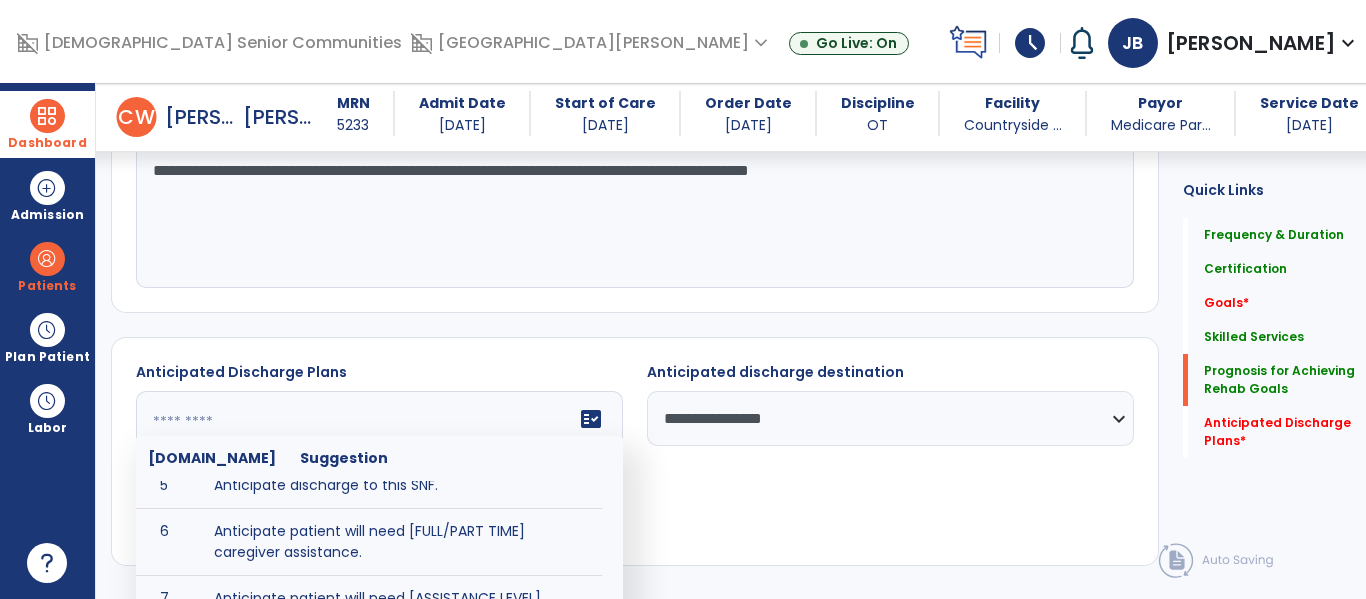 scroll, scrollTop: 0, scrollLeft: 0, axis: both 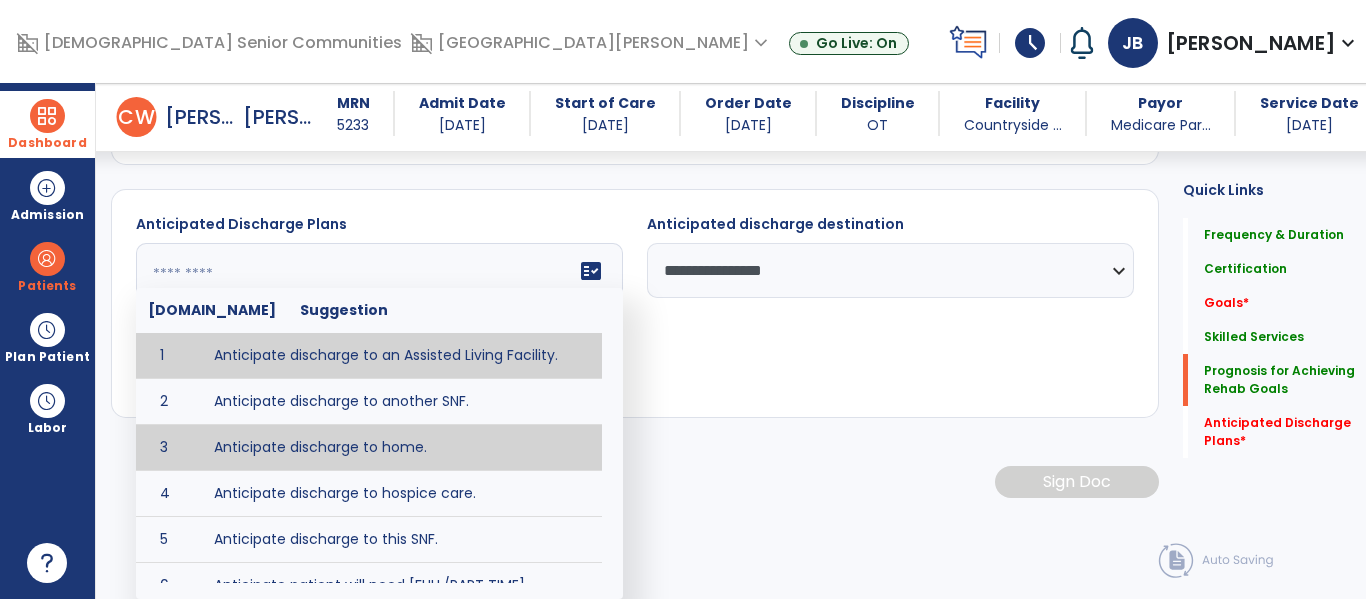 type on "**********" 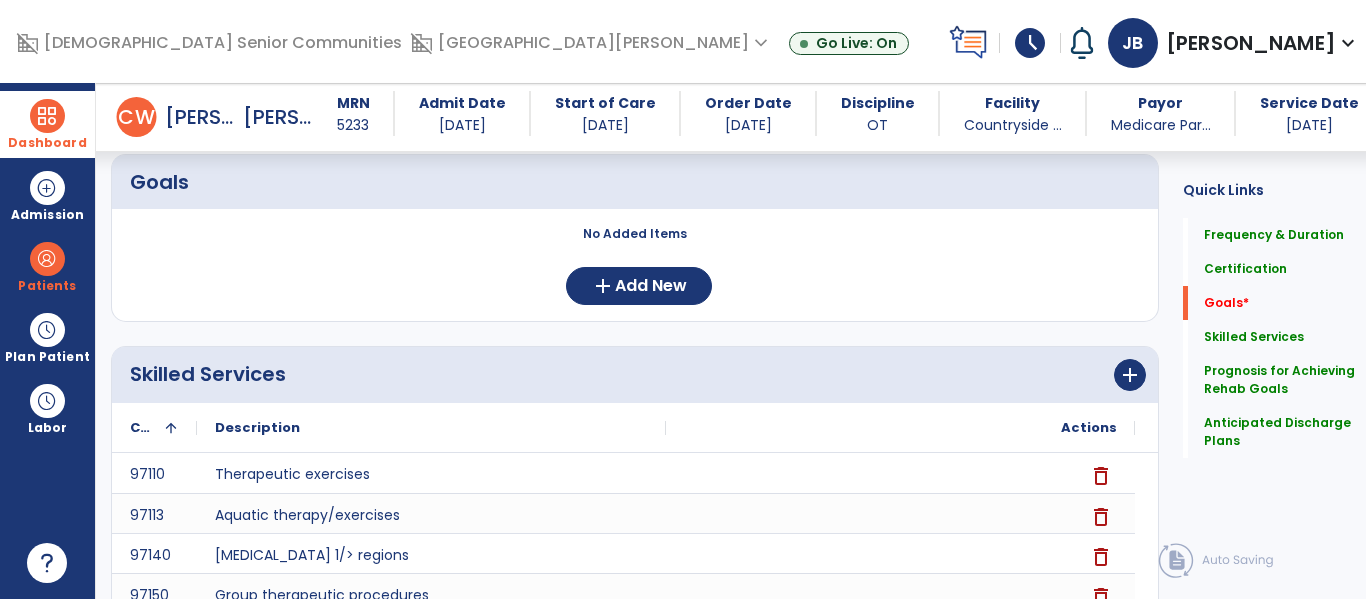scroll, scrollTop: 460, scrollLeft: 0, axis: vertical 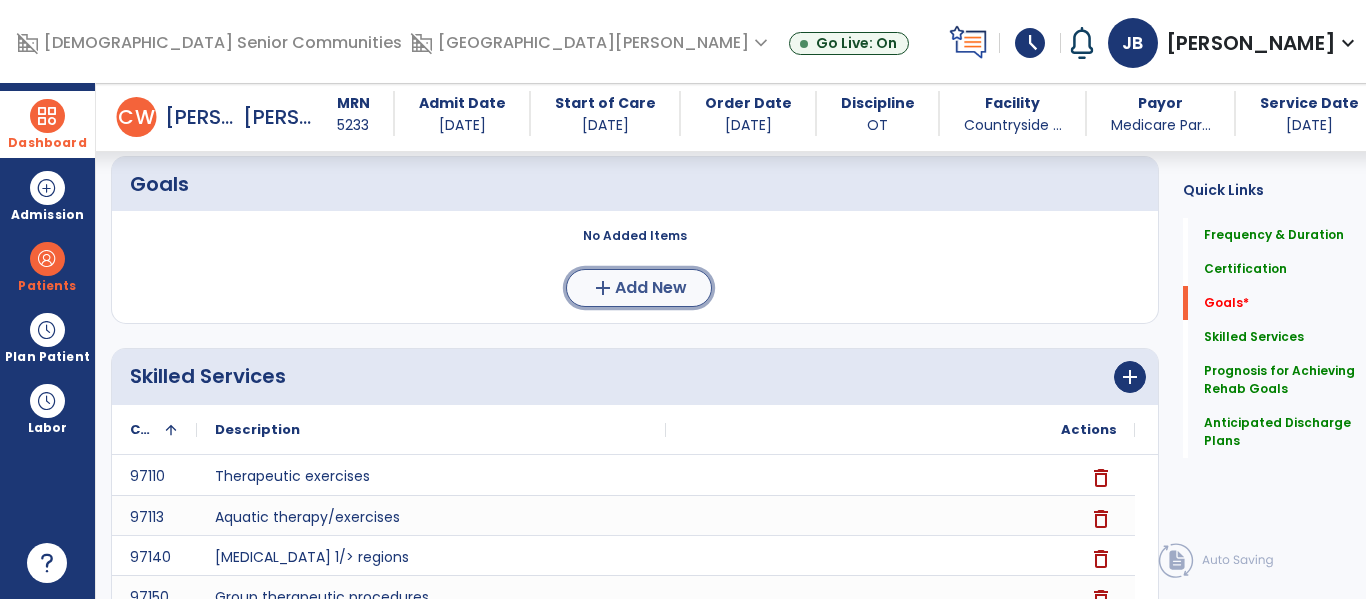 click on "add  Add New" at bounding box center (639, 288) 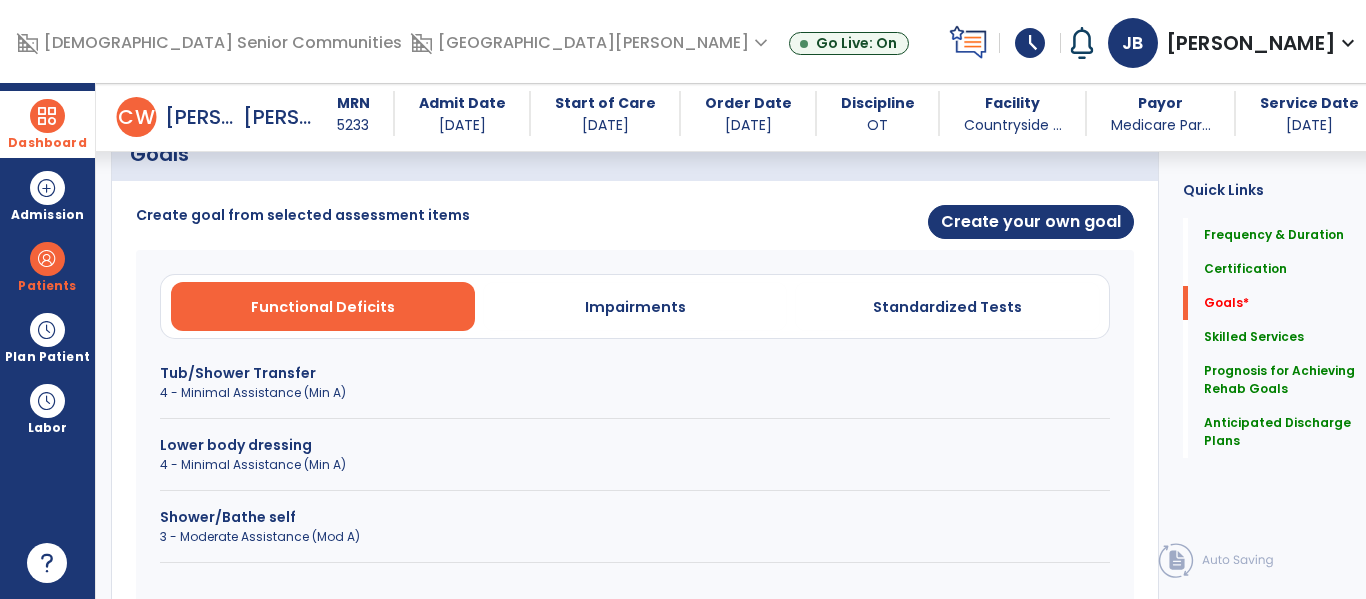 scroll, scrollTop: 433, scrollLeft: 0, axis: vertical 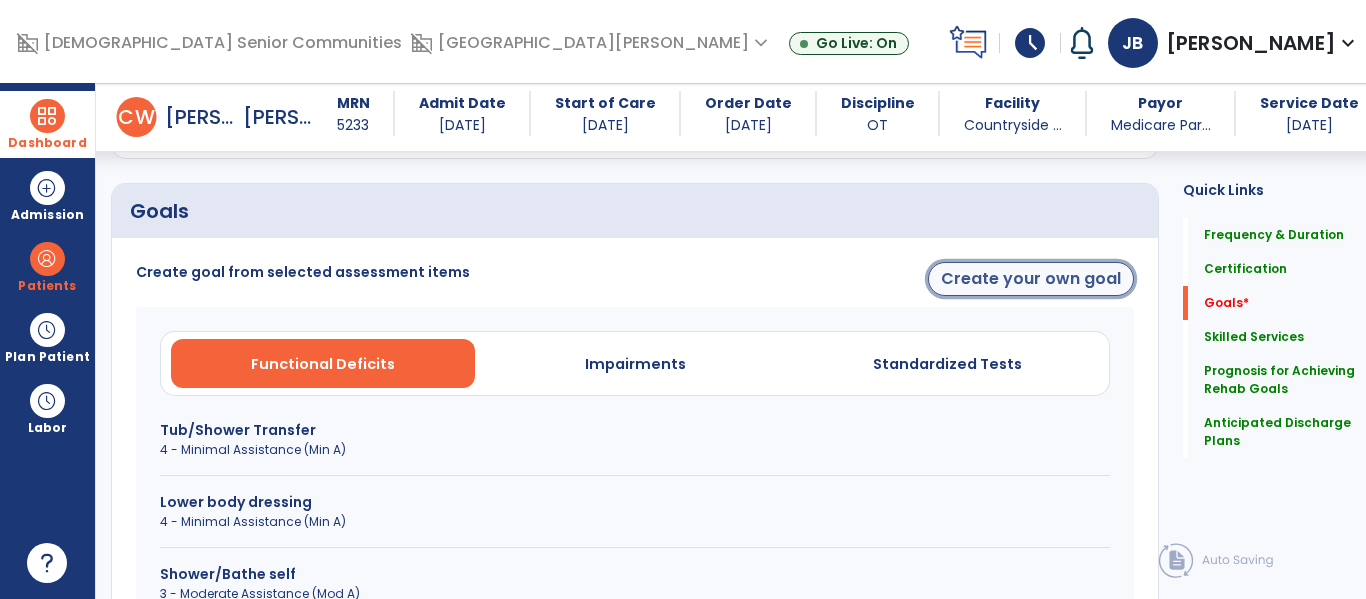 click on "Create your own goal" at bounding box center (1031, 279) 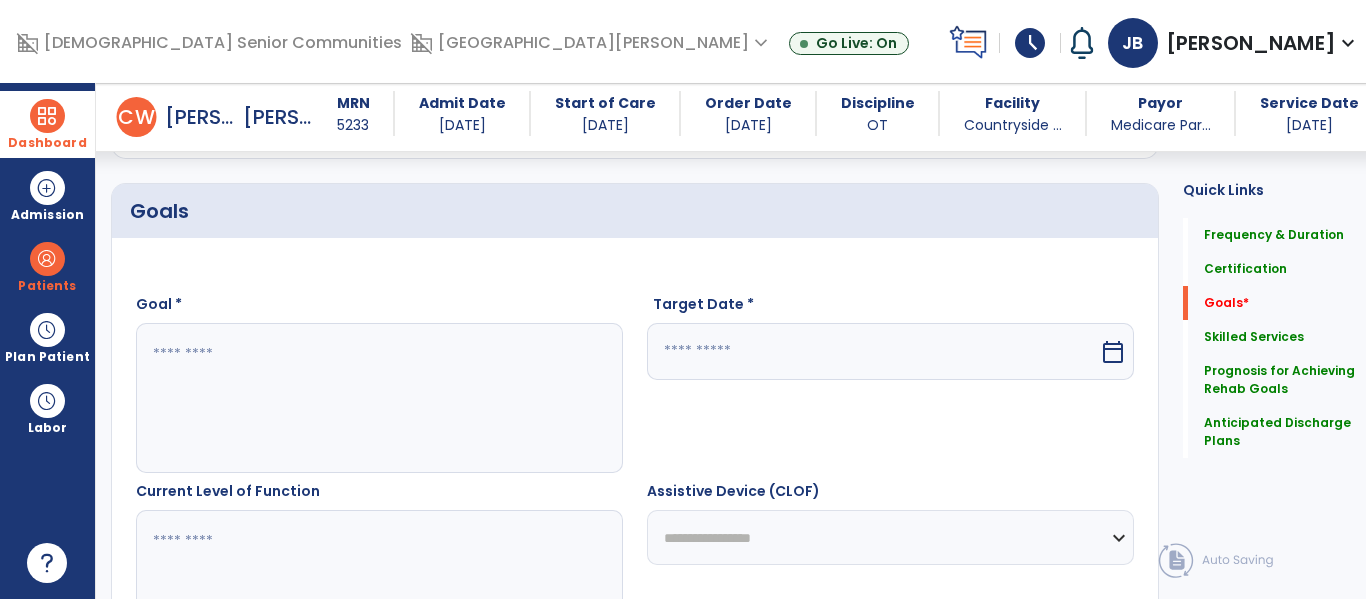 click at bounding box center (374, 398) 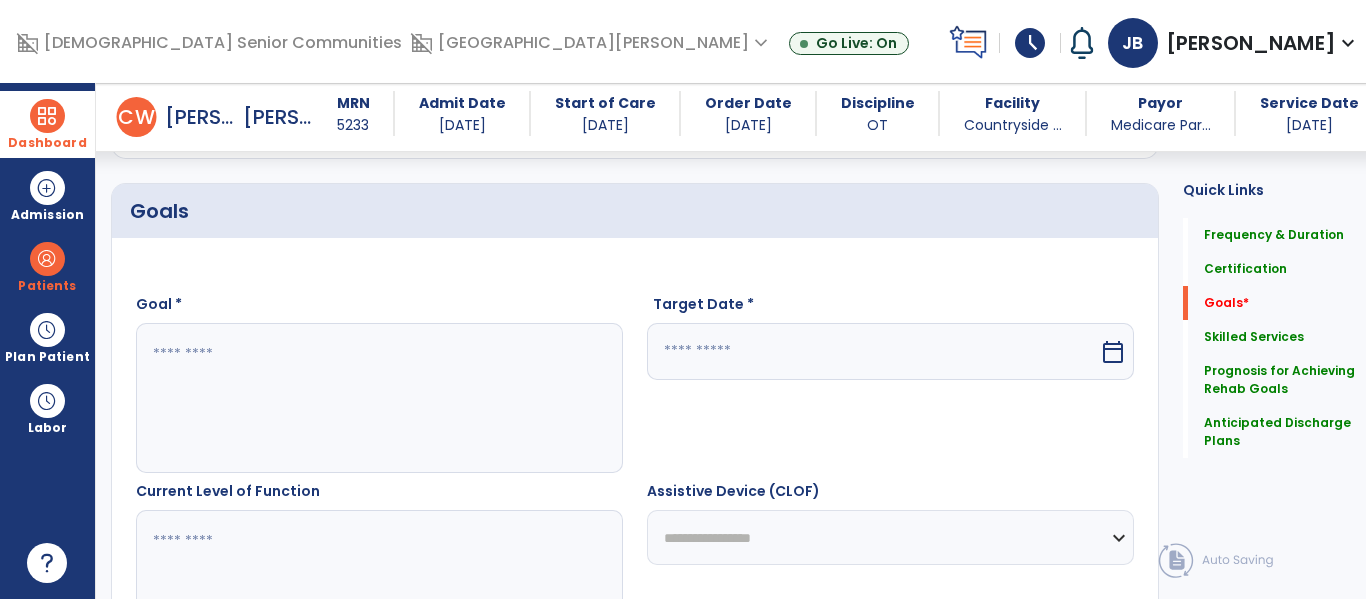 click on "Target Date *  calendar_today" at bounding box center [890, 383] 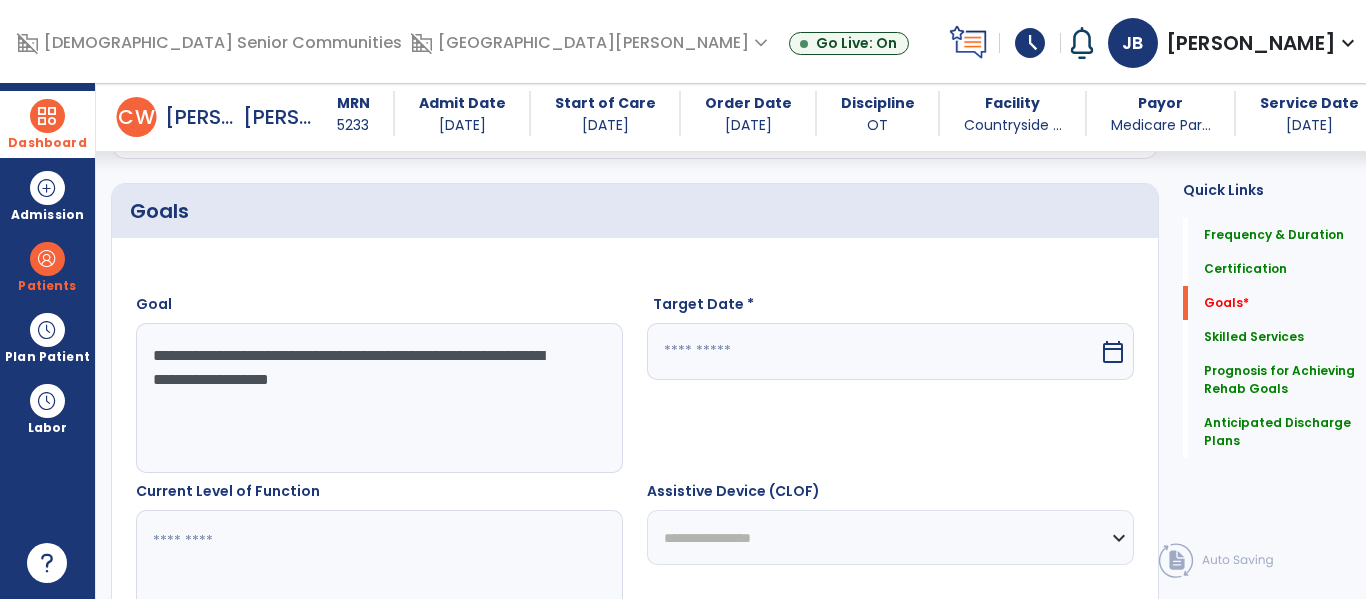type on "**********" 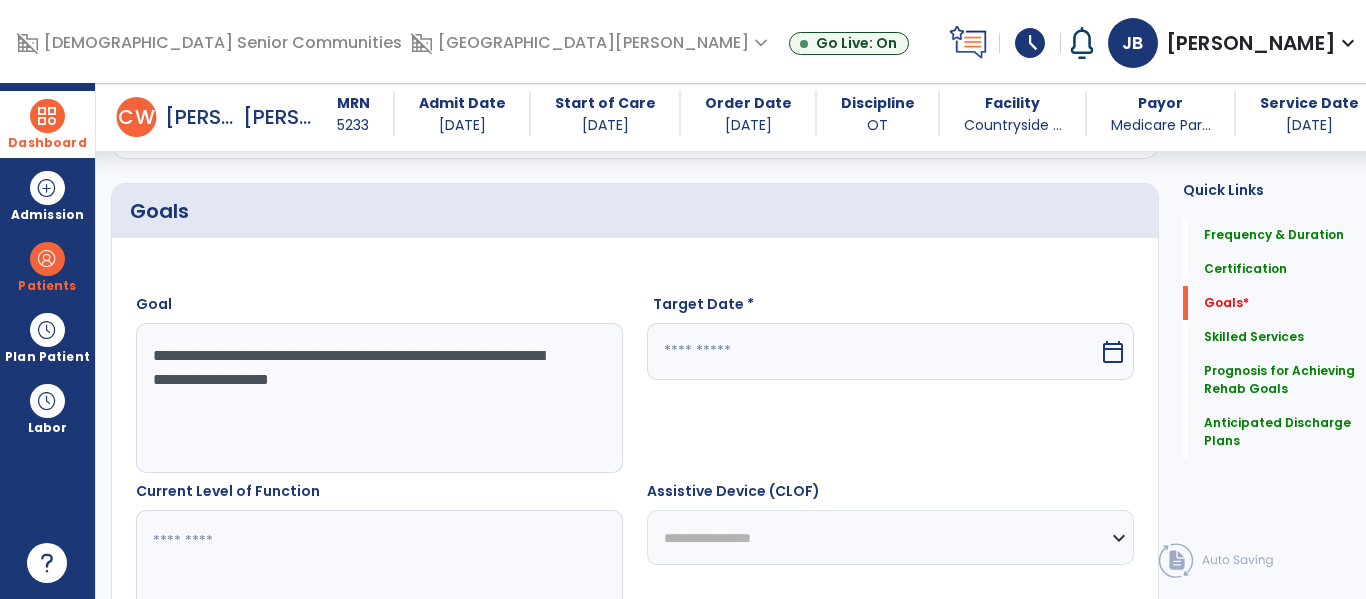 click at bounding box center (873, 351) 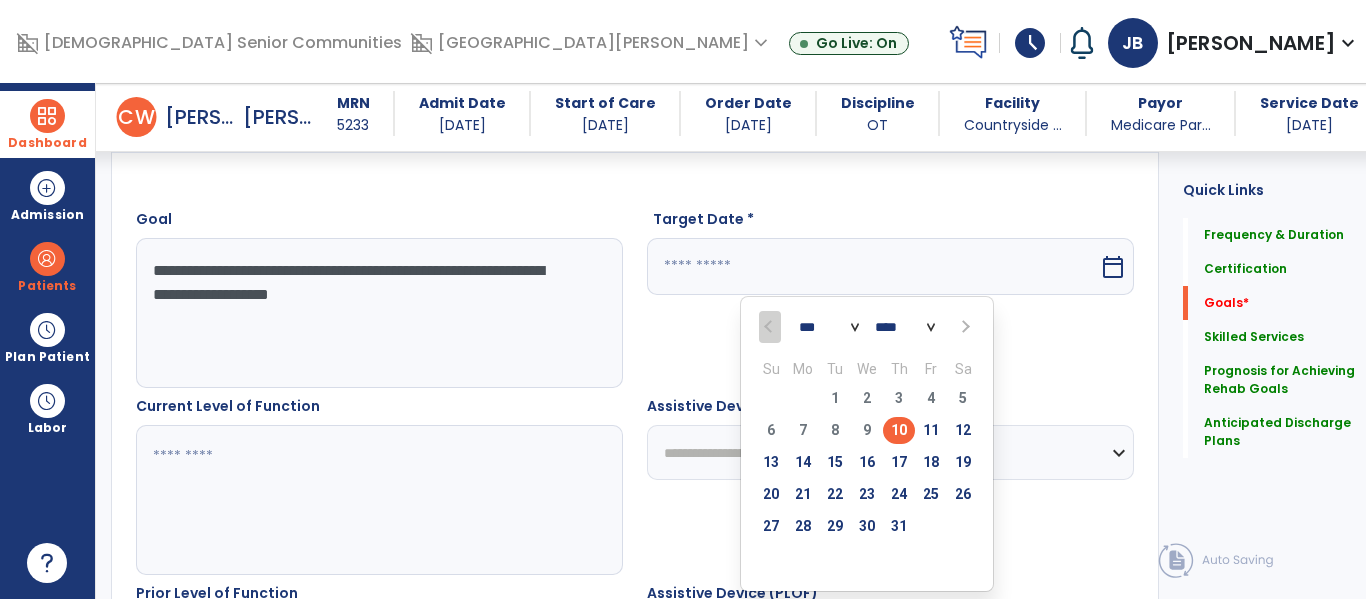 scroll, scrollTop: 541, scrollLeft: 0, axis: vertical 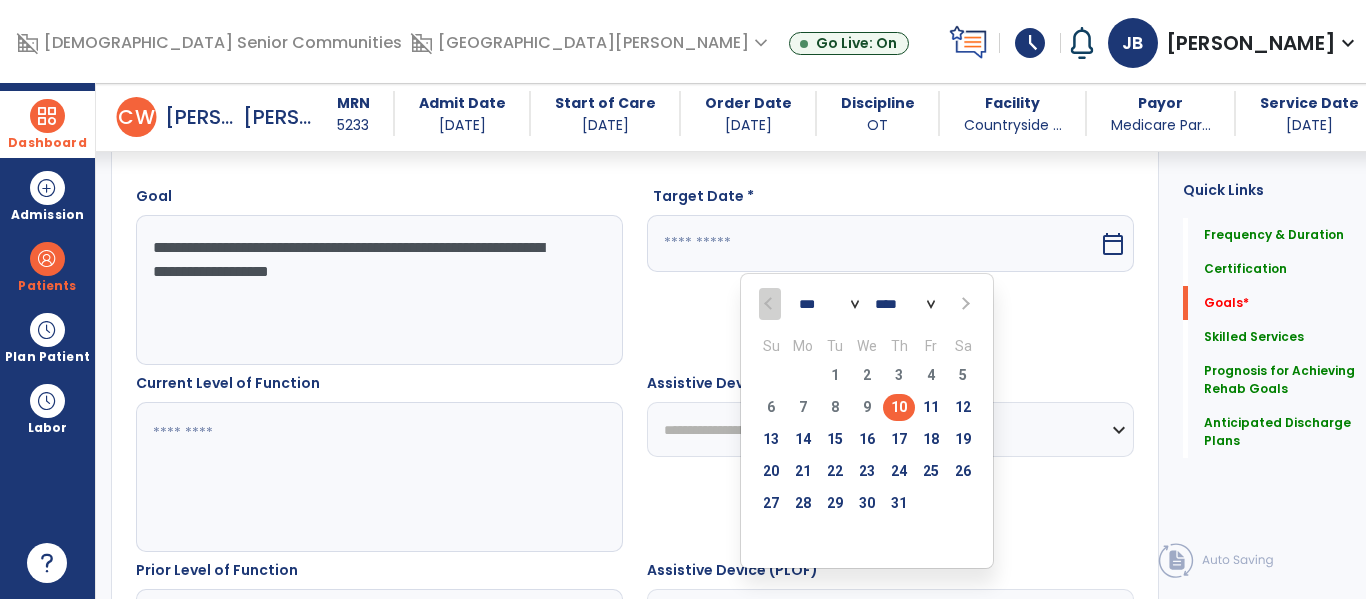 click at bounding box center [964, 304] 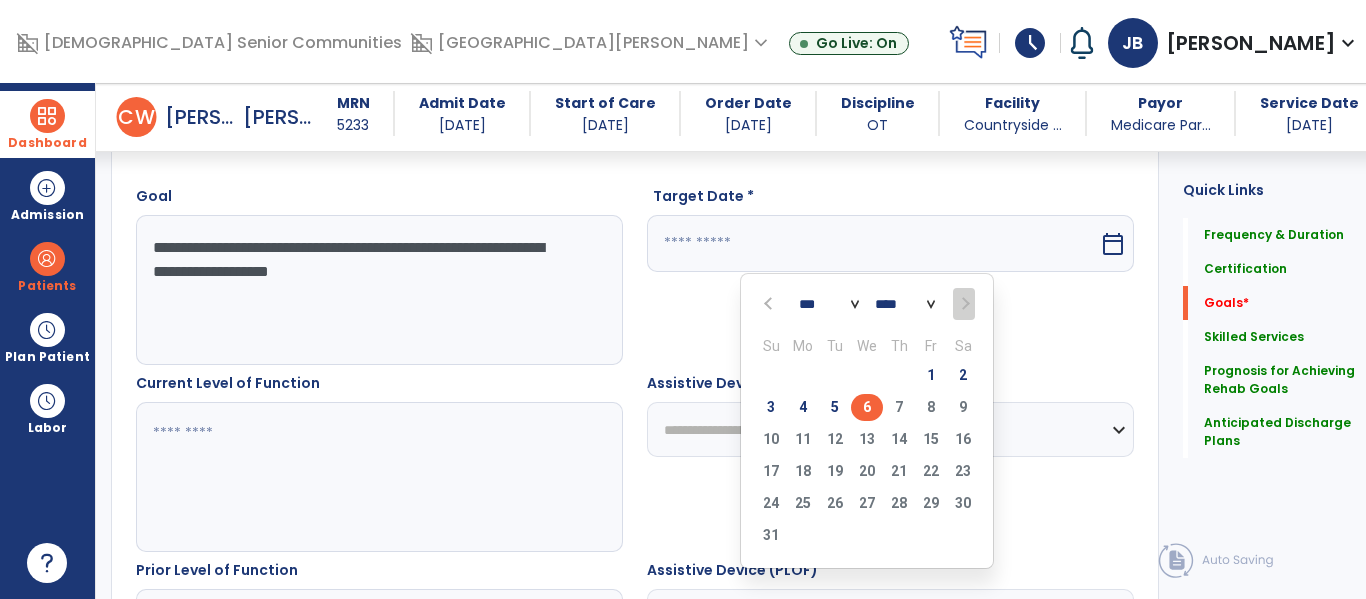 click on "6" at bounding box center [867, 407] 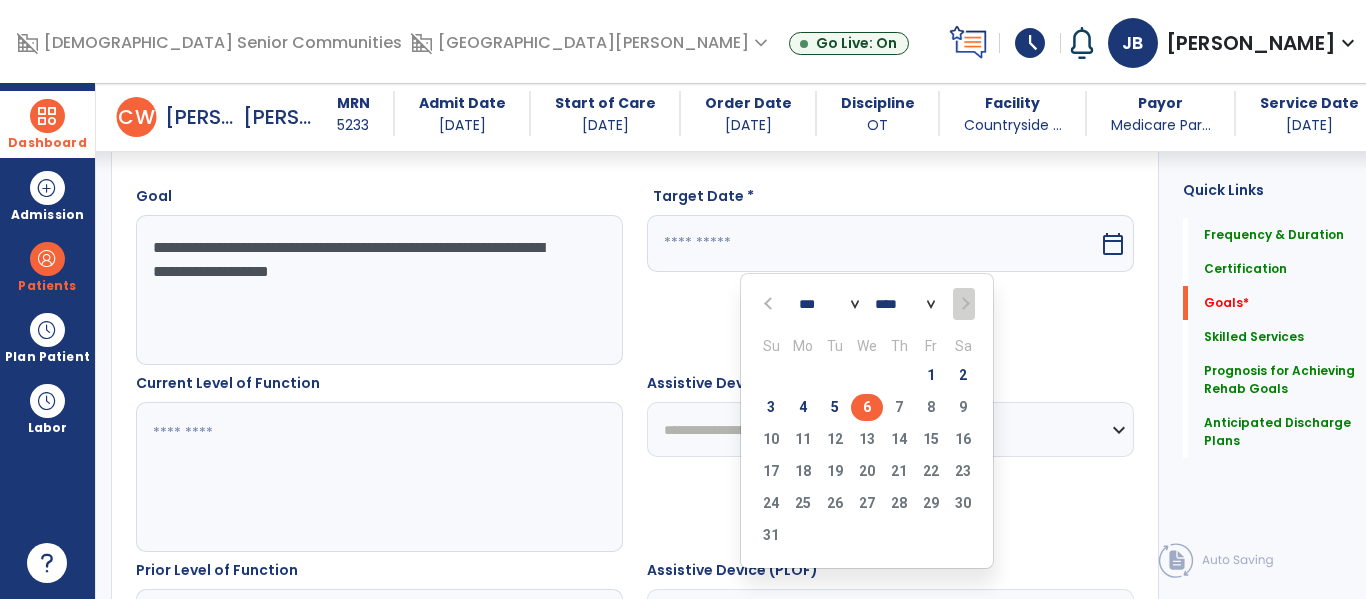 type on "********" 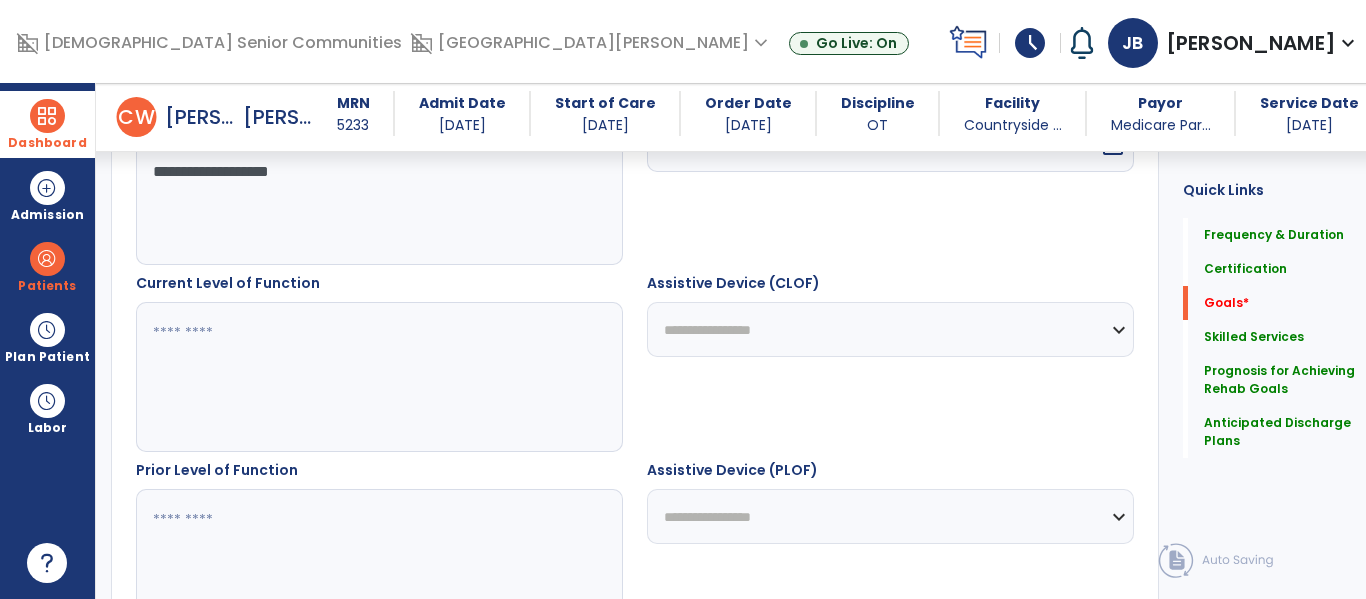 scroll, scrollTop: 645, scrollLeft: 0, axis: vertical 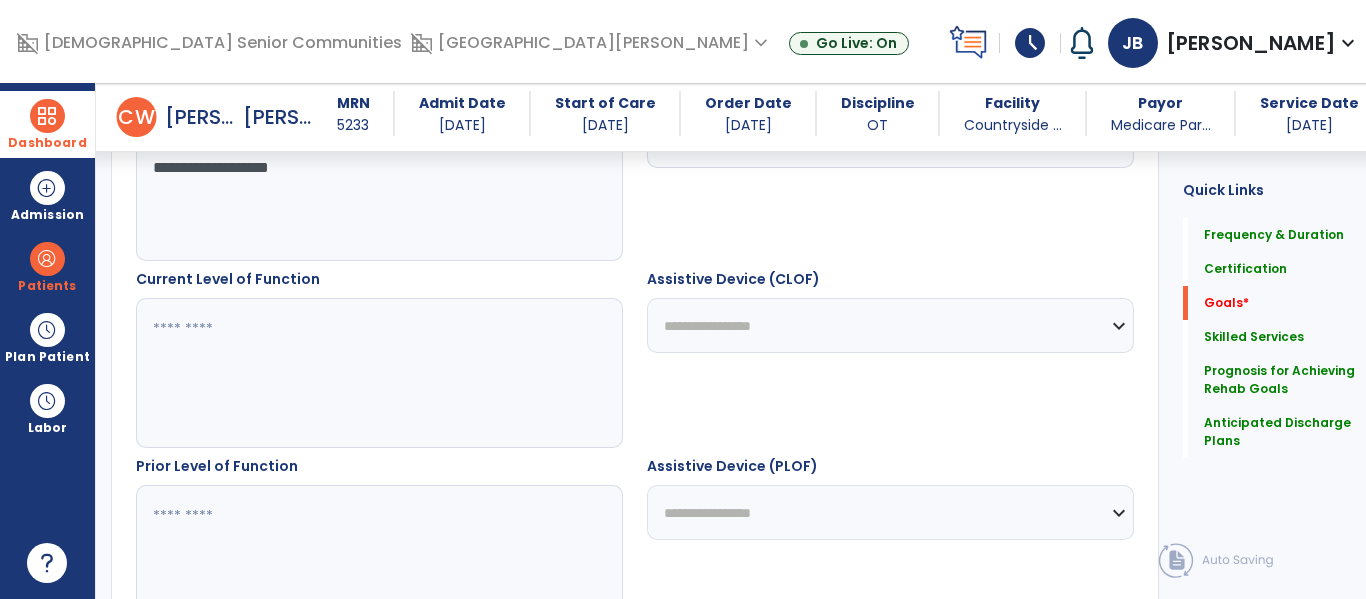 click at bounding box center [374, 373] 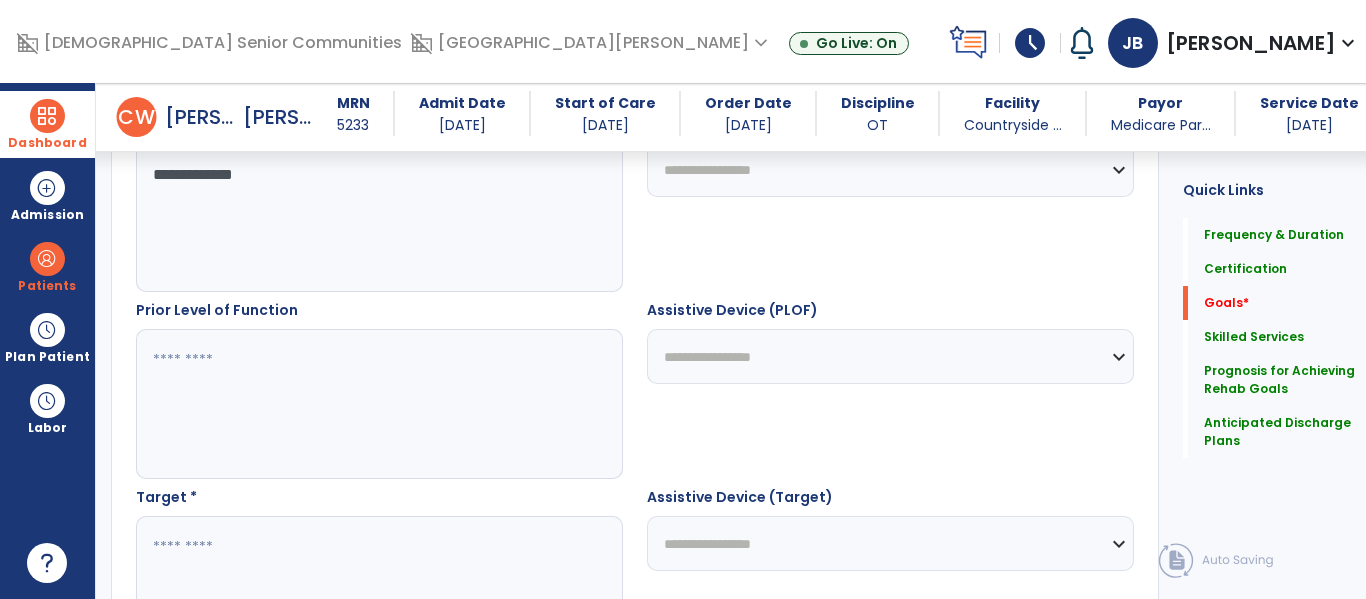 scroll, scrollTop: 803, scrollLeft: 0, axis: vertical 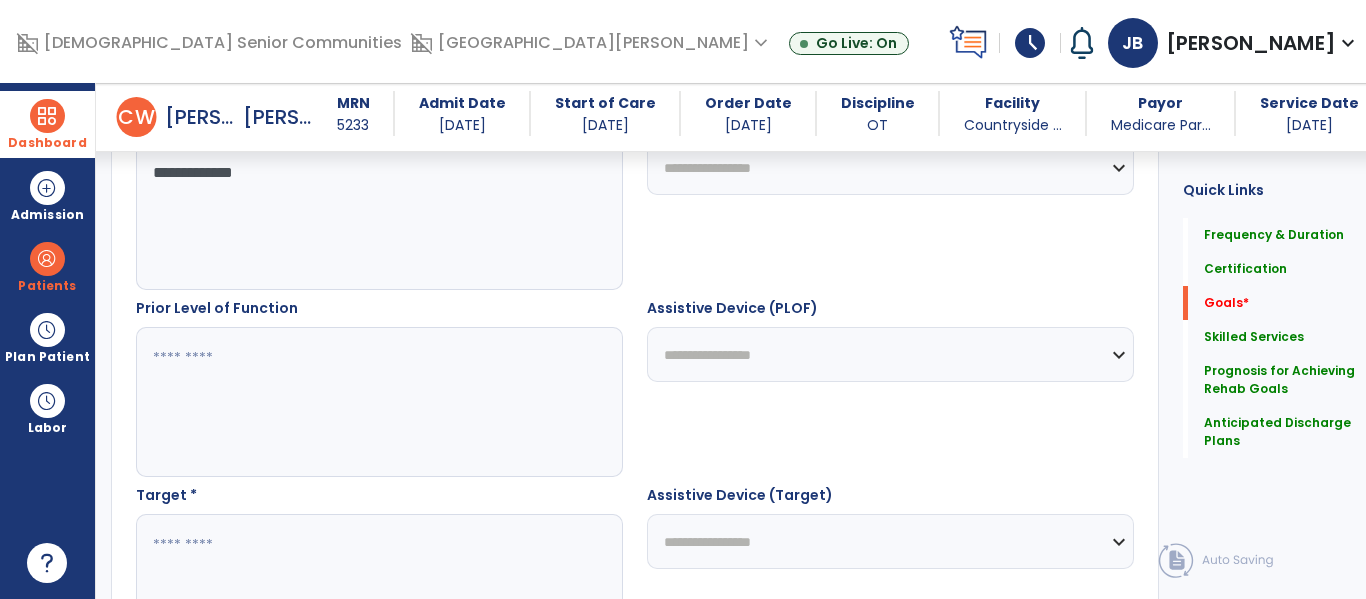 type on "**********" 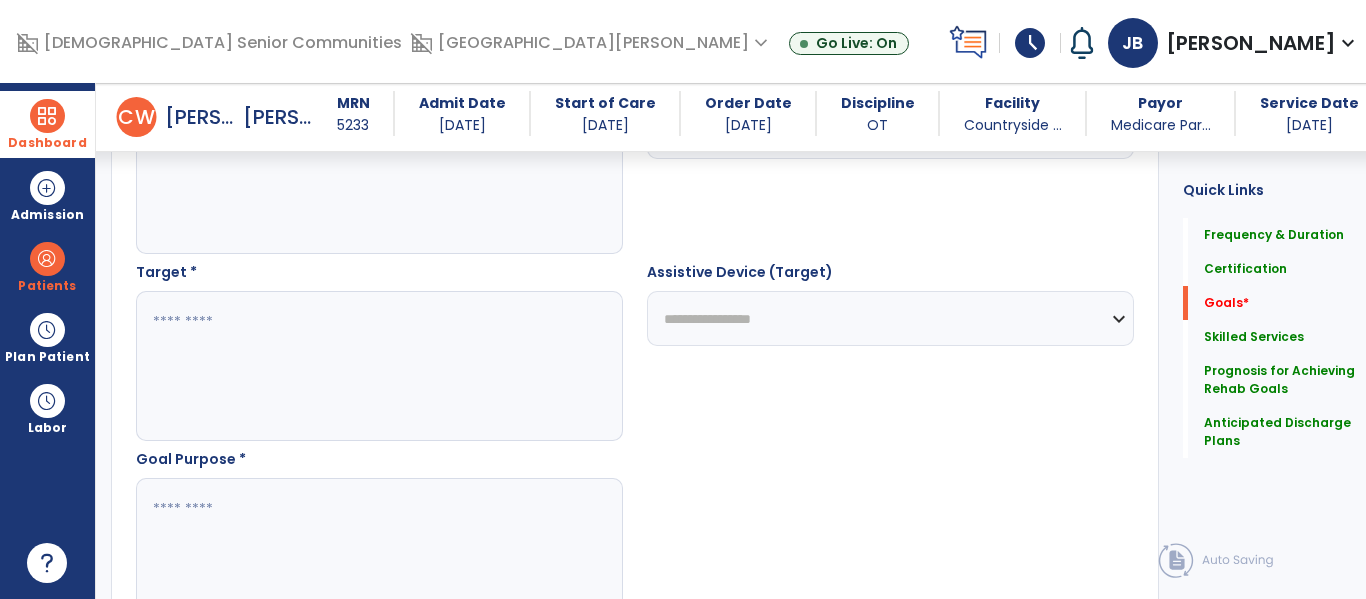 scroll, scrollTop: 1058, scrollLeft: 0, axis: vertical 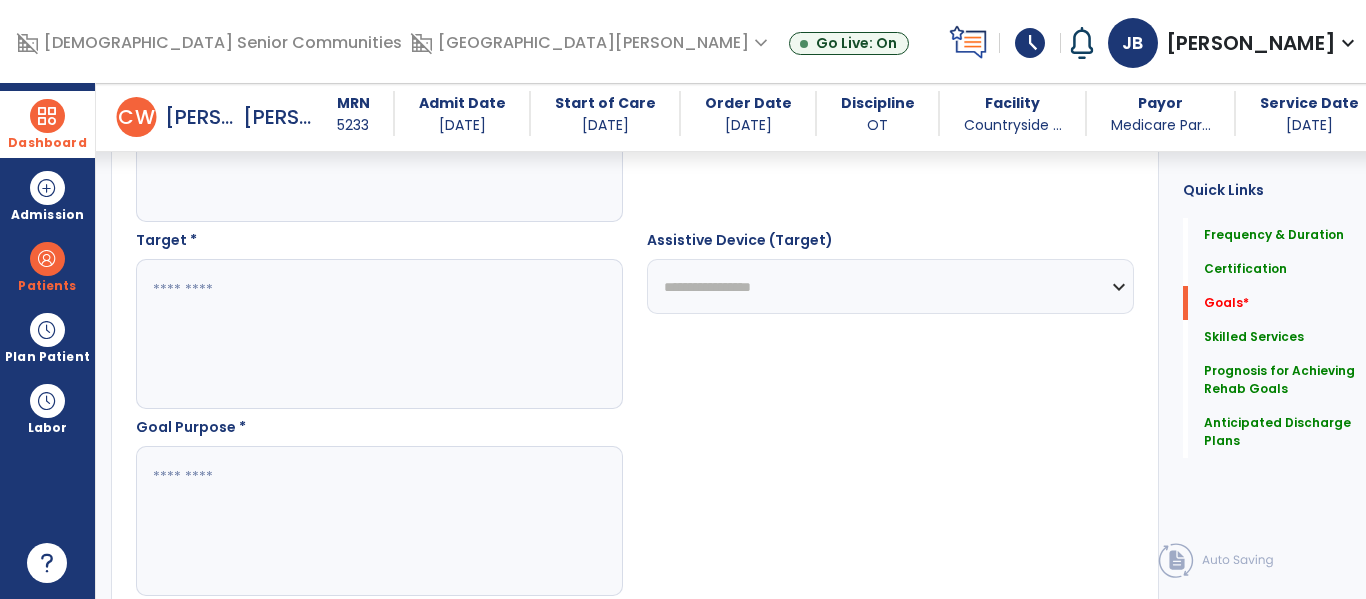 type on "*****" 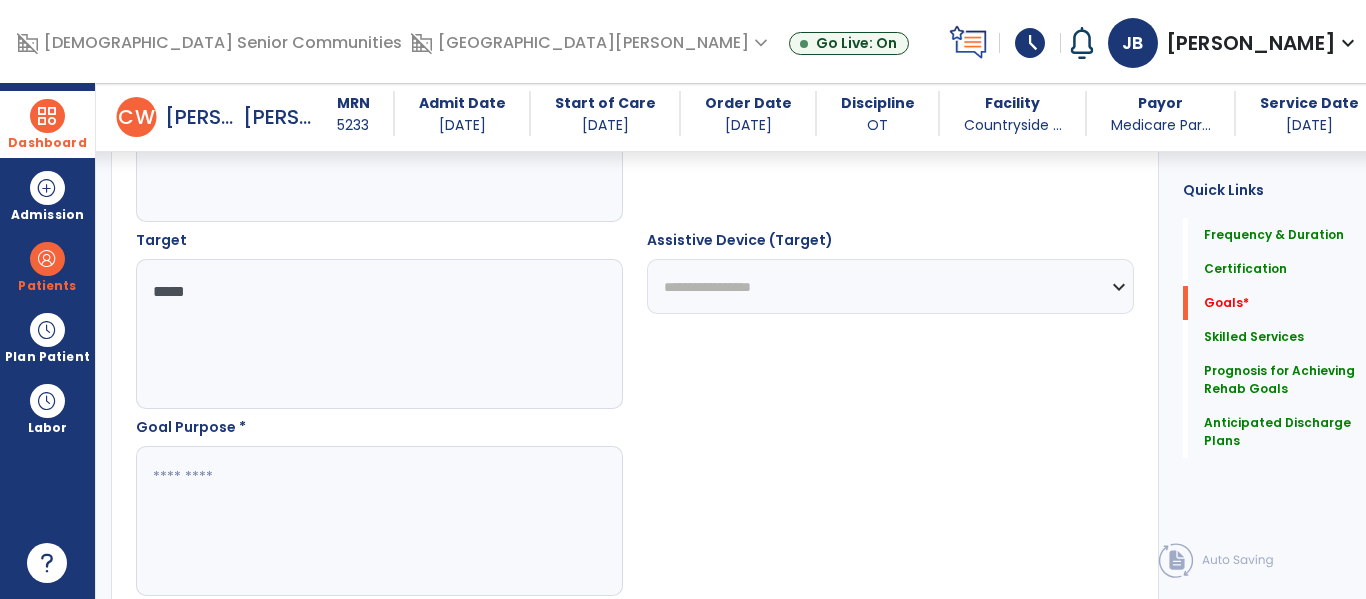 type on "*****" 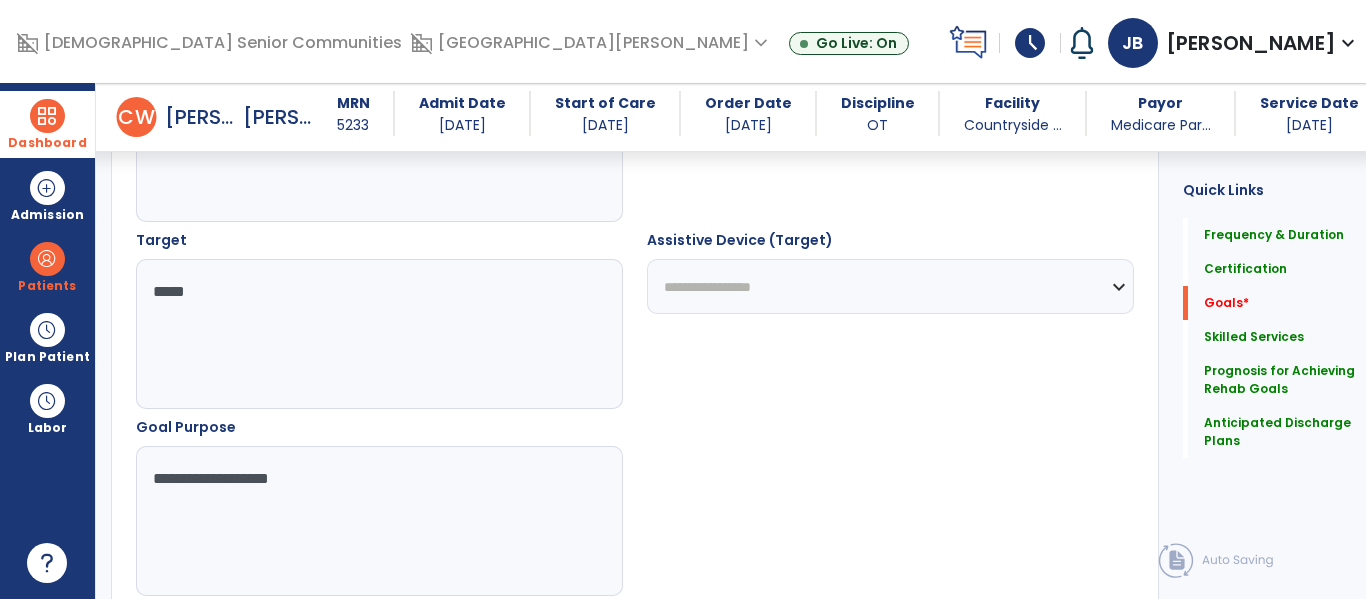 type on "**********" 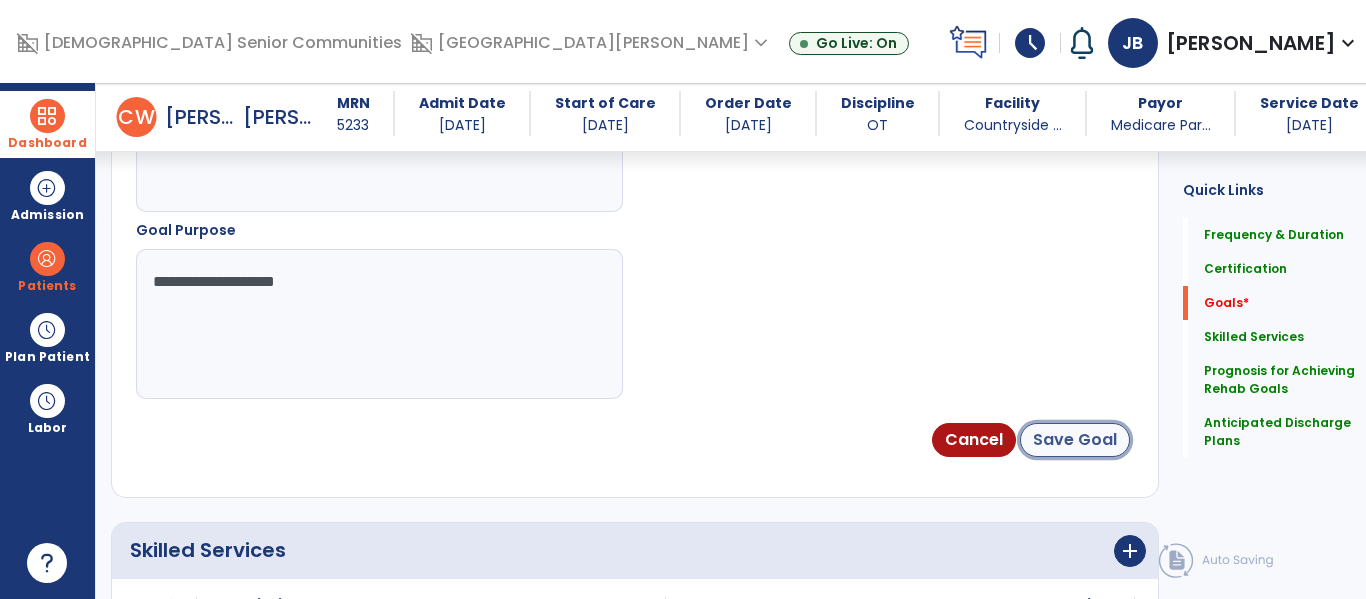 click on "Save Goal" at bounding box center [1075, 440] 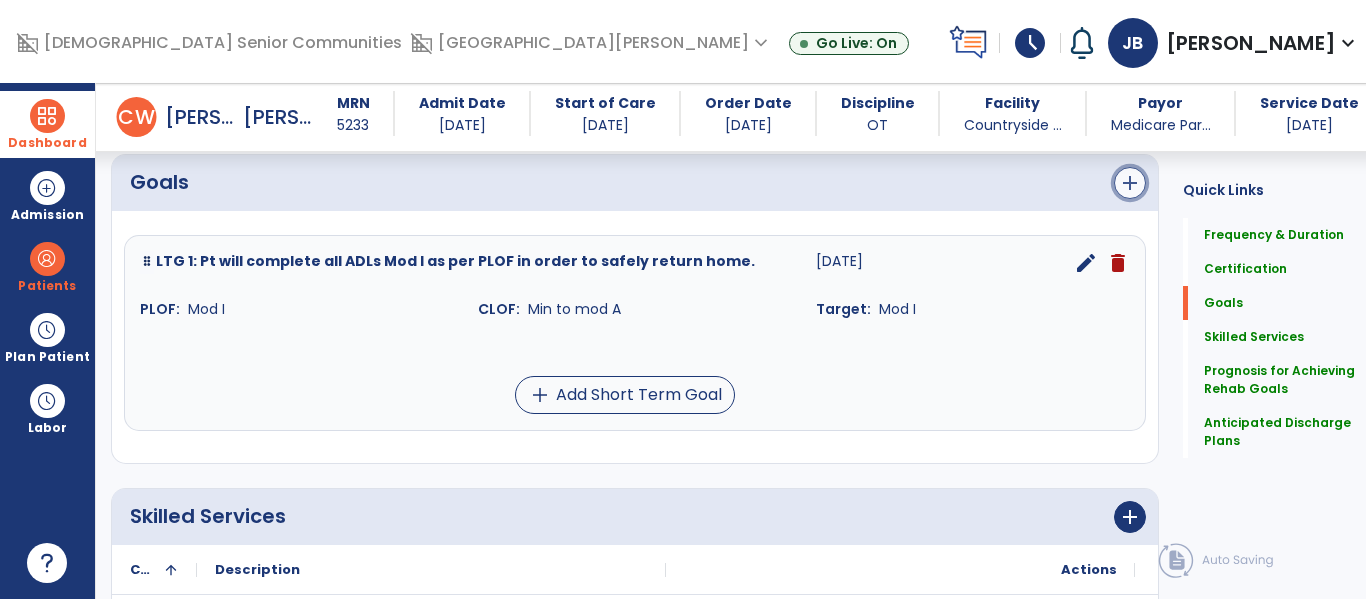 click on "add" at bounding box center [1130, 183] 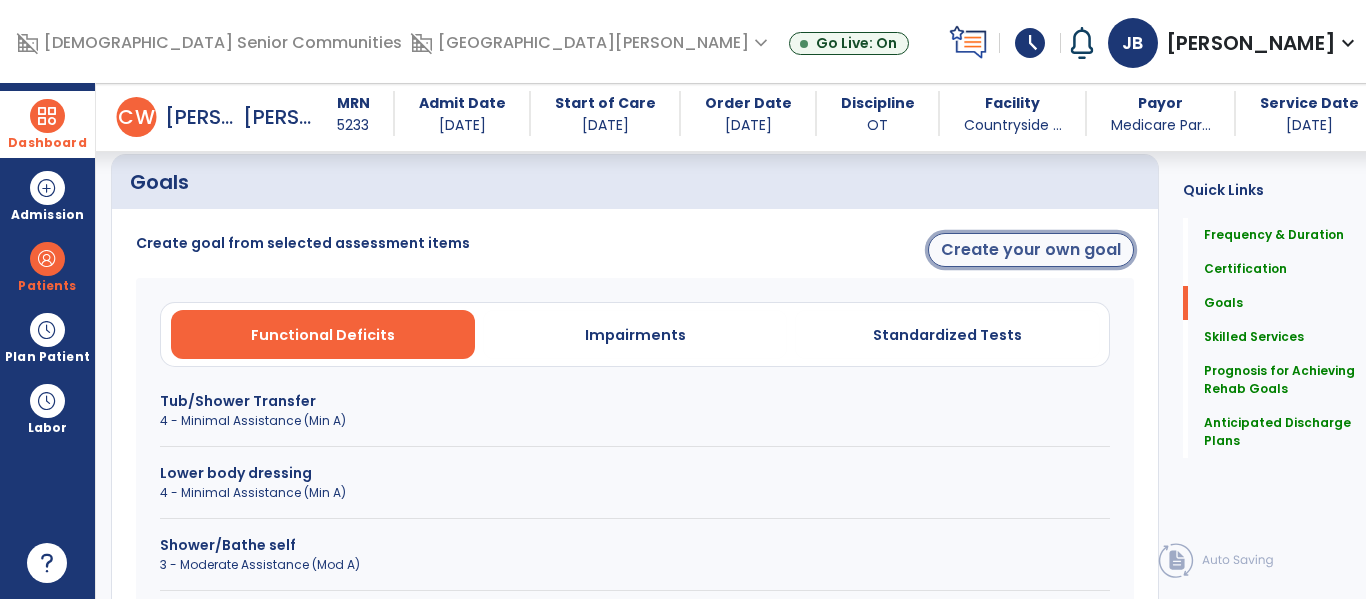 click on "Create your own goal" at bounding box center [1031, 250] 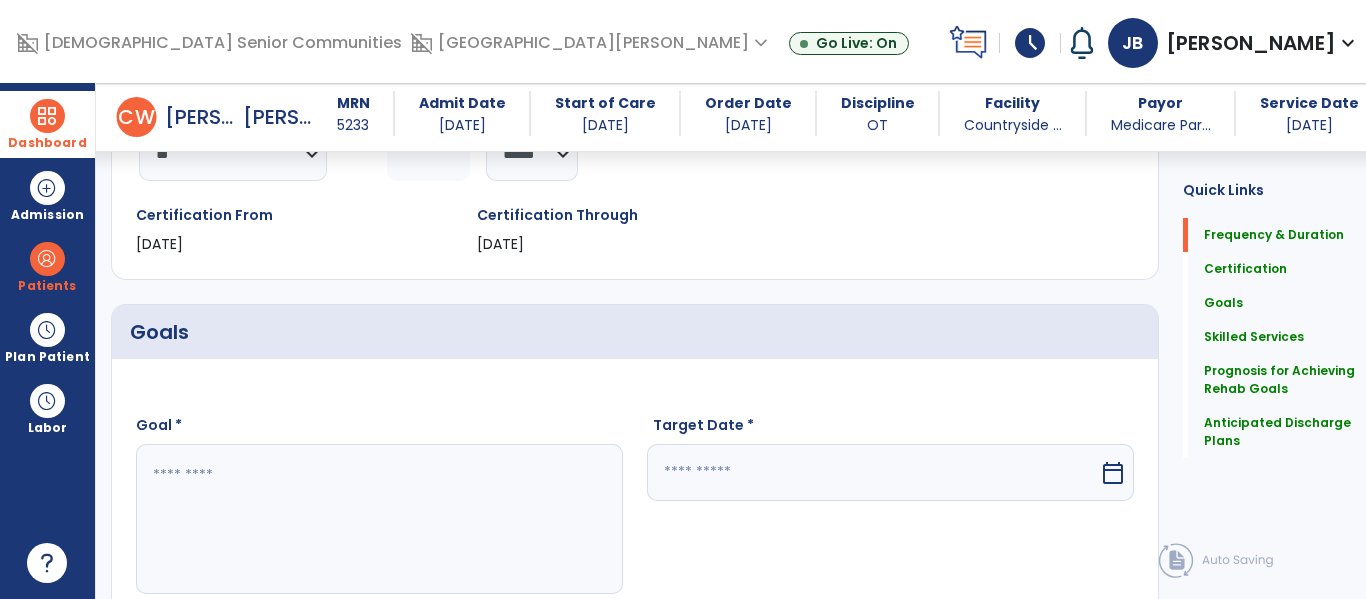 scroll, scrollTop: 411, scrollLeft: 0, axis: vertical 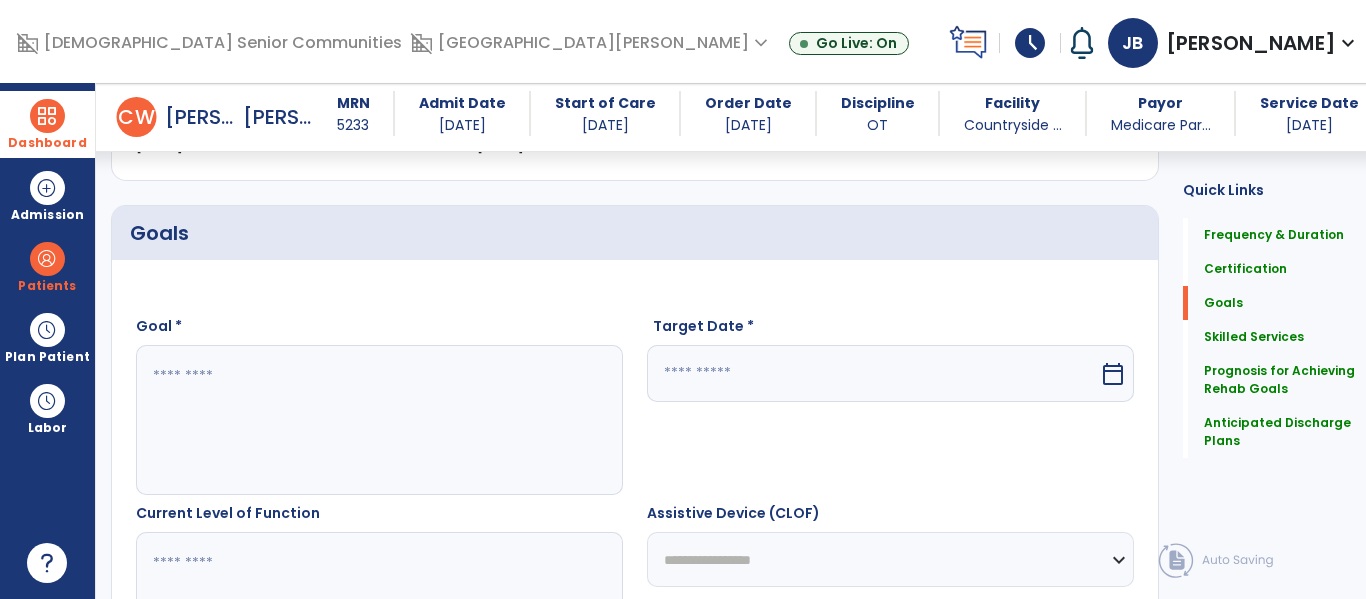 click on "Target Date *  calendar_today" at bounding box center [890, 405] 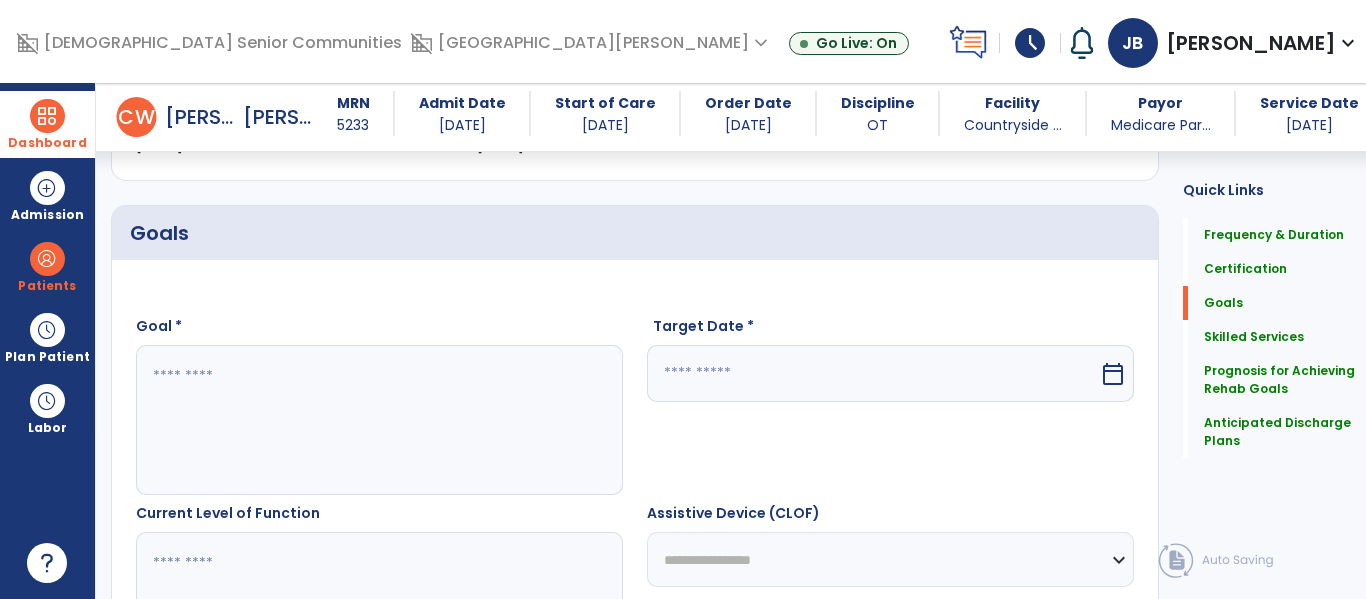 click at bounding box center [873, 373] 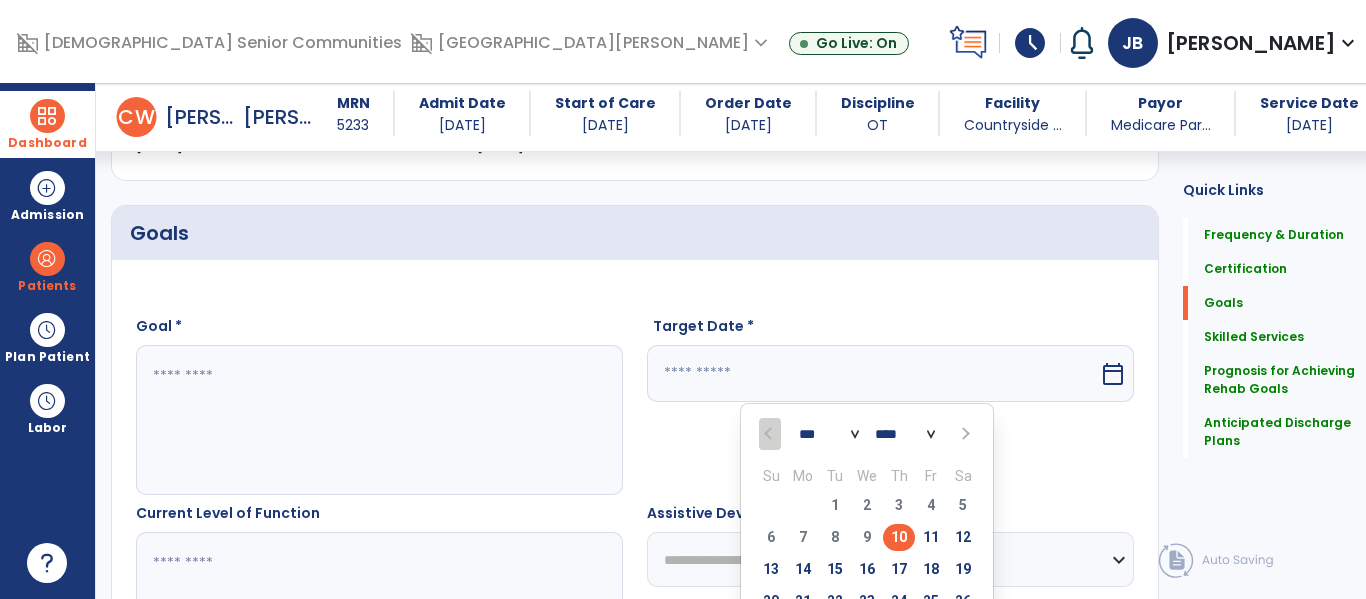 click at bounding box center (964, 434) 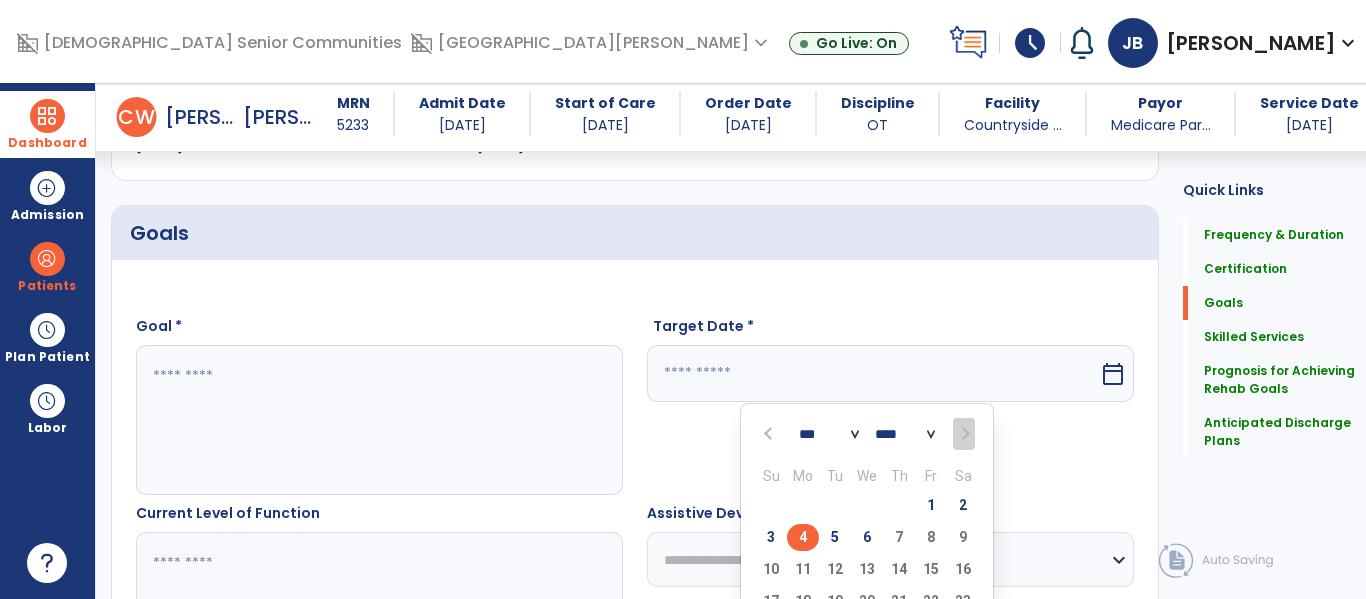 click on "4" at bounding box center (803, 537) 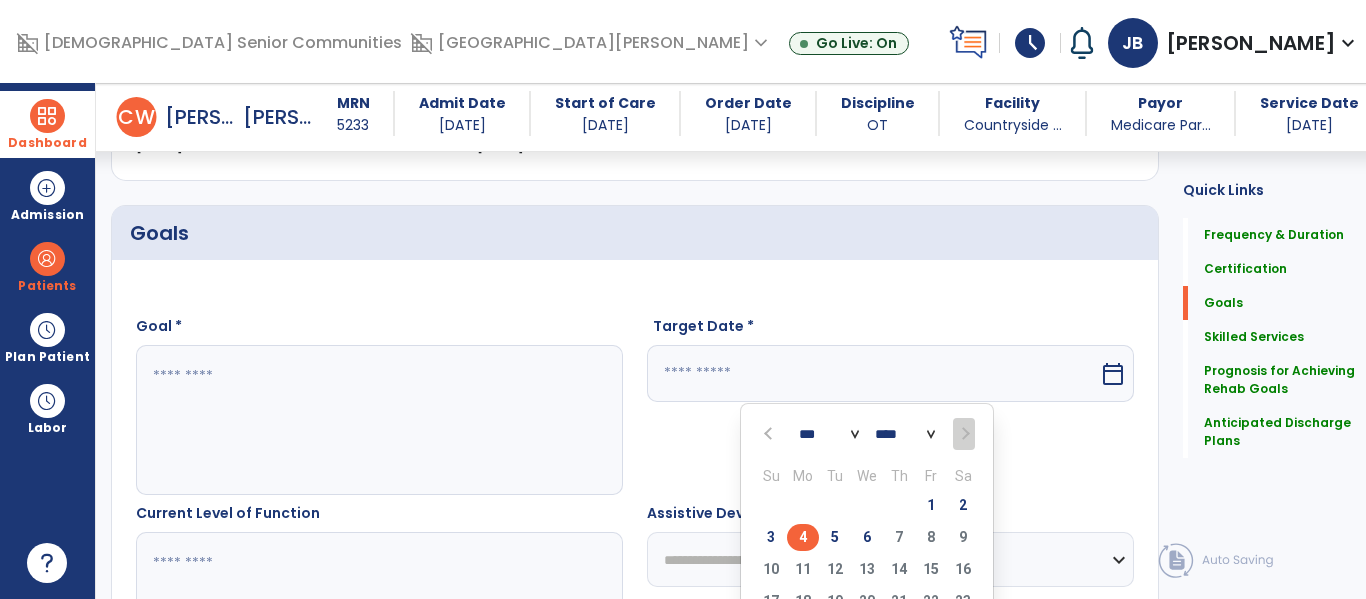 type on "********" 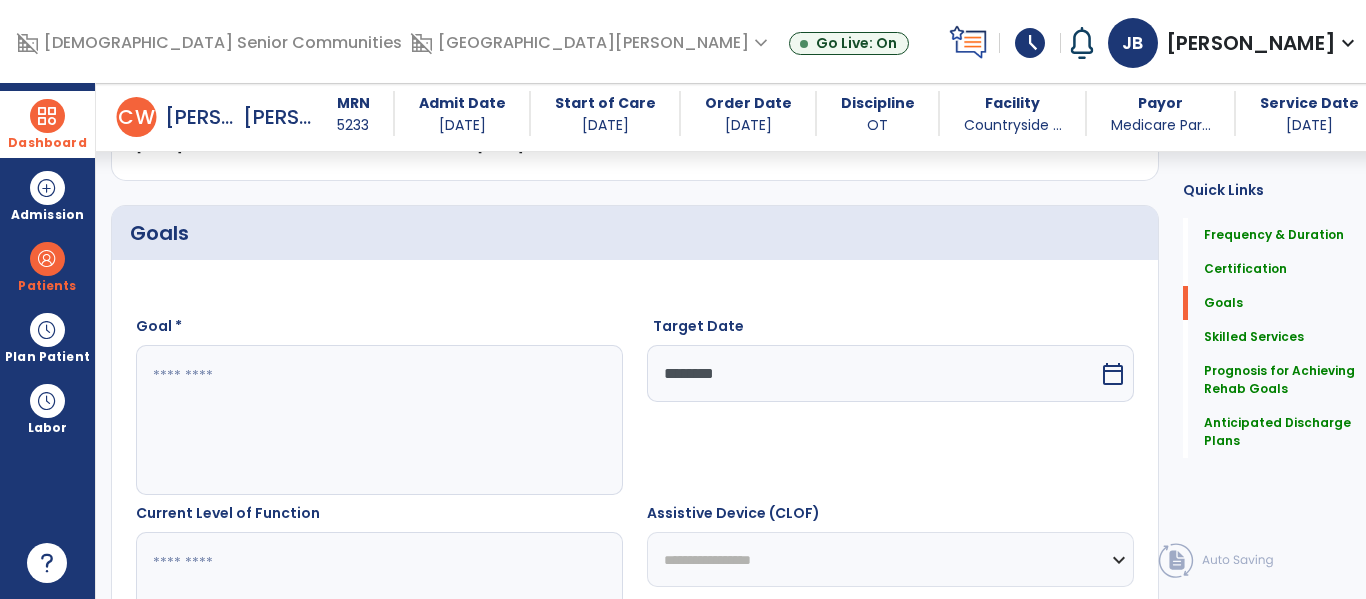 click on "********" at bounding box center (873, 373) 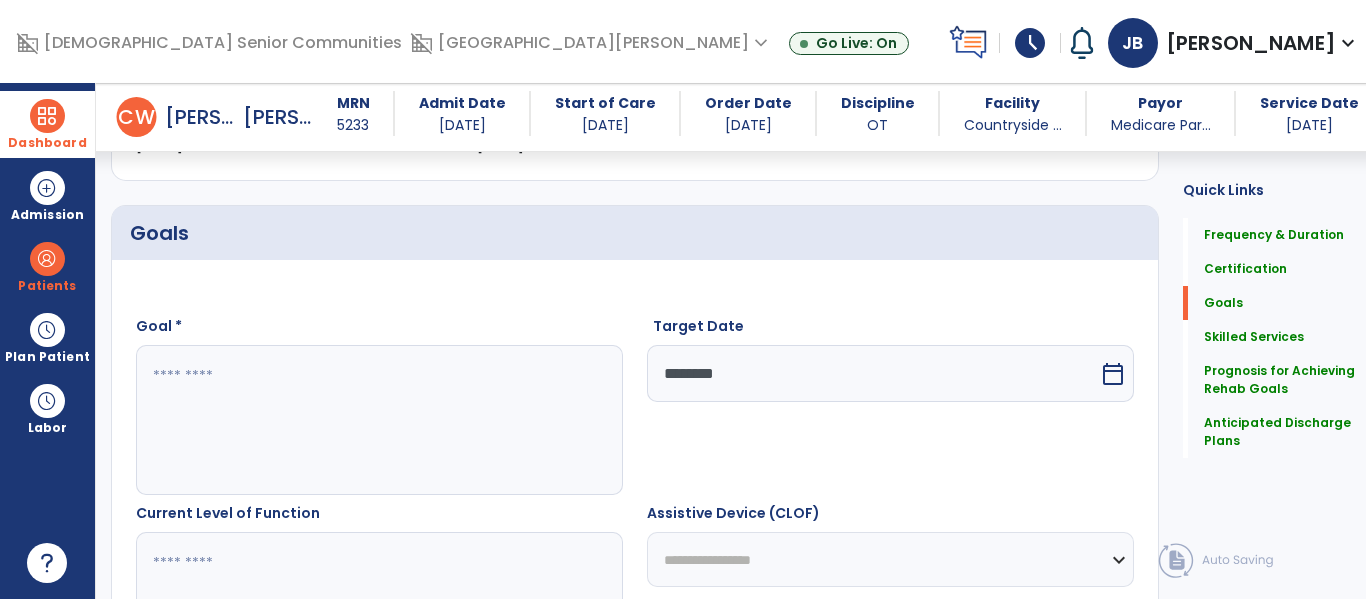select on "*" 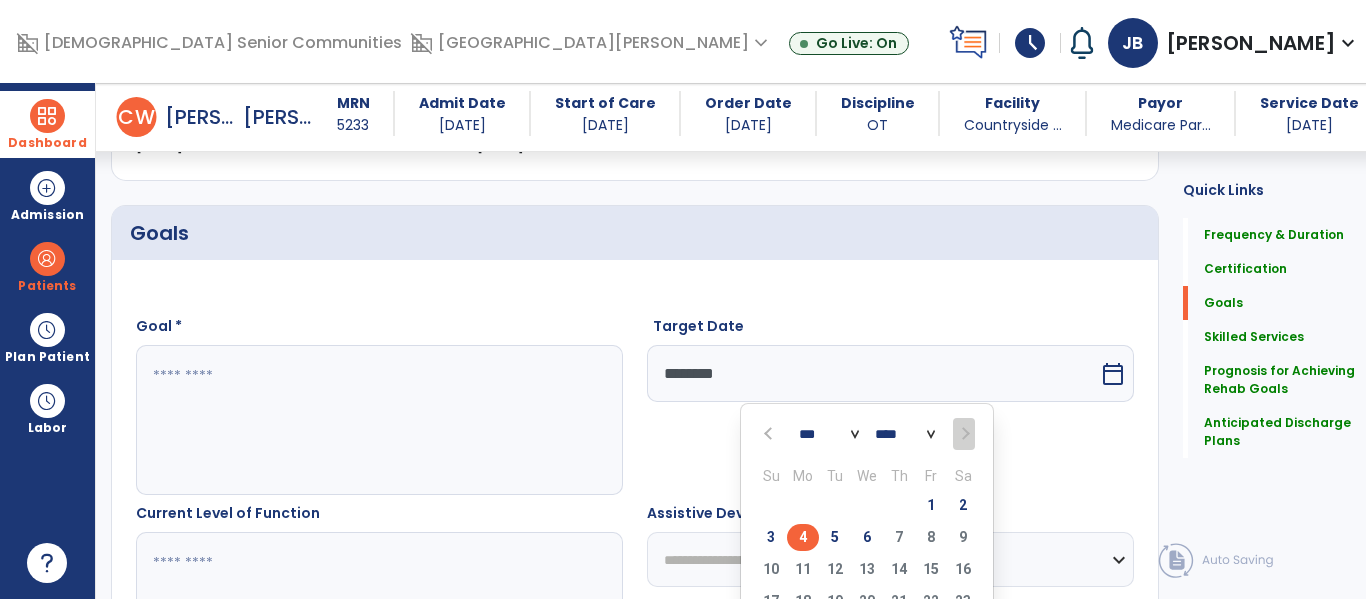 scroll, scrollTop: 444, scrollLeft: 0, axis: vertical 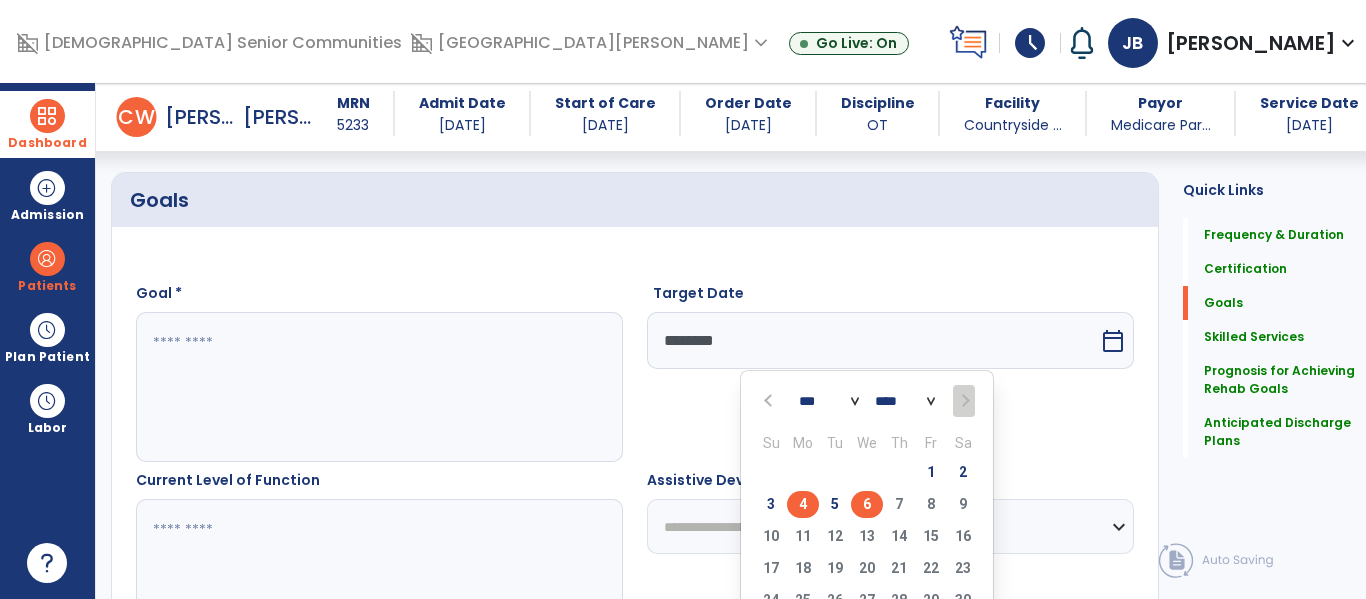 click on "6" at bounding box center [867, 504] 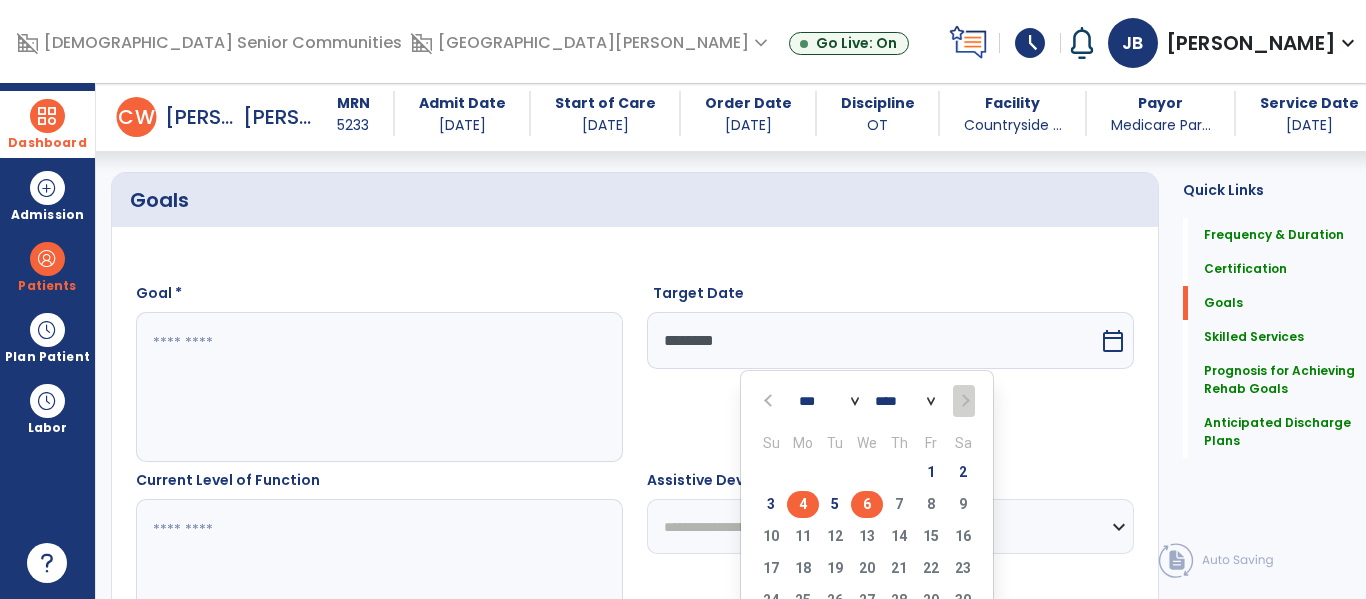 type on "********" 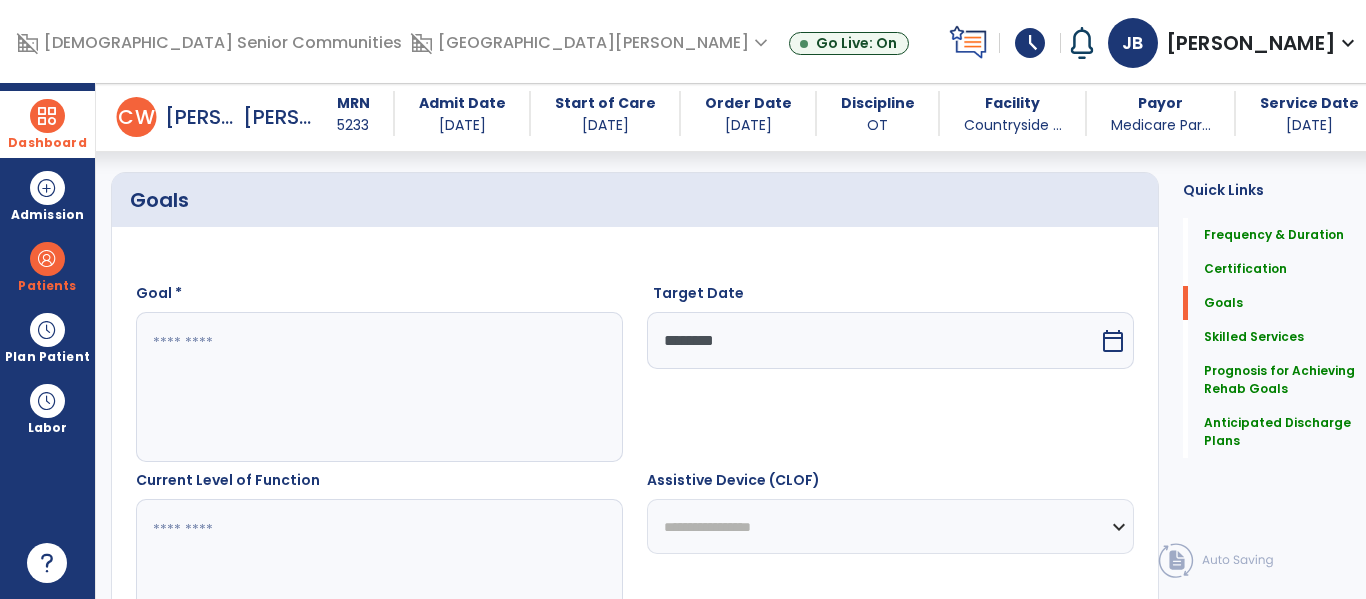 click at bounding box center [374, 387] 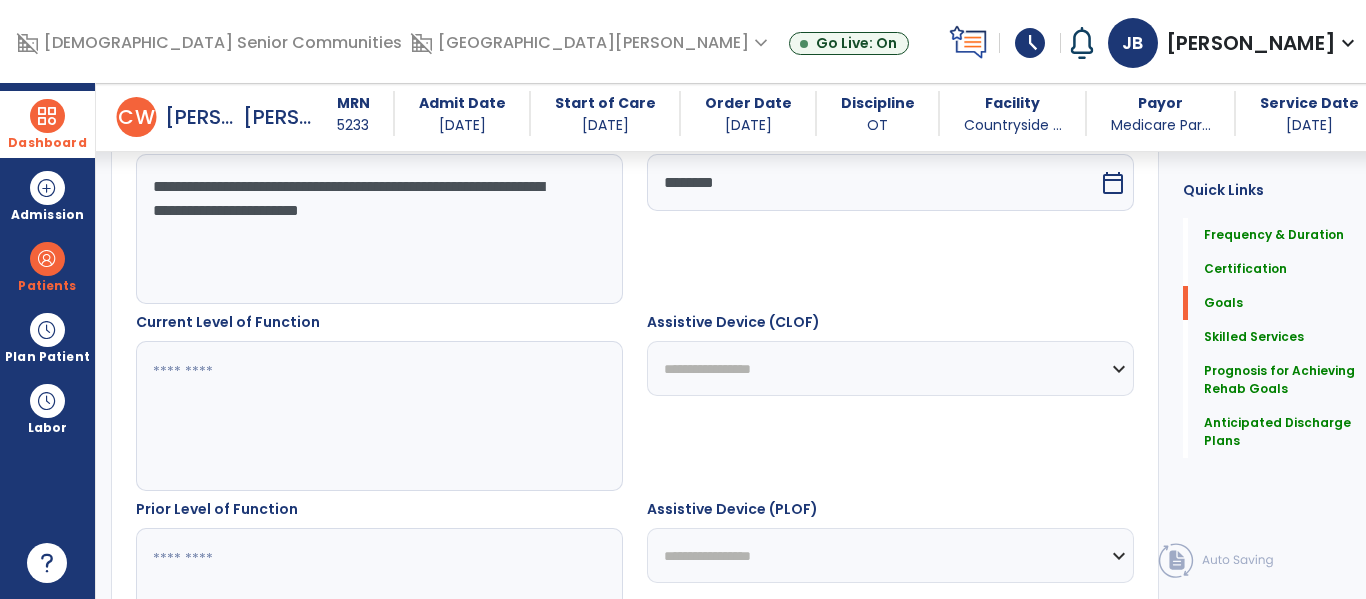 scroll, scrollTop: 609, scrollLeft: 0, axis: vertical 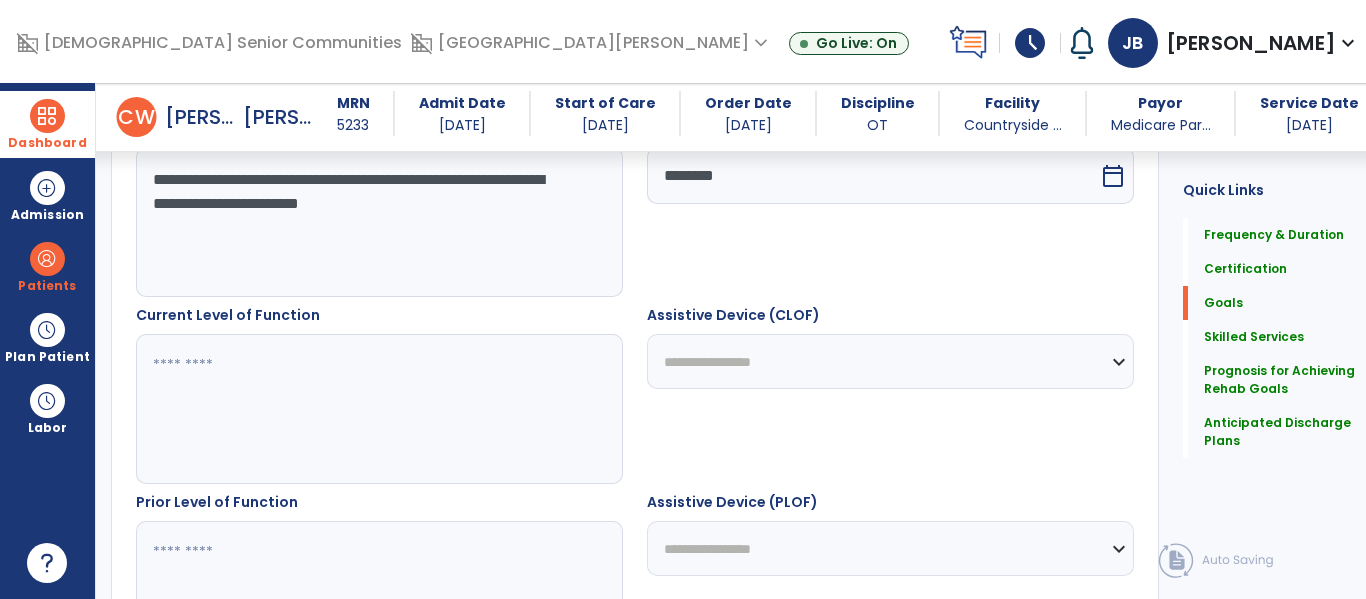 type on "**********" 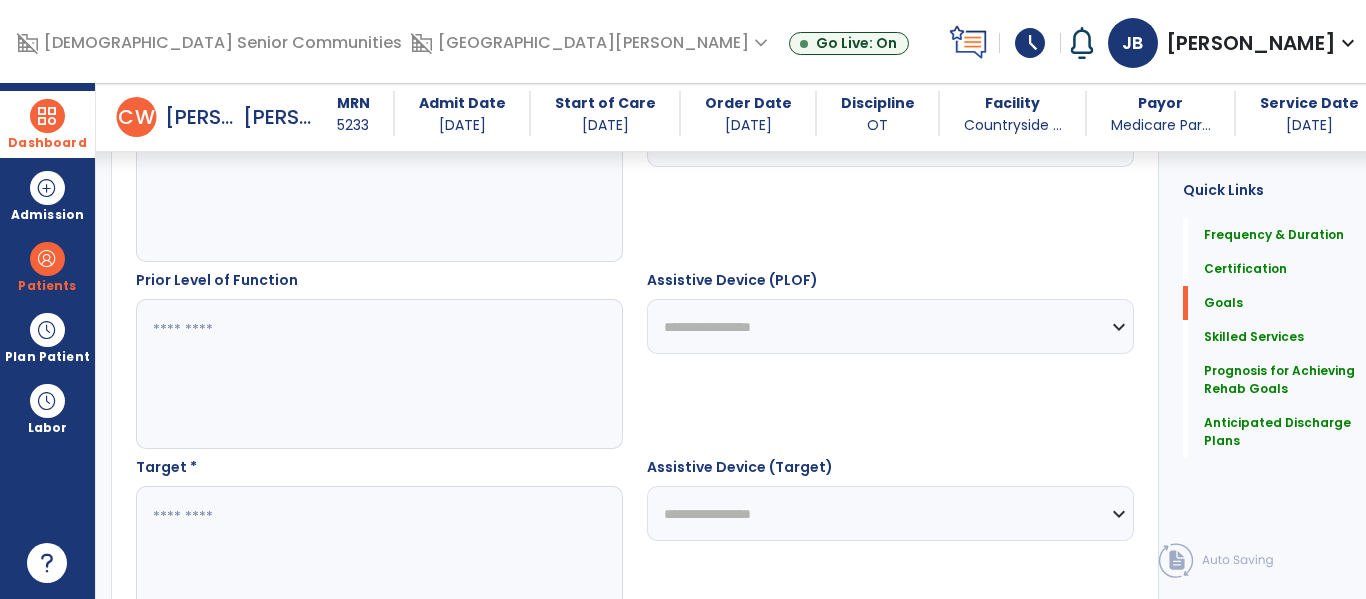 scroll, scrollTop: 837, scrollLeft: 0, axis: vertical 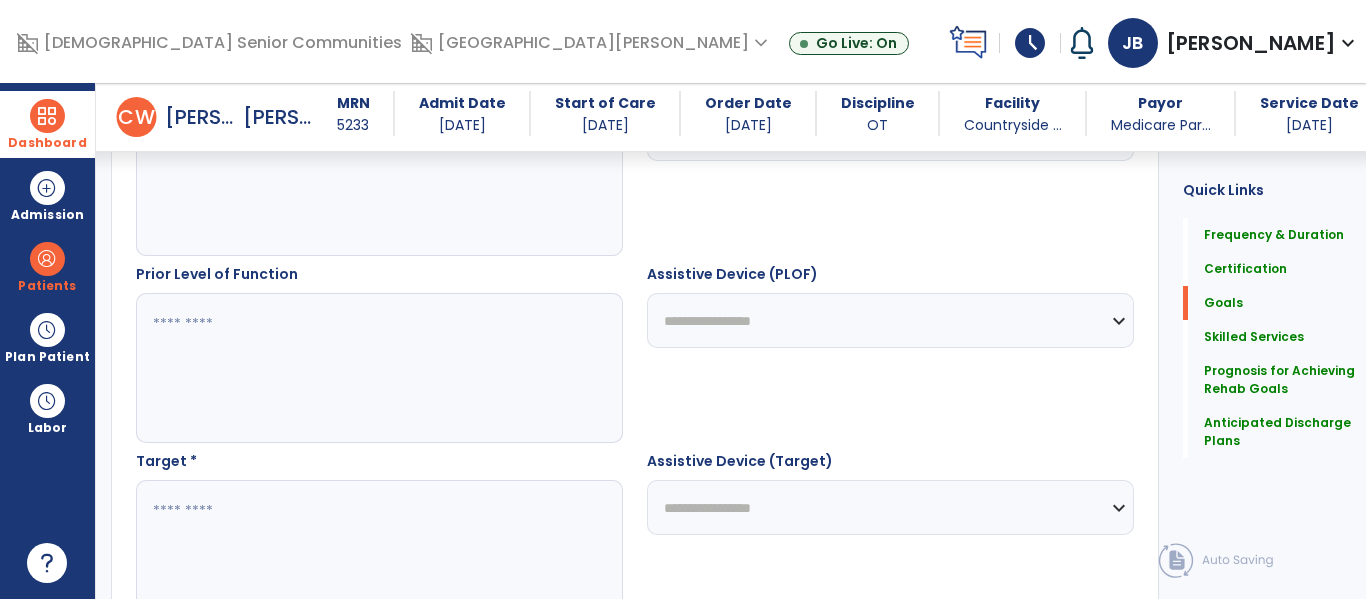 type on "**********" 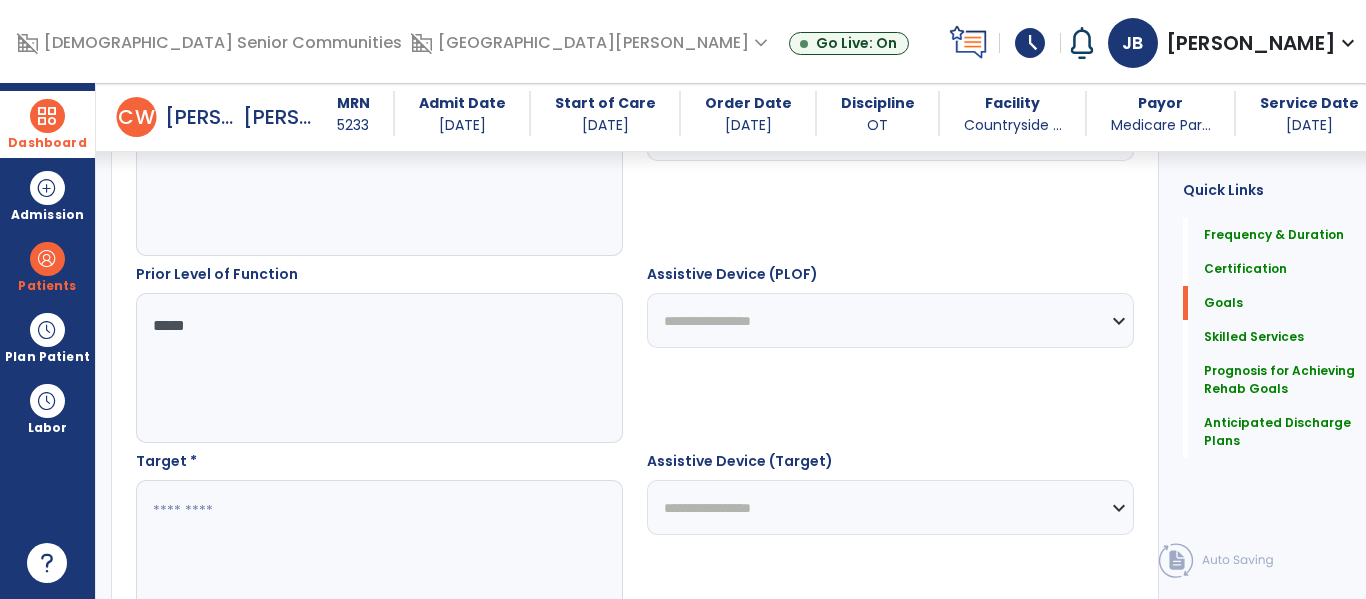 type on "*****" 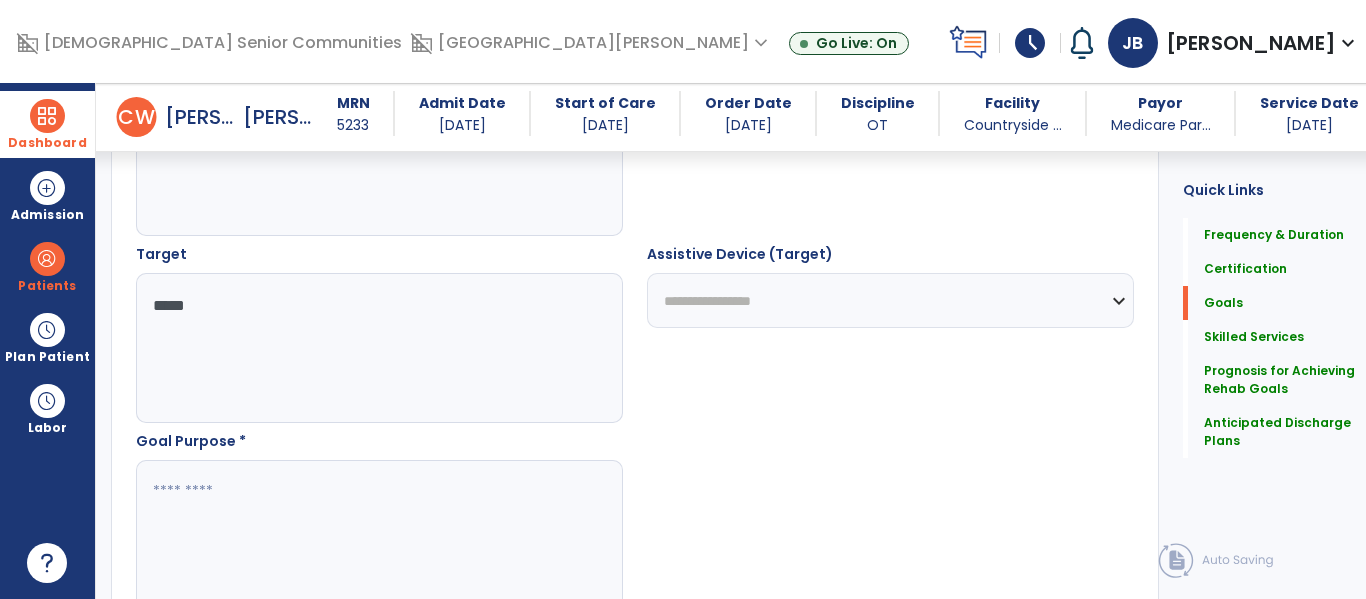 scroll, scrollTop: 1054, scrollLeft: 0, axis: vertical 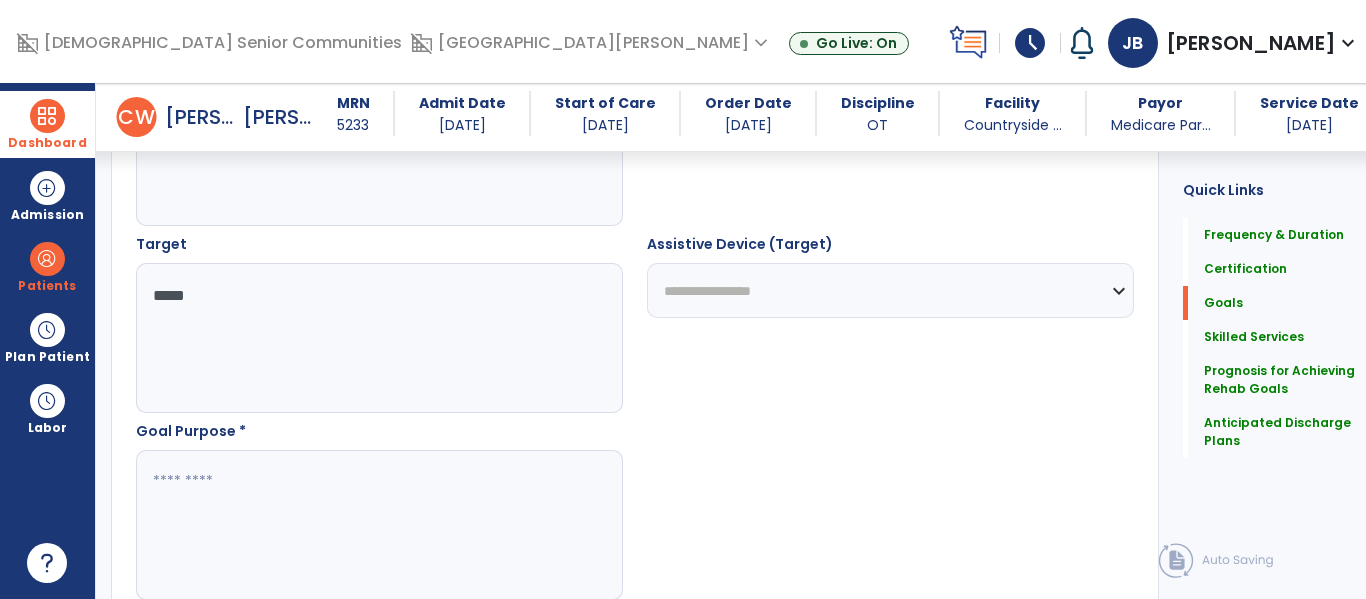 type on "*****" 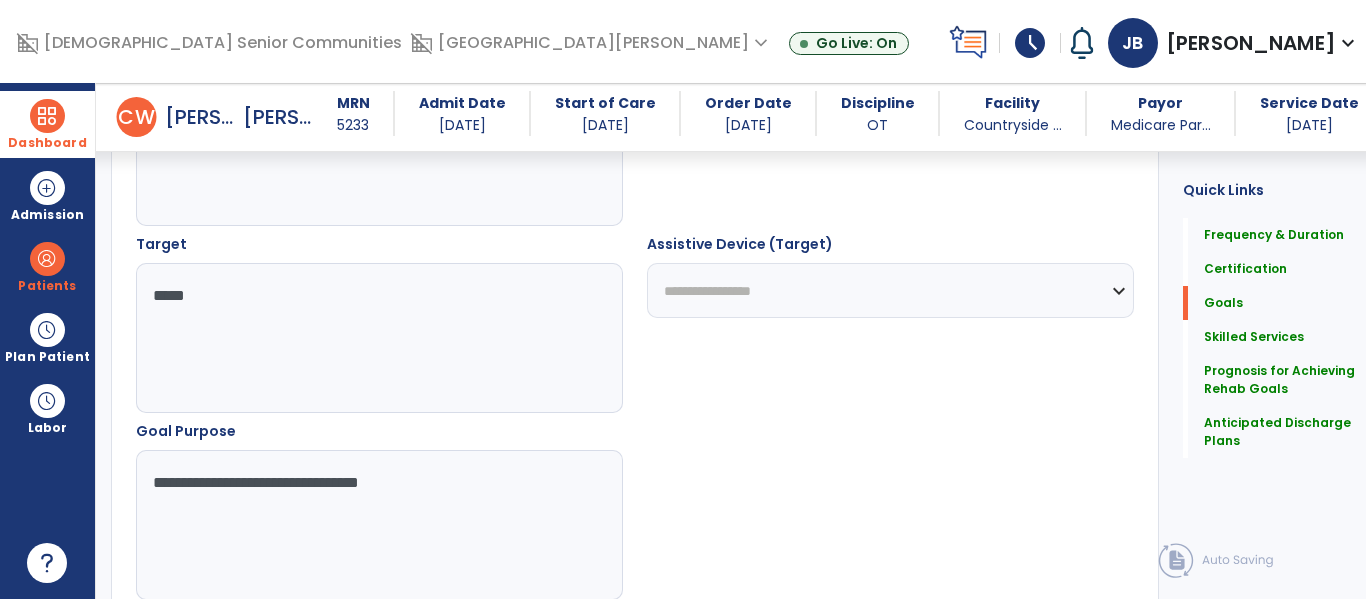 type on "**********" 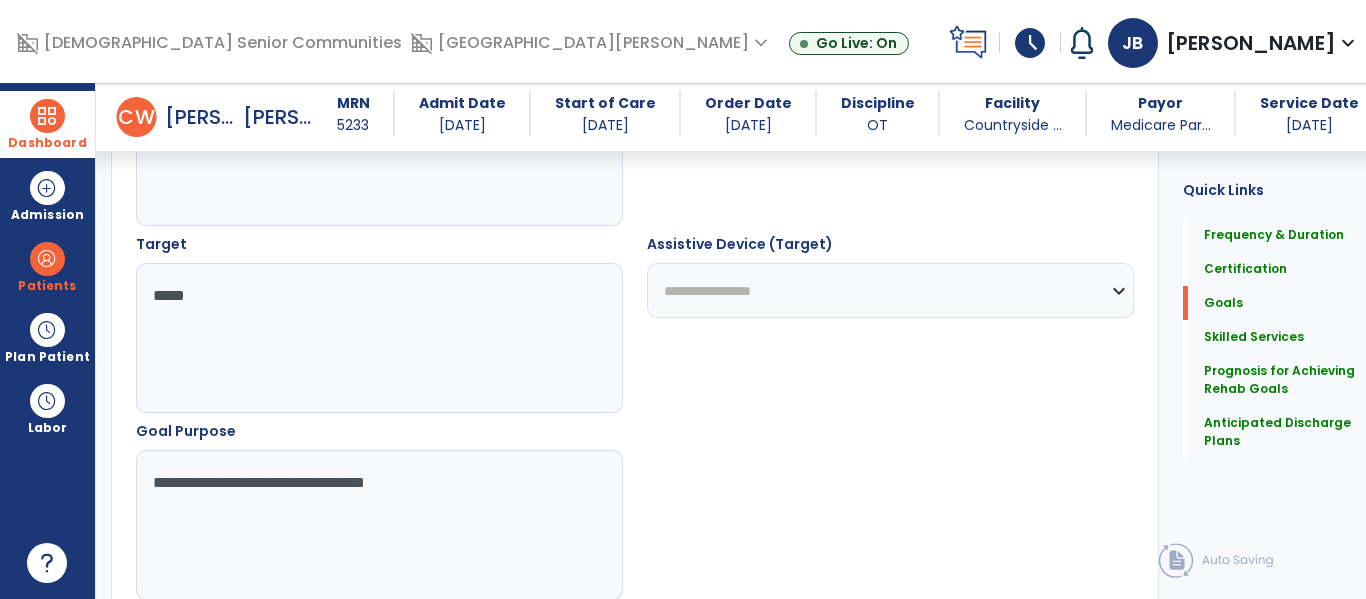 scroll, scrollTop: 1191, scrollLeft: 0, axis: vertical 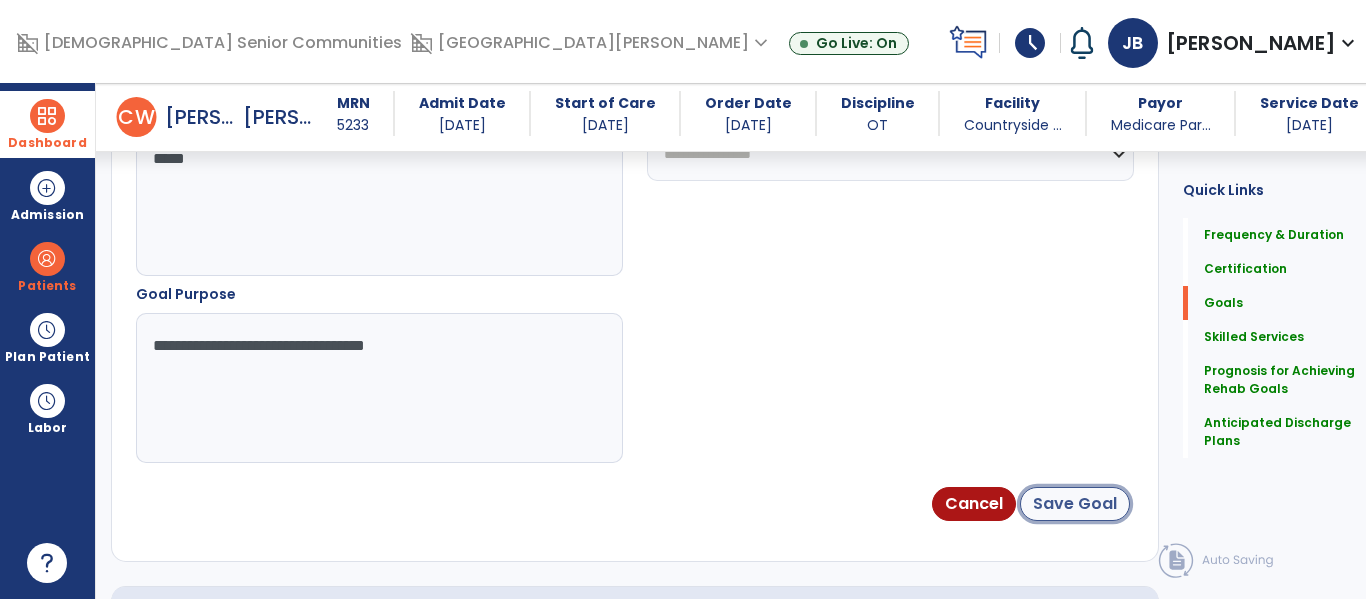 click on "Save Goal" at bounding box center [1075, 504] 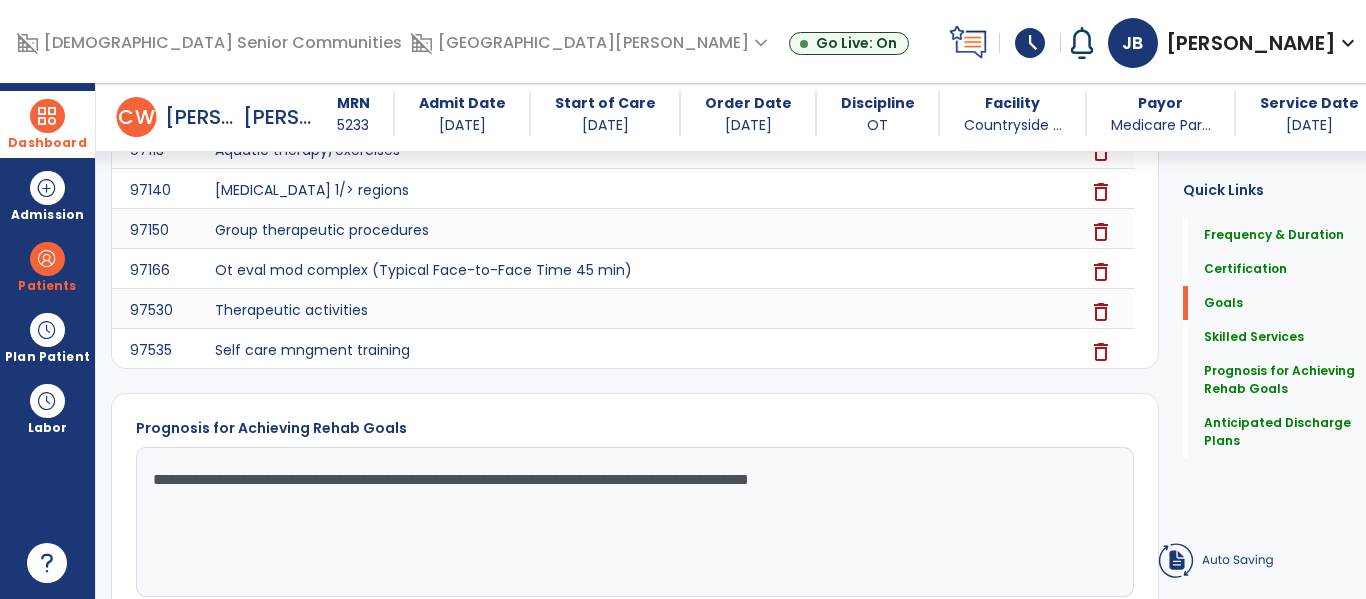 scroll, scrollTop: 112, scrollLeft: 0, axis: vertical 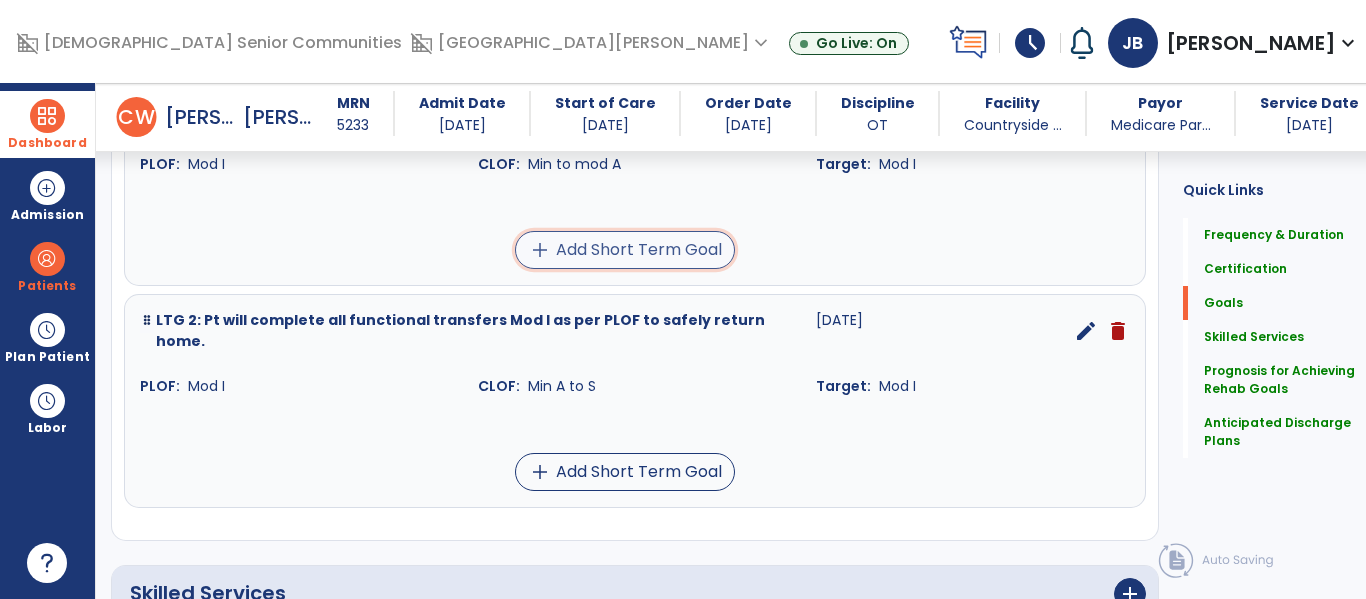 click on "add  Add Short Term Goal" at bounding box center [625, 250] 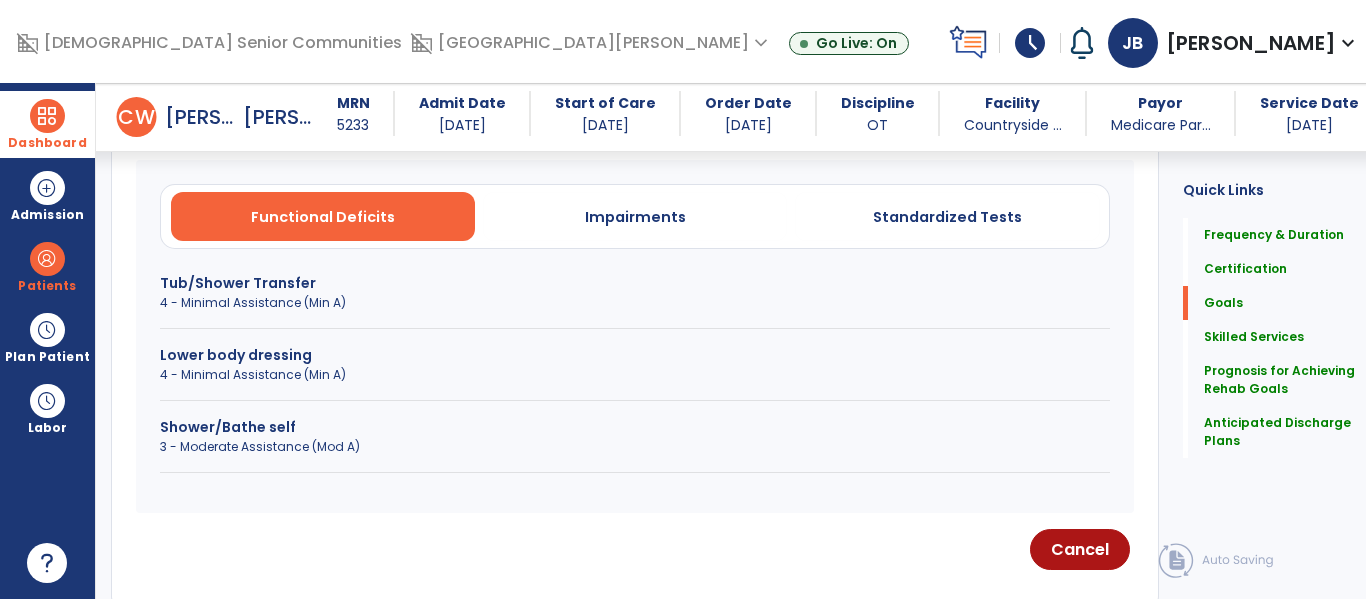 scroll, scrollTop: 579, scrollLeft: 0, axis: vertical 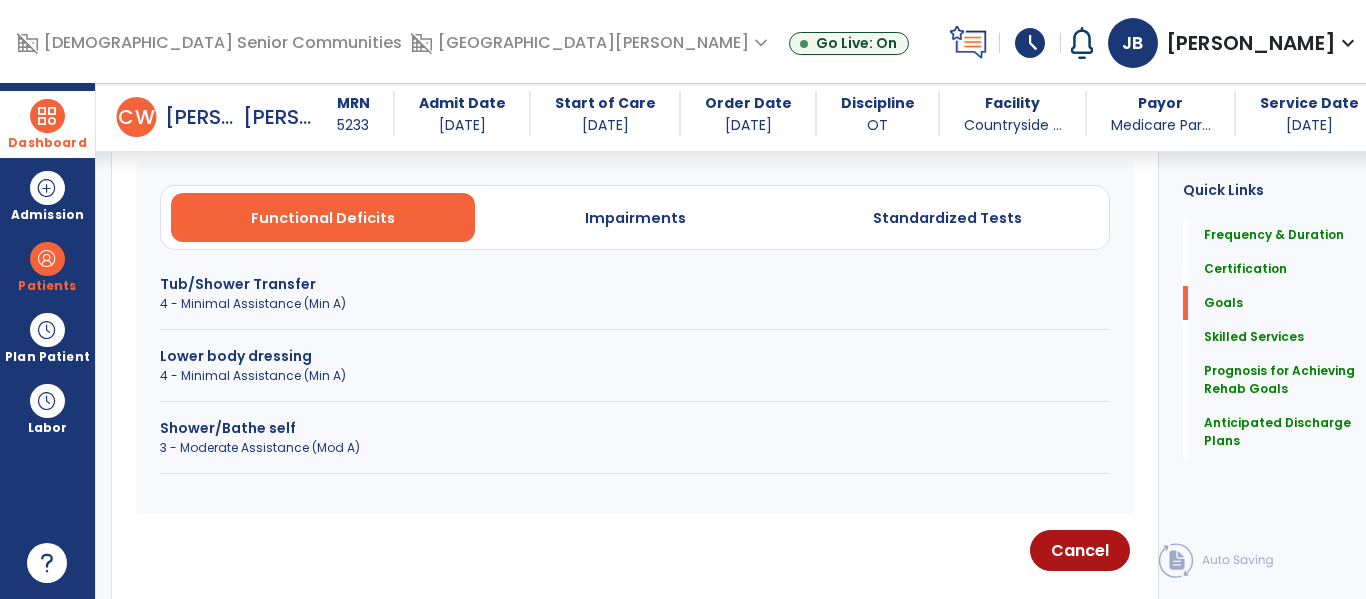 click on "Lower body dressing" at bounding box center (635, 356) 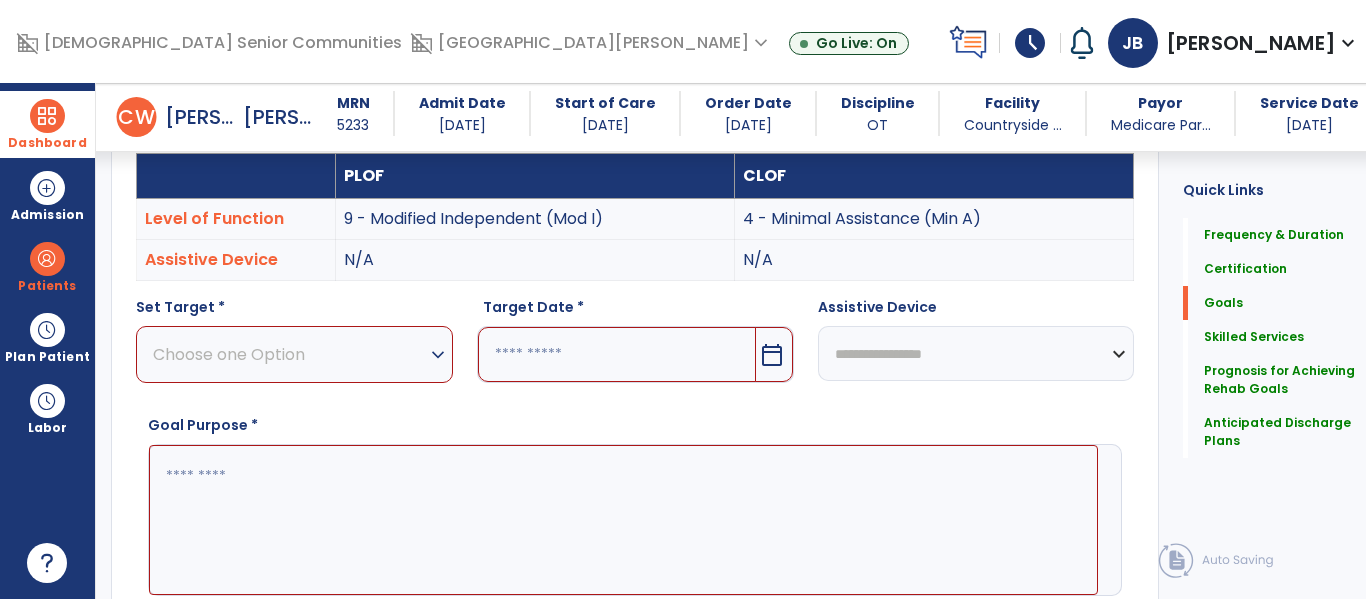 click on "Choose one Option" at bounding box center [289, 354] 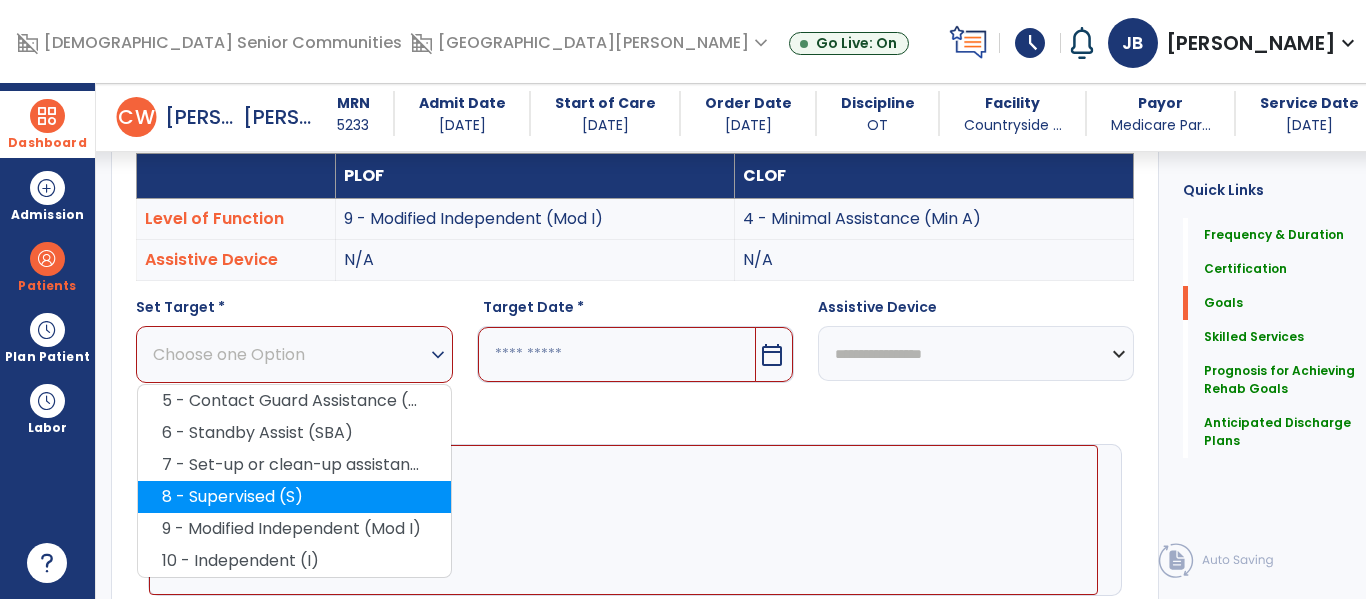 click on "8 - Supervised (S)" at bounding box center [294, 497] 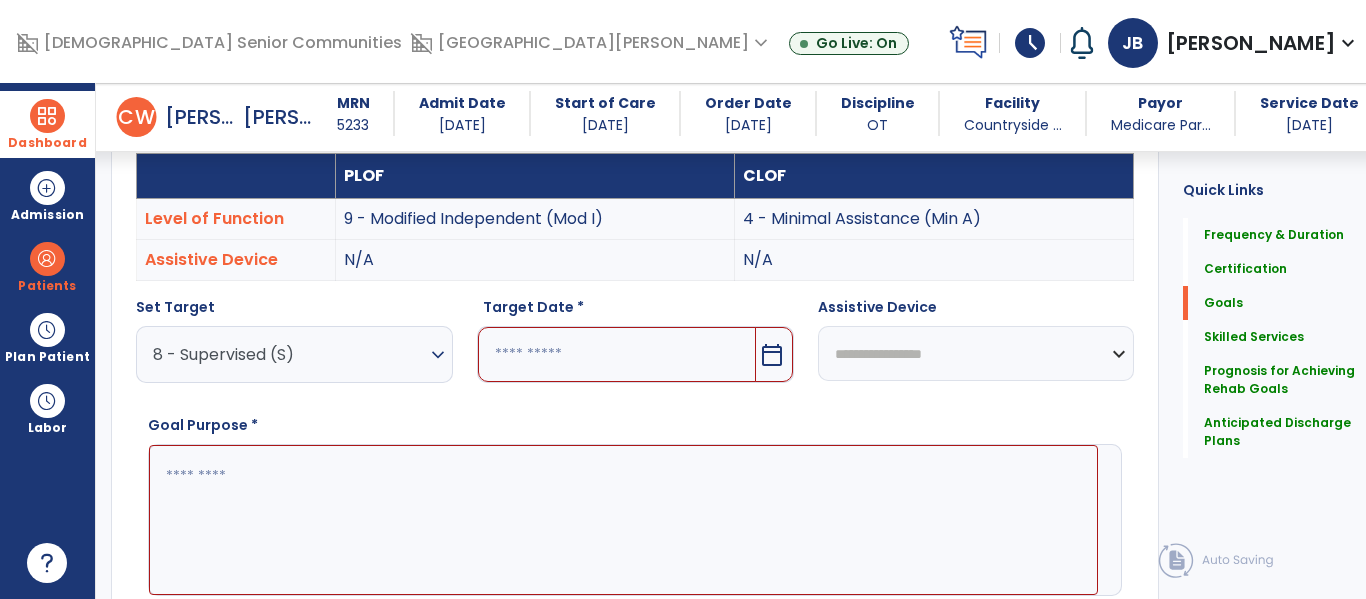 click at bounding box center (617, 354) 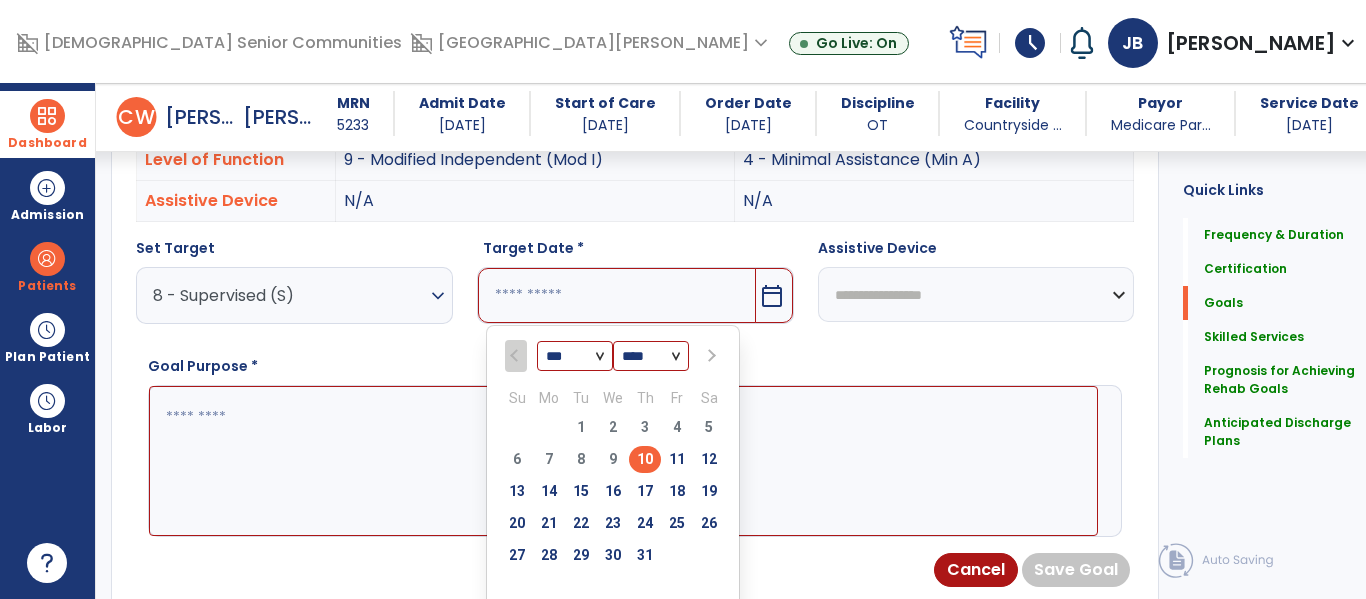 scroll, scrollTop: 644, scrollLeft: 0, axis: vertical 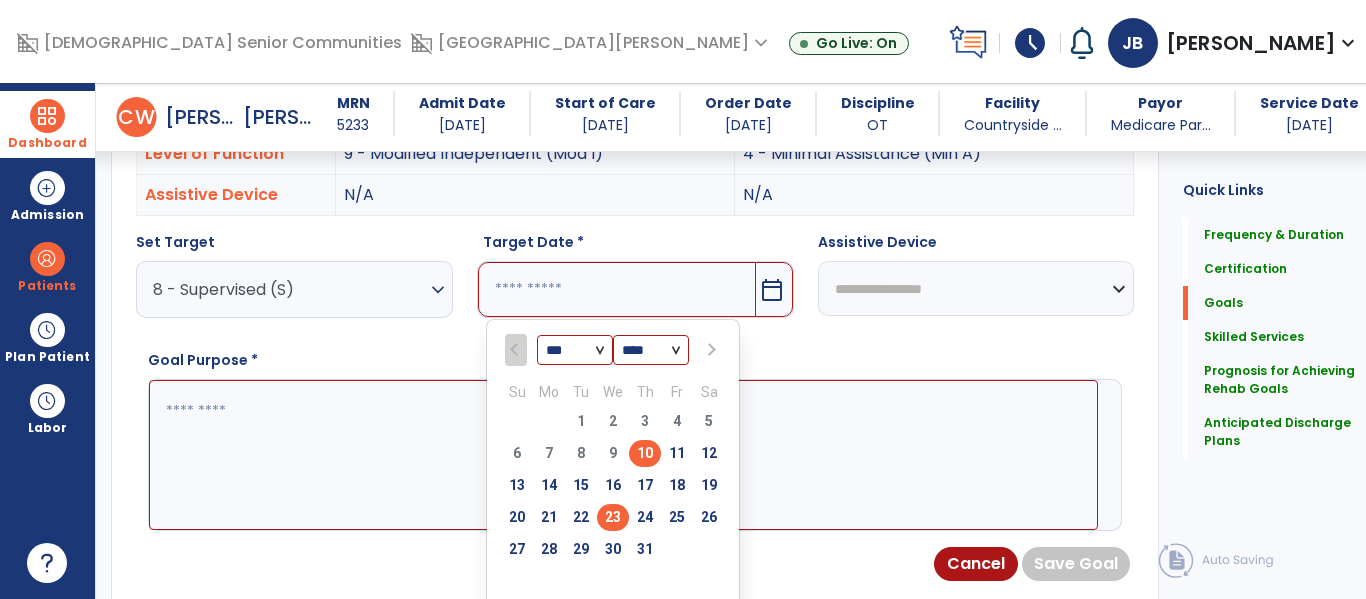 click on "23" at bounding box center (613, 517) 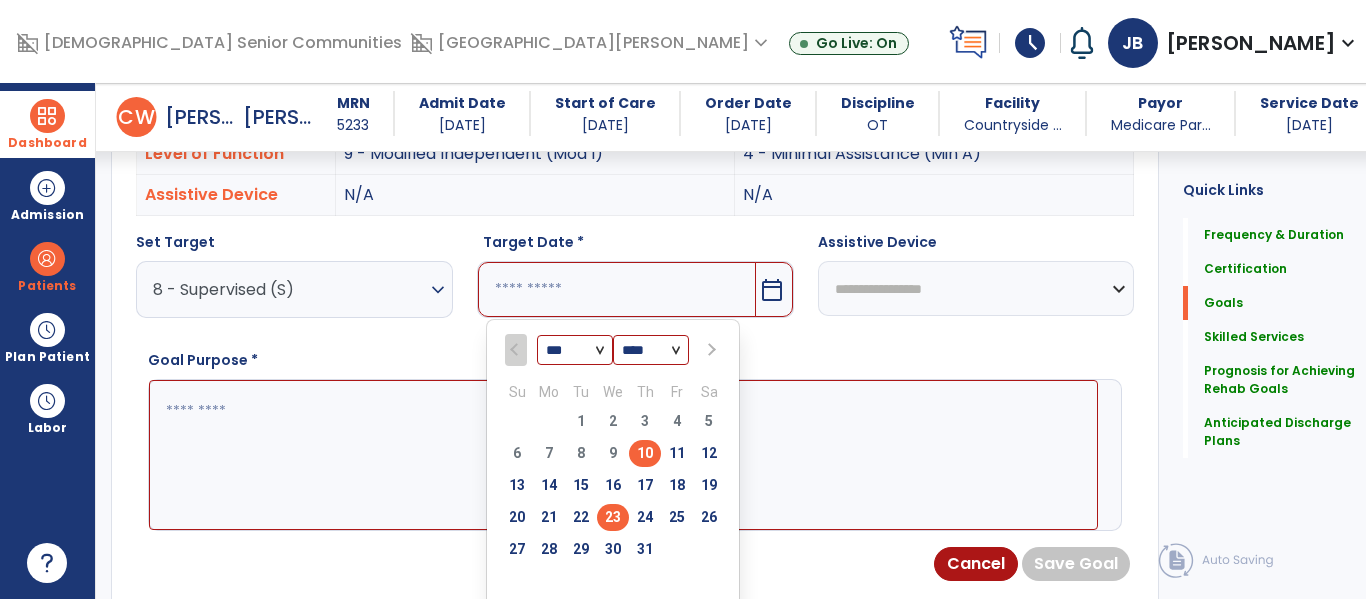 type on "*********" 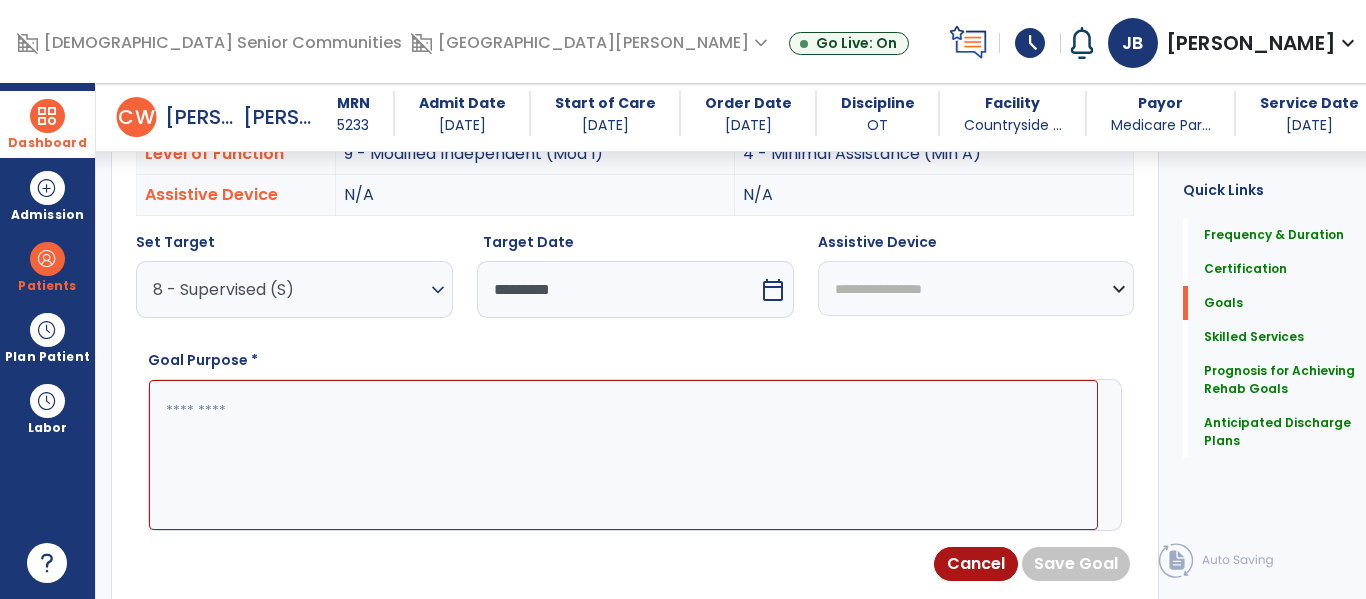 click at bounding box center (623, 455) 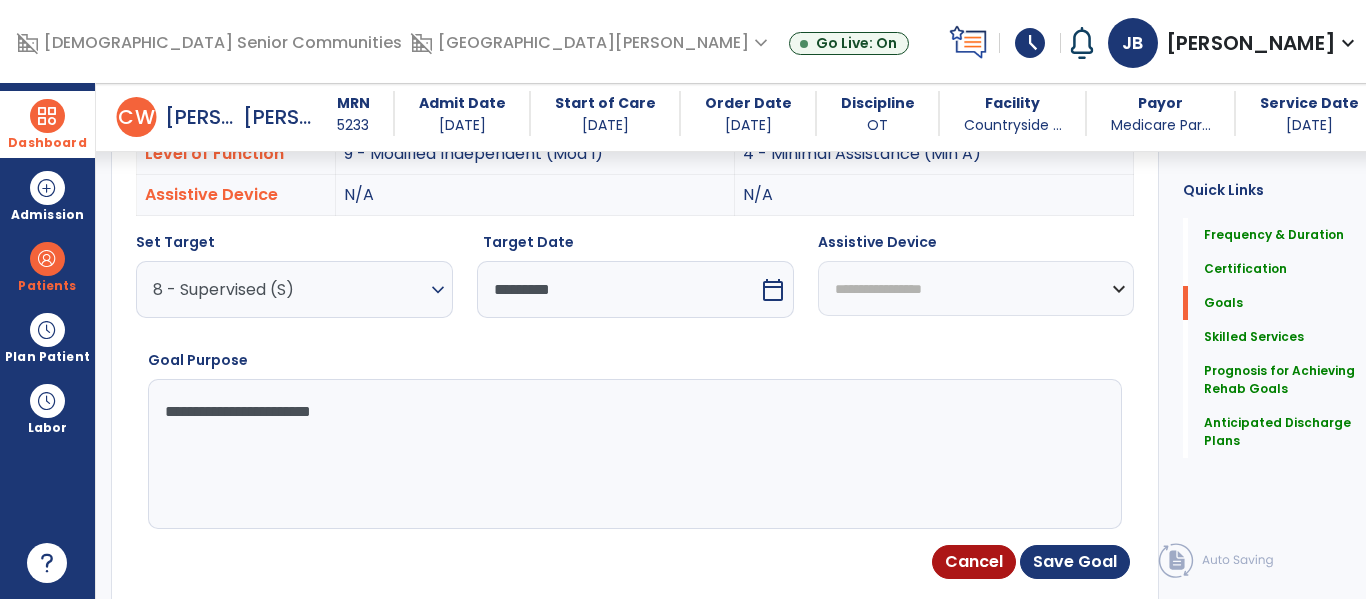 type on "**********" 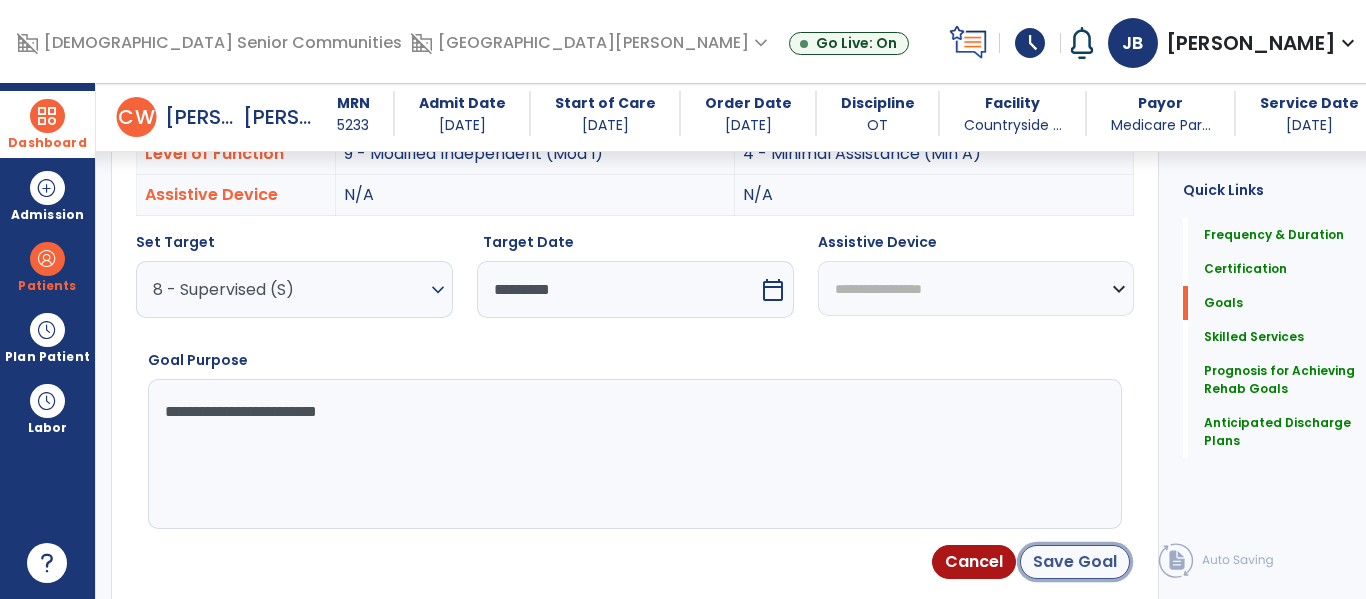 click on "Save Goal" at bounding box center (1075, 562) 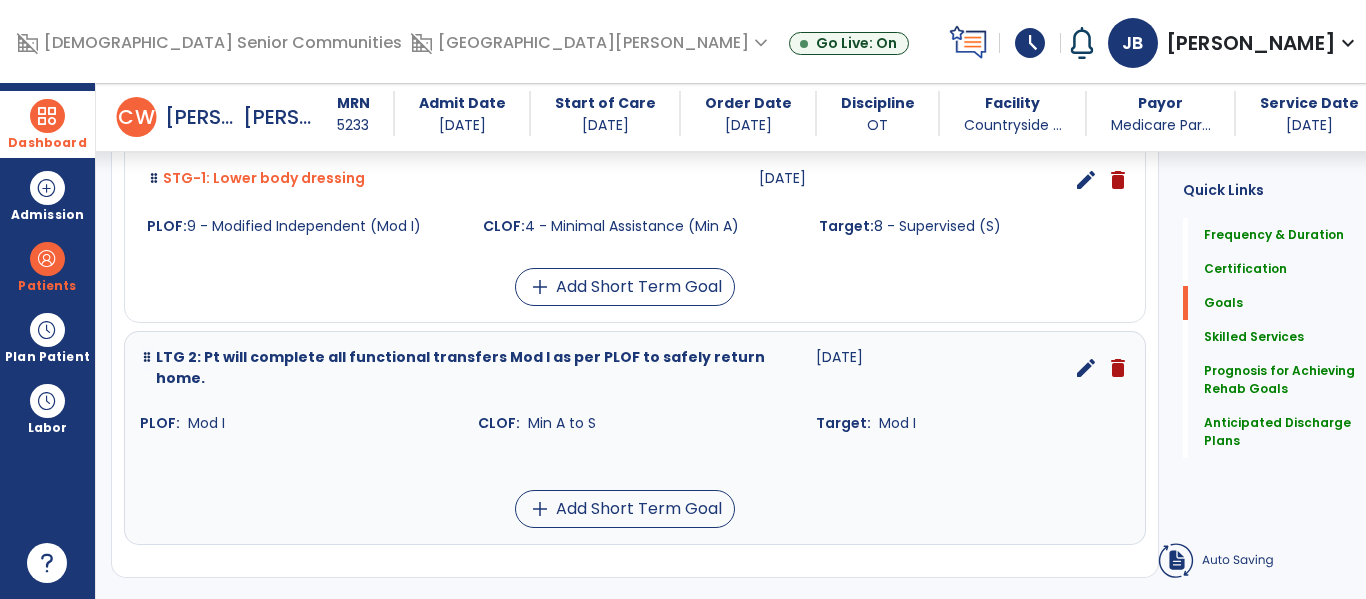scroll, scrollTop: 646, scrollLeft: 0, axis: vertical 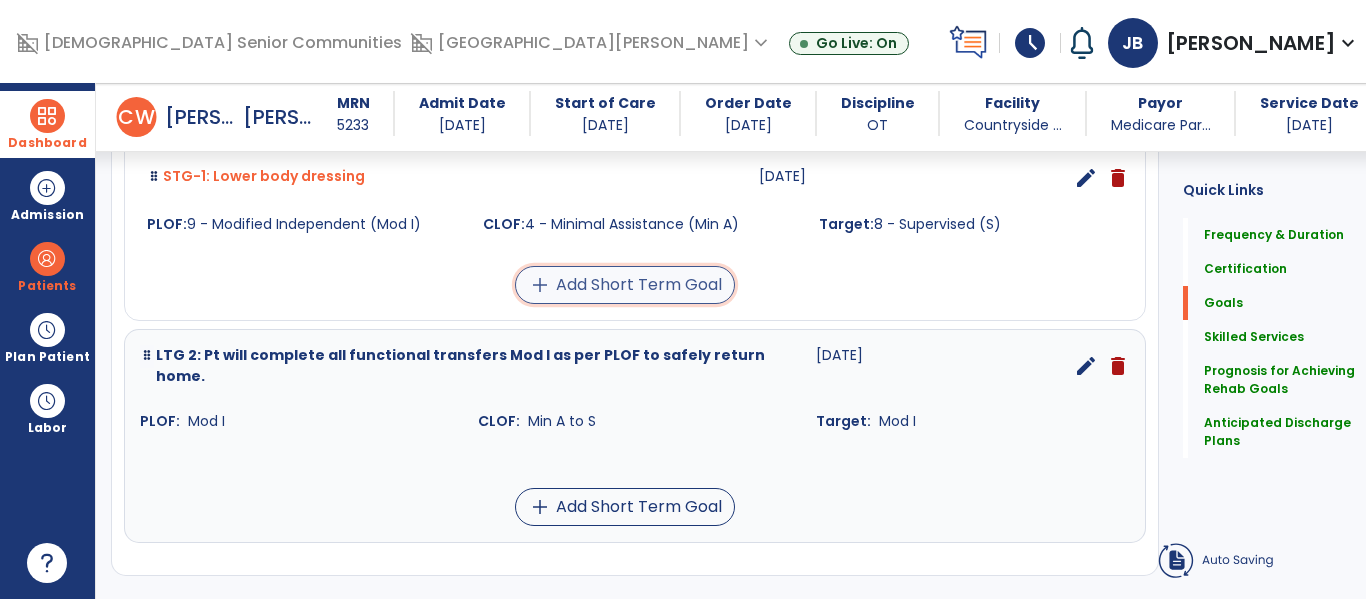 click on "add  Add Short Term Goal" at bounding box center (625, 285) 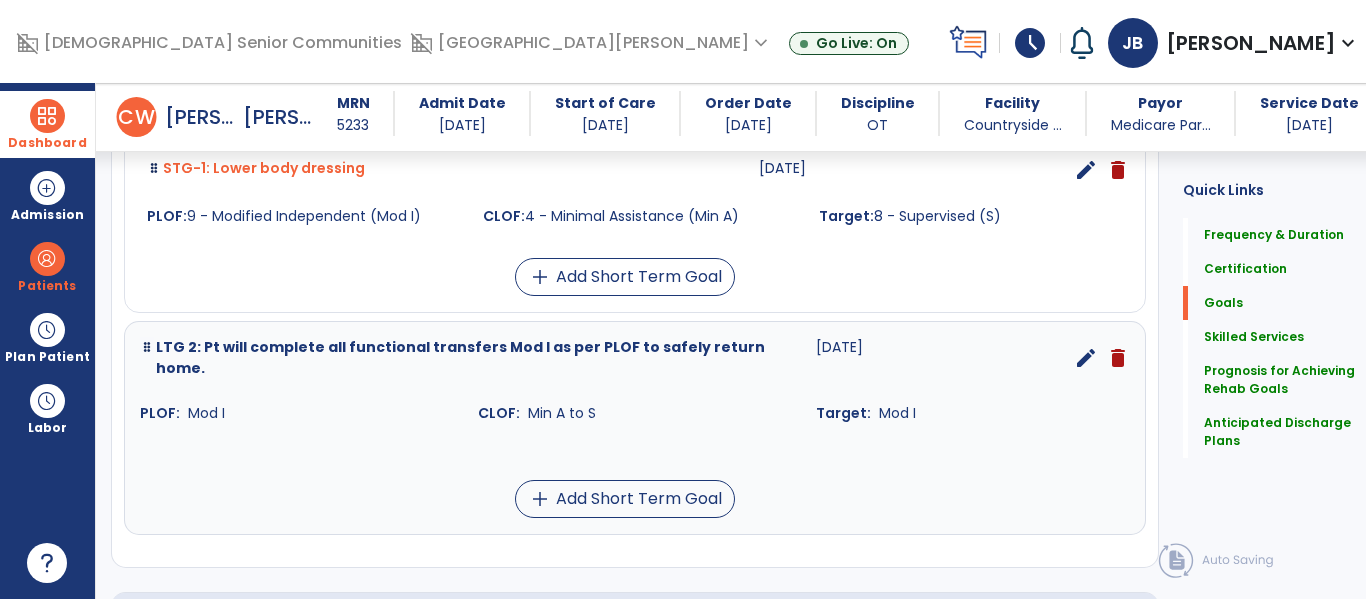 scroll, scrollTop: 657, scrollLeft: 0, axis: vertical 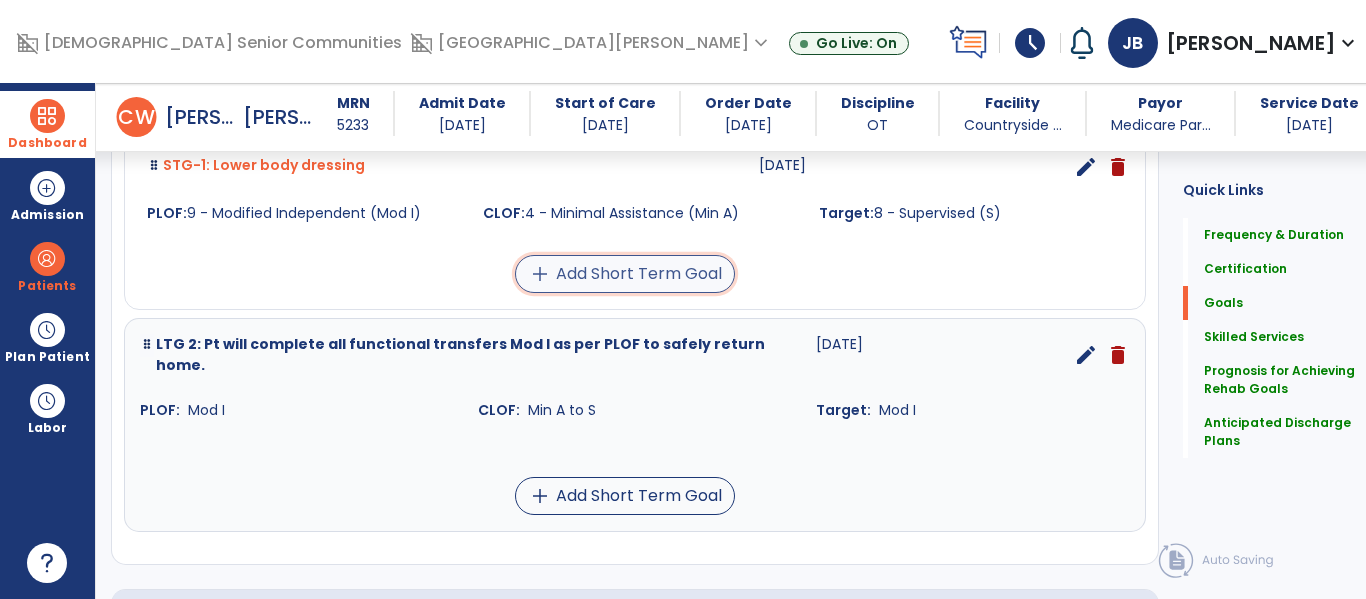 click on "add  Add Short Term Goal" at bounding box center [625, 274] 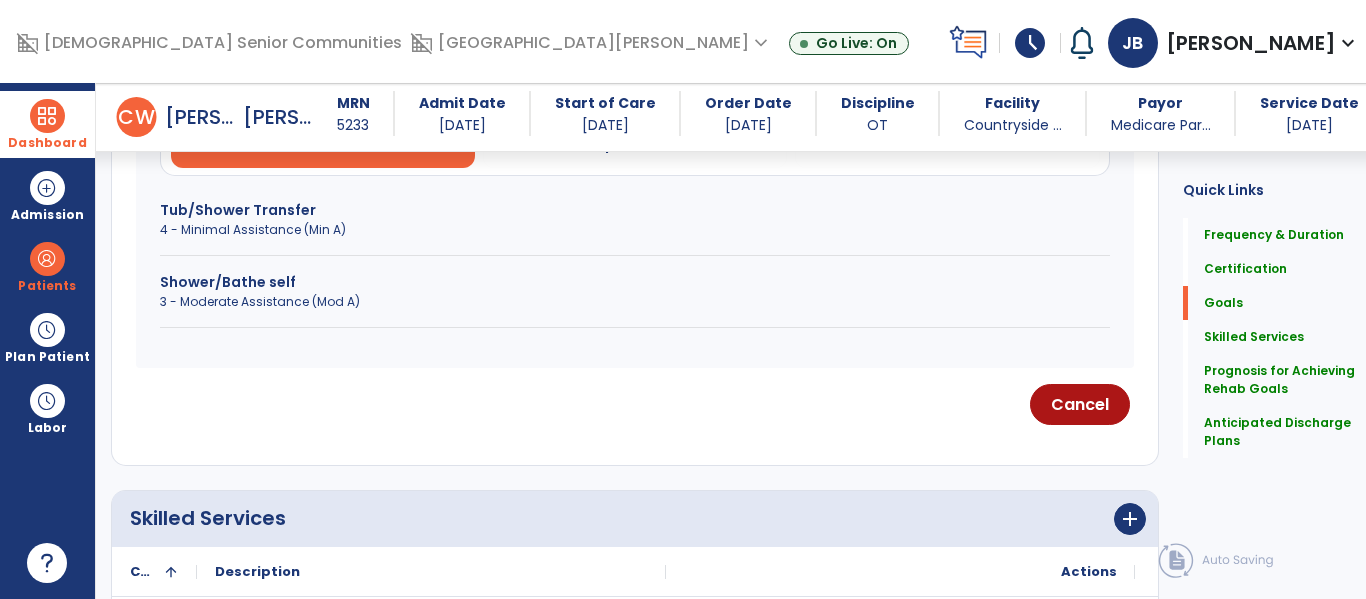 scroll, scrollTop: 455, scrollLeft: 0, axis: vertical 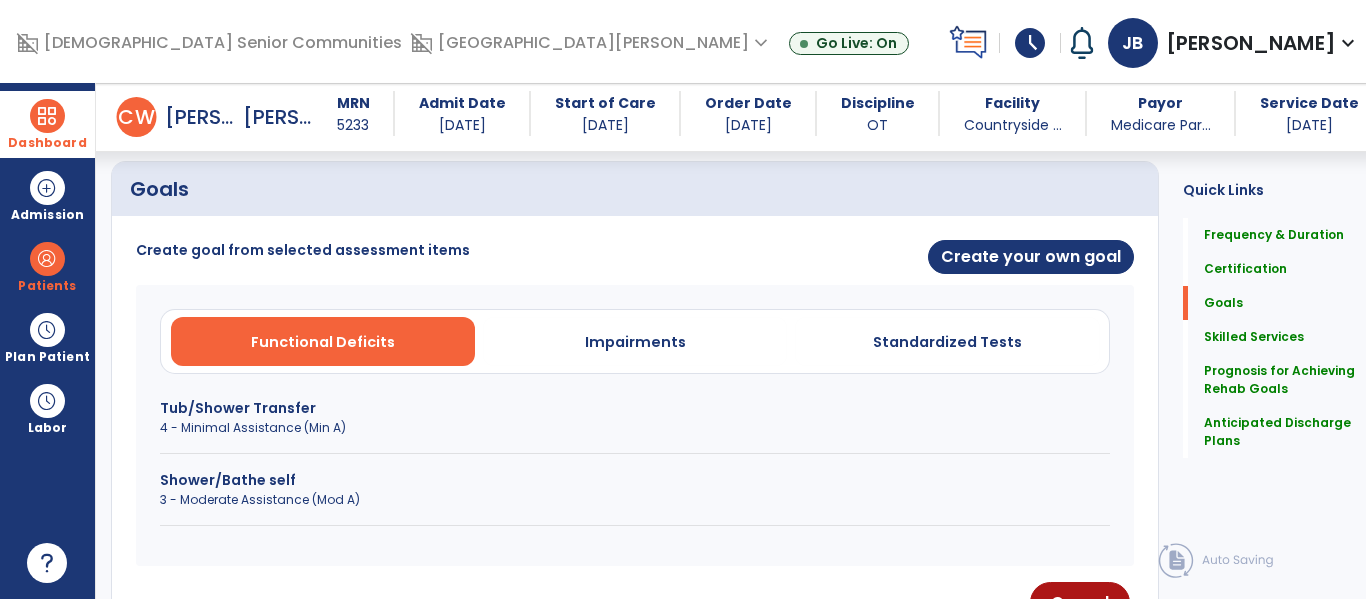 click on "Shower/Bathe self 3 - Moderate Assistance (Mod A)" at bounding box center [635, 498] 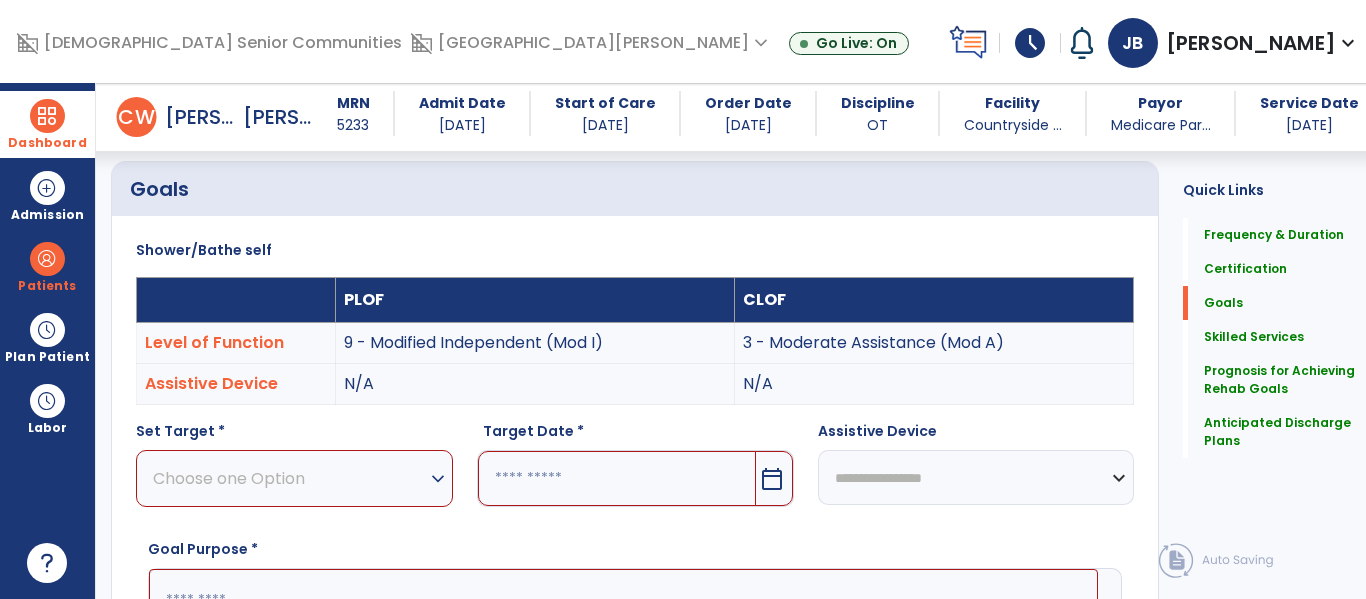 click on "Choose one Option" at bounding box center (289, 478) 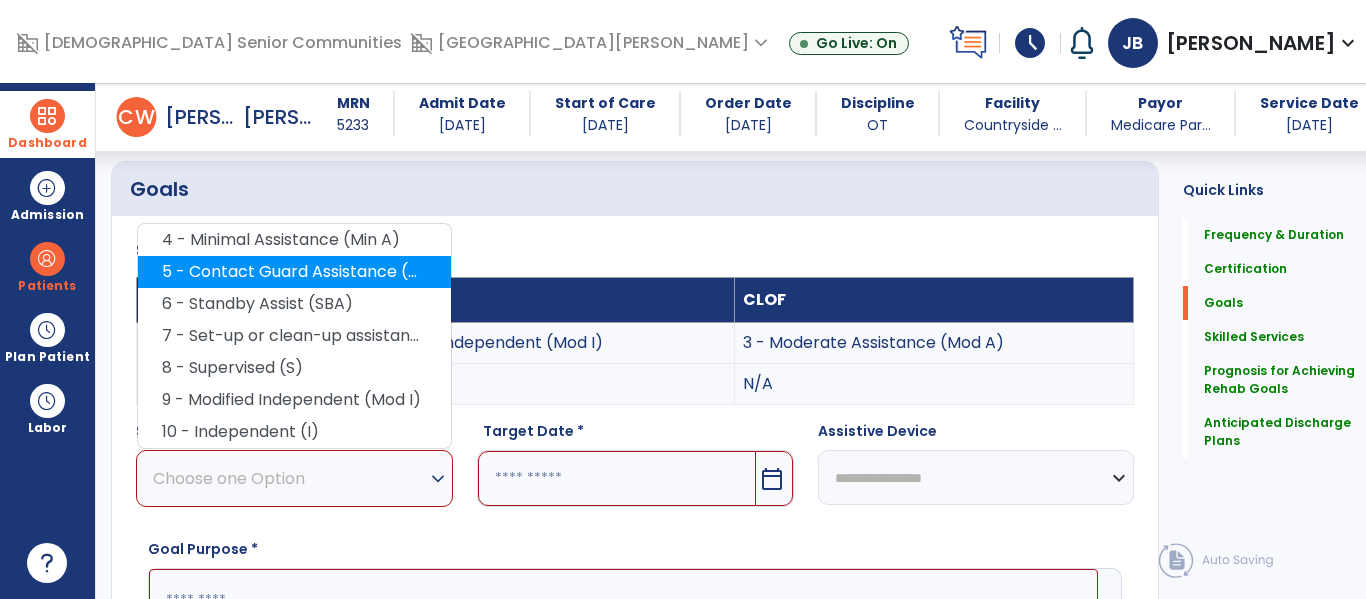 click on "5 - Contact Guard Assistance (CGA)" at bounding box center (294, 272) 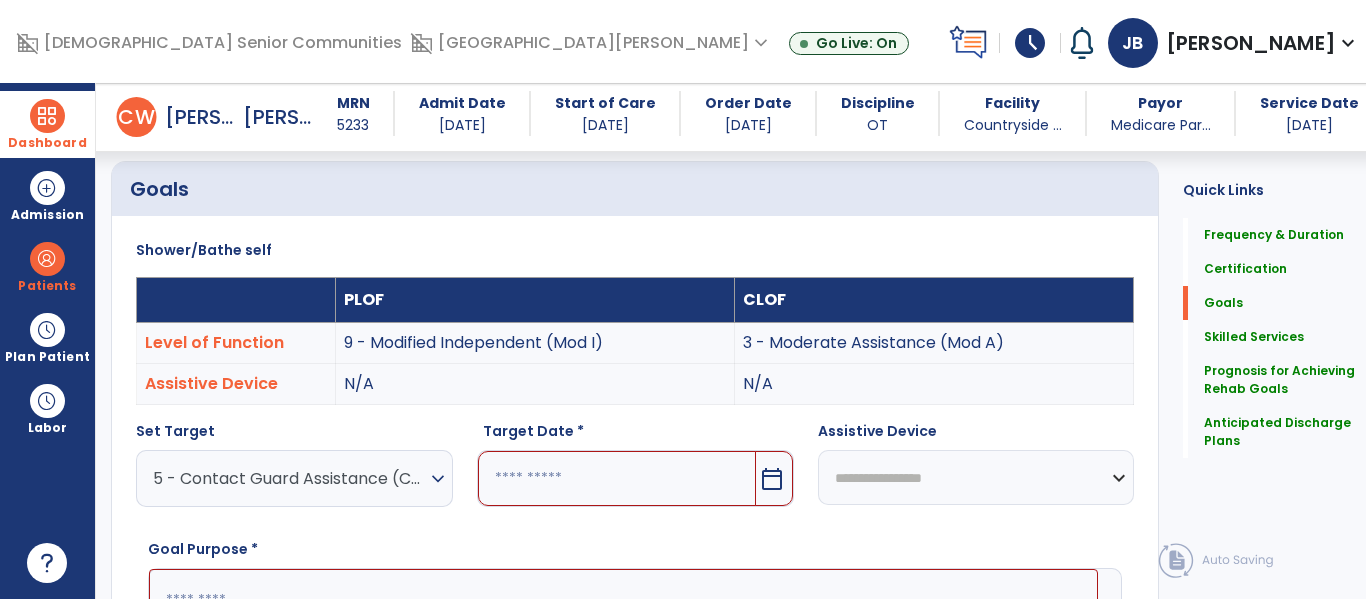 click at bounding box center [617, 478] 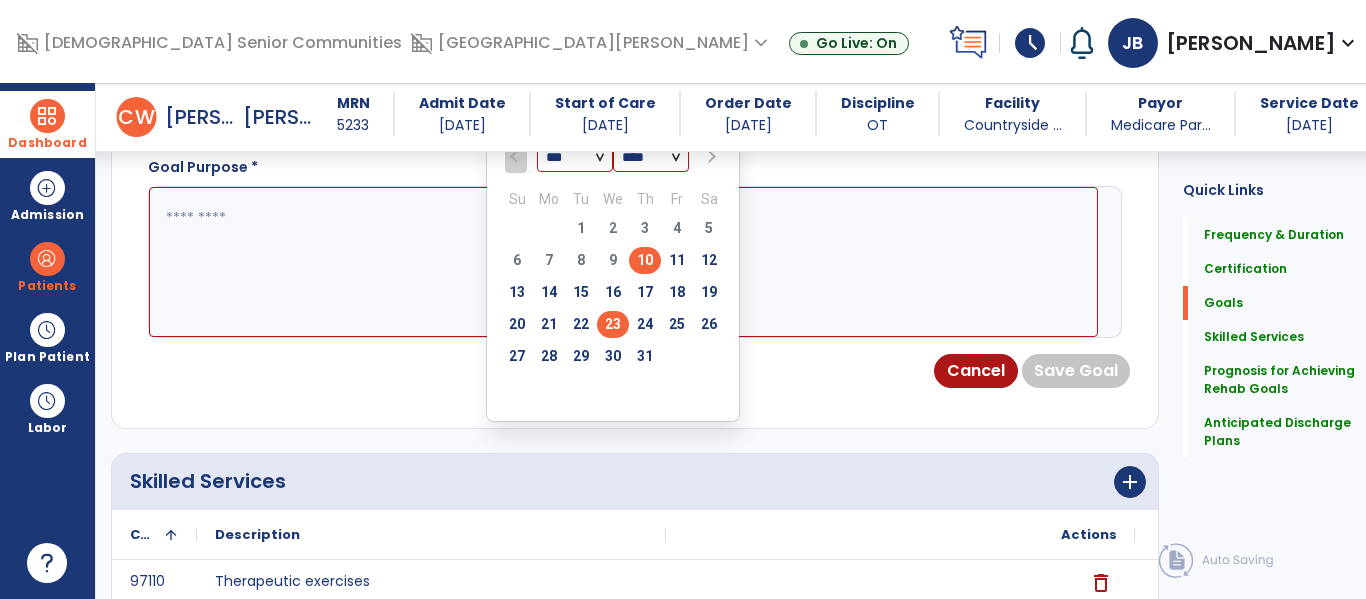 click on "23" at bounding box center (613, 324) 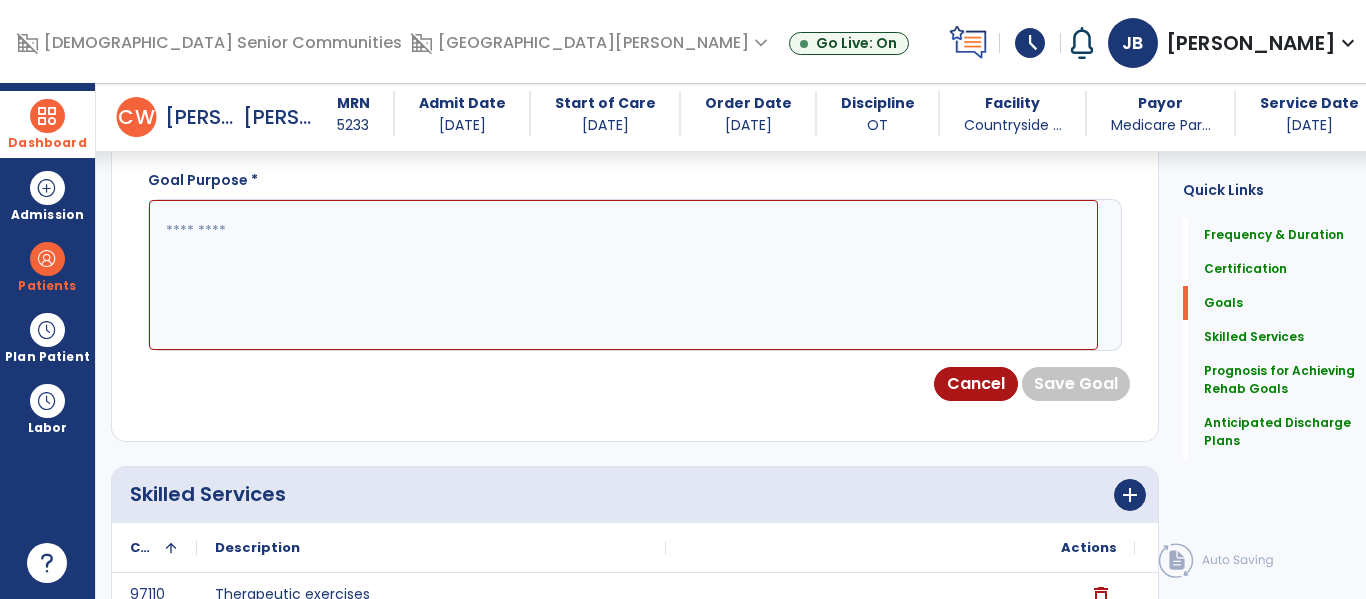 click at bounding box center [623, 275] 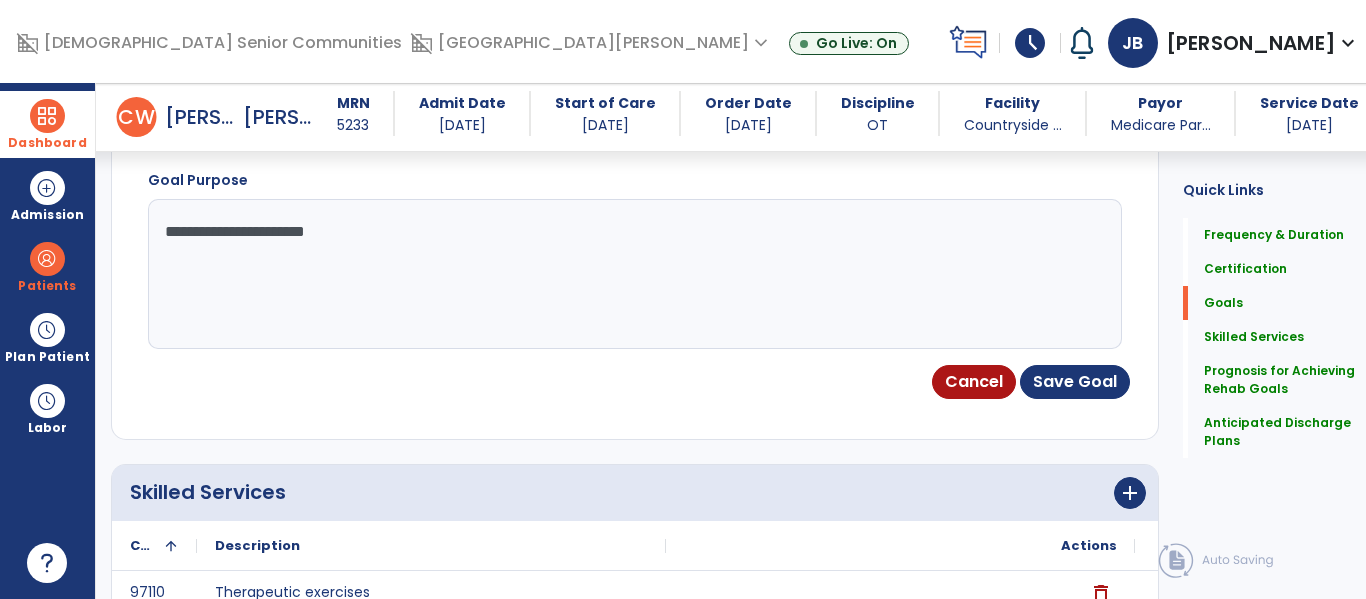 type on "**********" 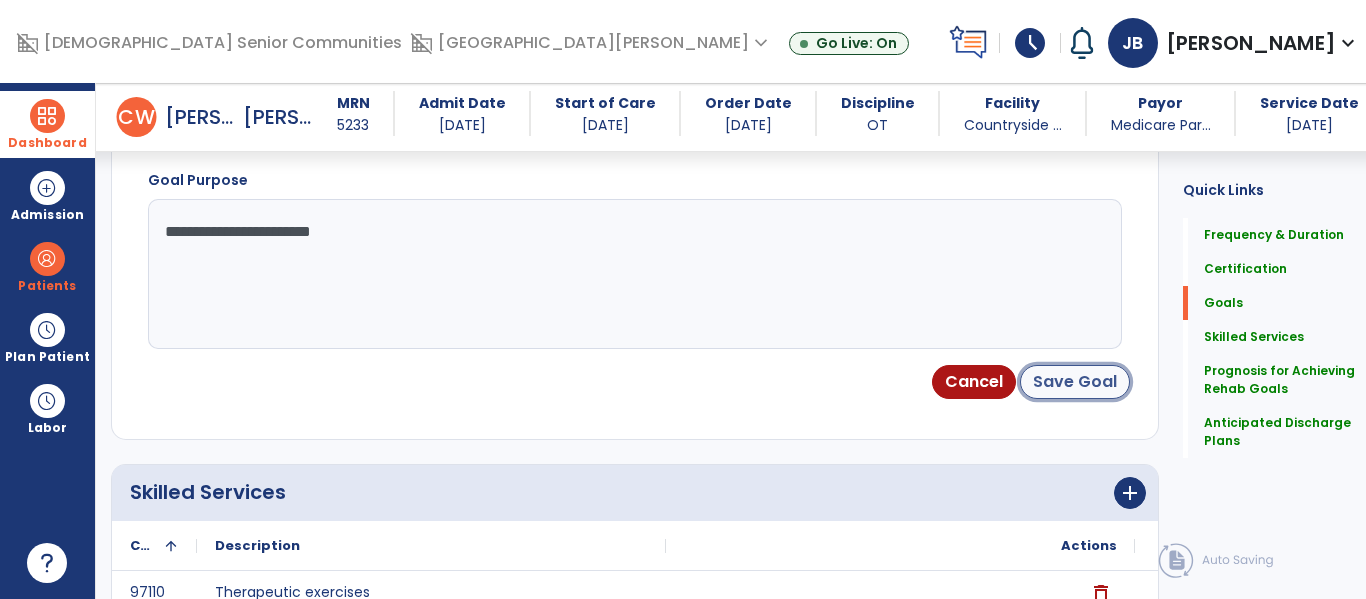 click on "Save Goal" at bounding box center [1075, 382] 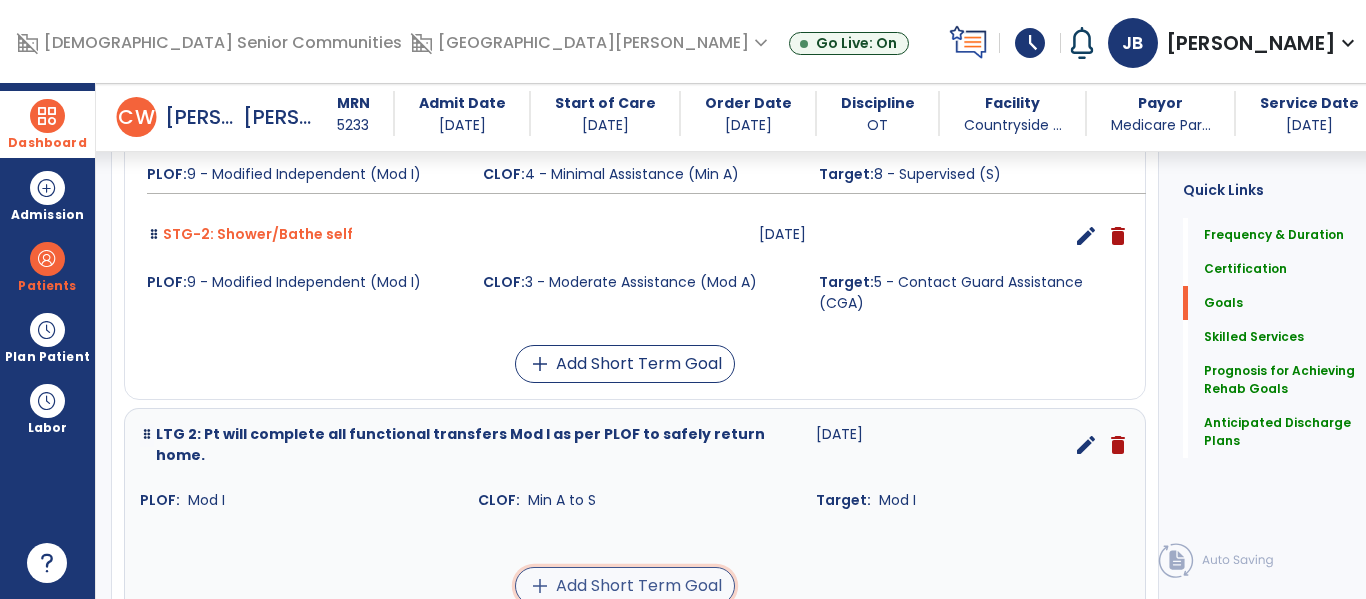 click on "add  Add Short Term Goal" at bounding box center [625, 586] 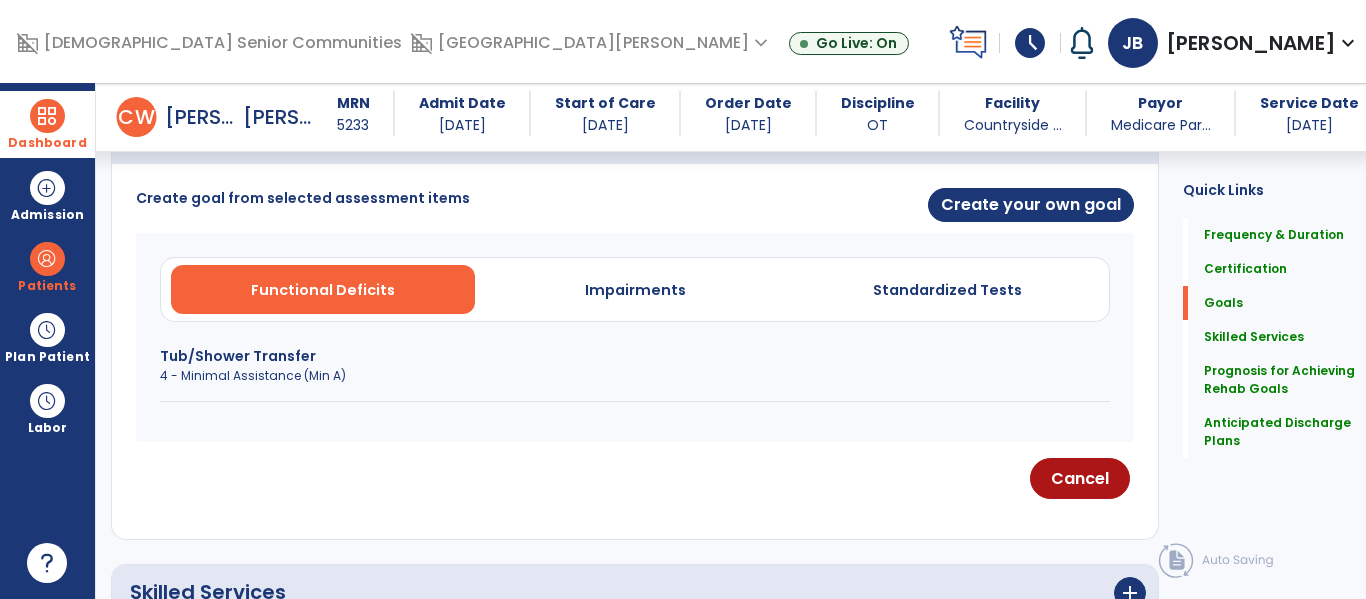 scroll, scrollTop: 499, scrollLeft: 0, axis: vertical 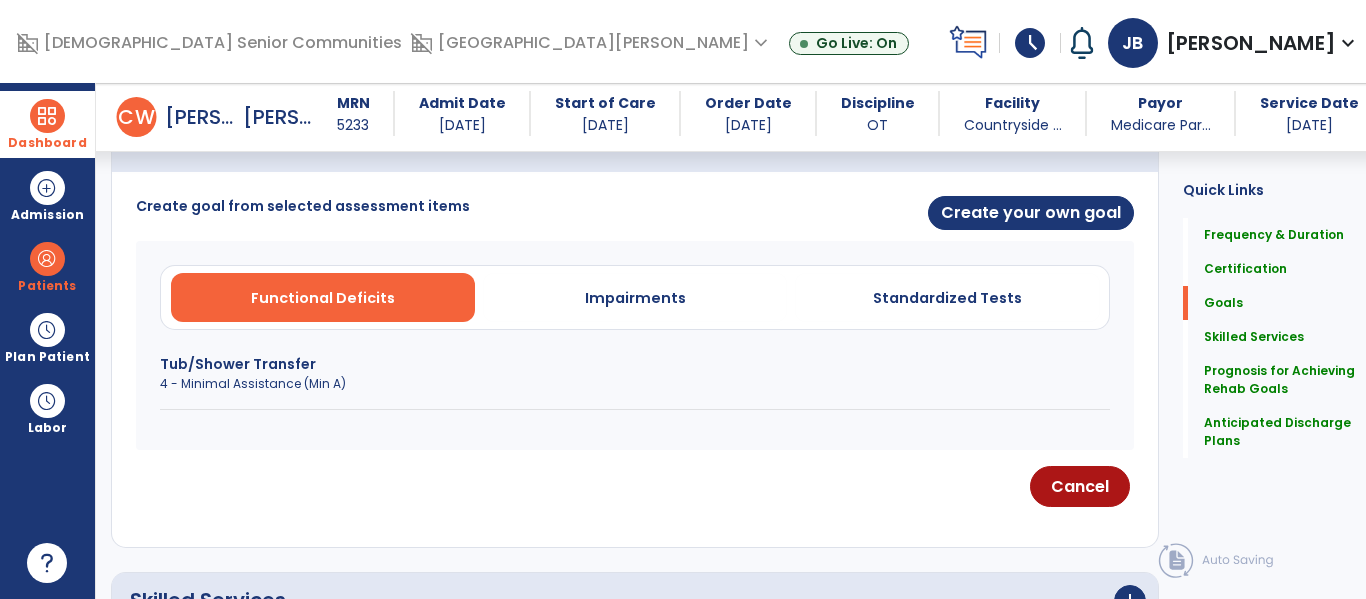 click on "4 - Minimal Assistance (Min A)" at bounding box center (635, 384) 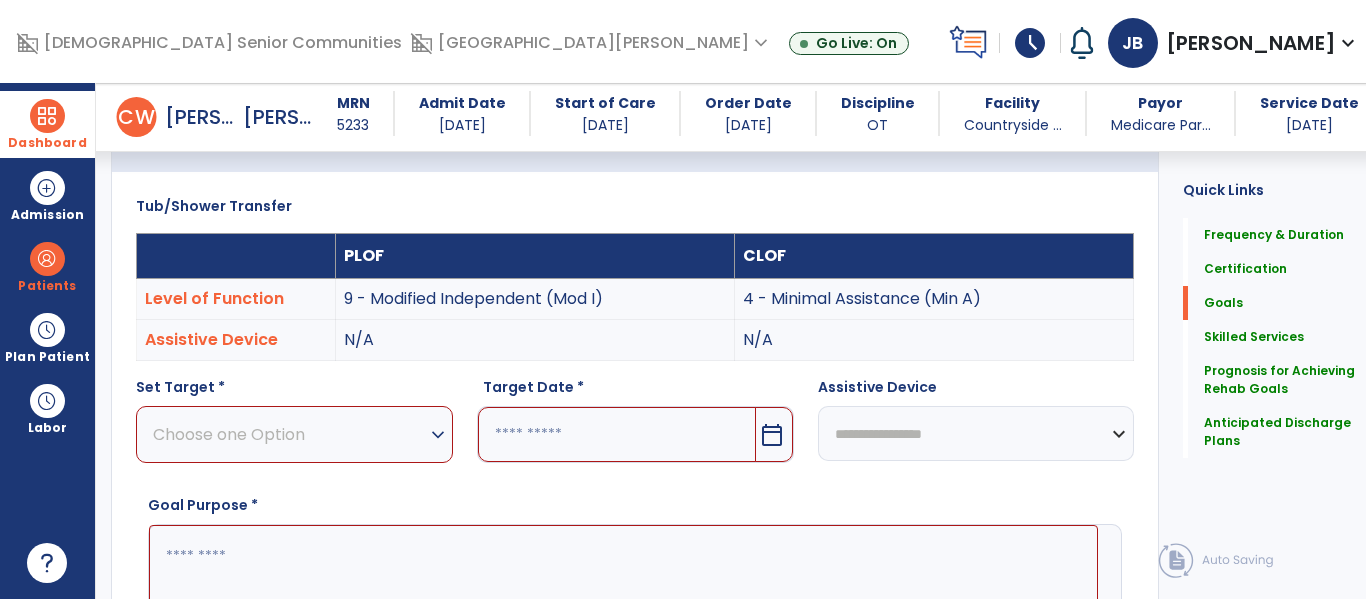 click on "Choose one Option" at bounding box center (289, 434) 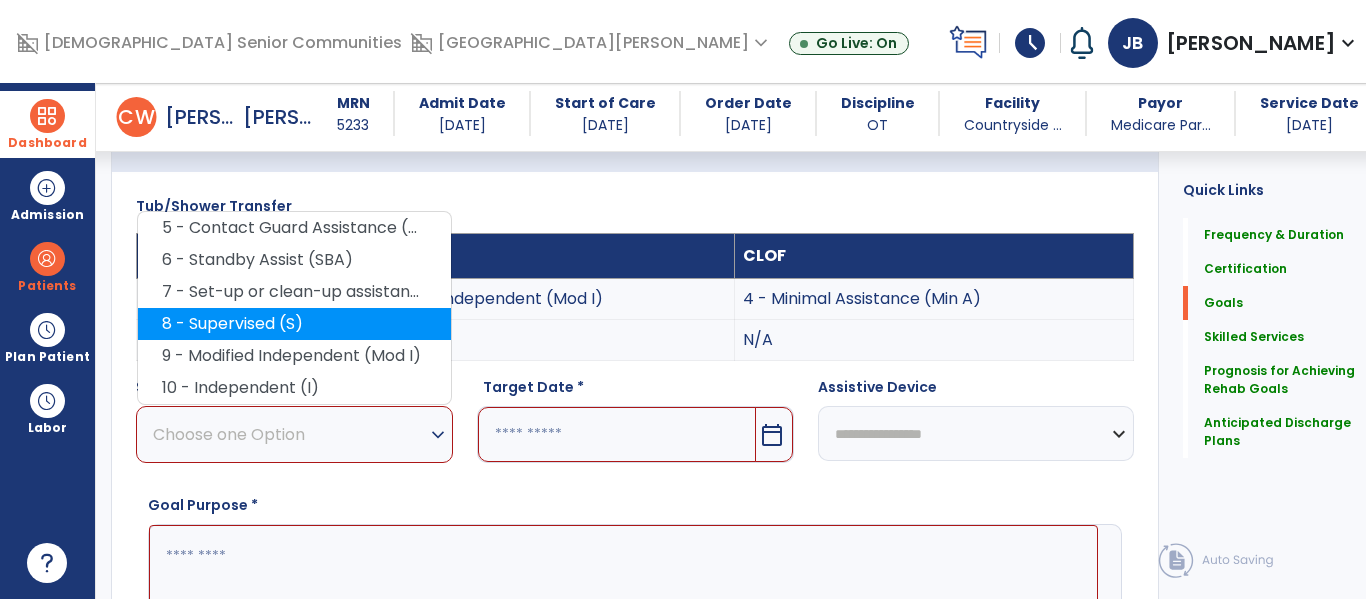 click on "8 - Supervised (S)" at bounding box center [294, 324] 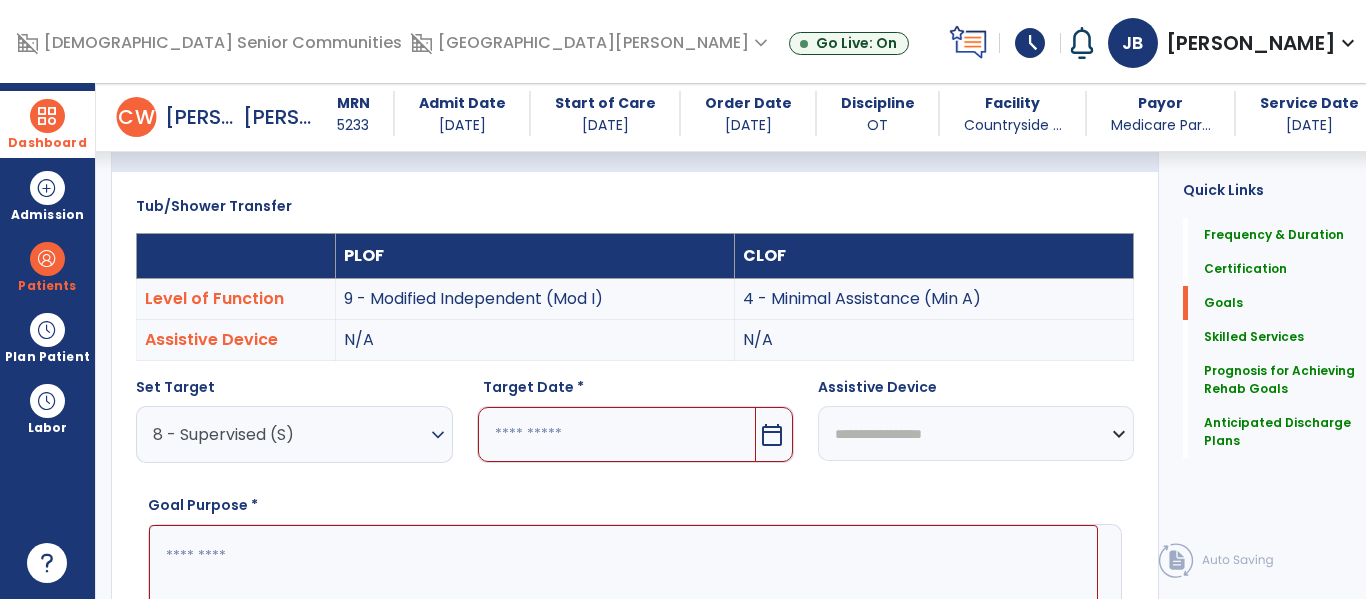 click at bounding box center (617, 434) 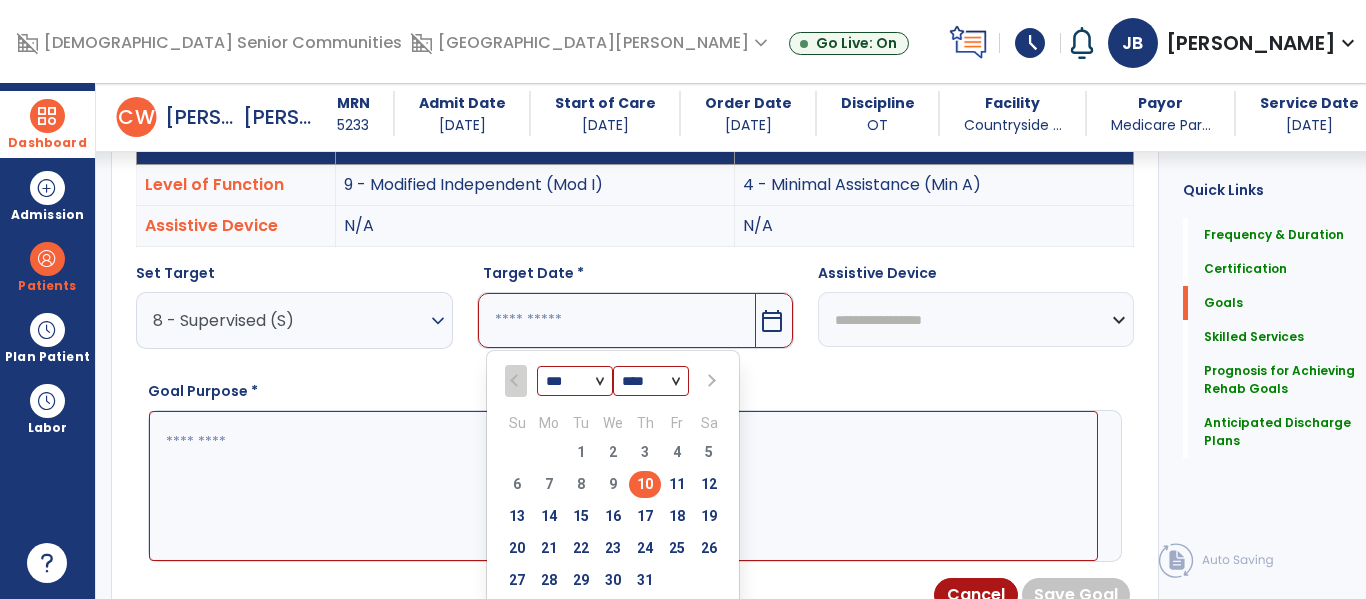 scroll, scrollTop: 647, scrollLeft: 0, axis: vertical 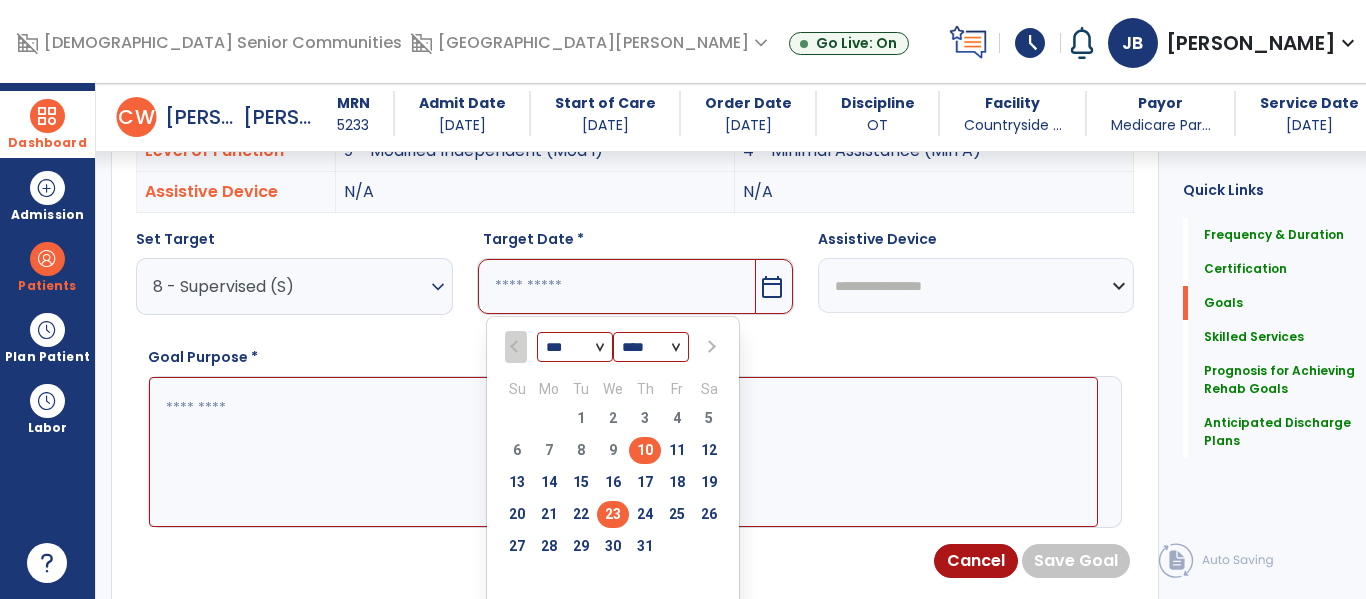 click on "23" at bounding box center (613, 514) 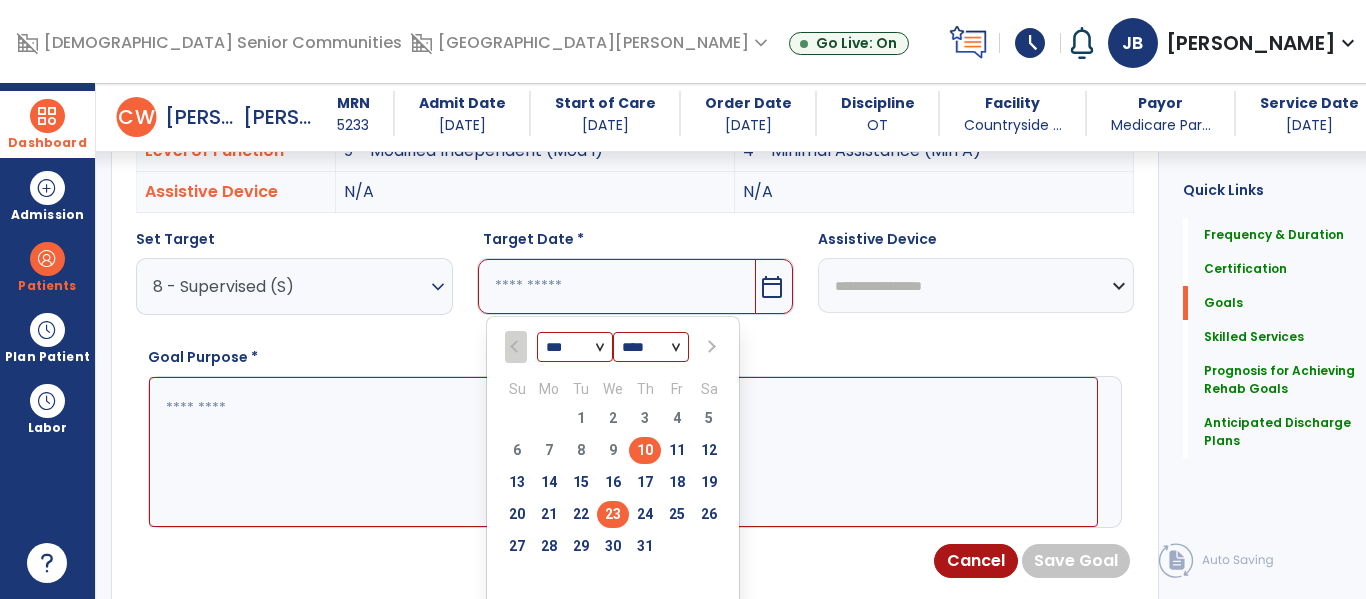 type on "*********" 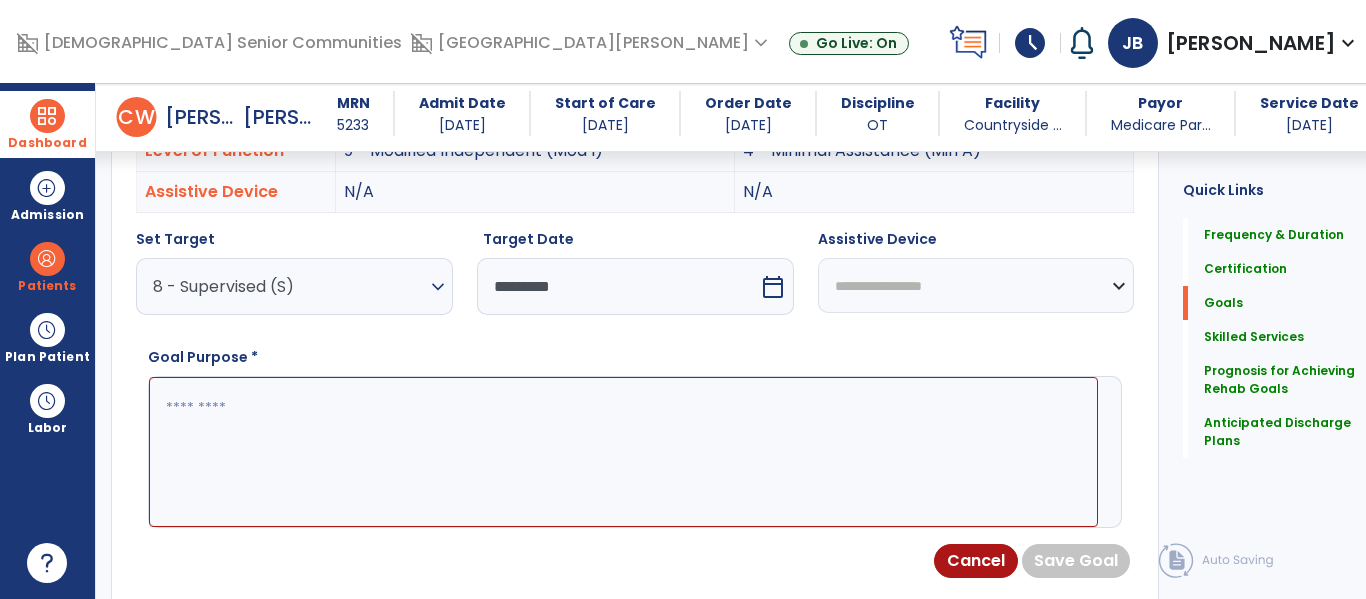 click at bounding box center [623, 452] 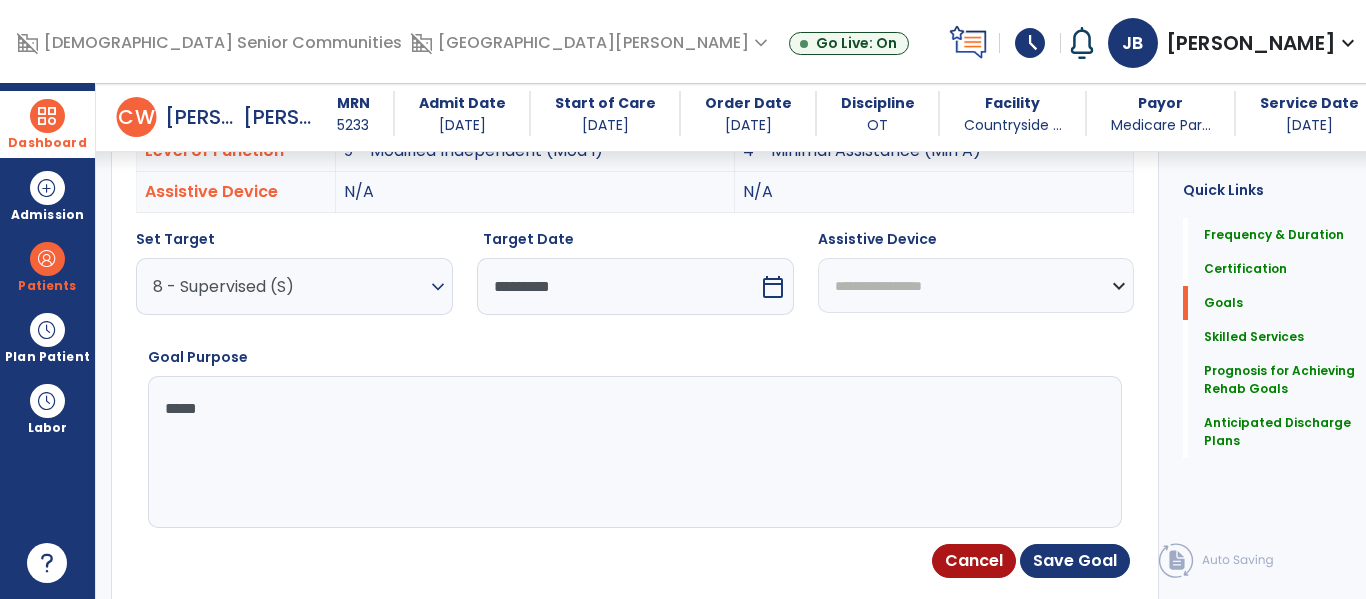 type on "******" 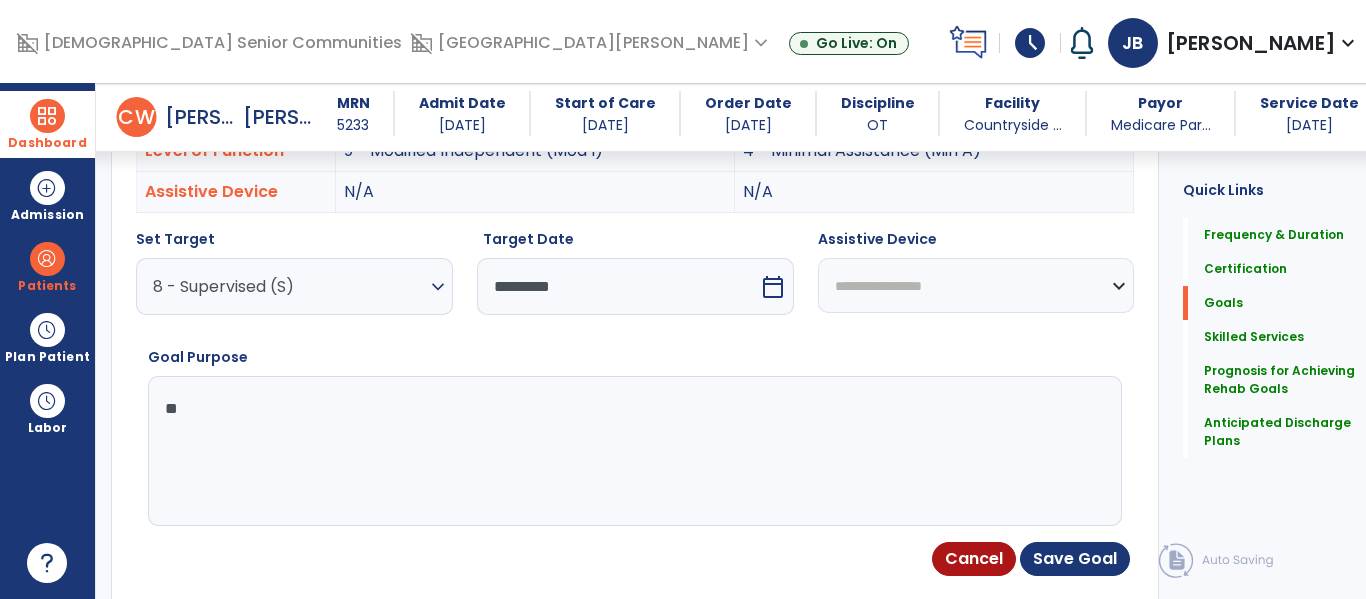 type on "*" 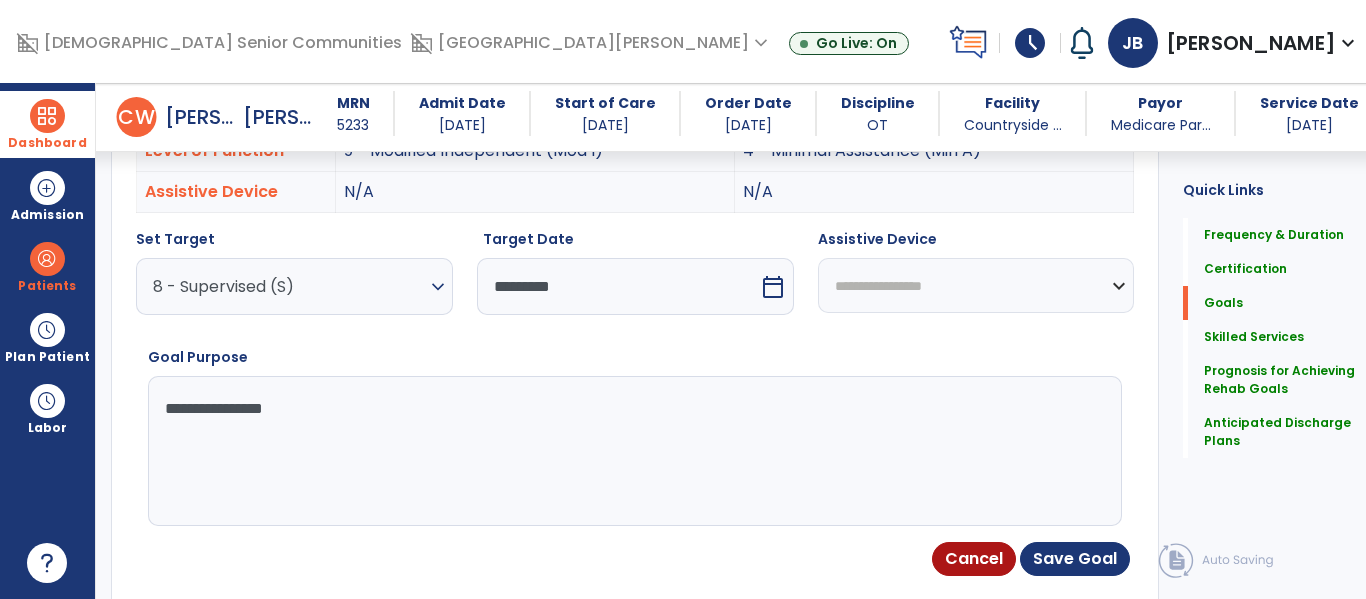 click on "**********" at bounding box center [623, 451] 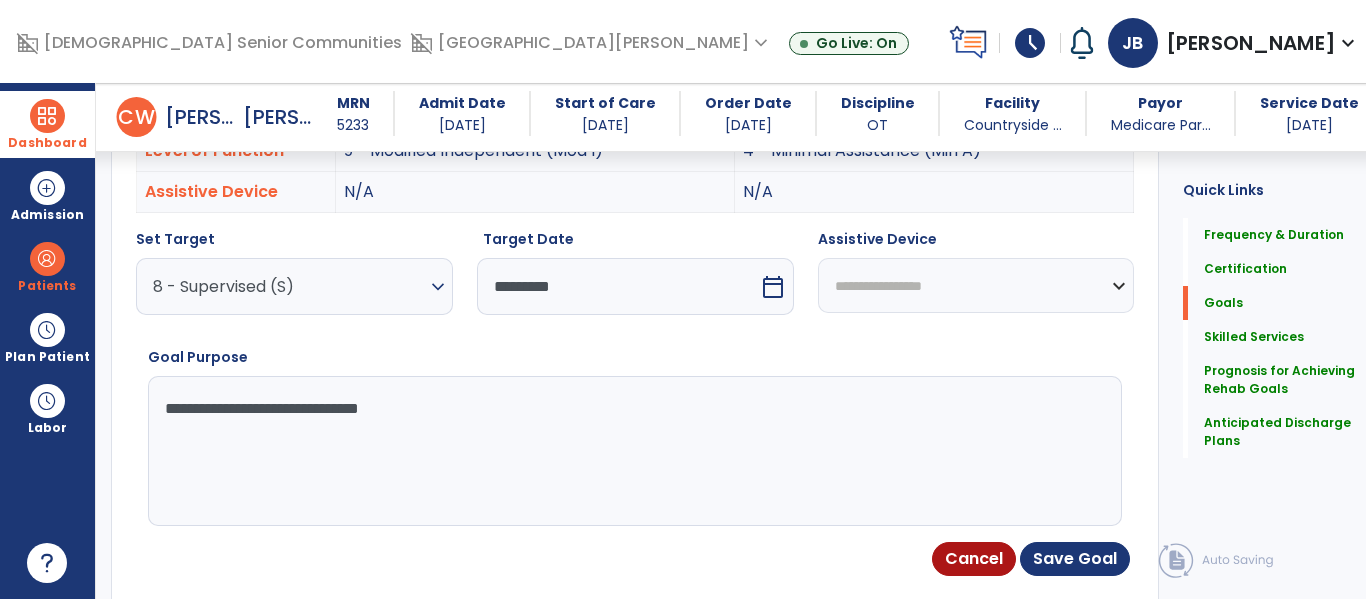 type on "**********" 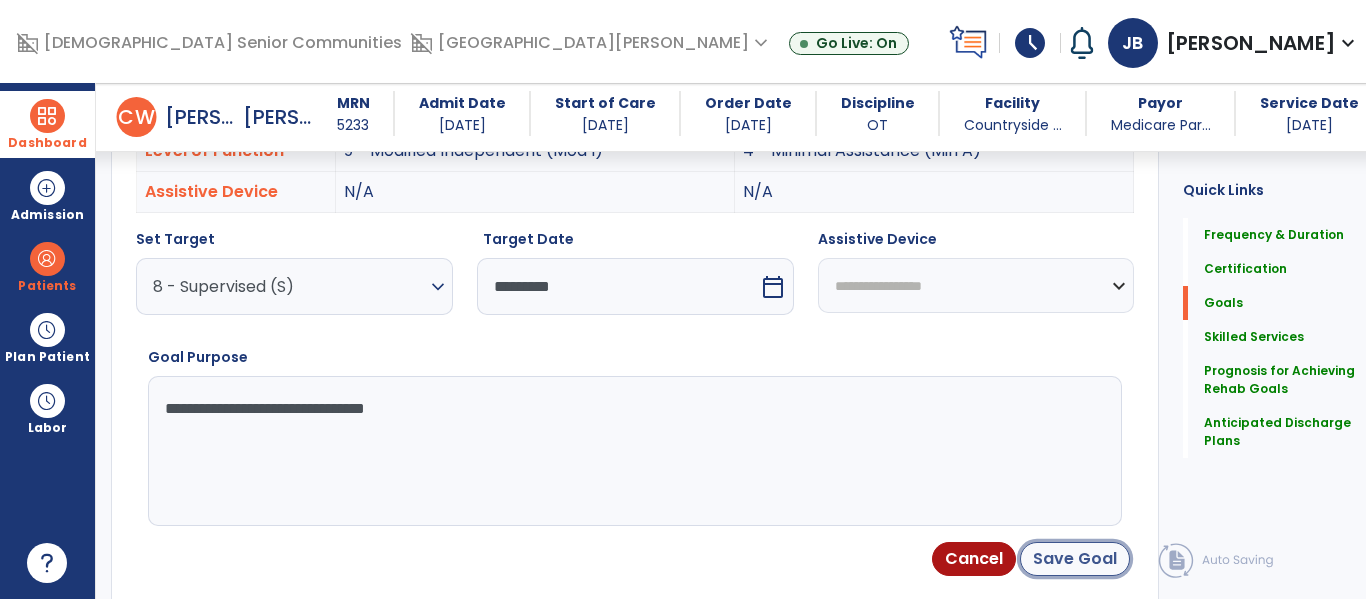 click on "Save Goal" at bounding box center [1075, 559] 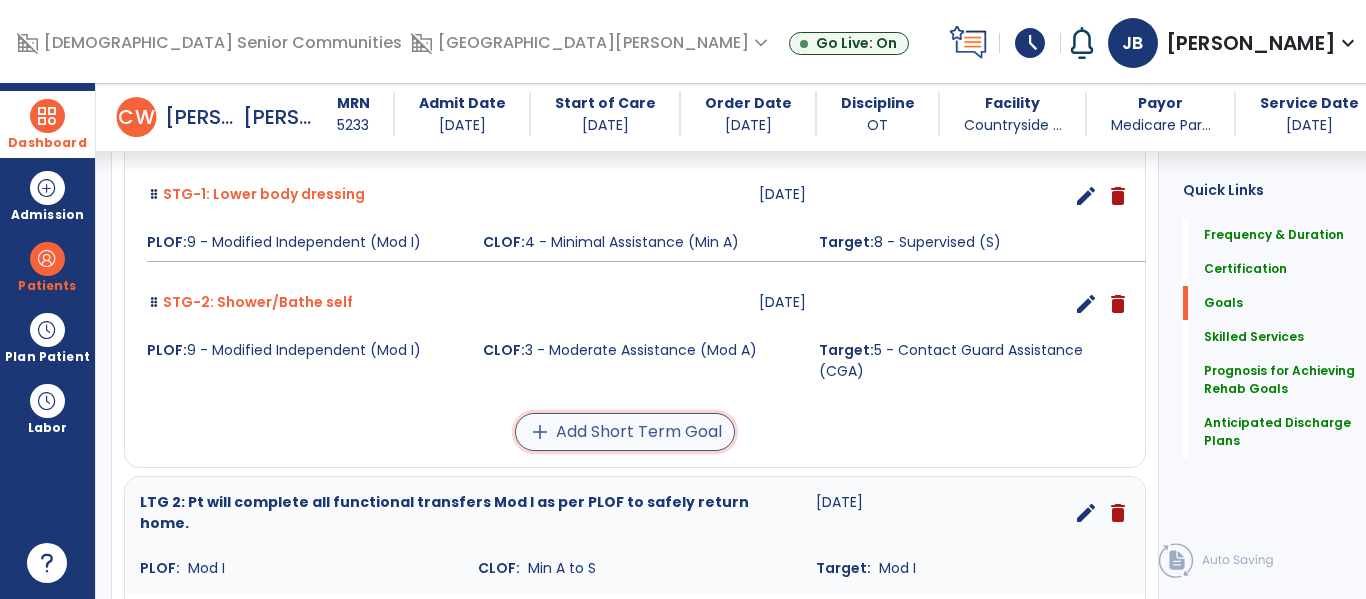 click on "add  Add Short Term Goal" at bounding box center (625, 432) 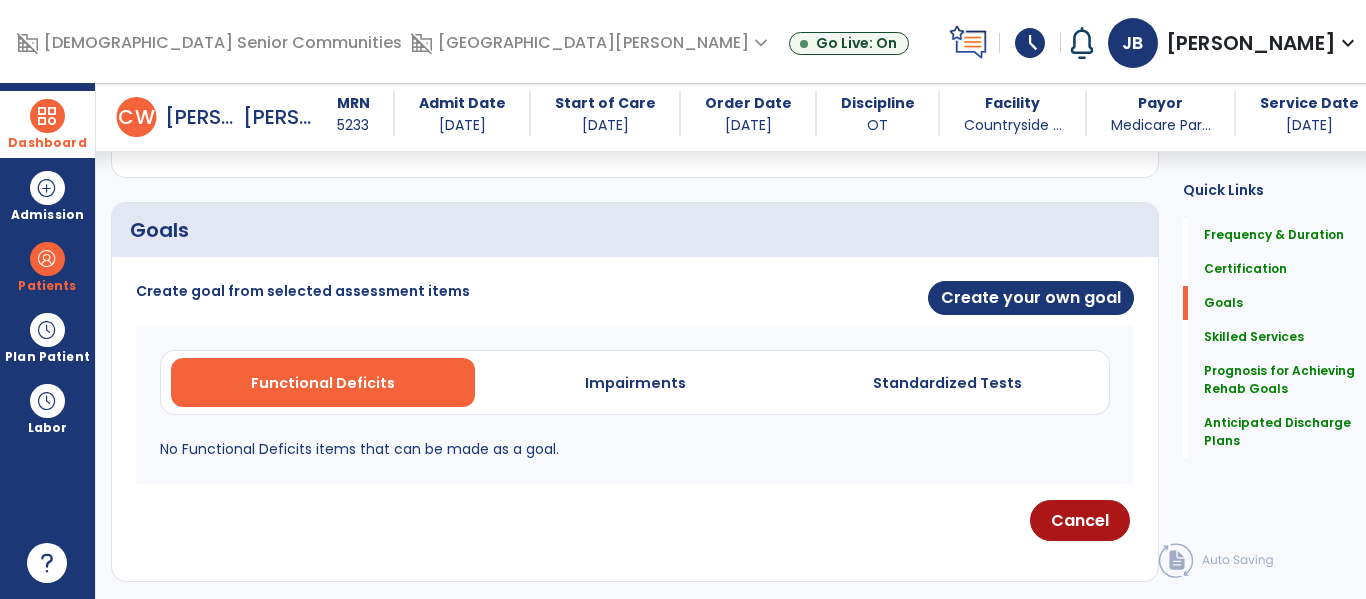 scroll, scrollTop: 408, scrollLeft: 0, axis: vertical 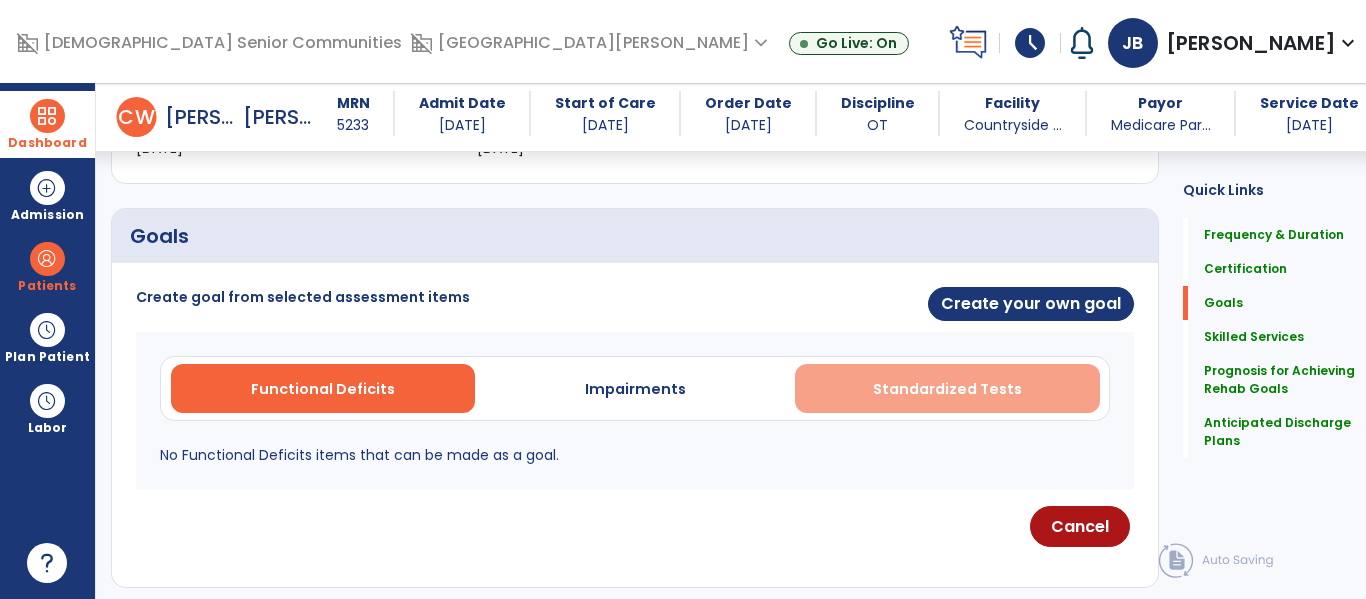 click on "Standardized Tests" at bounding box center [947, 389] 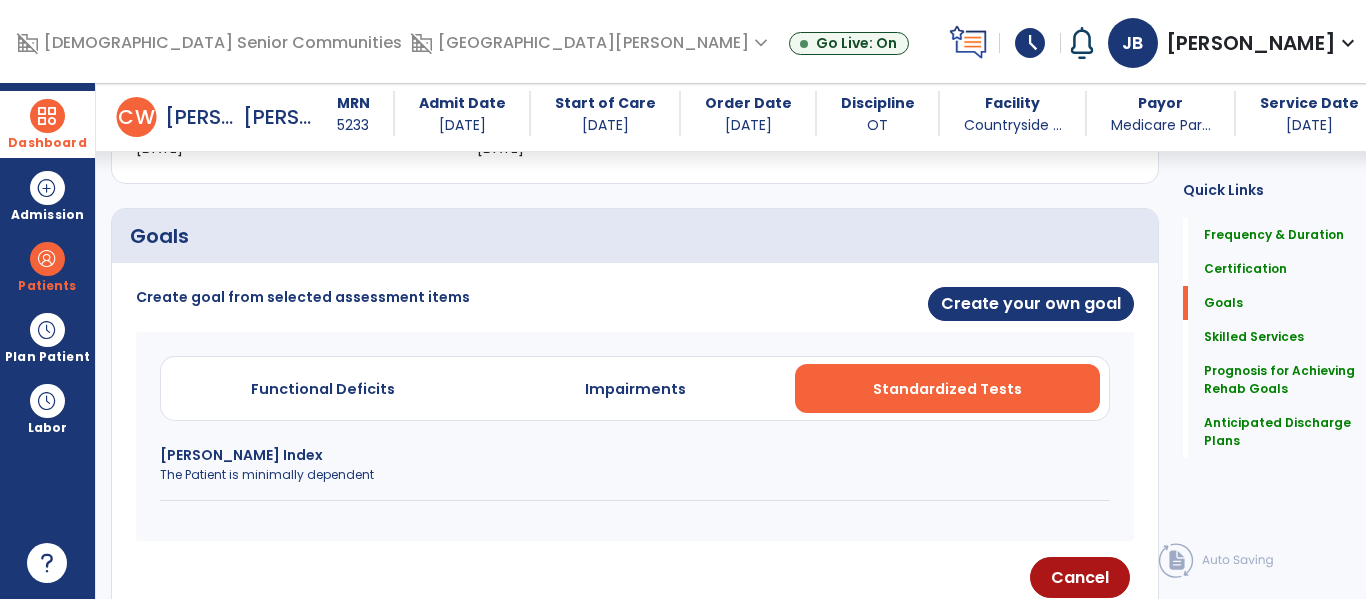 click on "The Patient is minimally dependent" at bounding box center [635, 475] 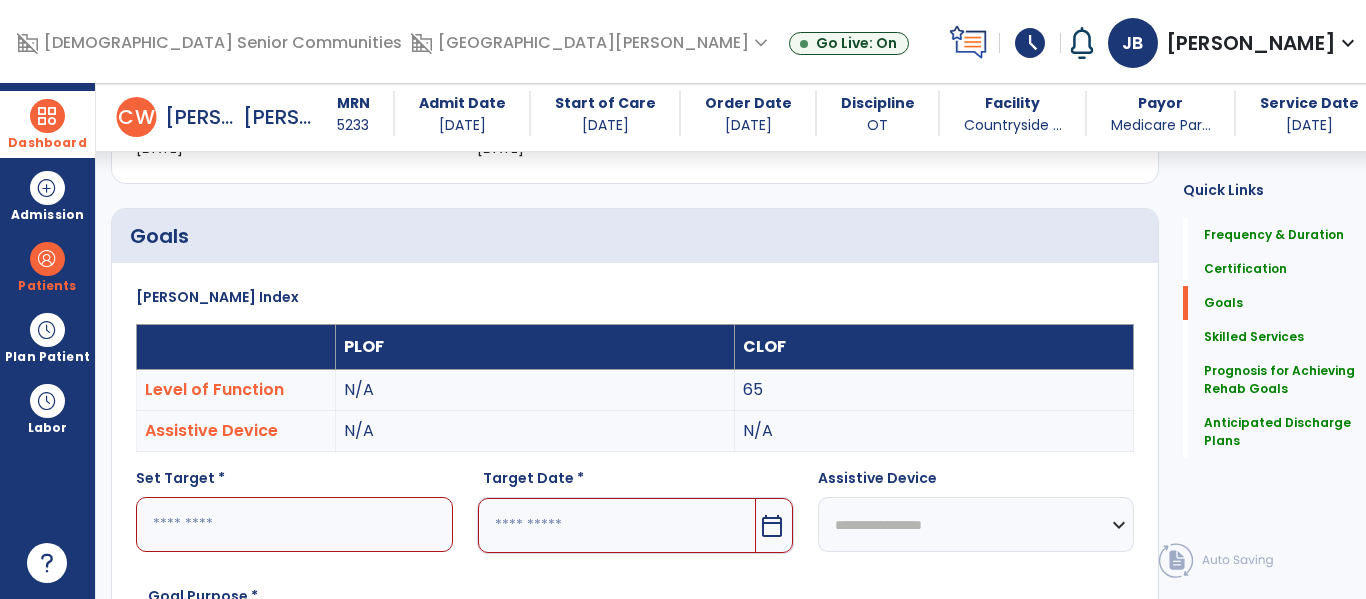 click on "Target Date *" at bounding box center [635, 482] 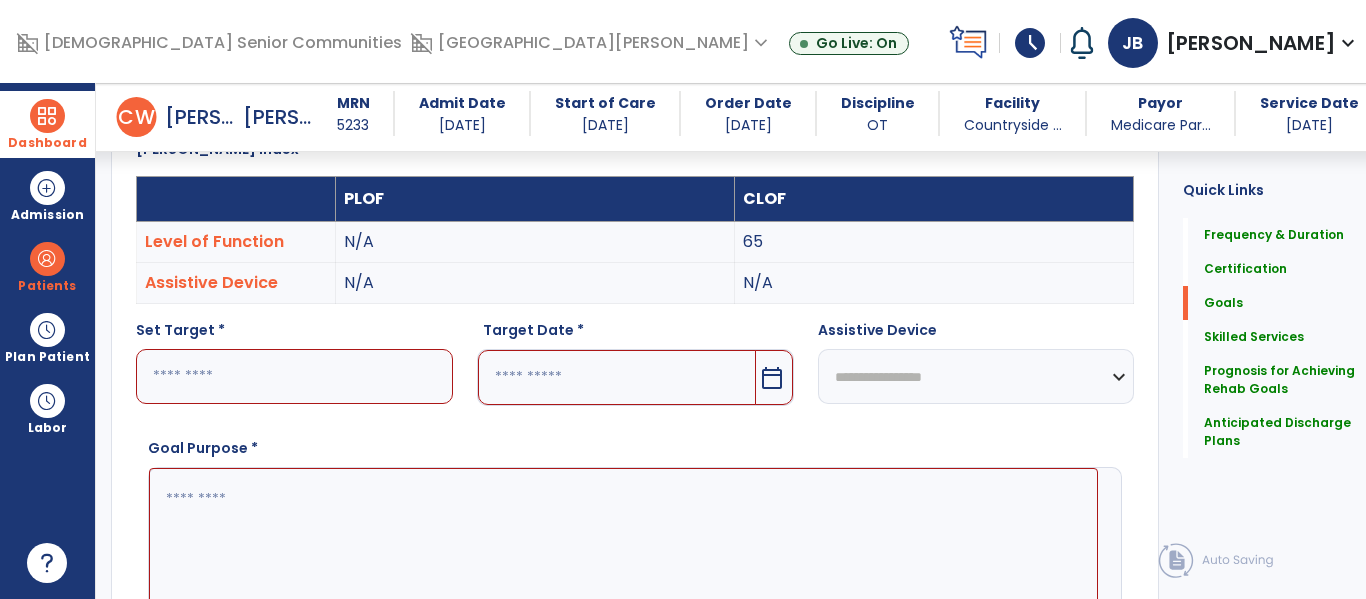 scroll, scrollTop: 562, scrollLeft: 0, axis: vertical 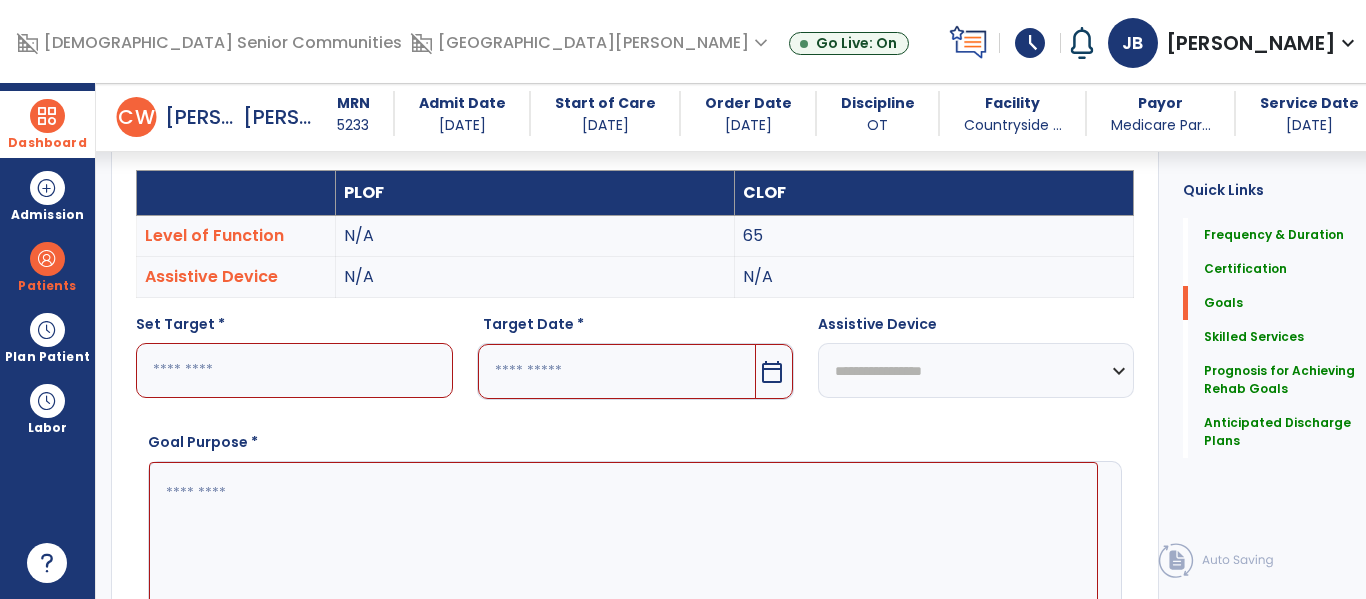 click at bounding box center [294, 370] 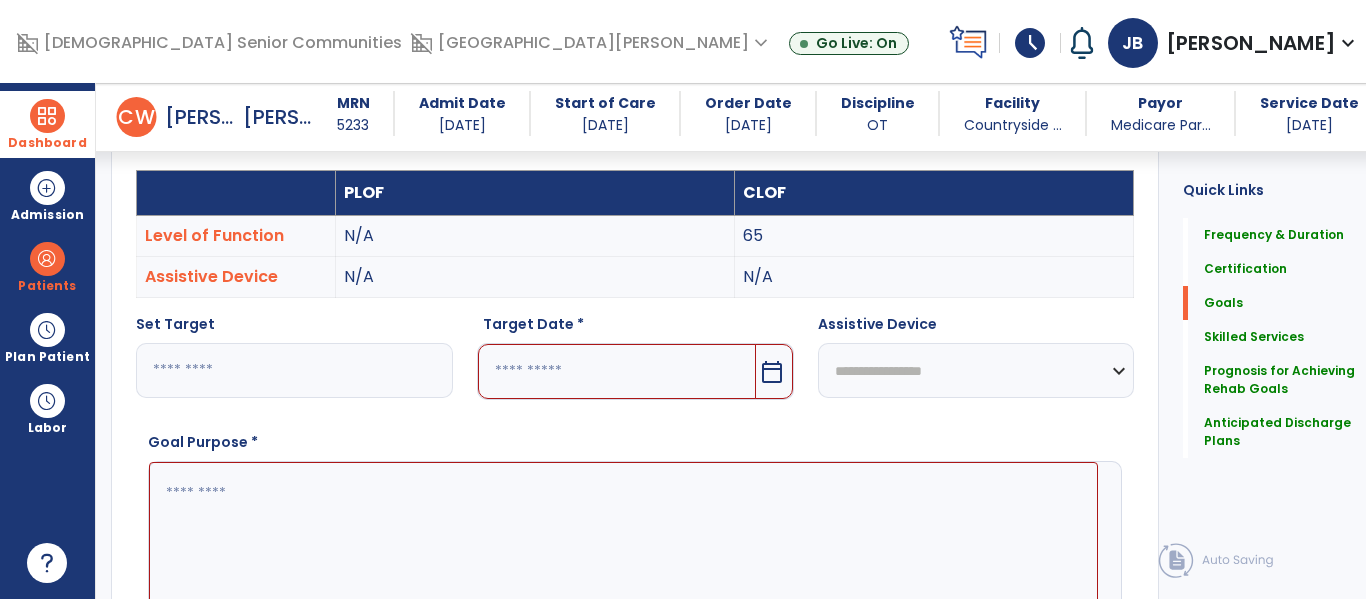 type on "**" 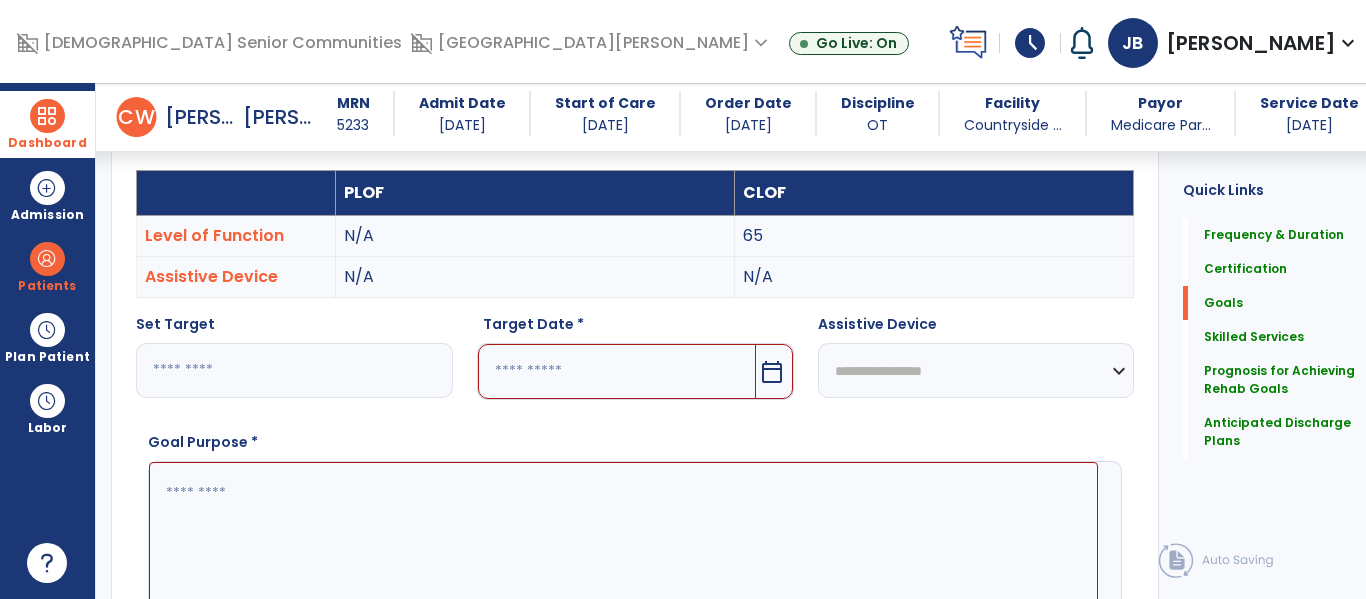 click at bounding box center (617, 371) 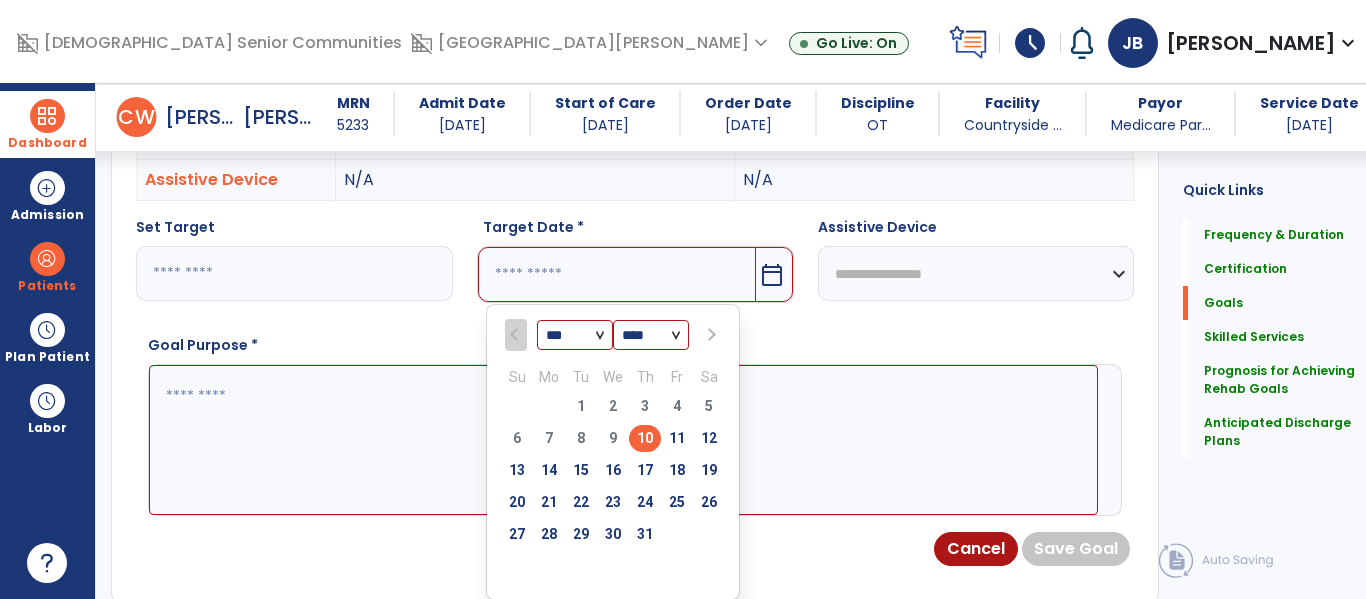 scroll, scrollTop: 654, scrollLeft: 0, axis: vertical 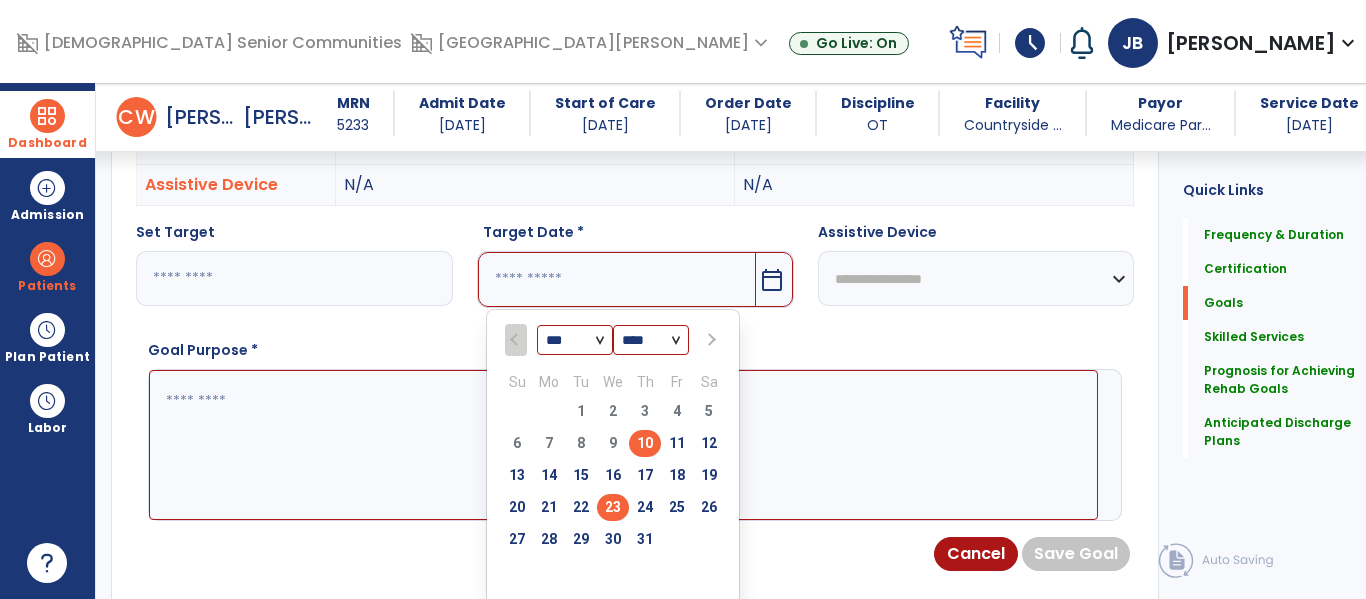 click on "23" at bounding box center (613, 507) 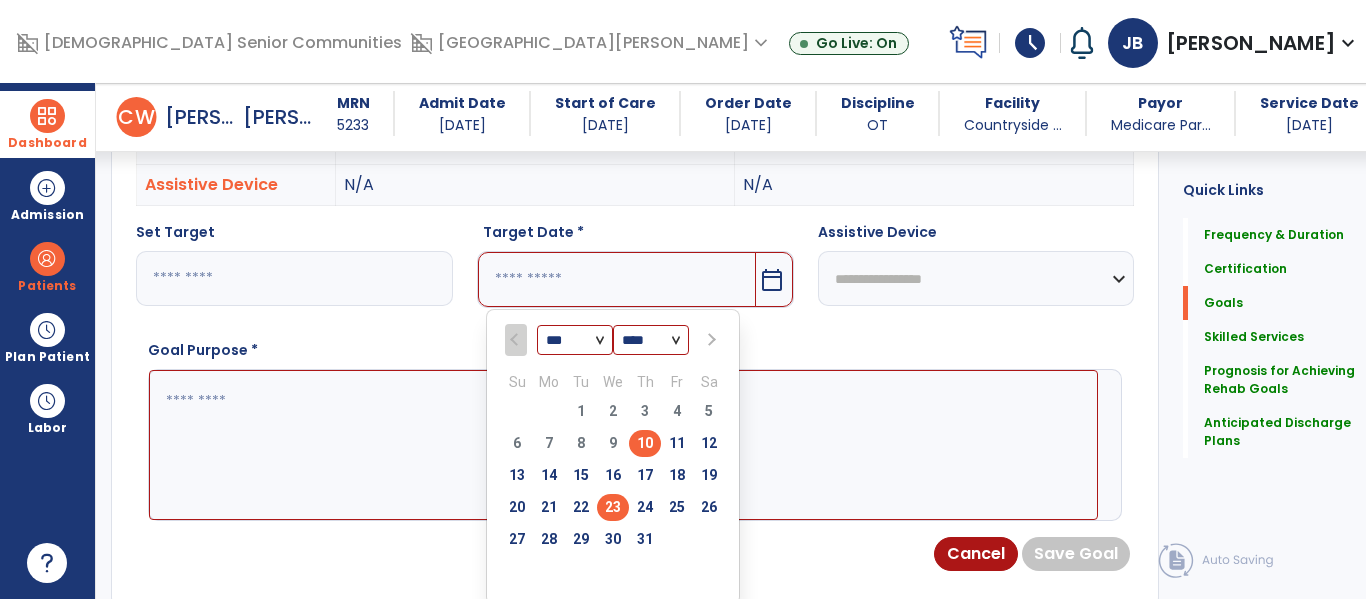 type on "*********" 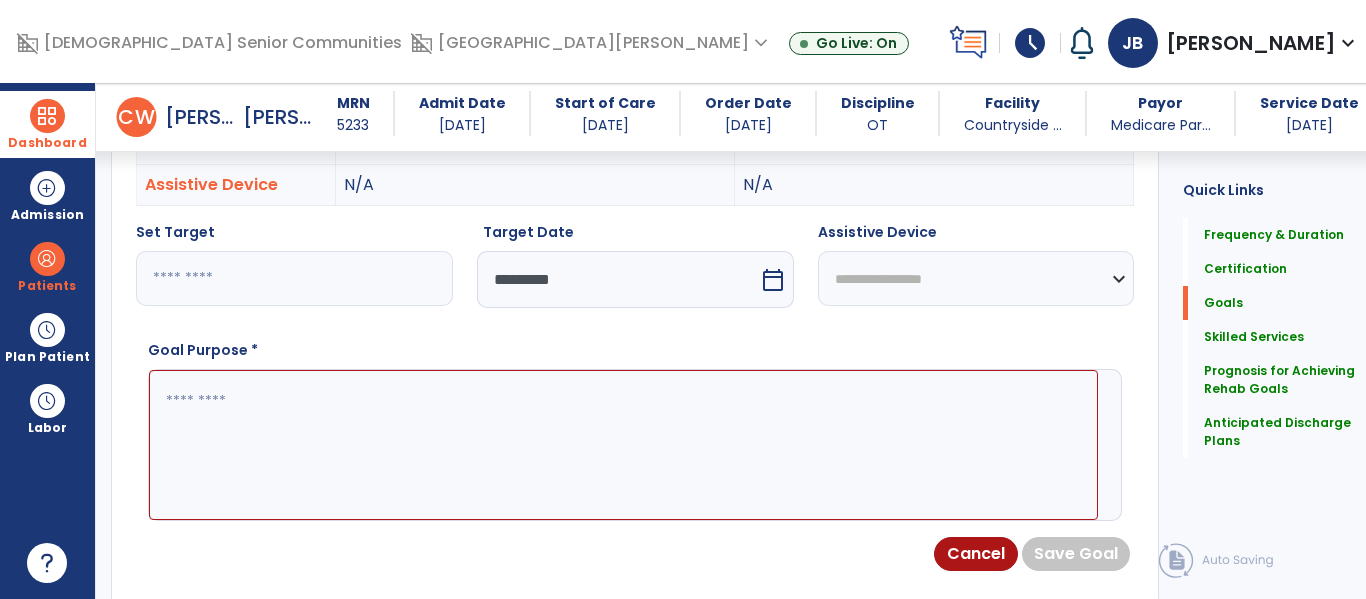 click on "**" at bounding box center (294, 278) 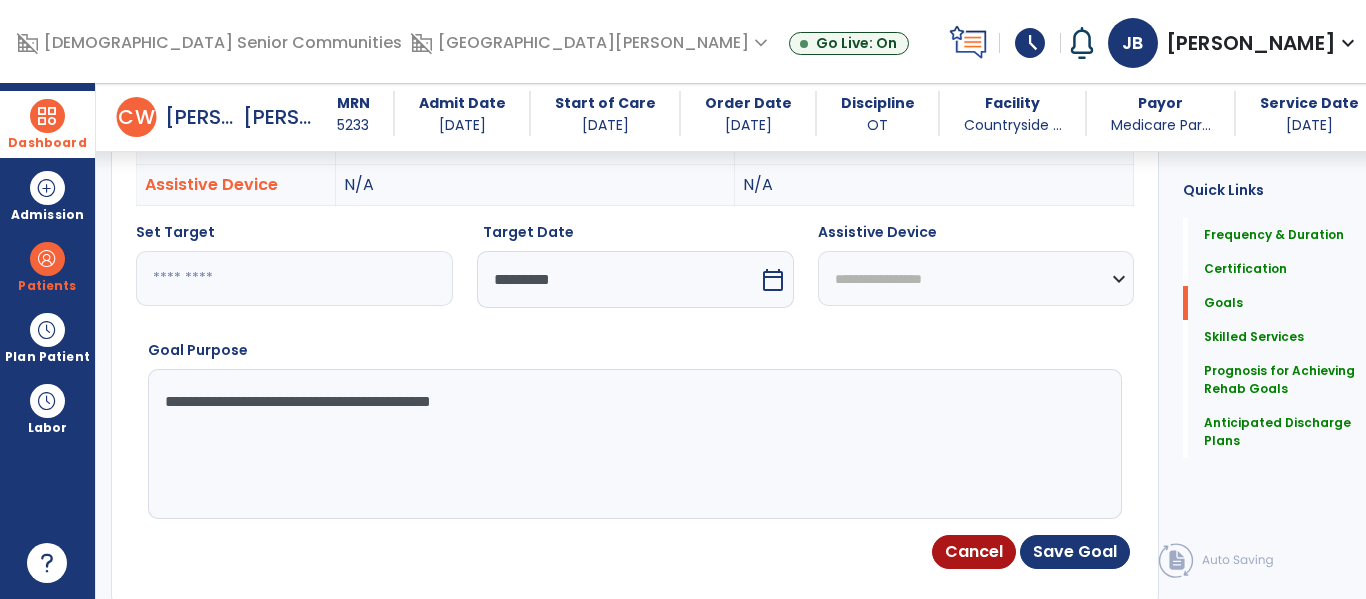 type on "**********" 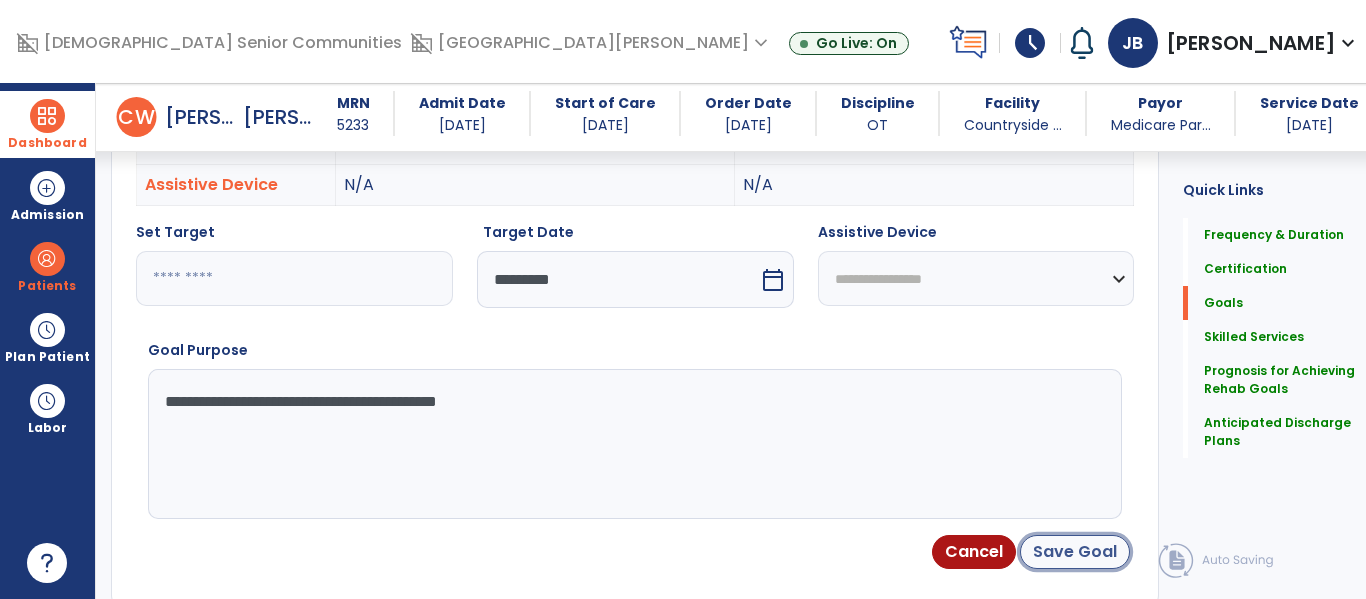 click on "Save Goal" at bounding box center (1075, 552) 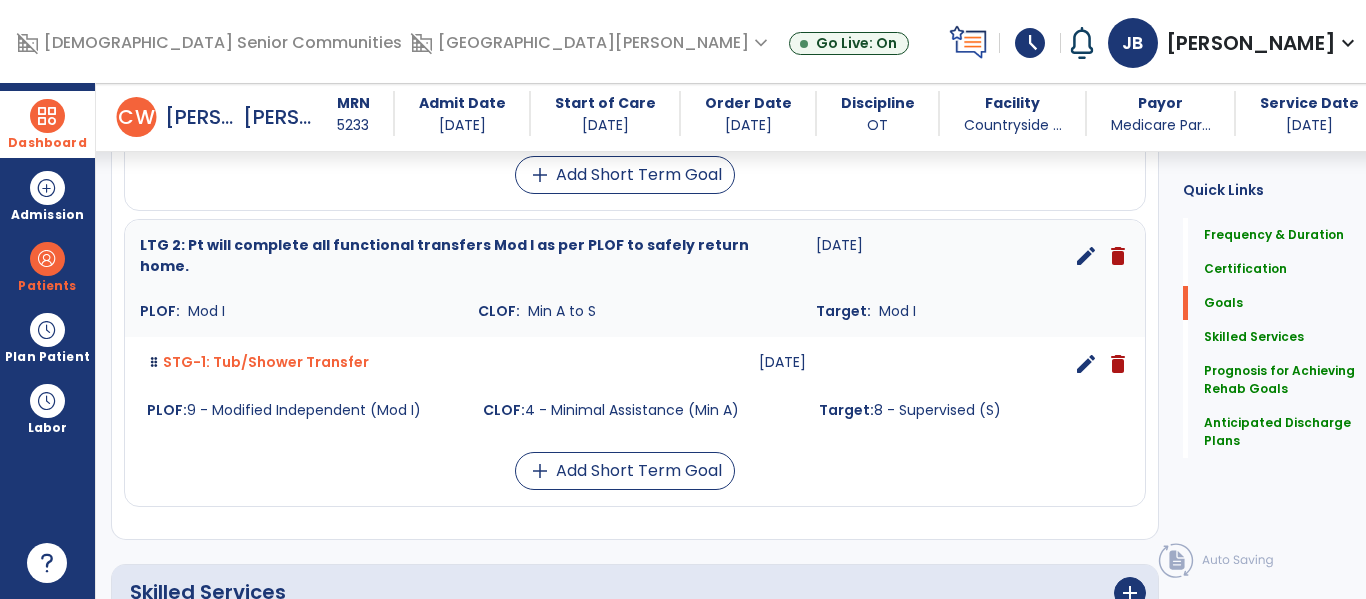 scroll, scrollTop: 1042, scrollLeft: 0, axis: vertical 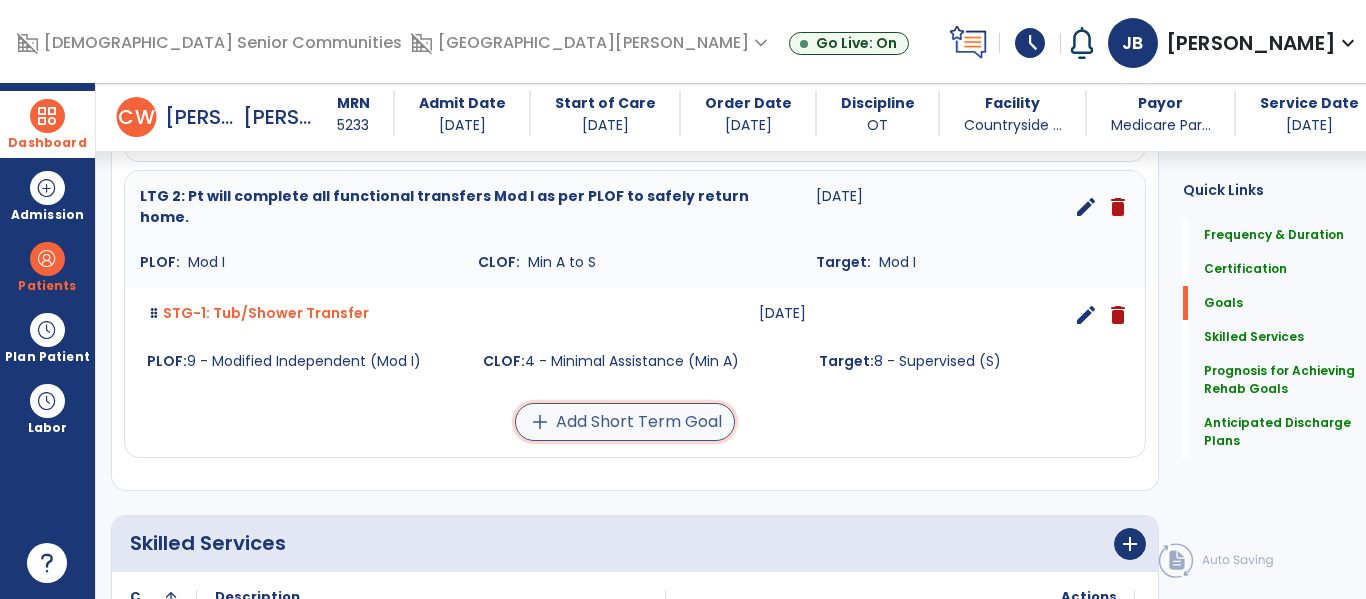 click on "add  Add Short Term Goal" at bounding box center [625, 422] 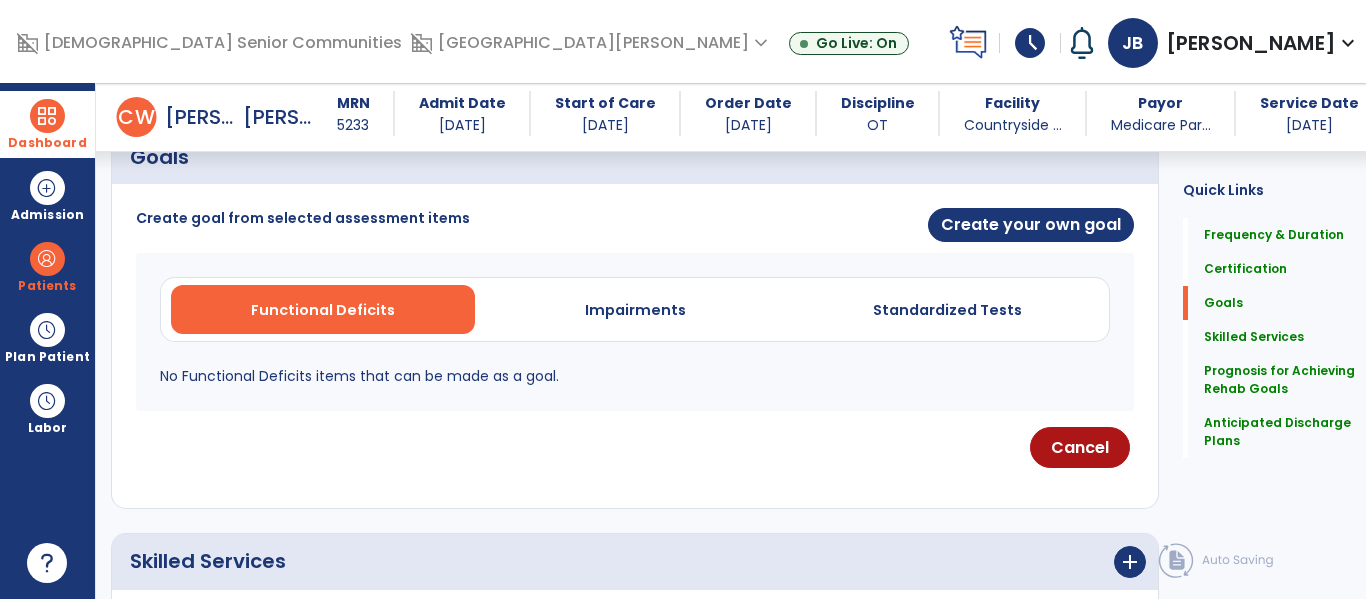 scroll, scrollTop: 471, scrollLeft: 0, axis: vertical 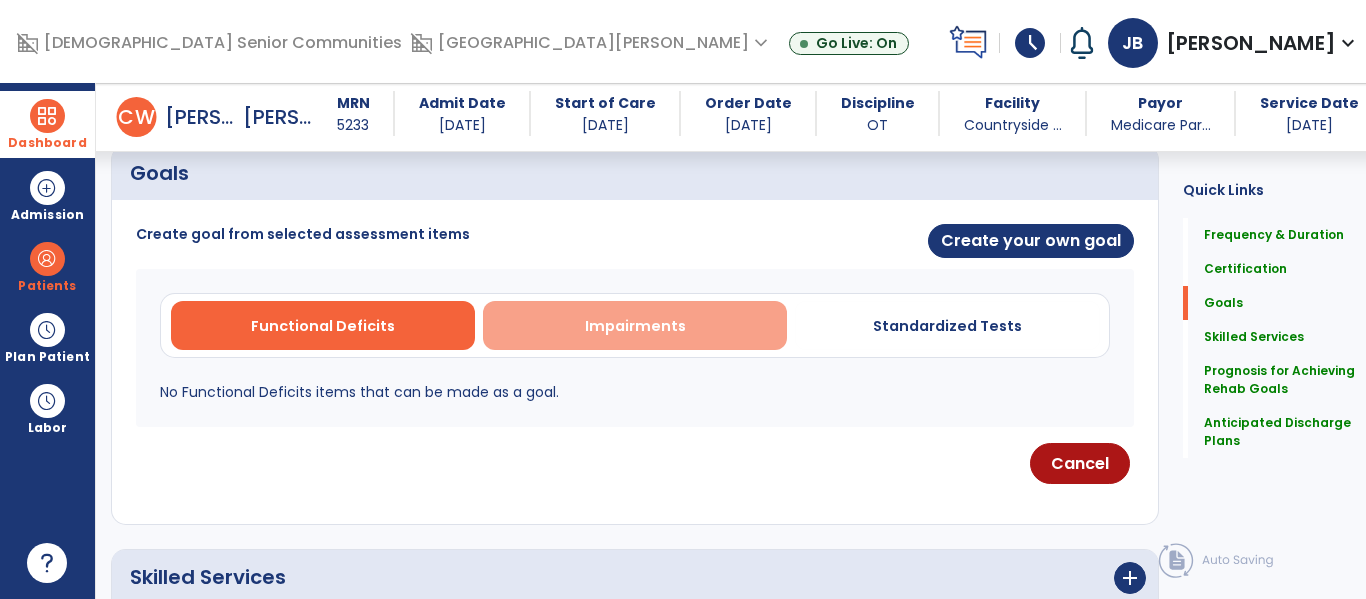 click on "Impairments" at bounding box center (635, 326) 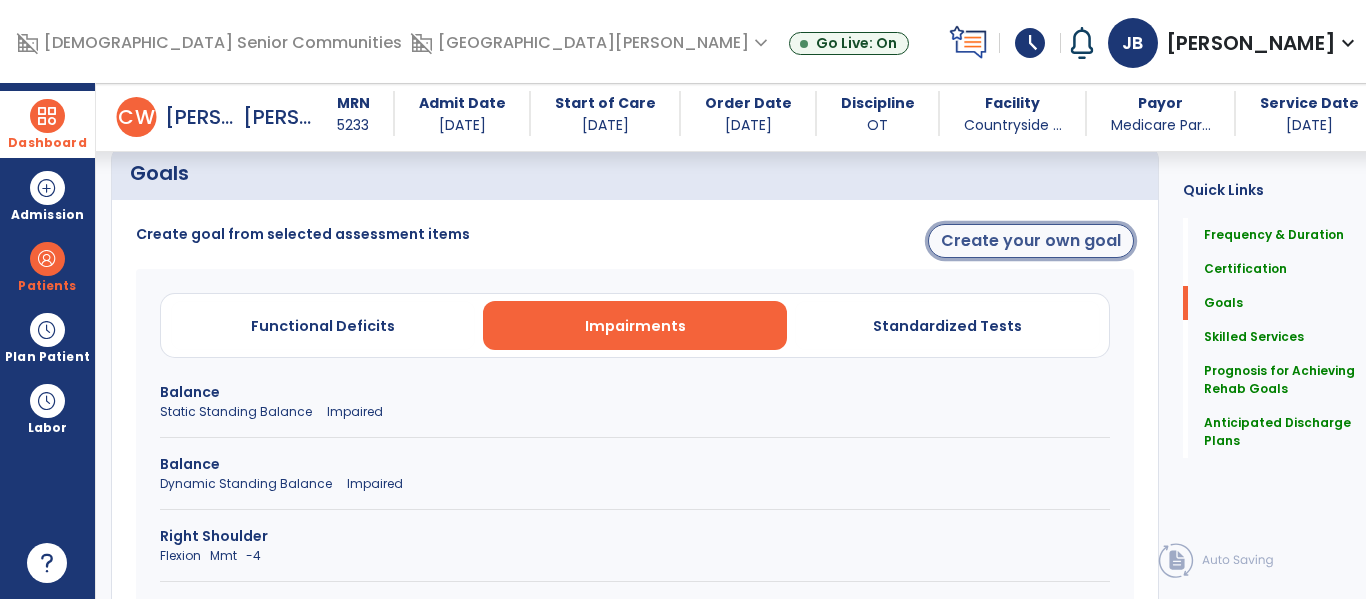 click on "Create your own goal" at bounding box center [1031, 241] 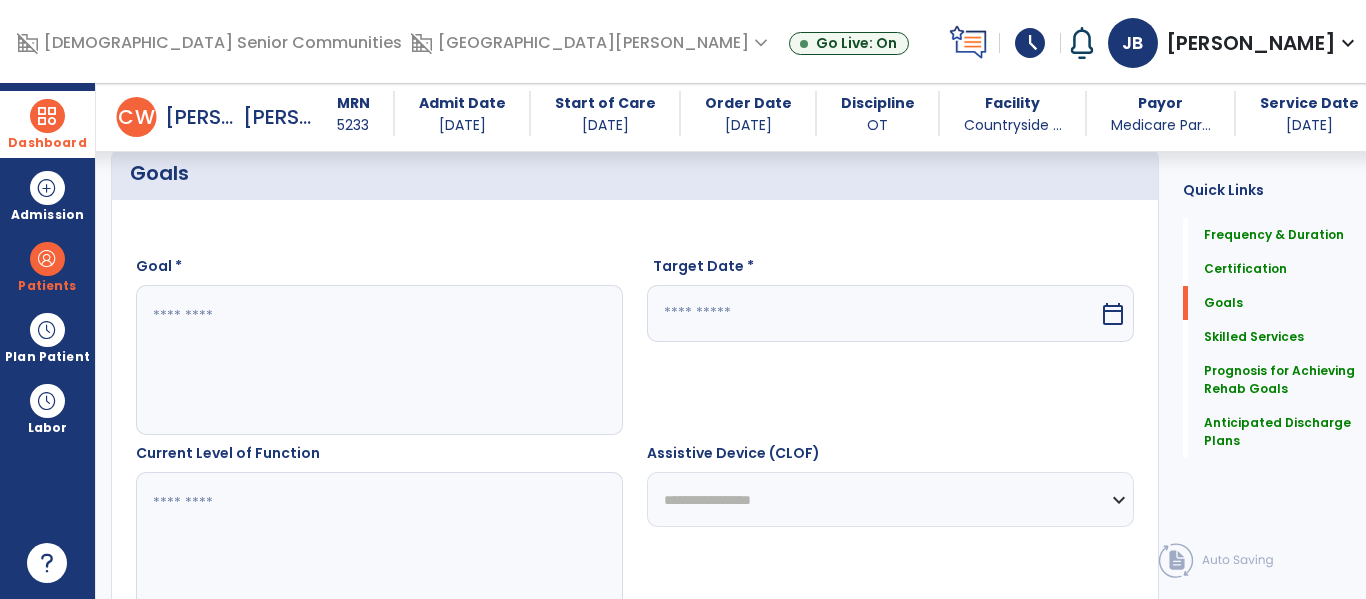 click at bounding box center [379, 360] 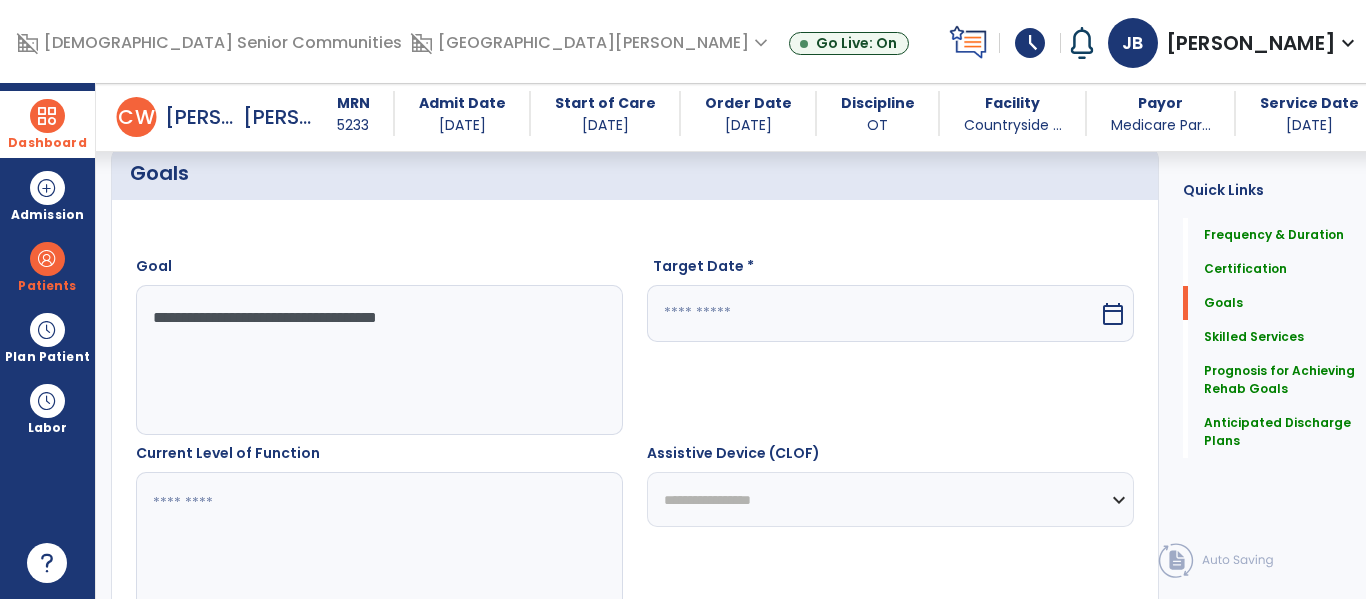 type on "**********" 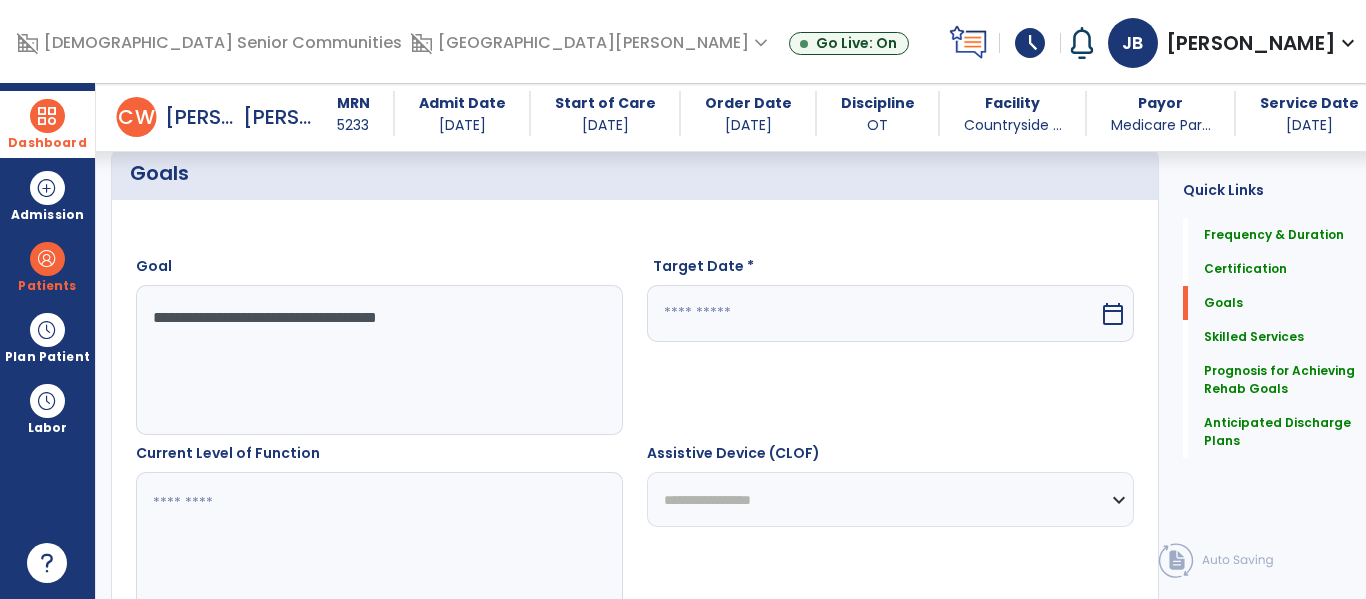 click at bounding box center [873, 313] 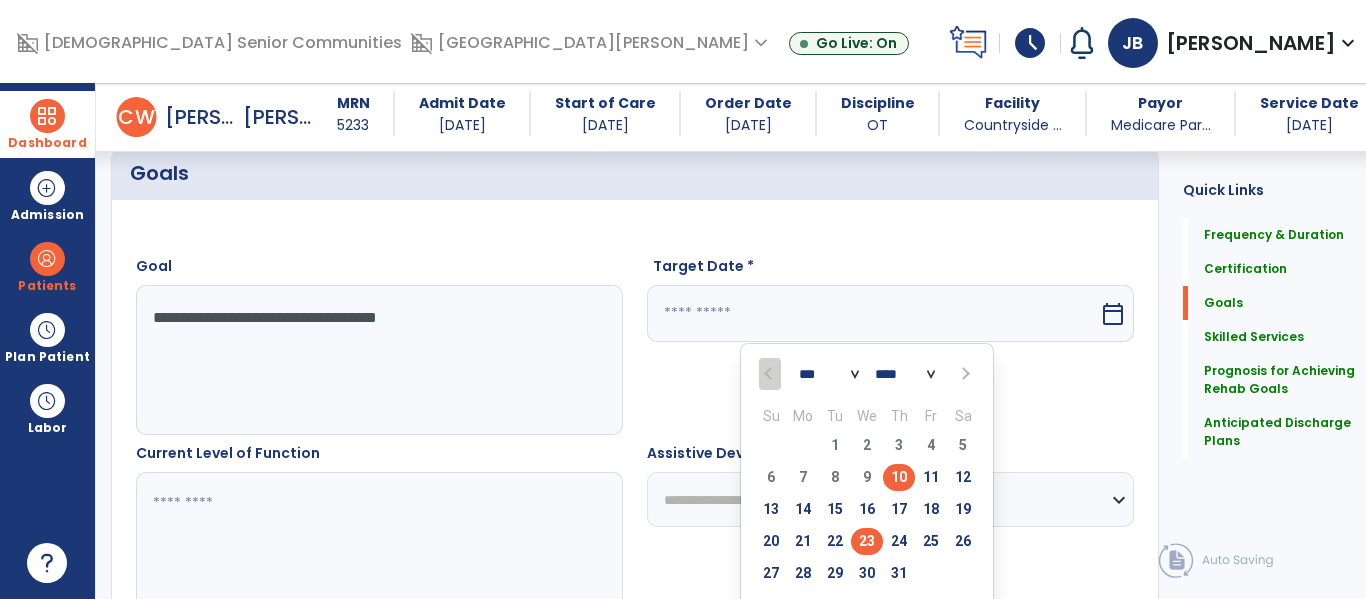 click on "23" at bounding box center [867, 541] 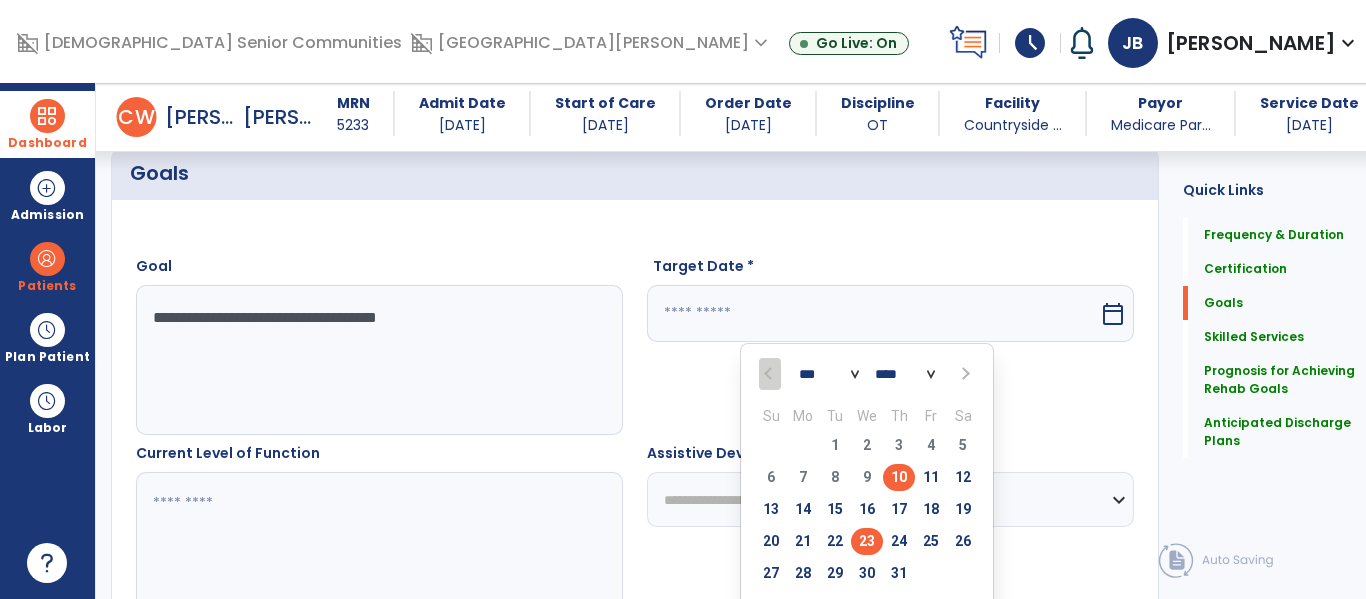 type on "*********" 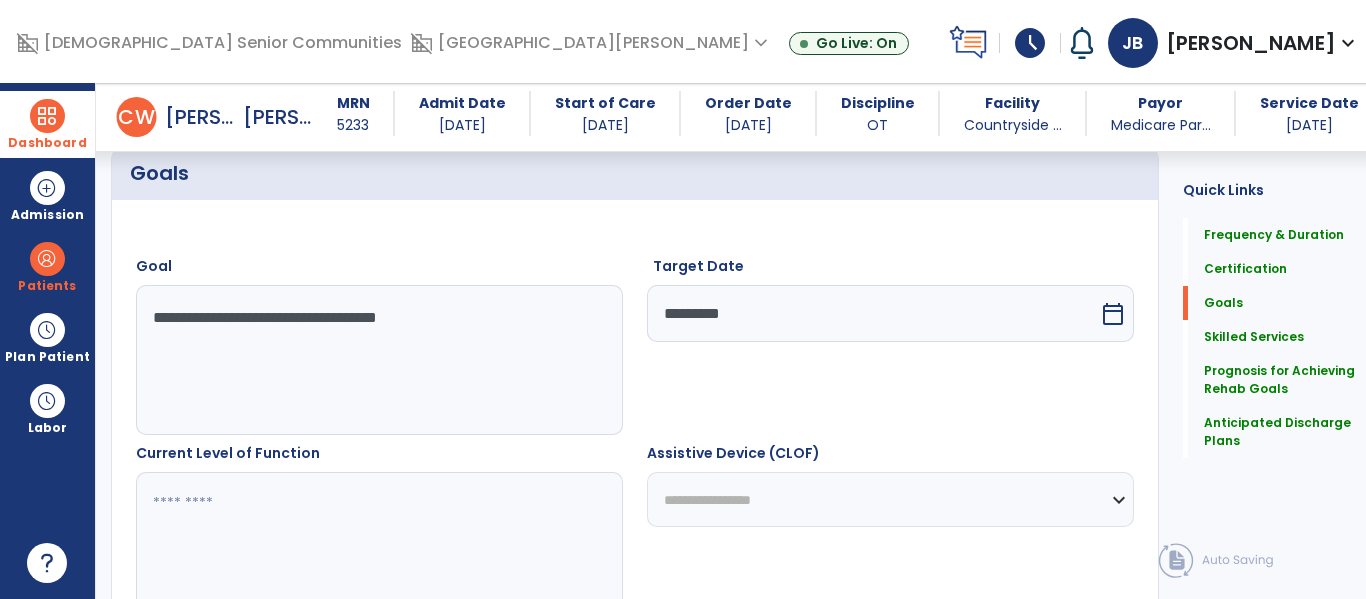 click on "**********" at bounding box center (374, 360) 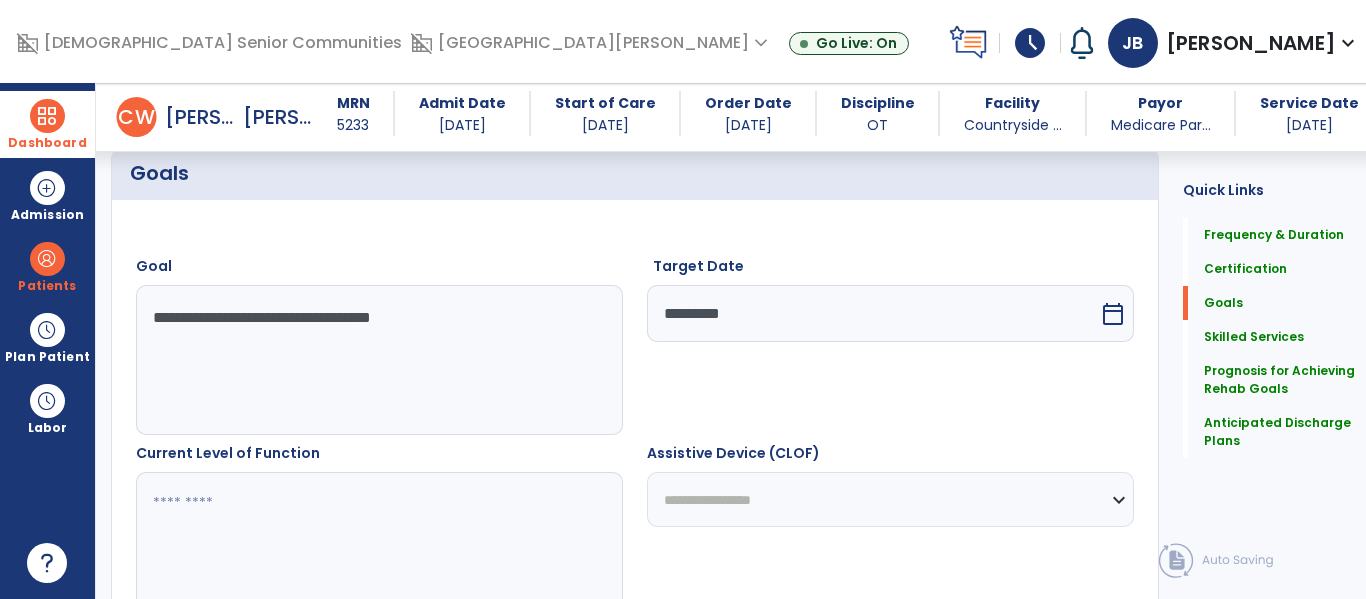 type on "**********" 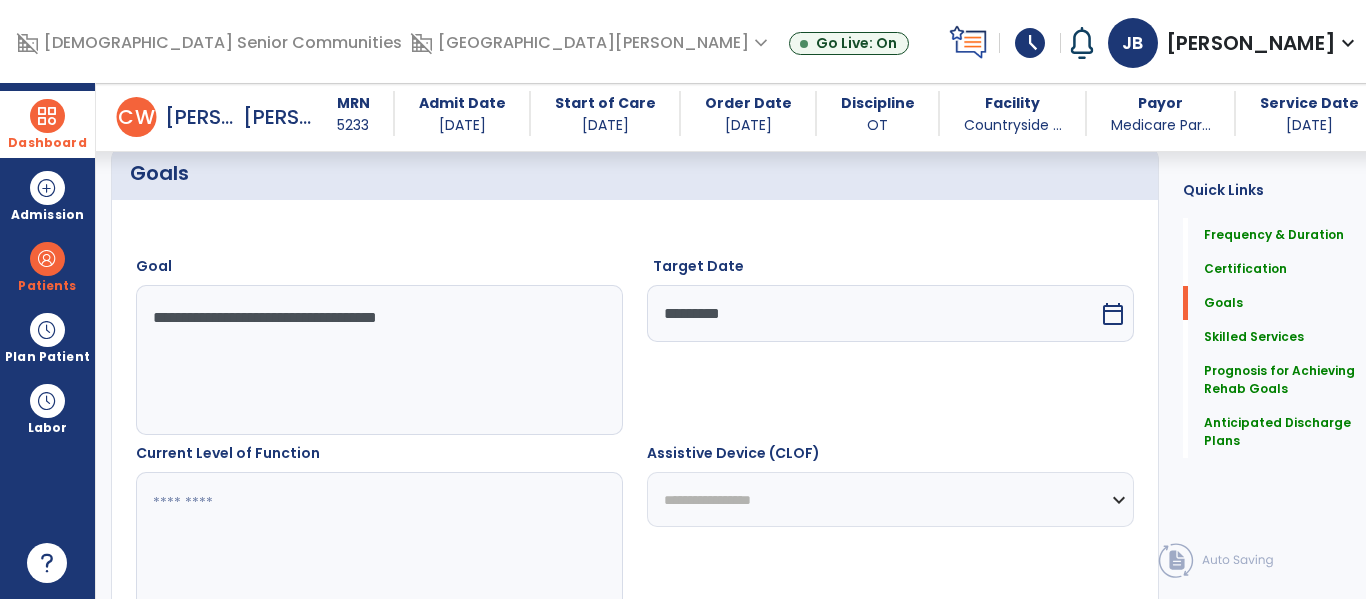 click at bounding box center [374, 547] 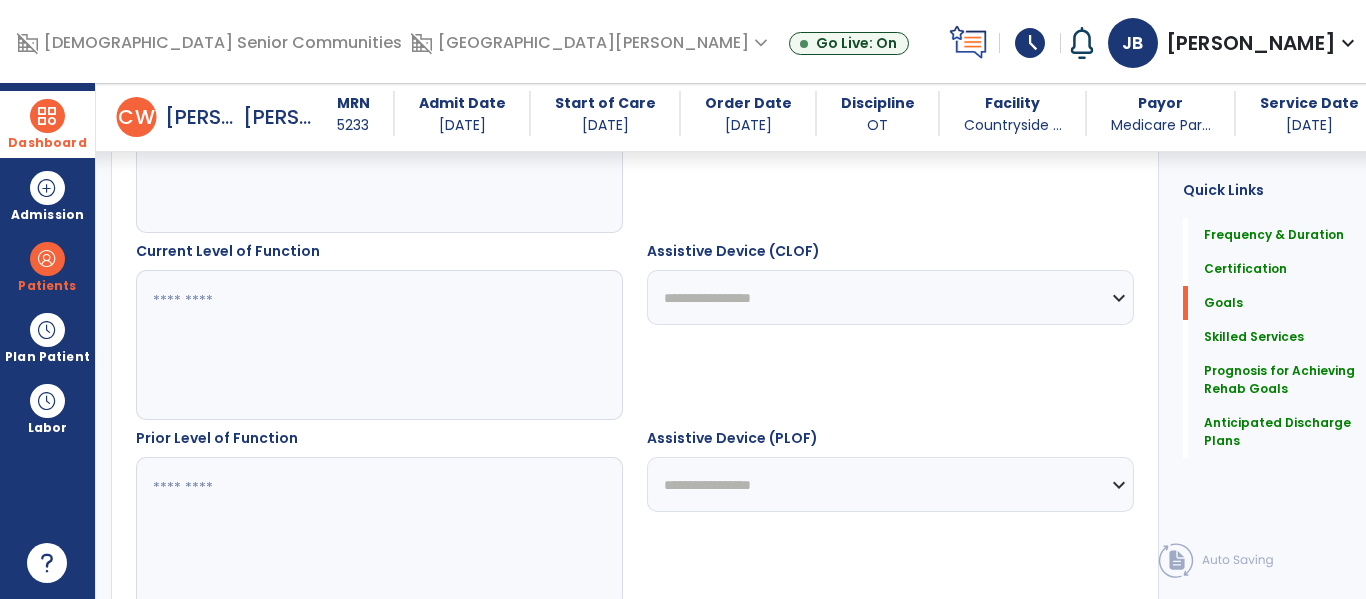 scroll, scrollTop: 679, scrollLeft: 0, axis: vertical 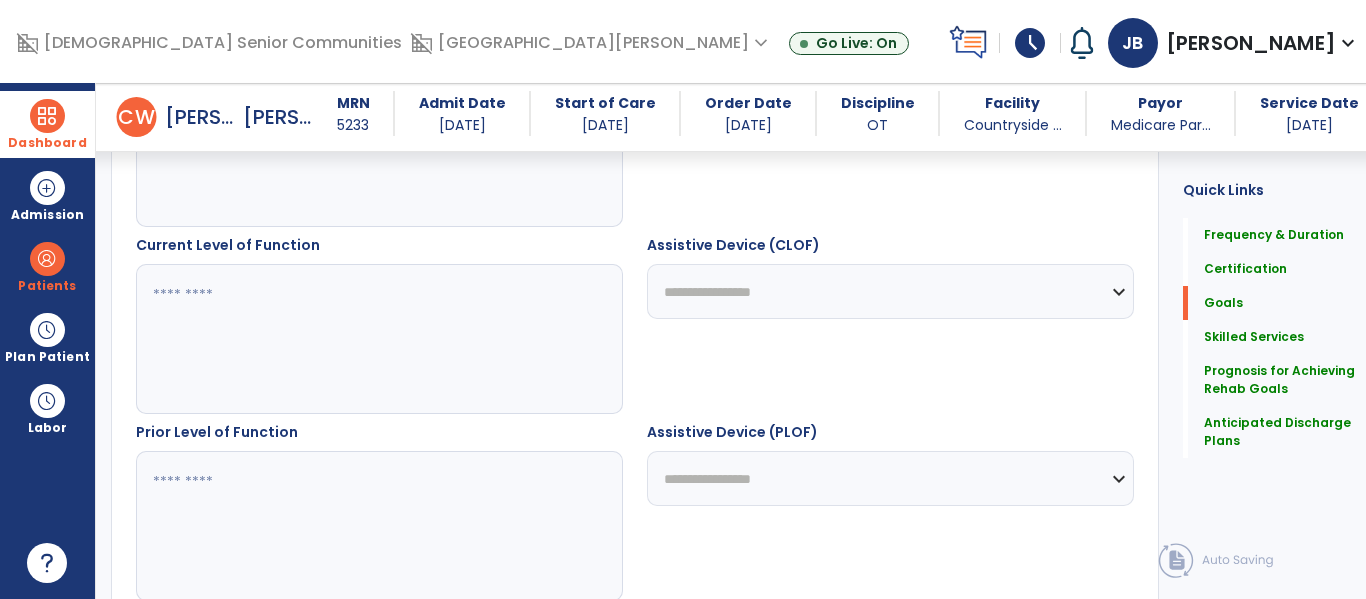 click at bounding box center [374, 339] 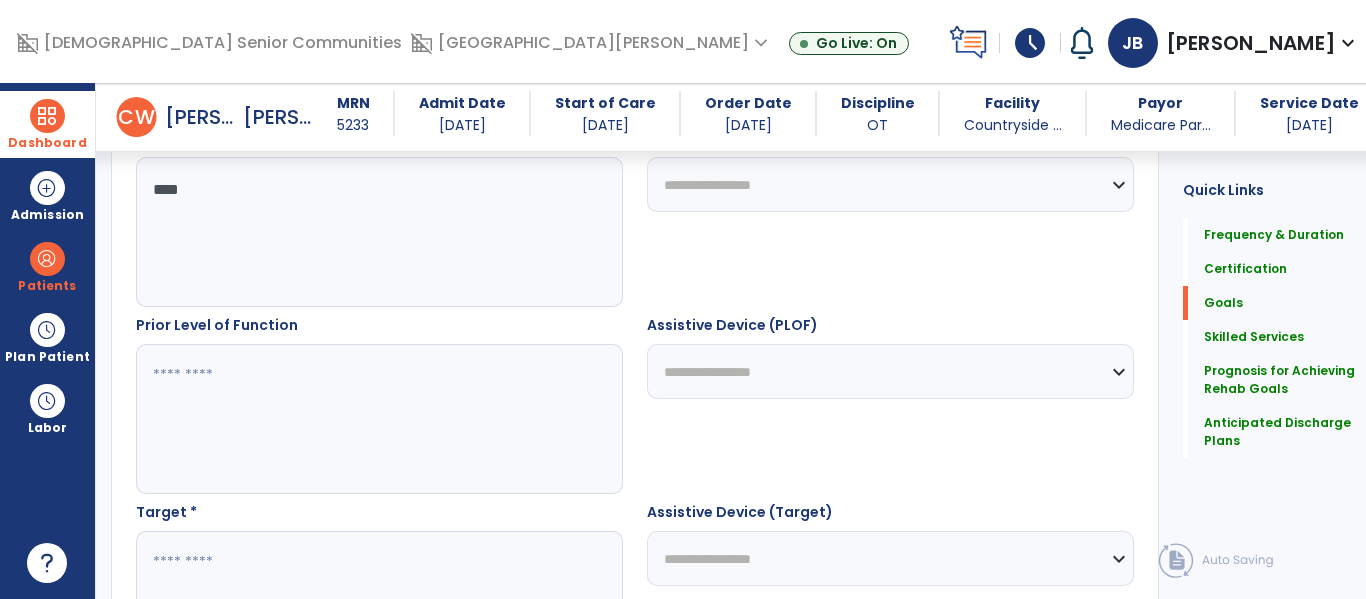 scroll, scrollTop: 807, scrollLeft: 0, axis: vertical 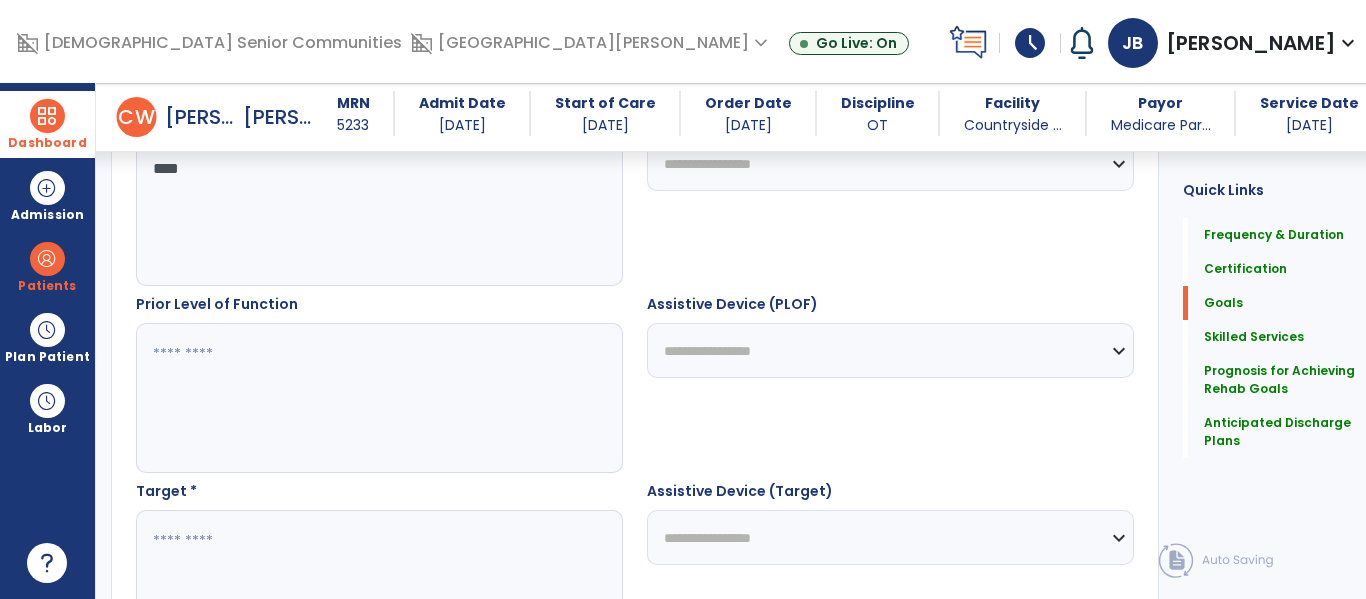 type on "****" 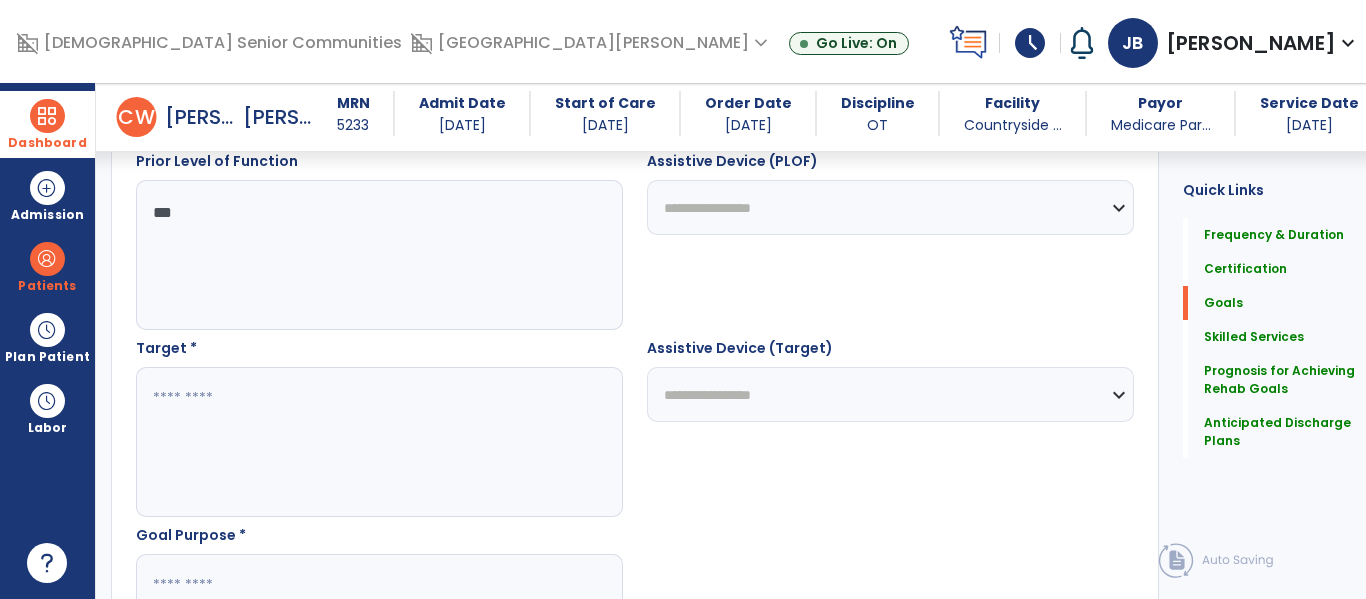 scroll, scrollTop: 960, scrollLeft: 0, axis: vertical 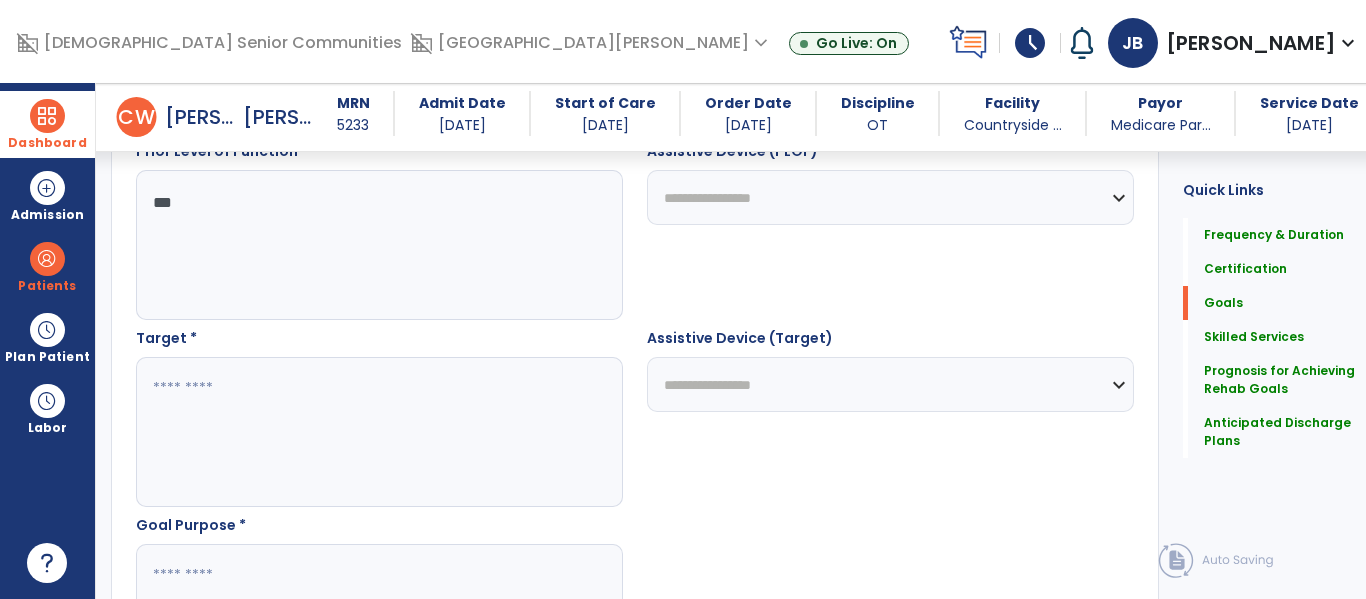 type on "***" 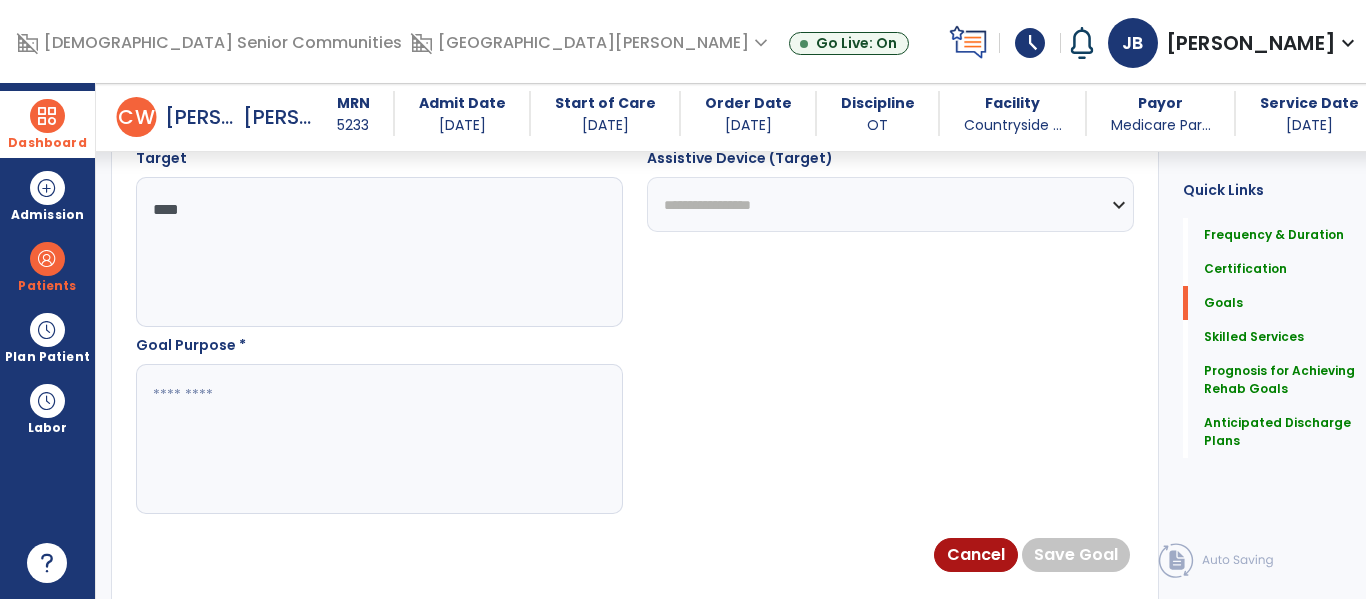 scroll, scrollTop: 1186, scrollLeft: 0, axis: vertical 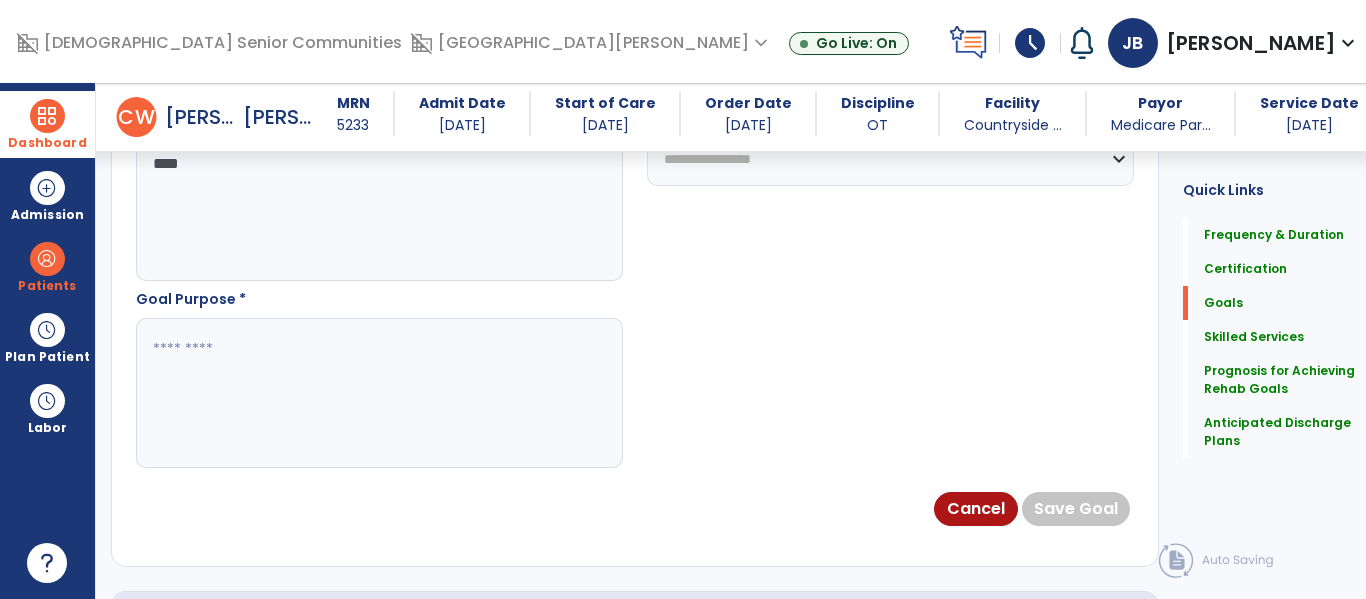 type on "****" 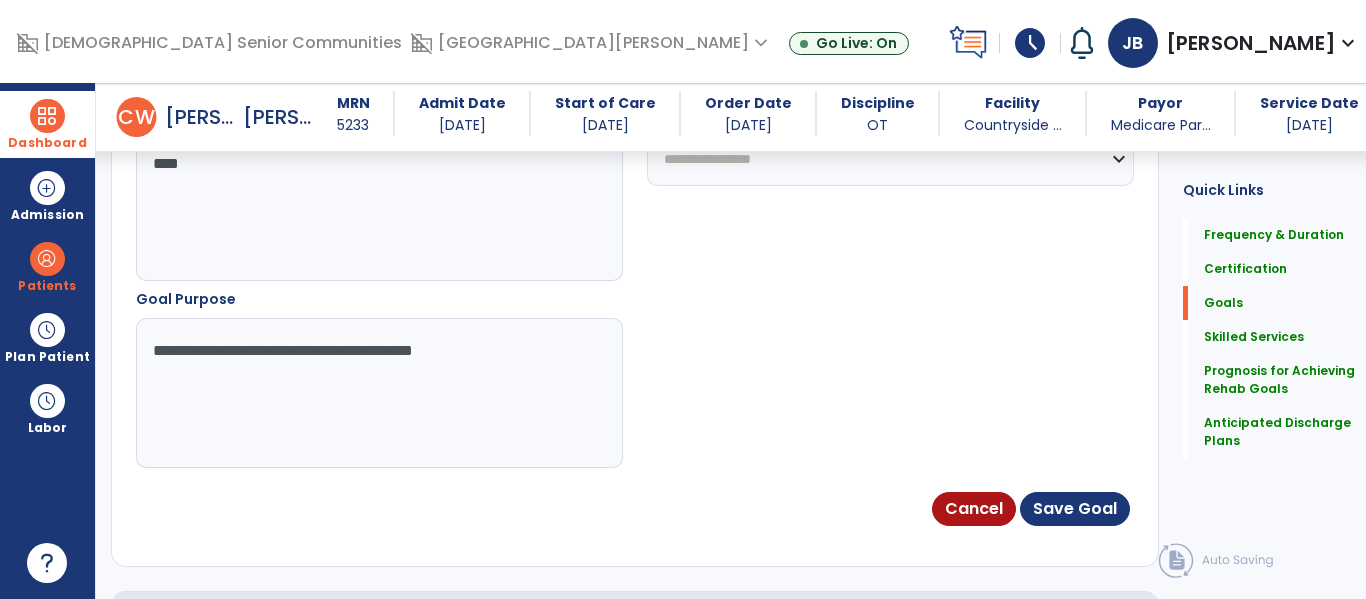 type on "**********" 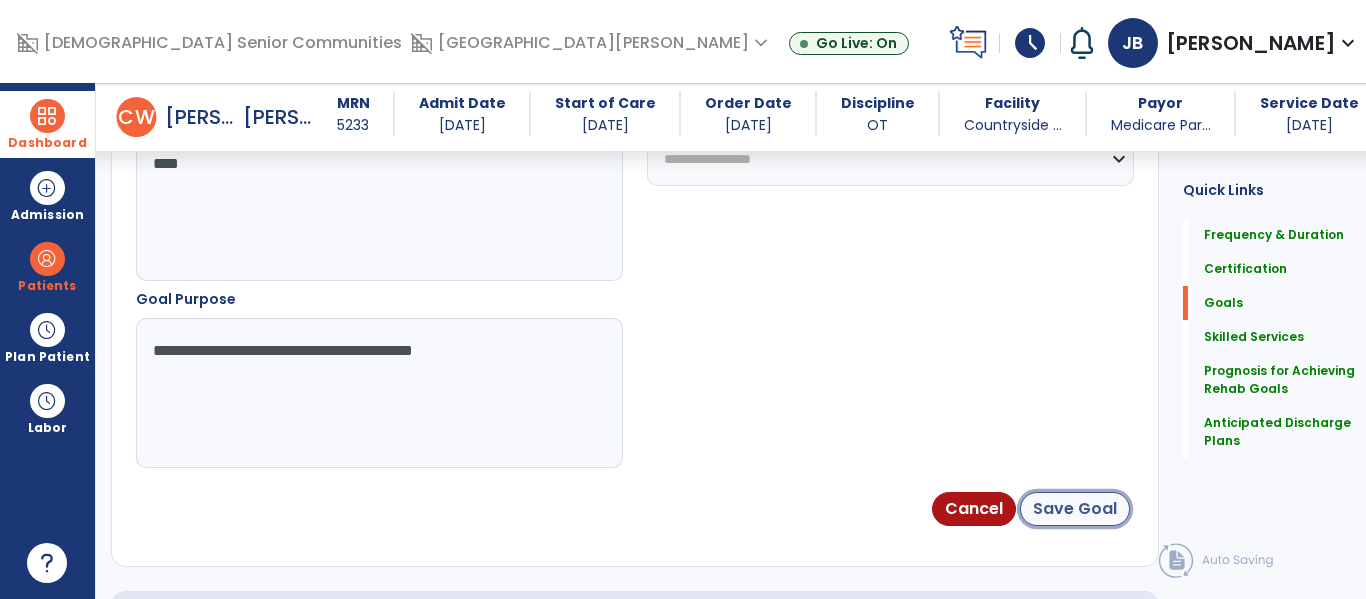 click on "Save Goal" at bounding box center (1075, 509) 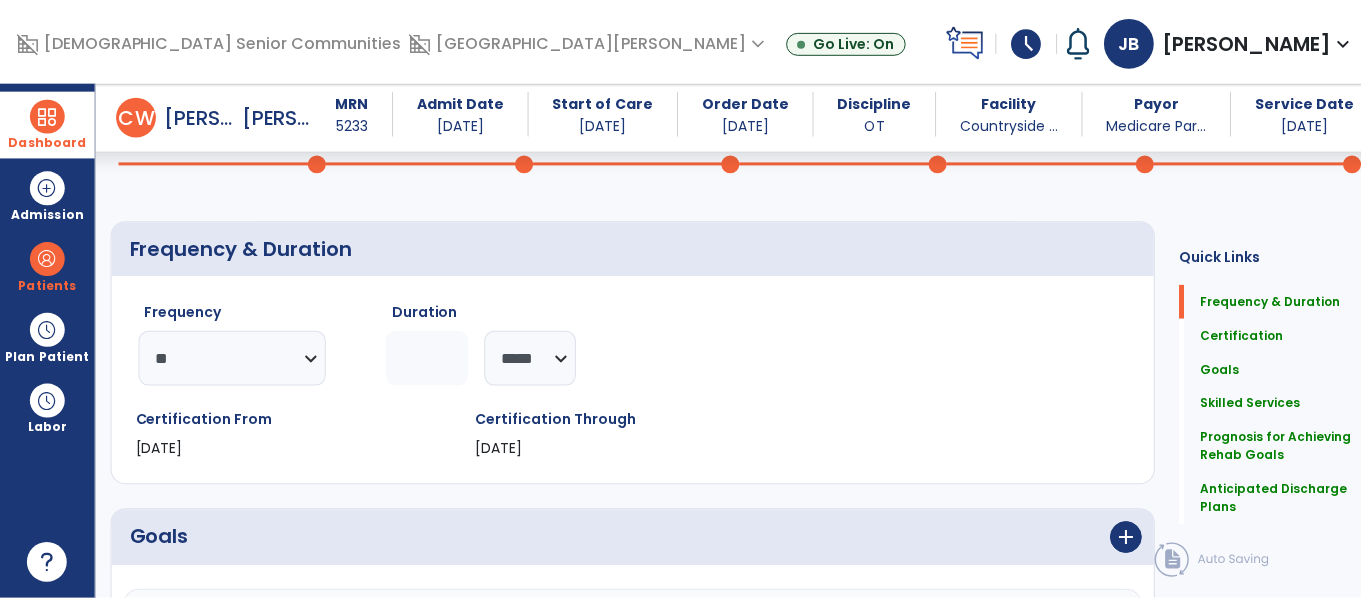scroll, scrollTop: 2040, scrollLeft: 0, axis: vertical 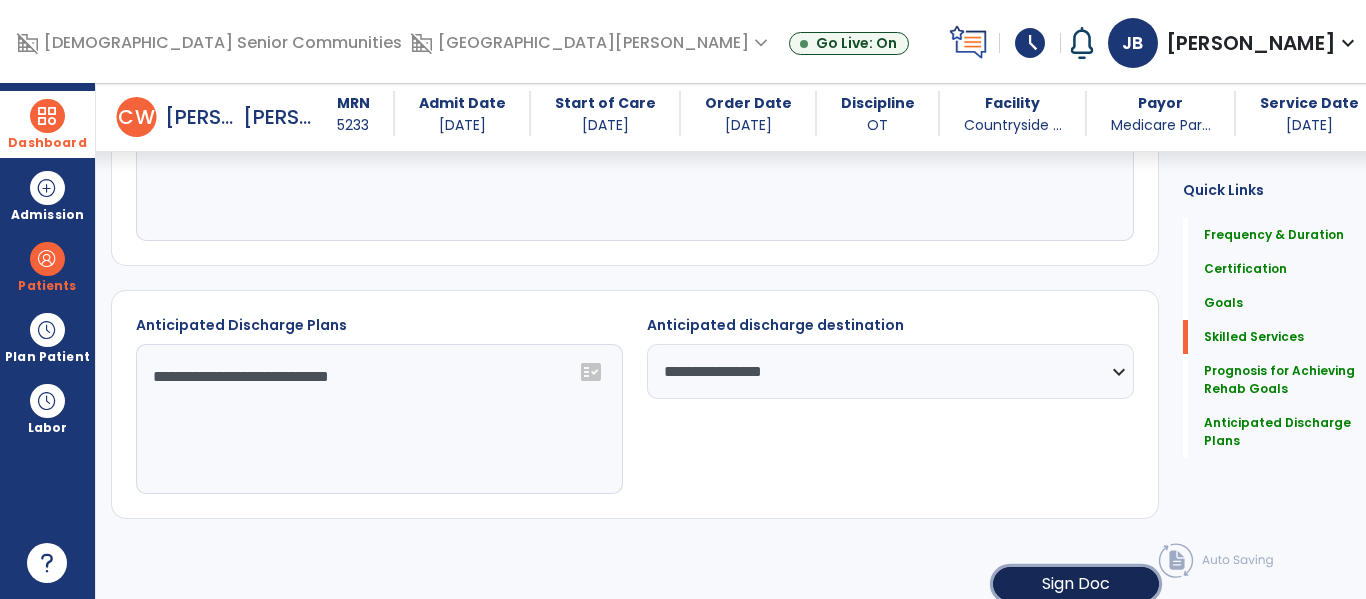 click on "Sign Doc" 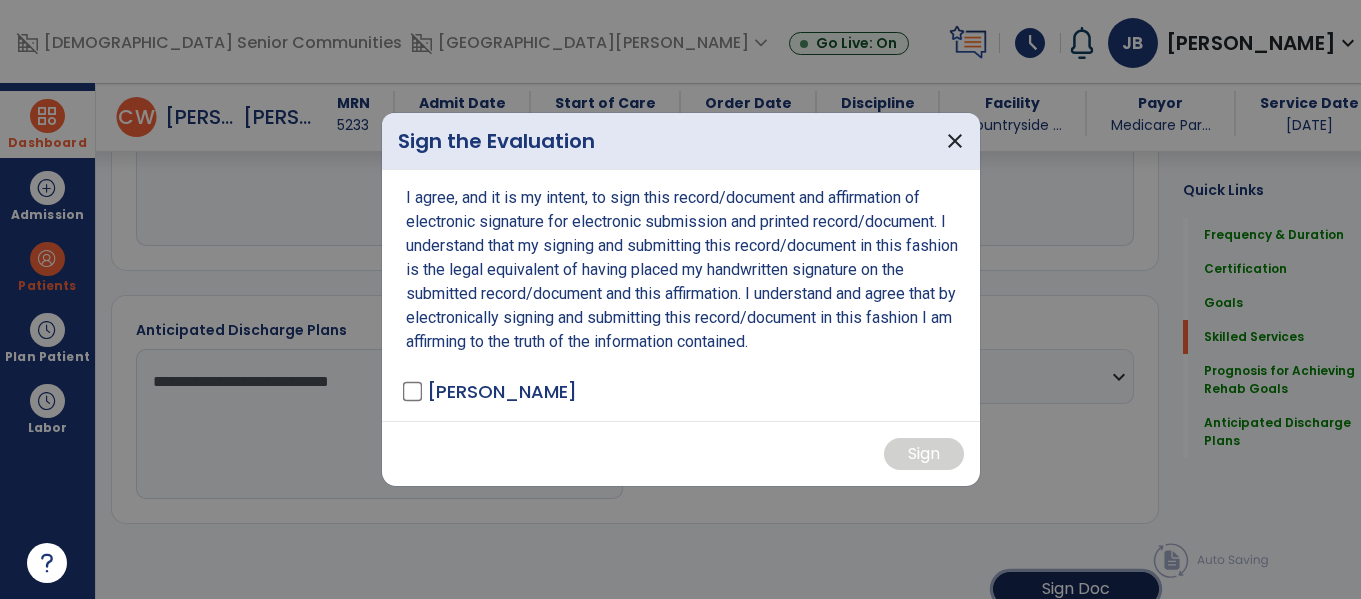 scroll, scrollTop: 2040, scrollLeft: 0, axis: vertical 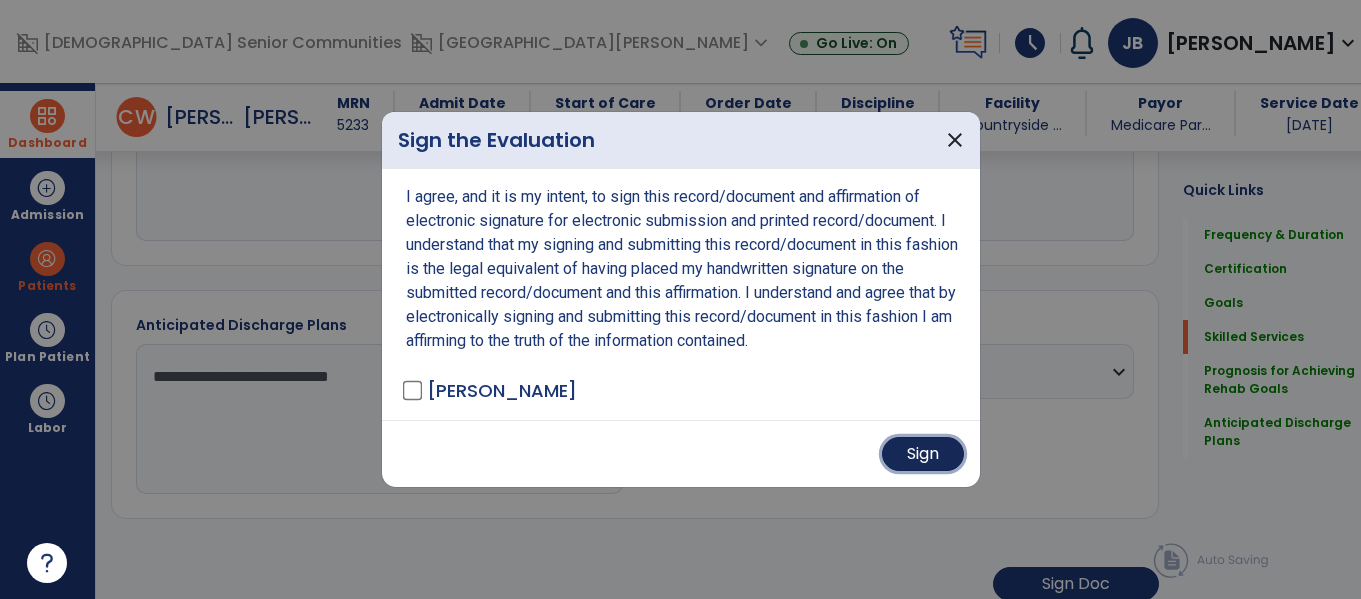 click on "Sign" at bounding box center (923, 454) 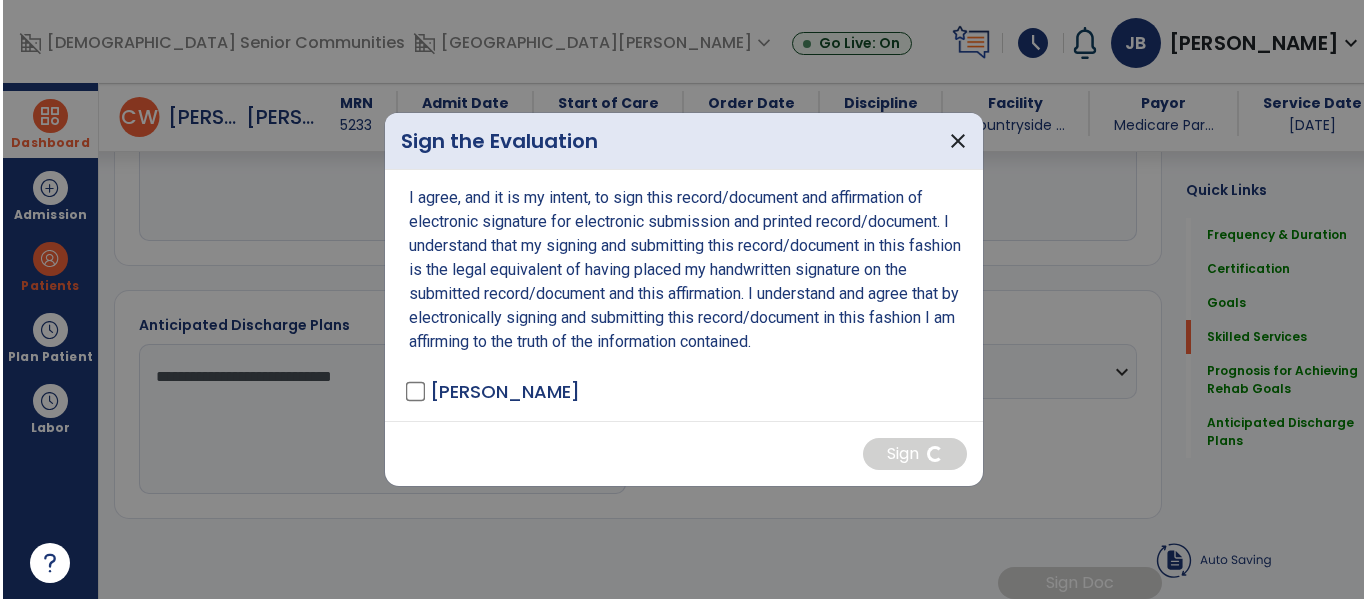scroll, scrollTop: 2039, scrollLeft: 0, axis: vertical 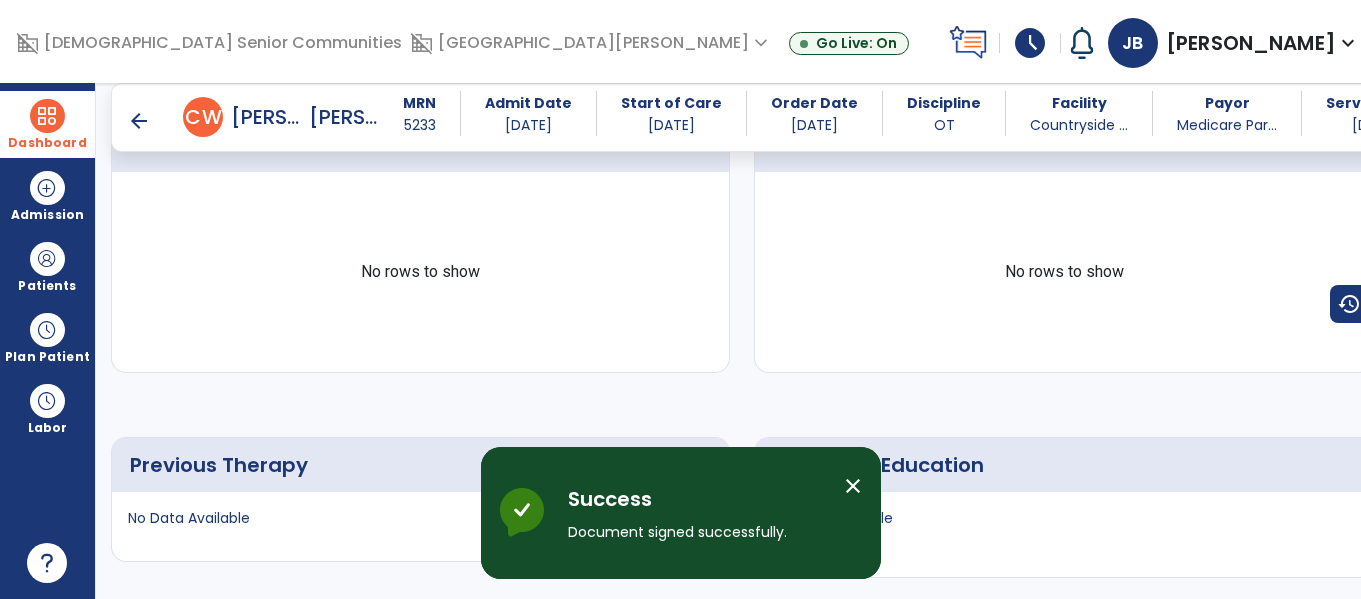 click on "close" at bounding box center (861, 489) 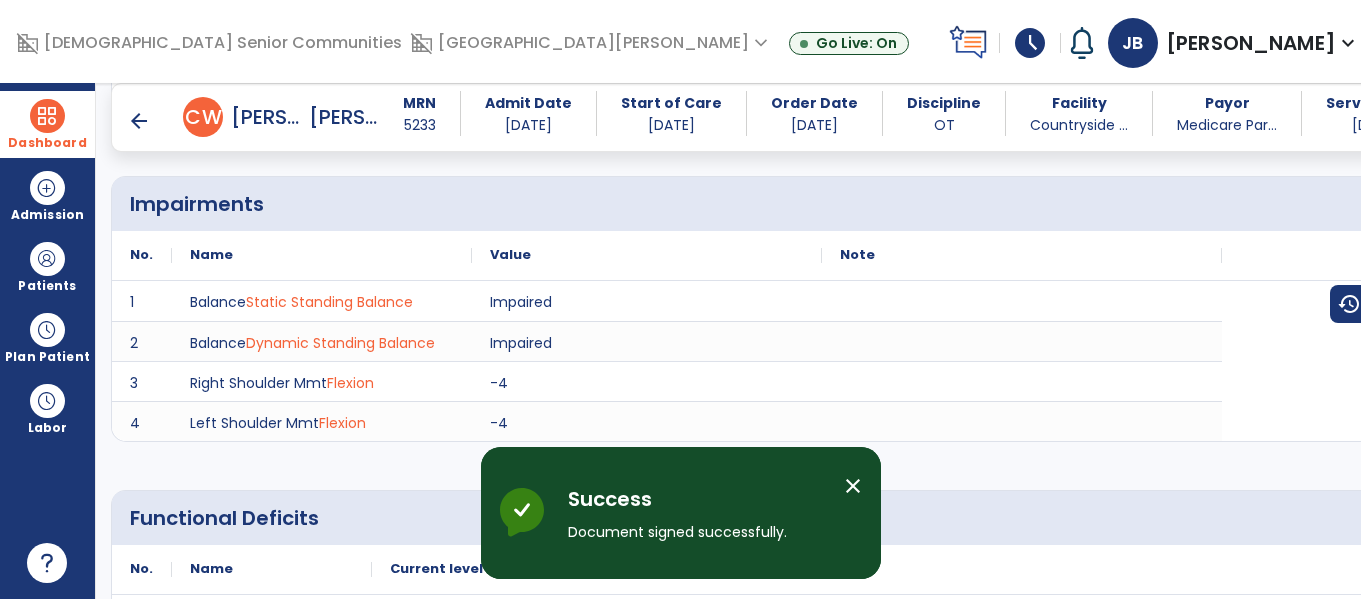 click at bounding box center [47, 116] 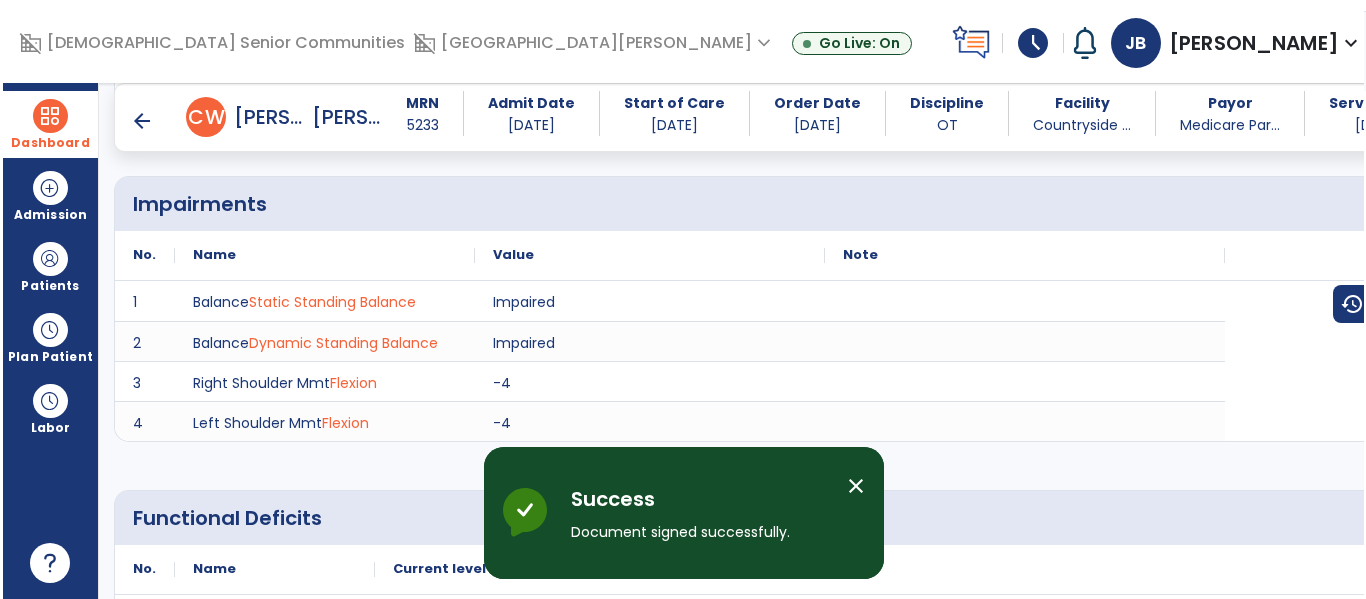 scroll, scrollTop: 1475, scrollLeft: 0, axis: vertical 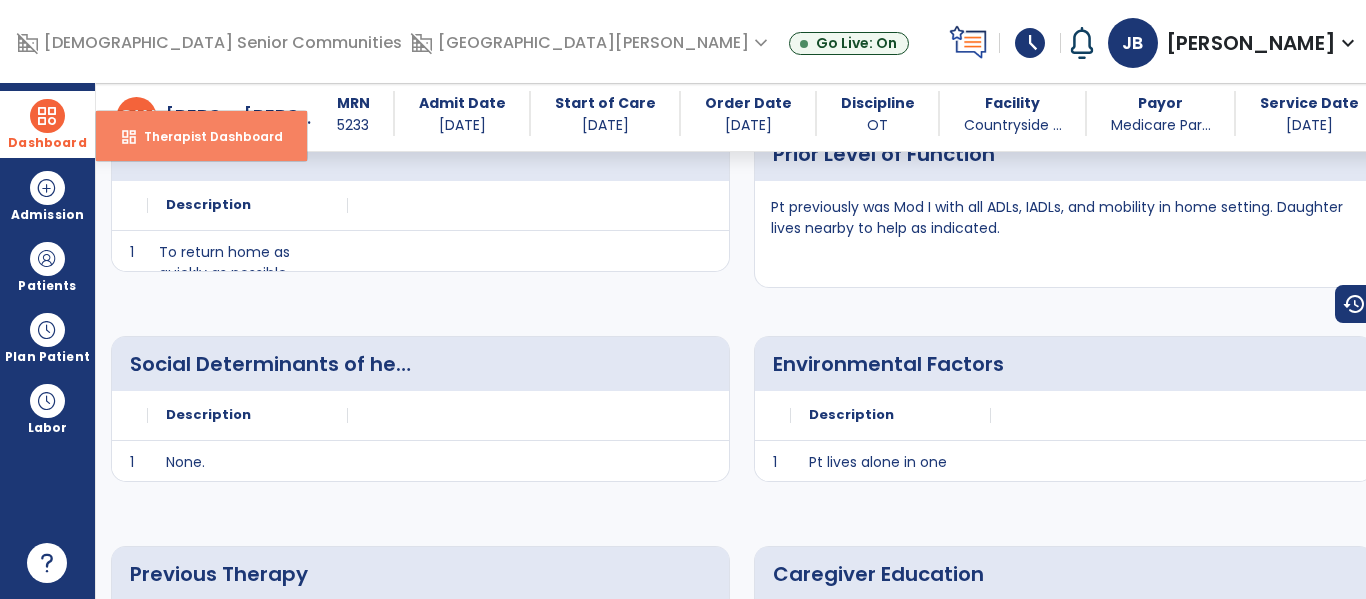 click on "Therapist Dashboard" at bounding box center (205, 136) 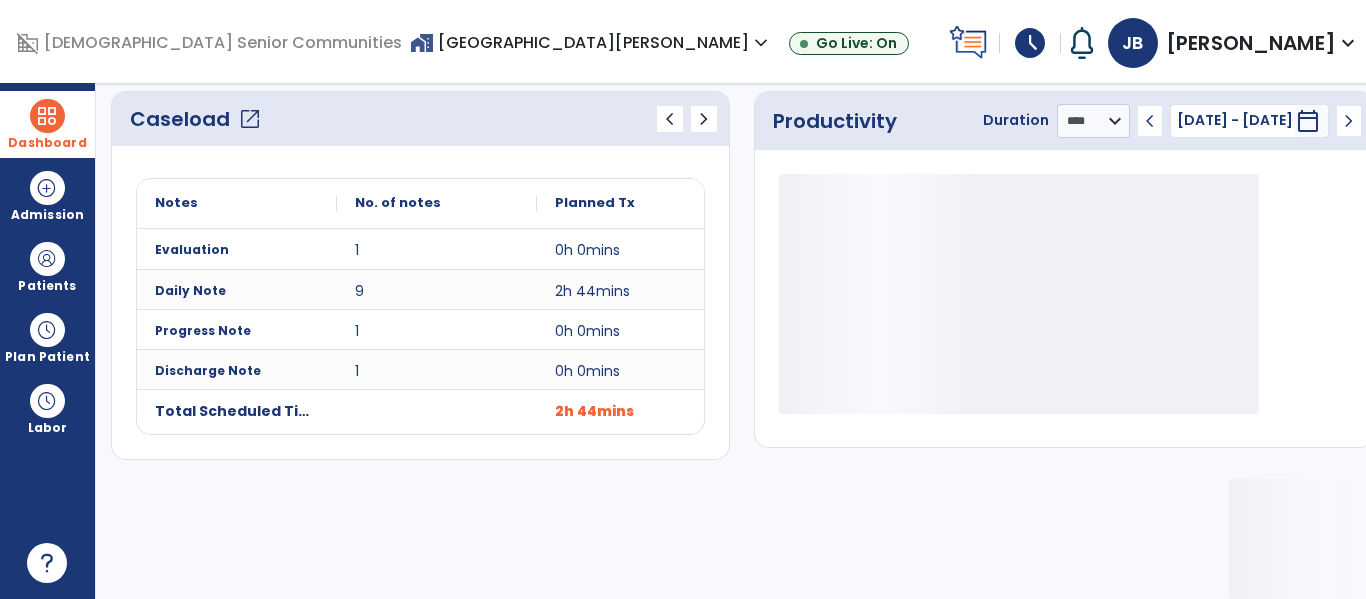 scroll, scrollTop: 278, scrollLeft: 0, axis: vertical 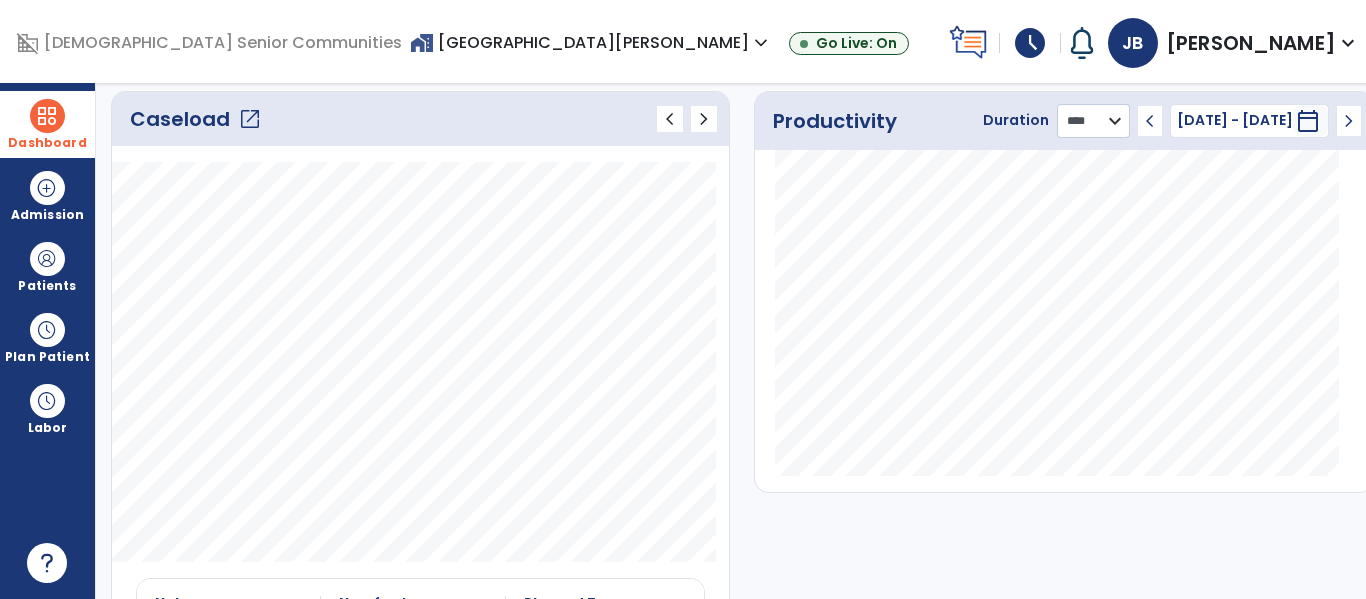 click on "******** **** ***" 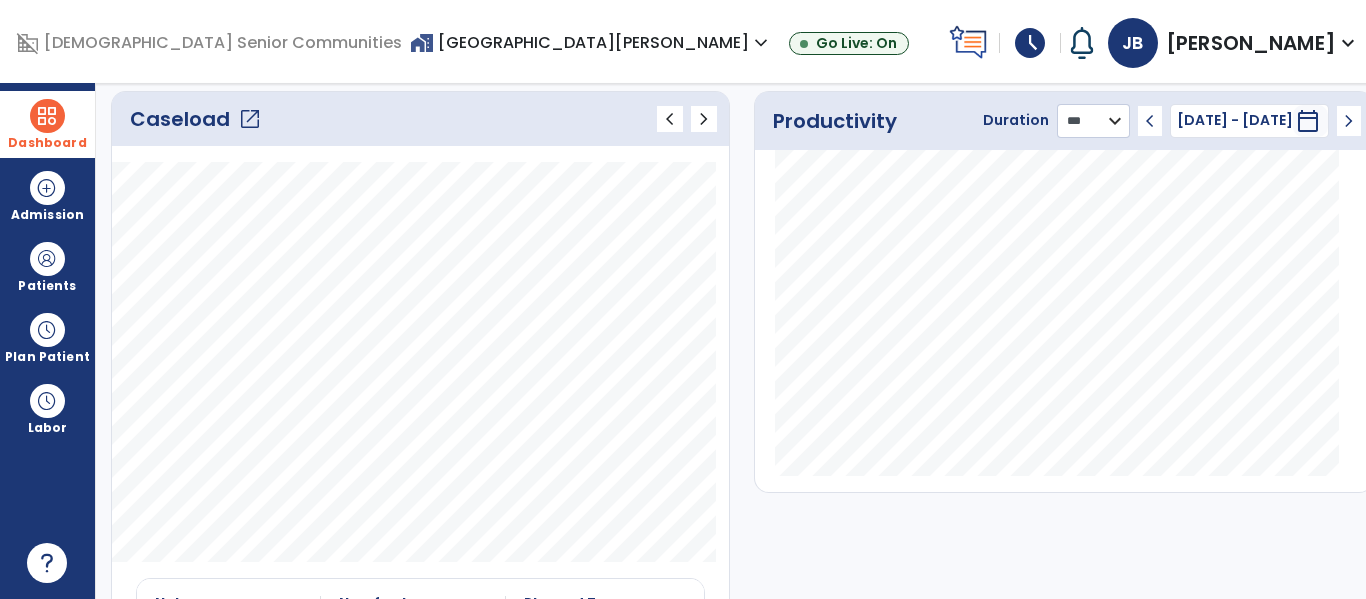 click on "******** **** ***" 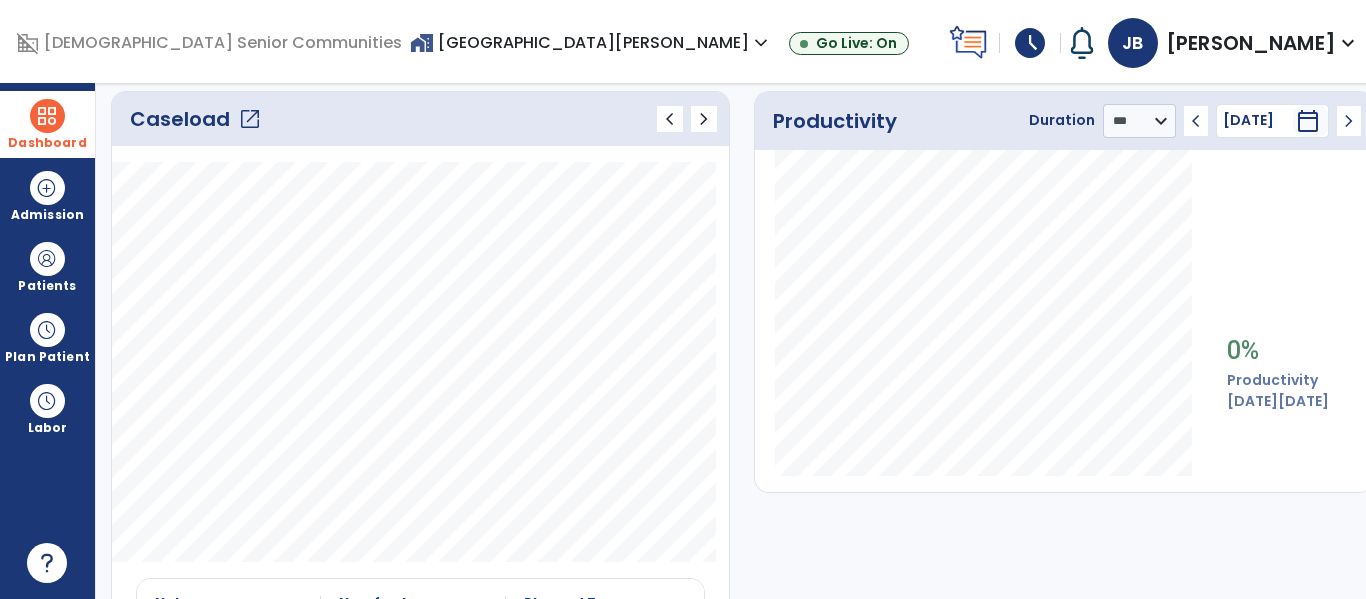 click on "[DATE]" at bounding box center [1258, 120] 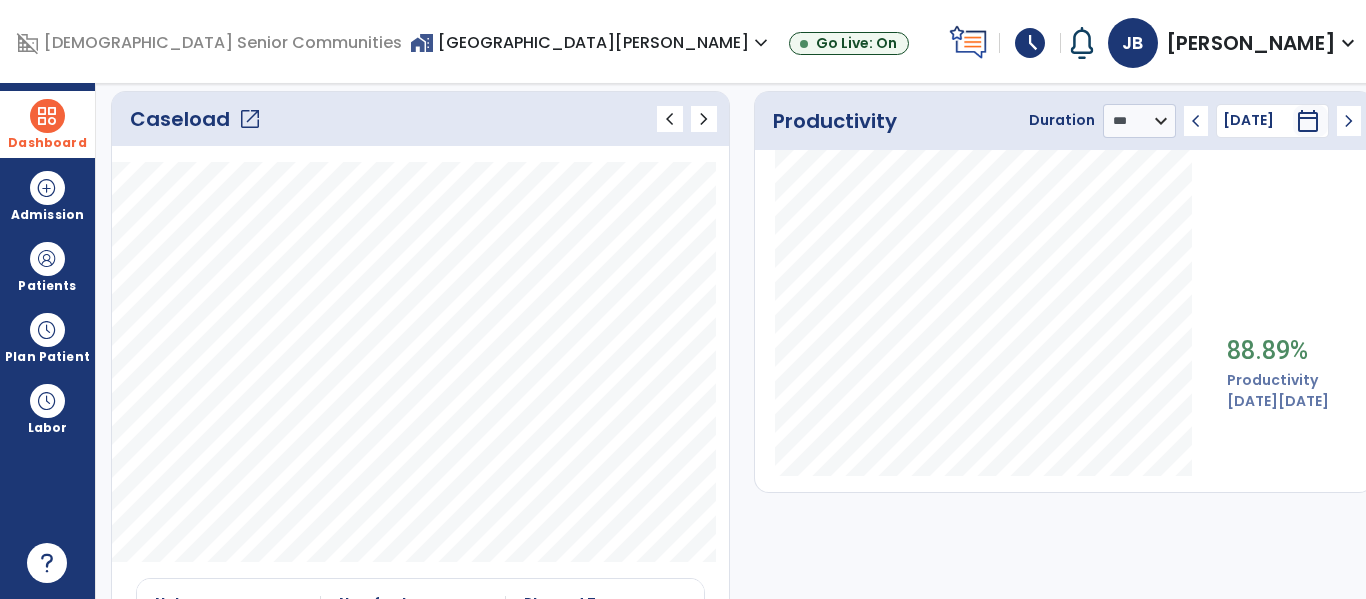 click on "chevron_left" 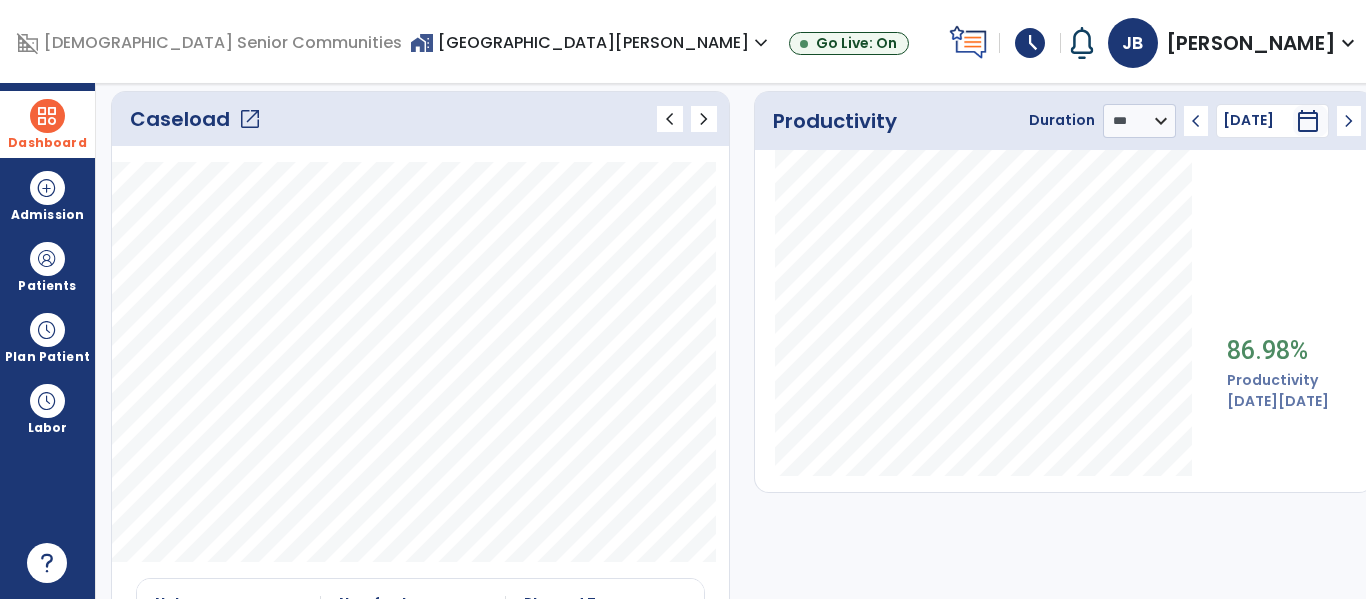click on "chevron_left" 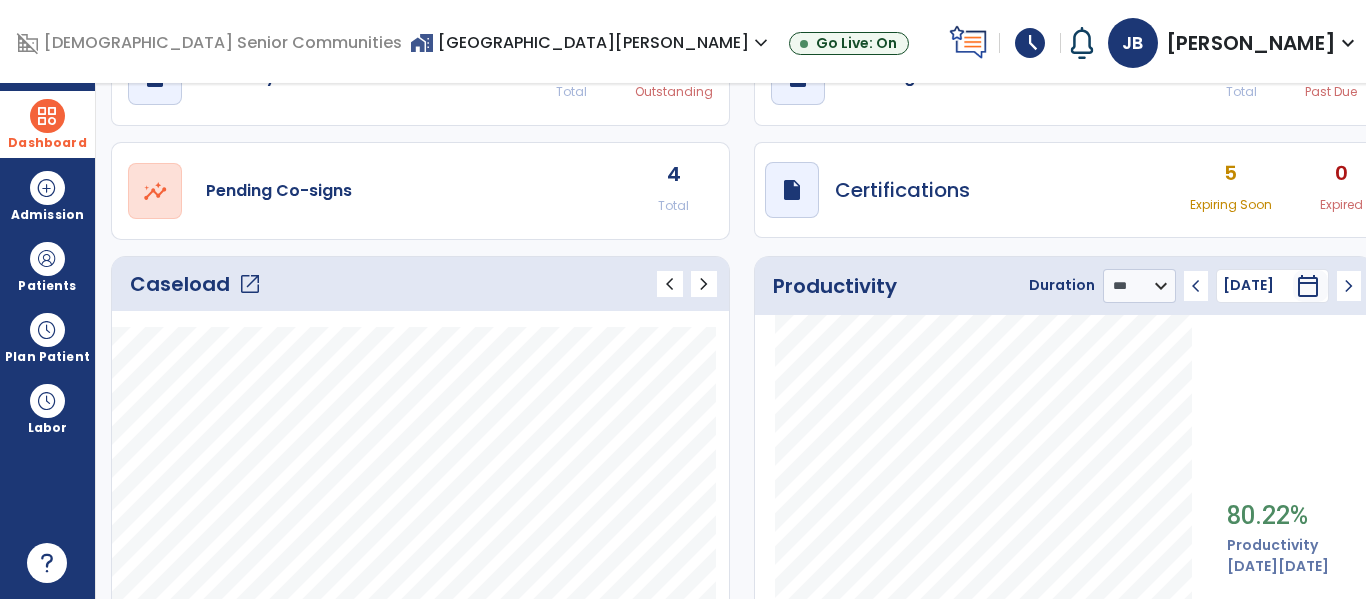 scroll, scrollTop: 0, scrollLeft: 0, axis: both 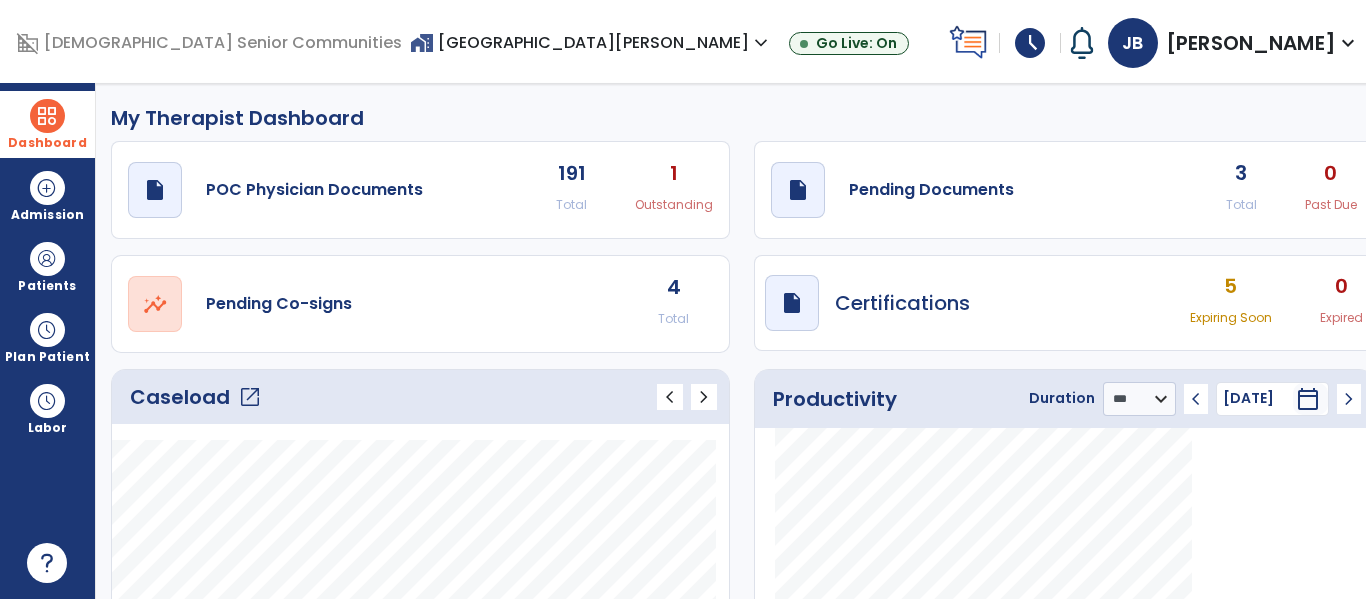 click on "open_in_new  Pending Co-signs 4 Total" 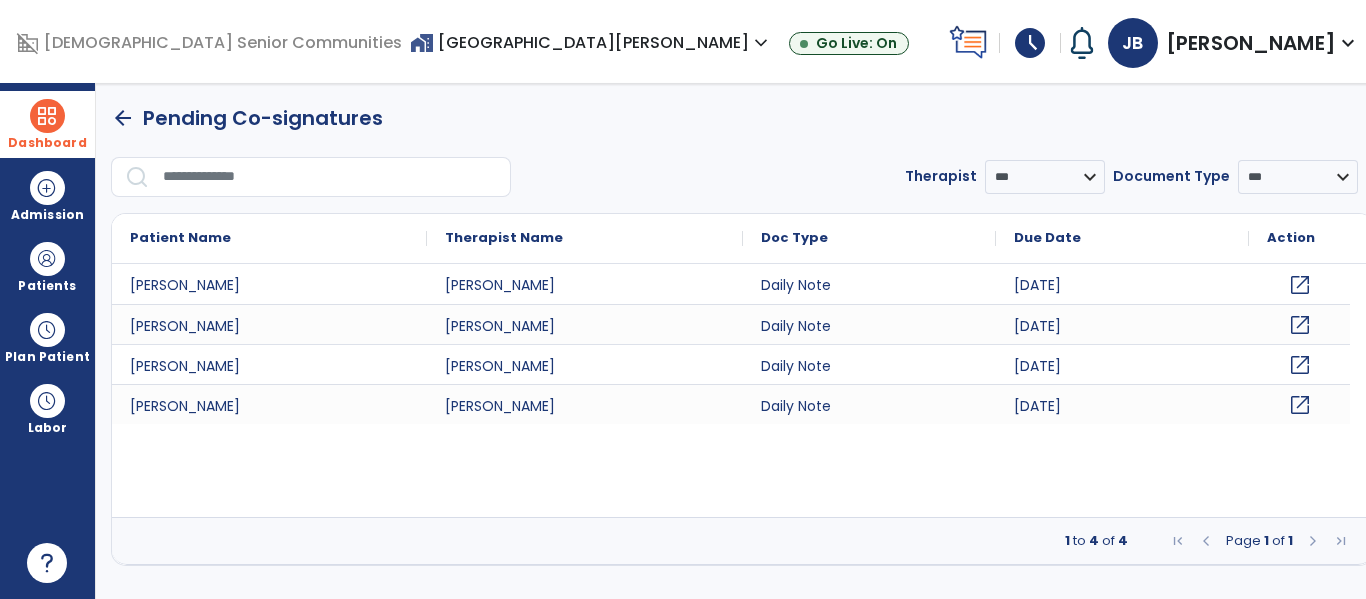 click on "open_in_new" 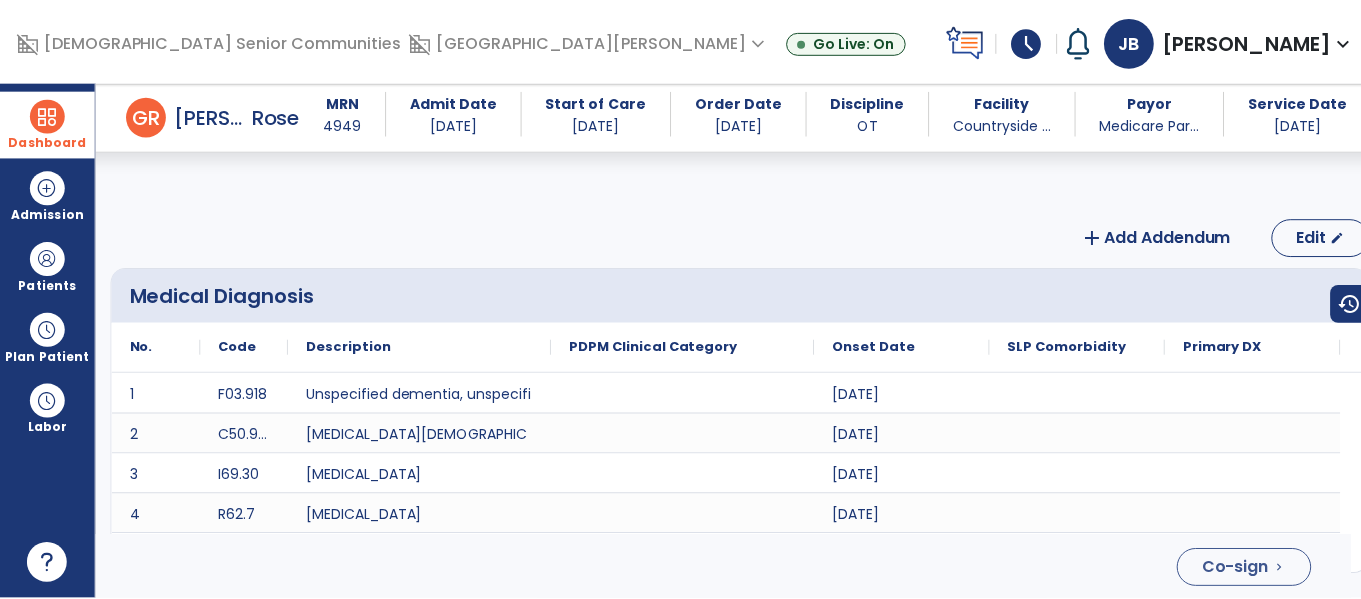 scroll, scrollTop: 3758, scrollLeft: 0, axis: vertical 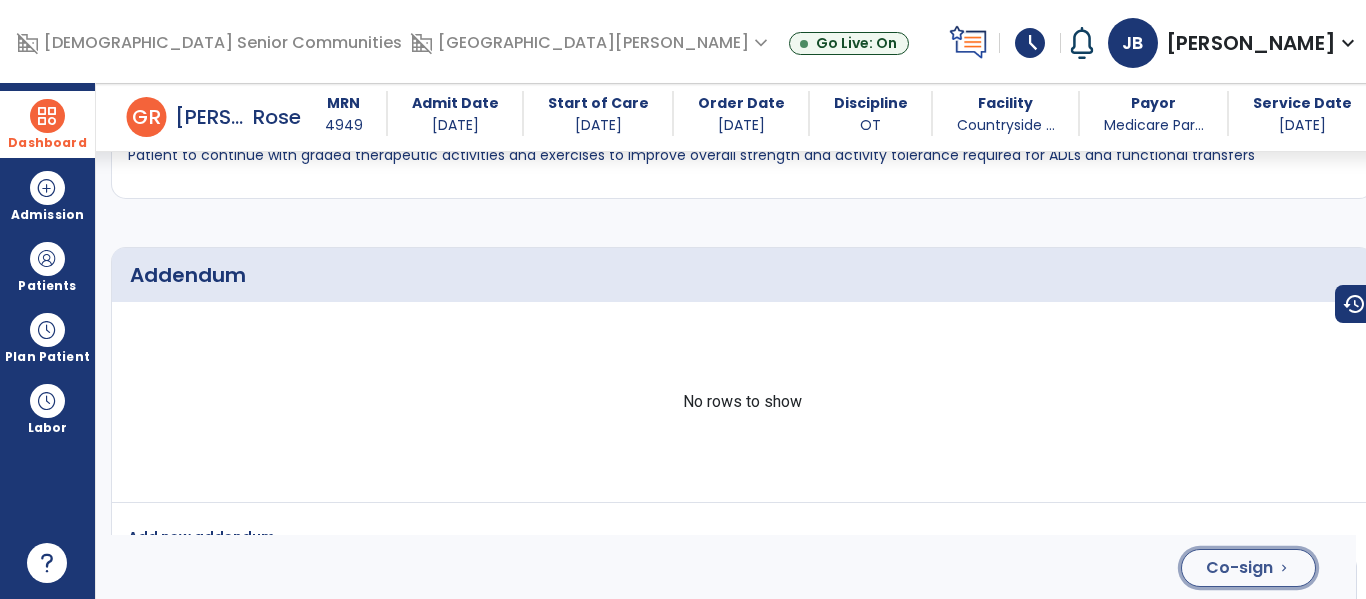 click on "Co-sign" 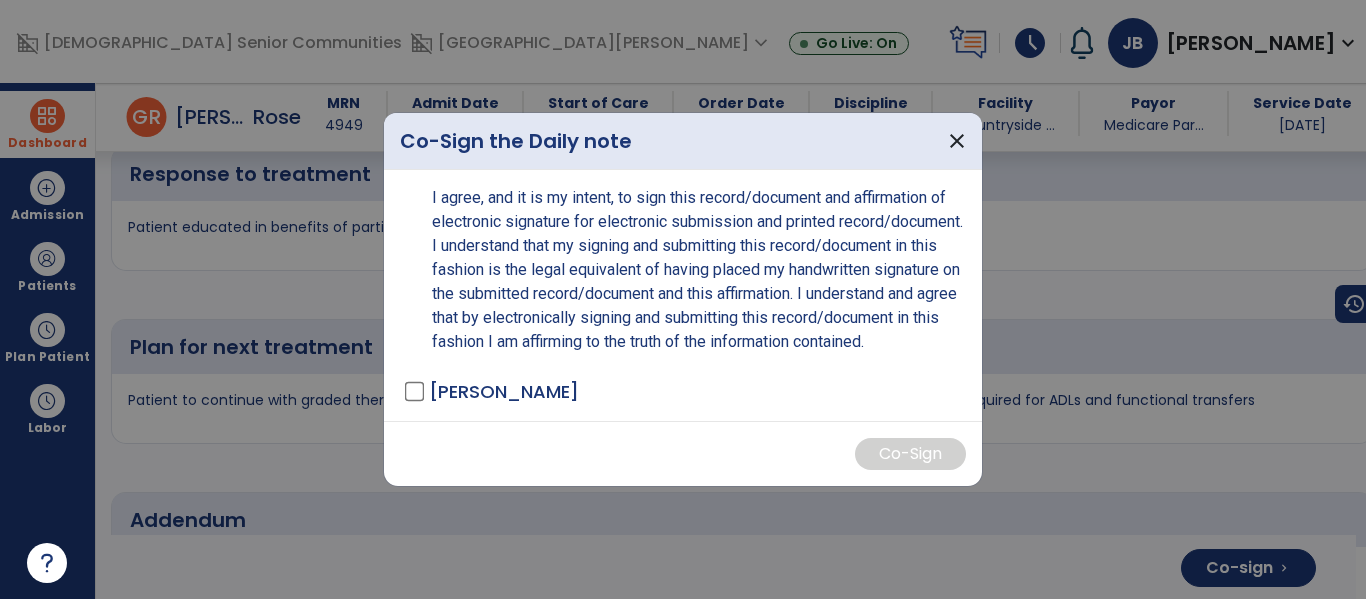 click on "[PERSON_NAME]" at bounding box center [504, 391] 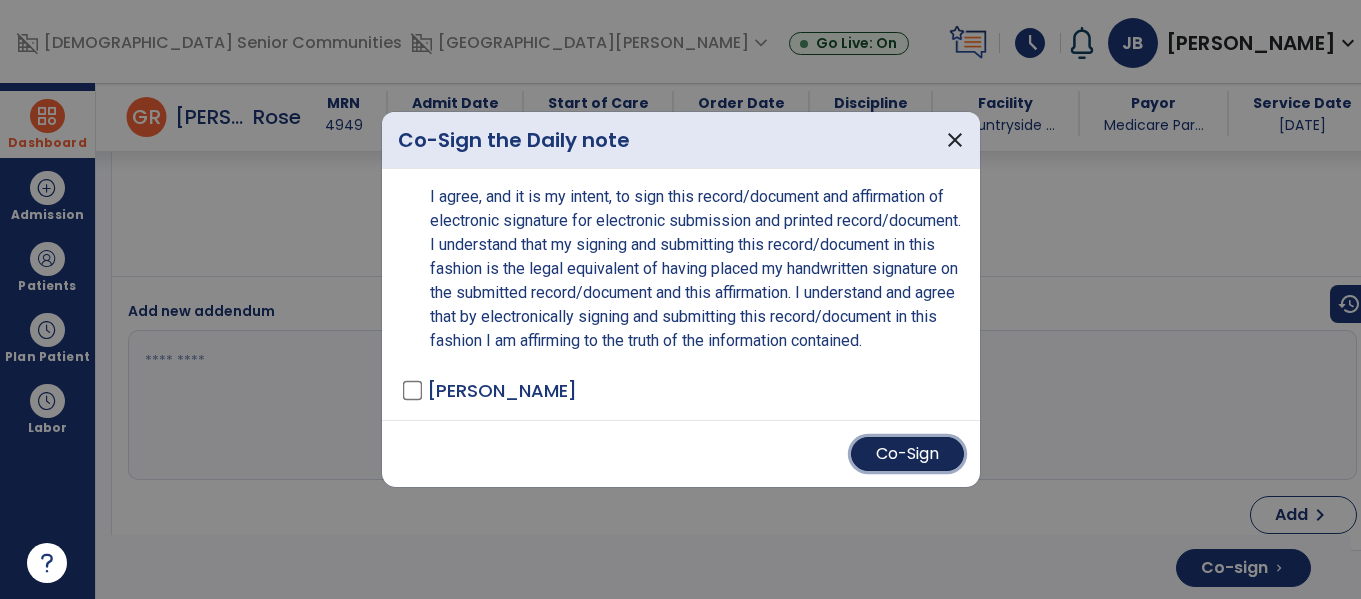 click on "Co-Sign" at bounding box center (907, 454) 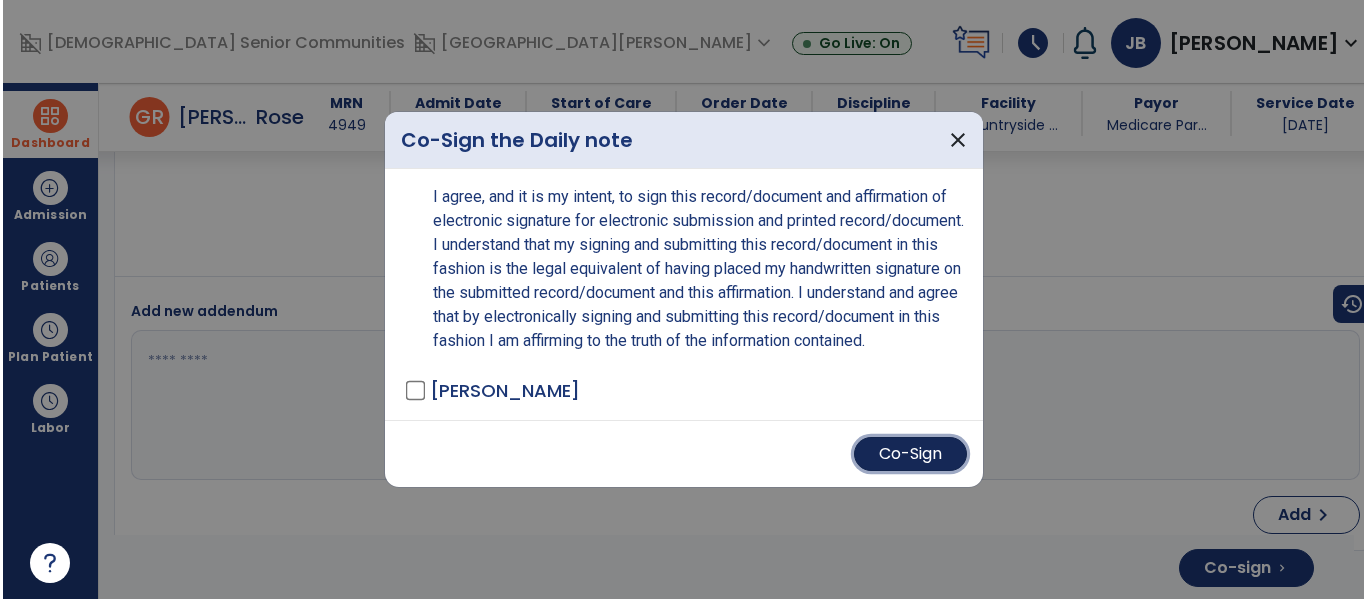 scroll, scrollTop: 4248, scrollLeft: 0, axis: vertical 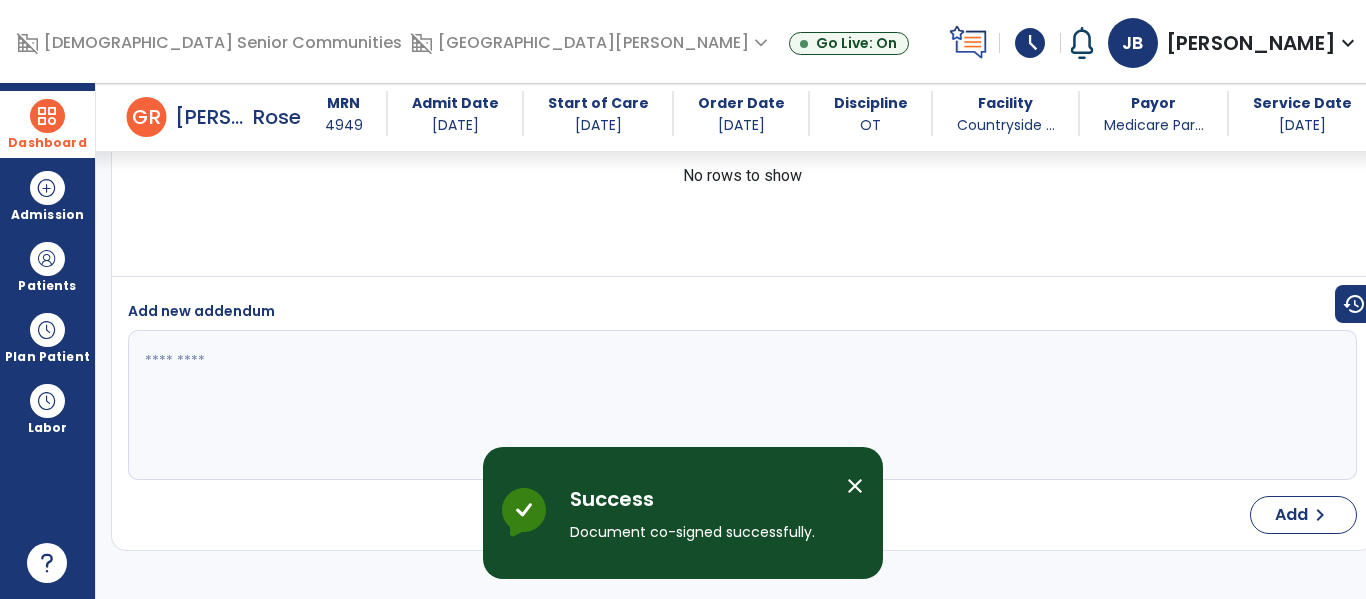 click on "close" at bounding box center (855, 486) 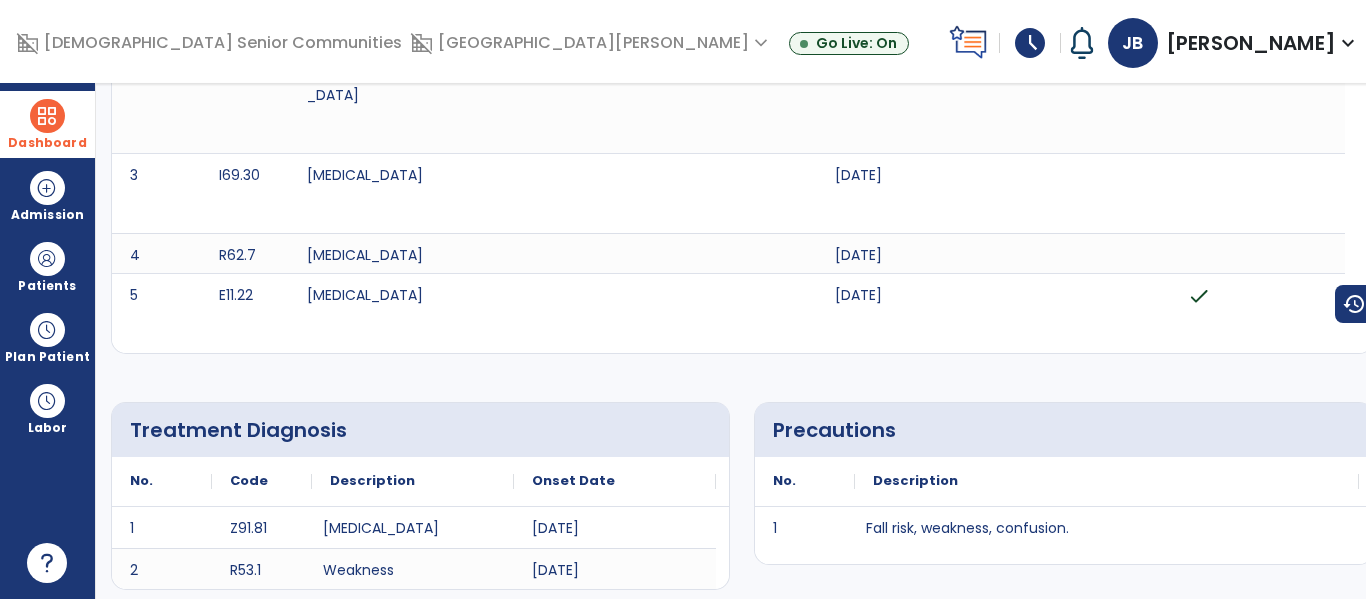 scroll, scrollTop: 0, scrollLeft: 0, axis: both 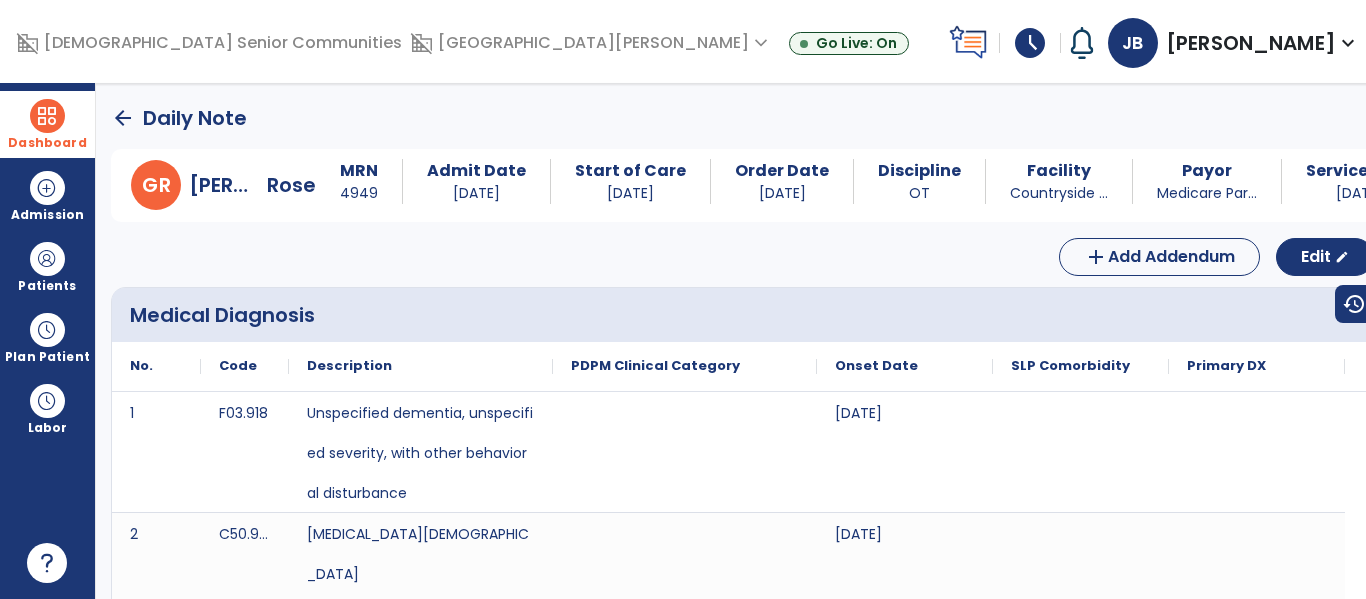 click on "arrow_back" 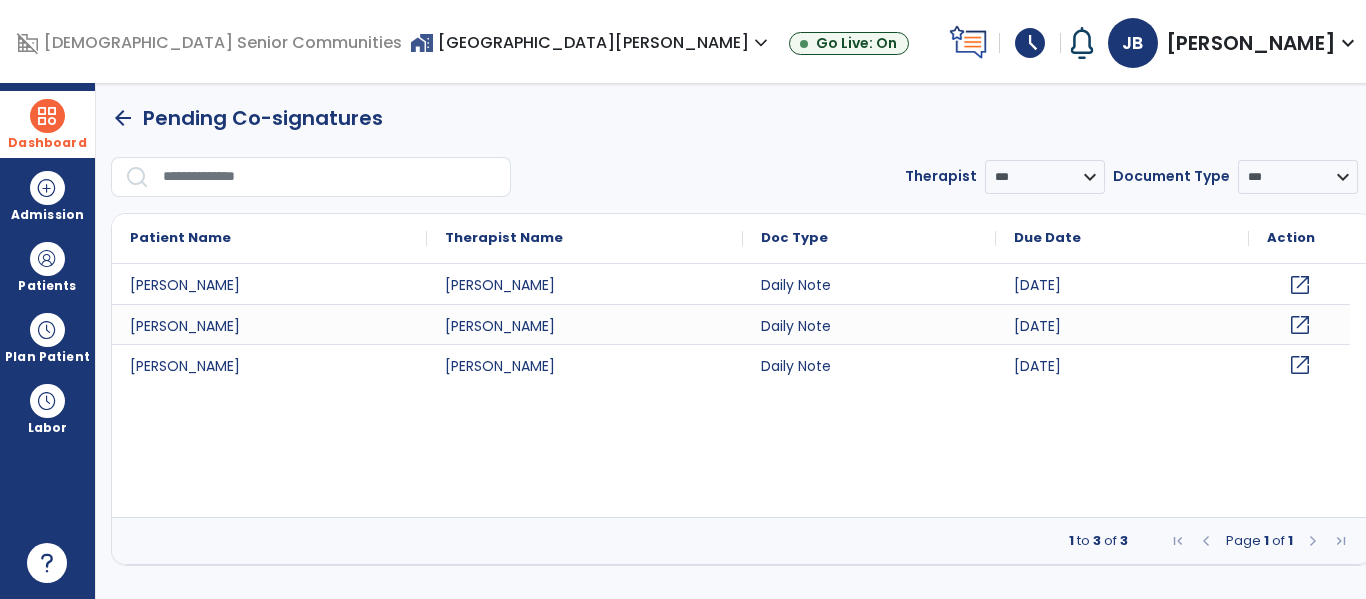 click on "open_in_new" 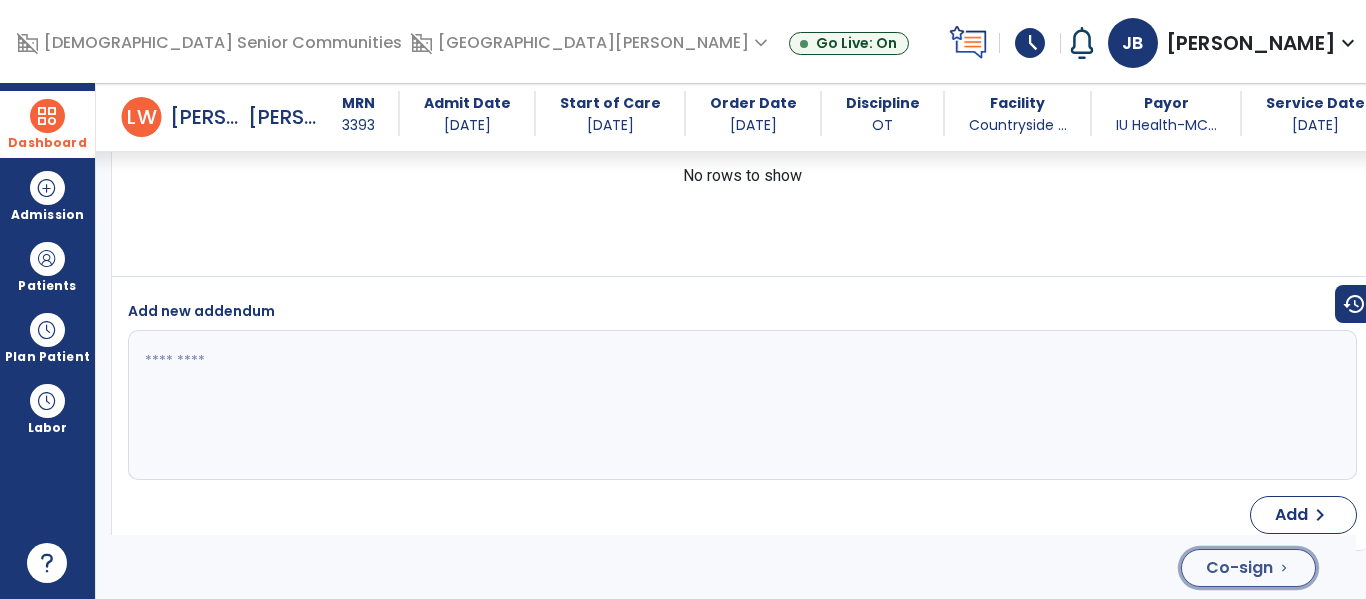 click on "Co-sign" 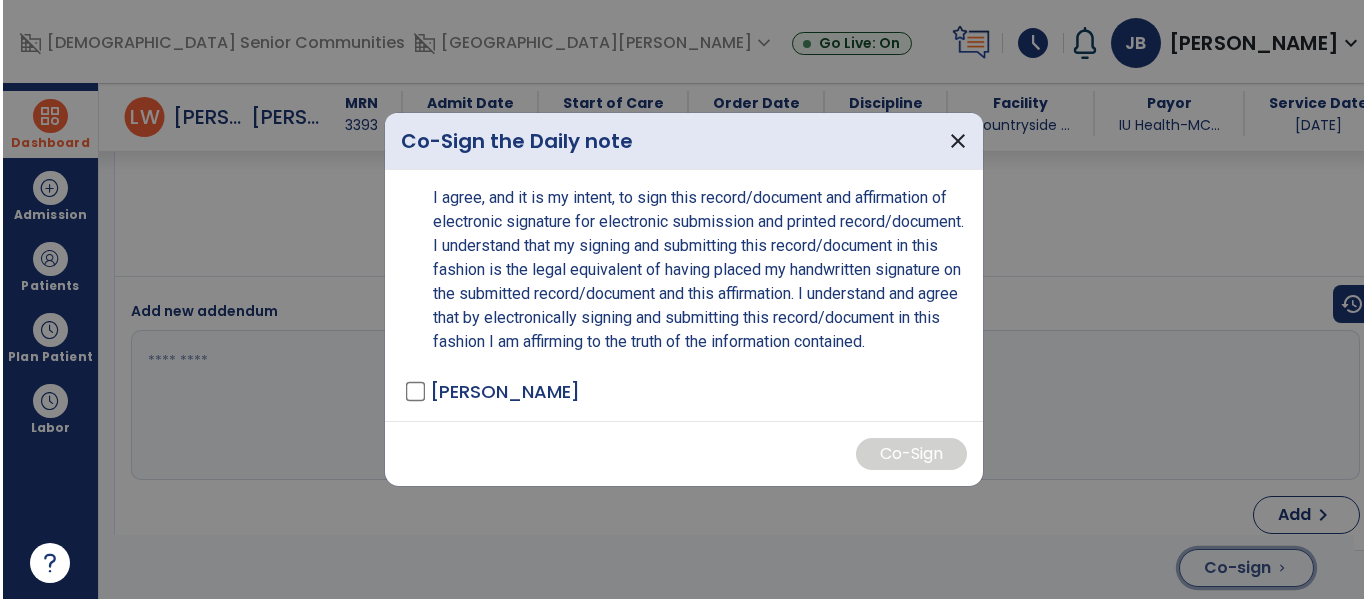 scroll, scrollTop: 4593, scrollLeft: 0, axis: vertical 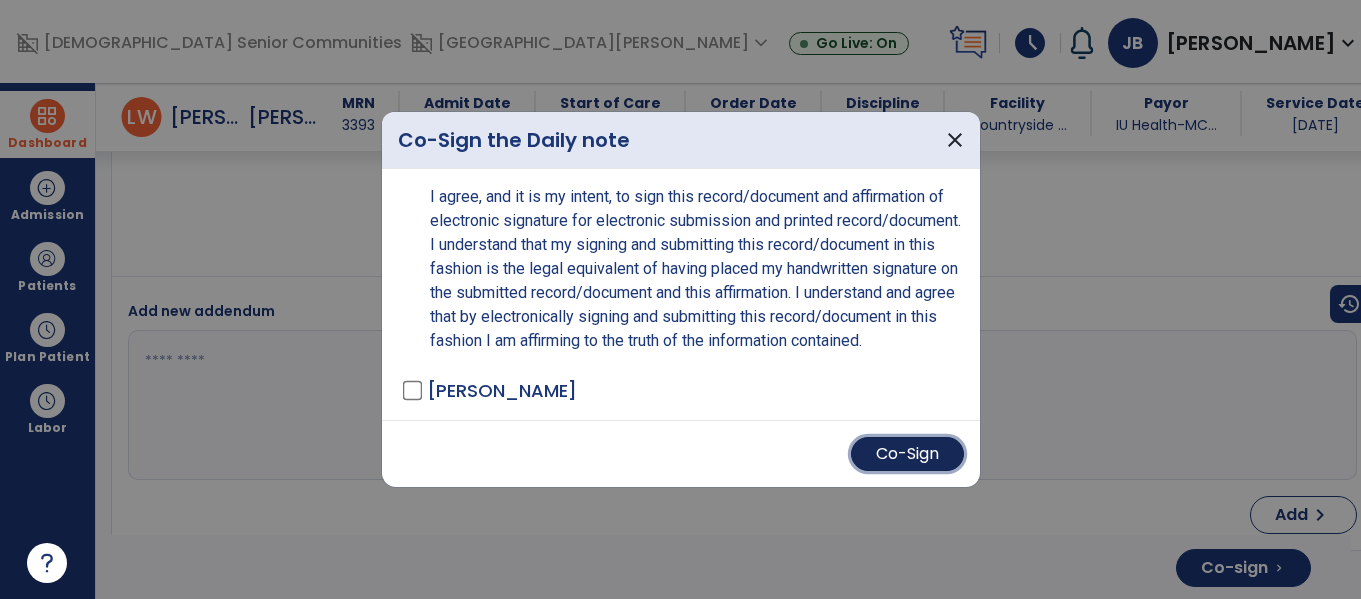 click on "Co-Sign" at bounding box center (907, 454) 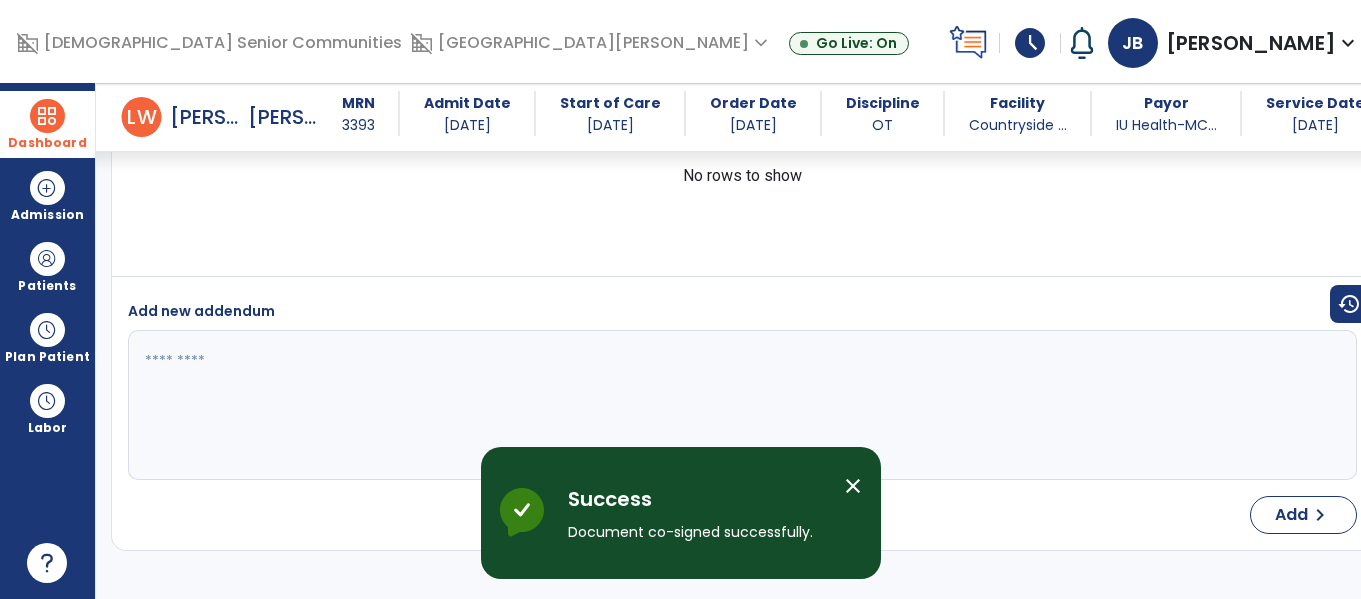 click at bounding box center [726, 405] 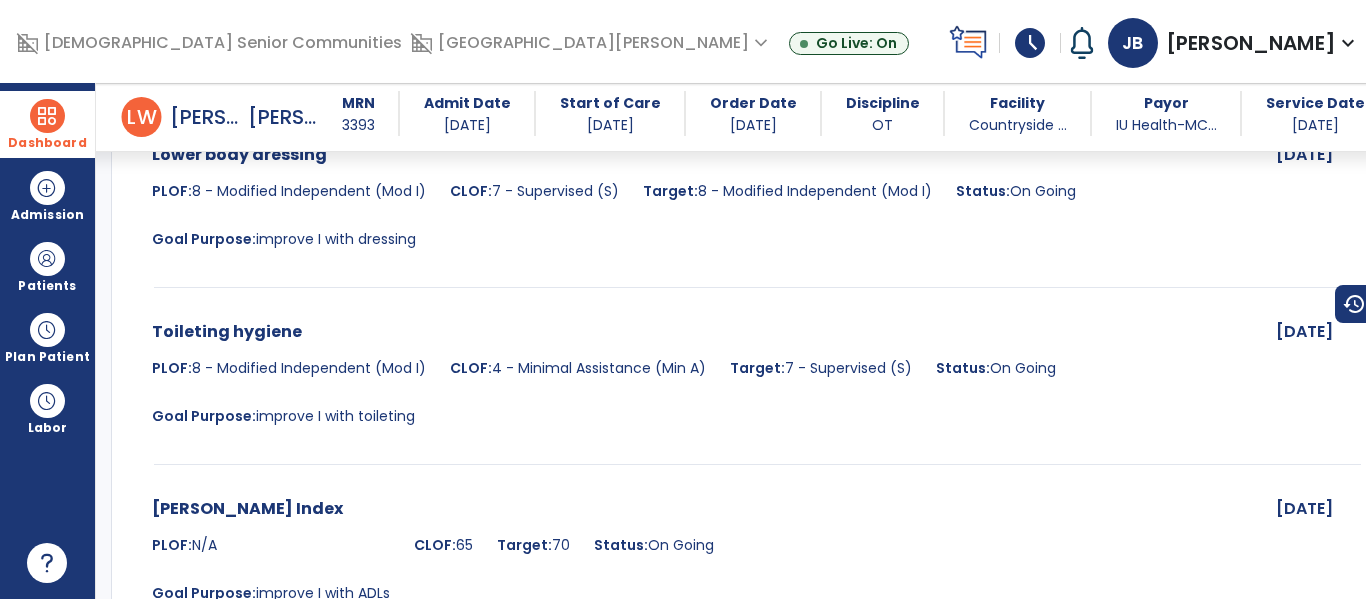 scroll, scrollTop: 0, scrollLeft: 0, axis: both 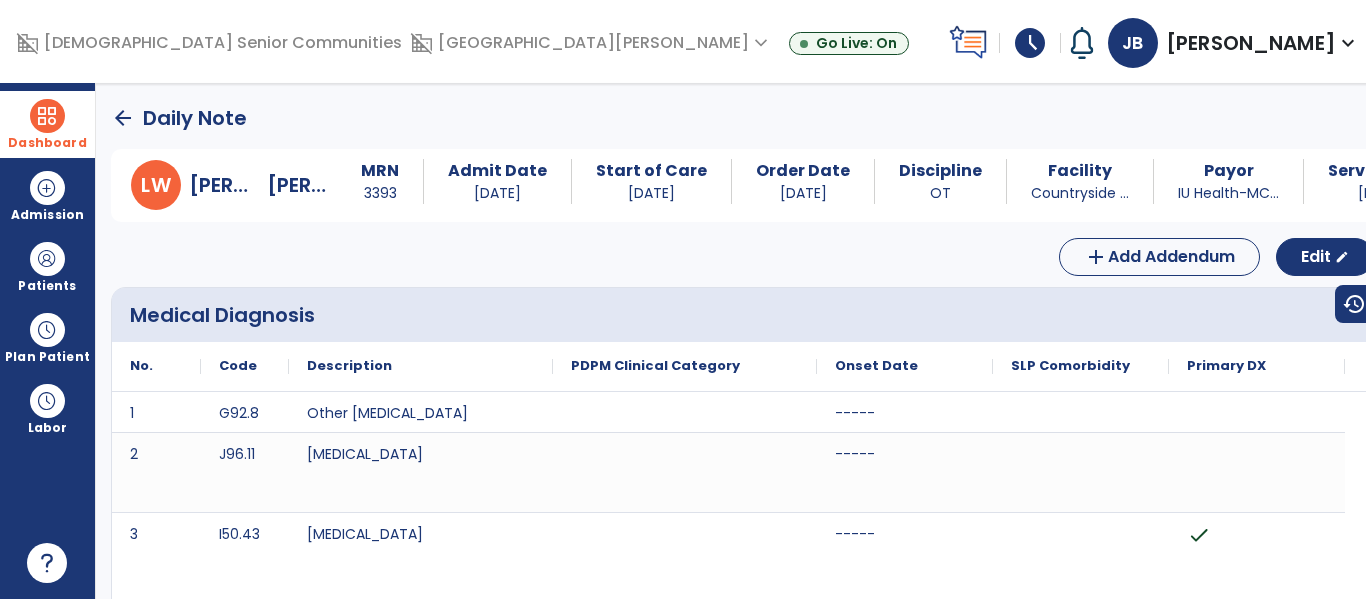 click at bounding box center [47, 116] 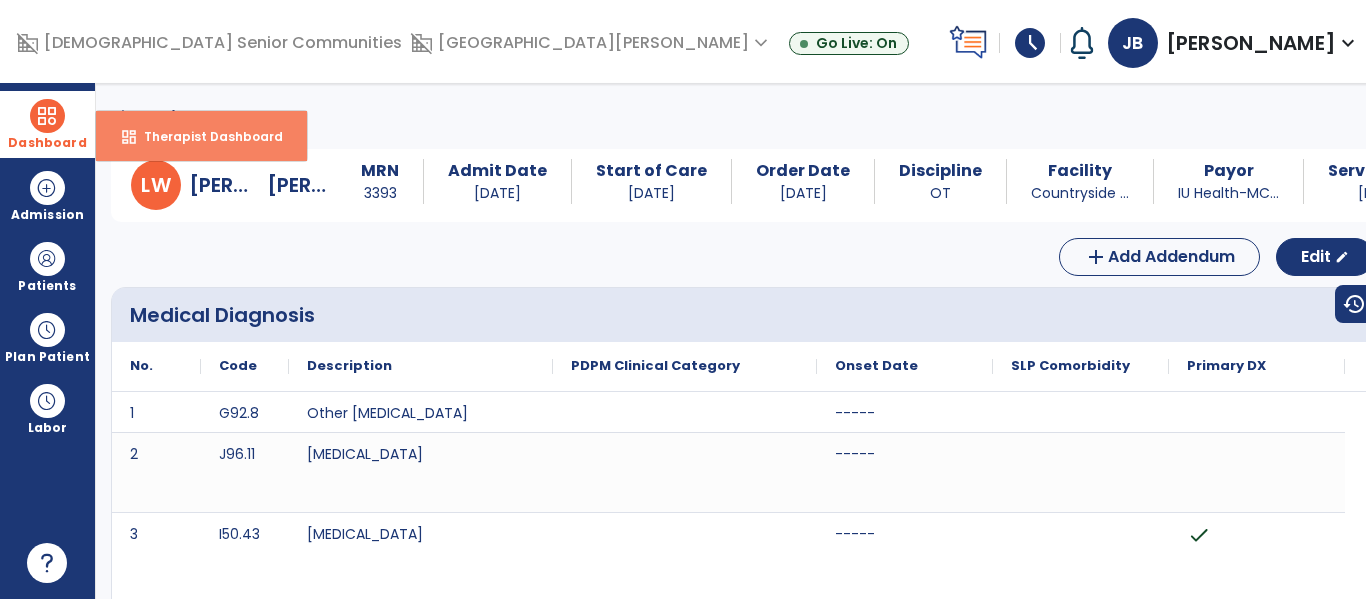 click on "Therapist Dashboard" at bounding box center [205, 136] 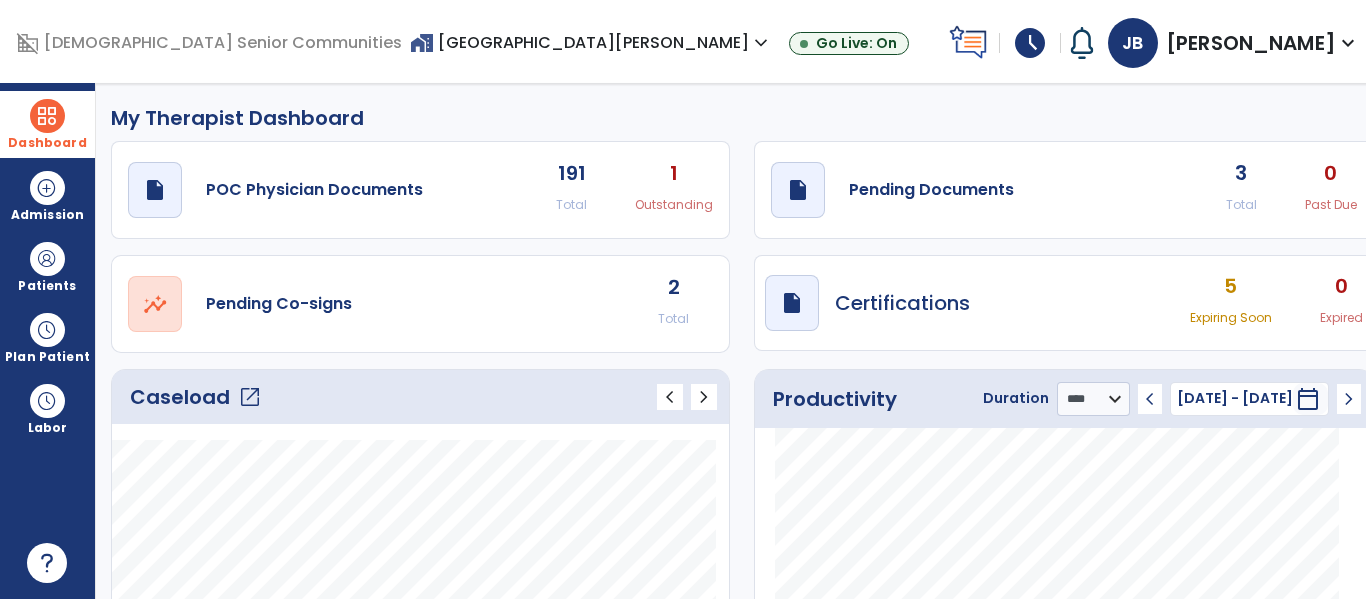 click on "draft   open_in_new  Pending Documents 3 Total 0 Past Due" 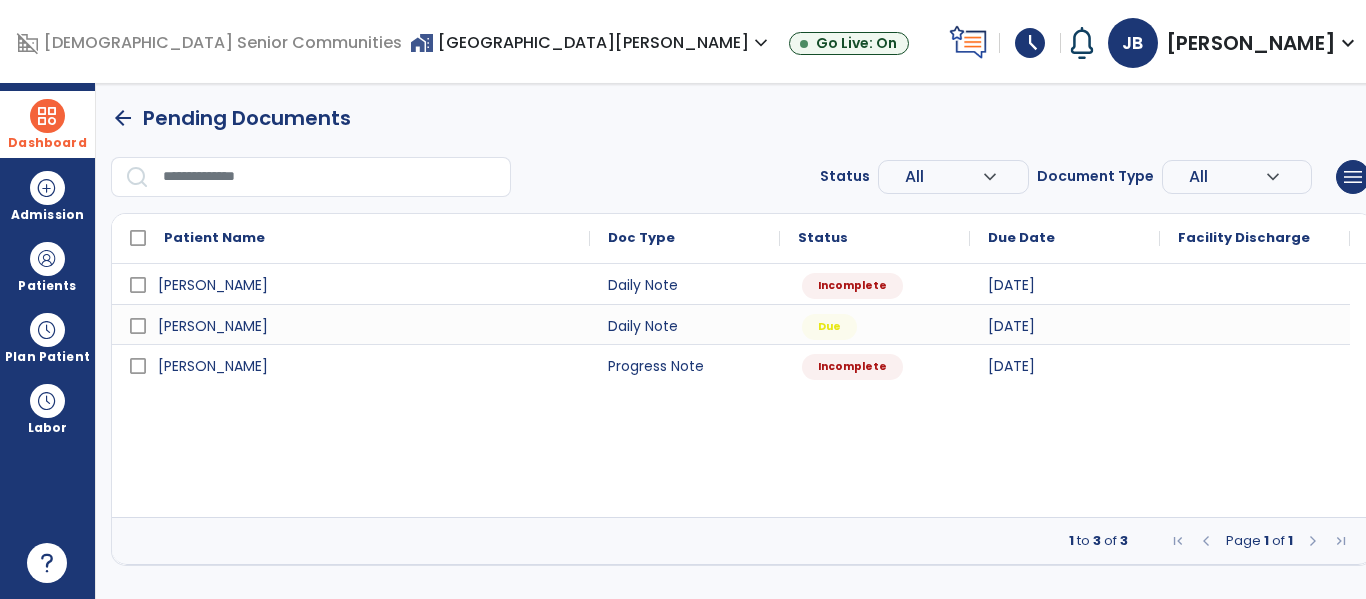 click at bounding box center [1255, 324] 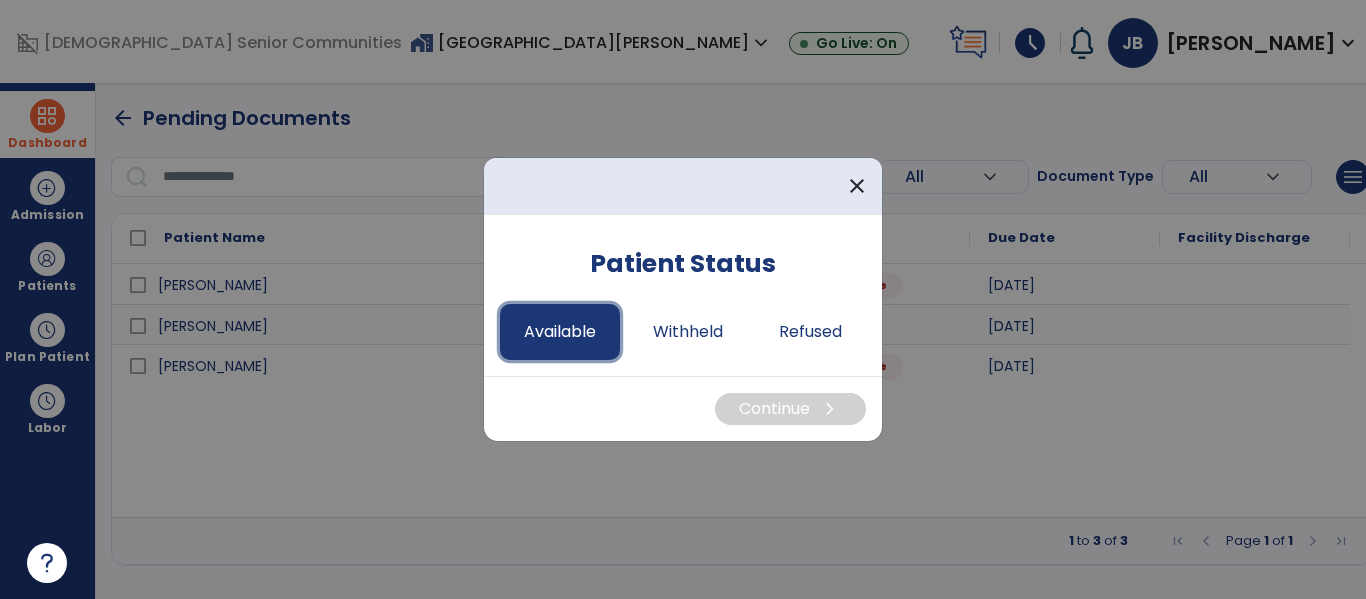 click on "Available" at bounding box center (560, 332) 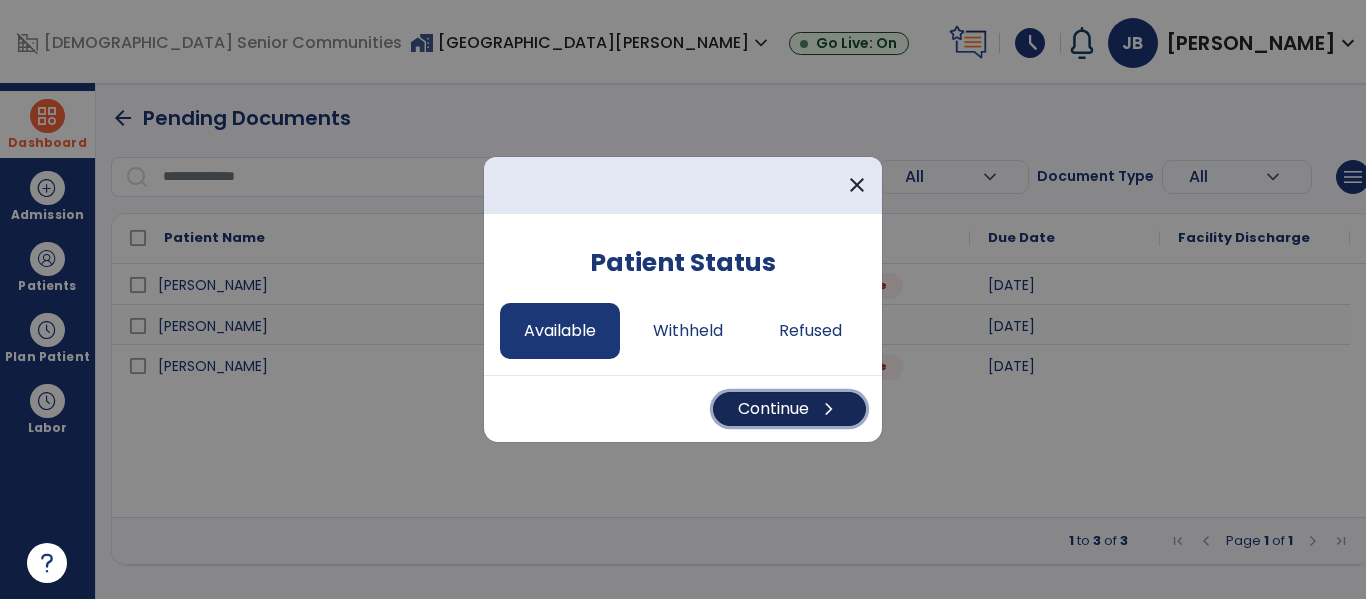 click on "Continue   chevron_right" at bounding box center (789, 409) 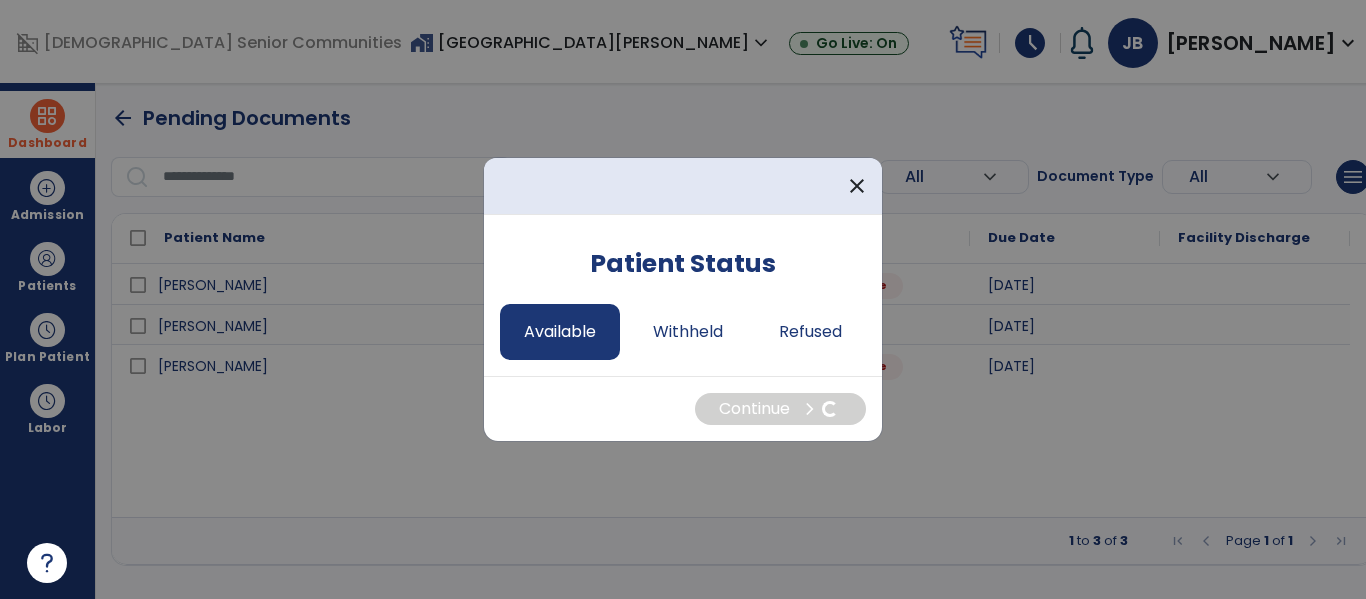 select on "*" 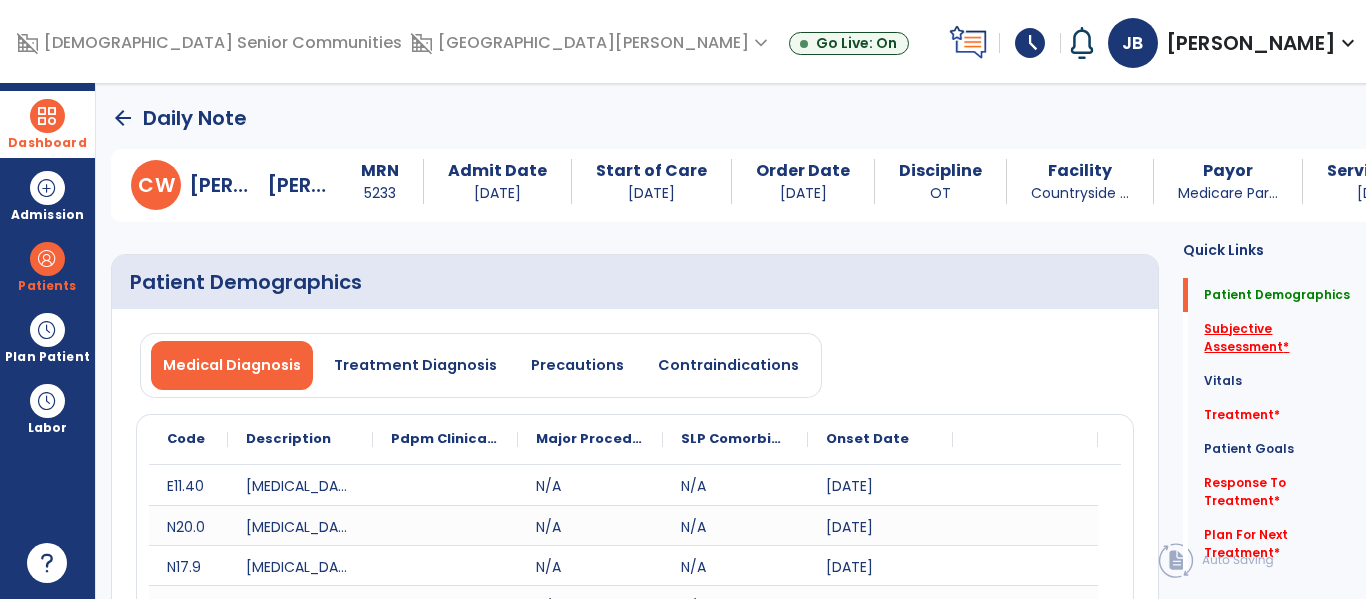 click on "Subjective Assessment   *" 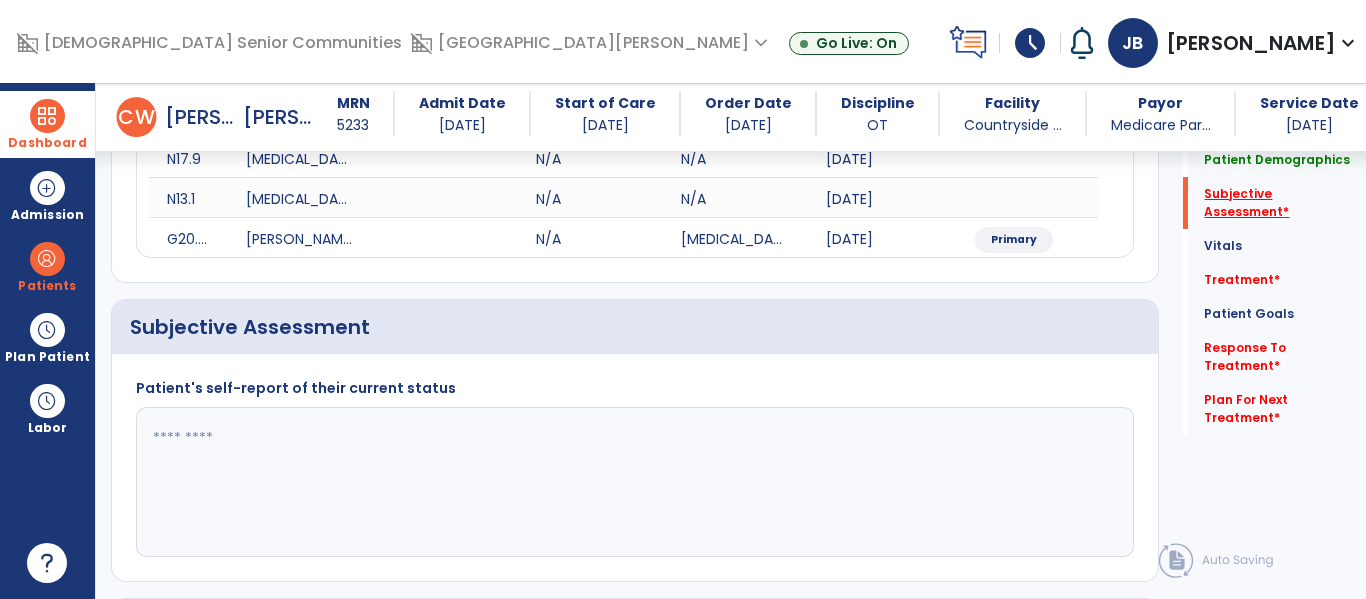 scroll, scrollTop: 507, scrollLeft: 0, axis: vertical 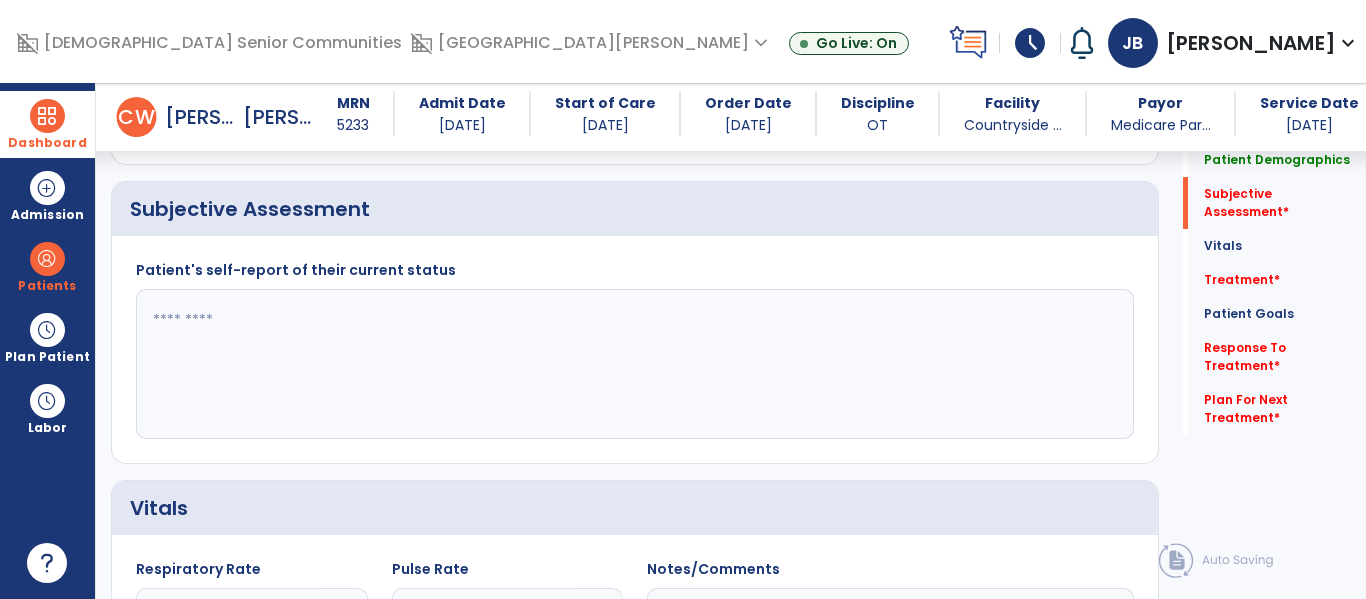 click 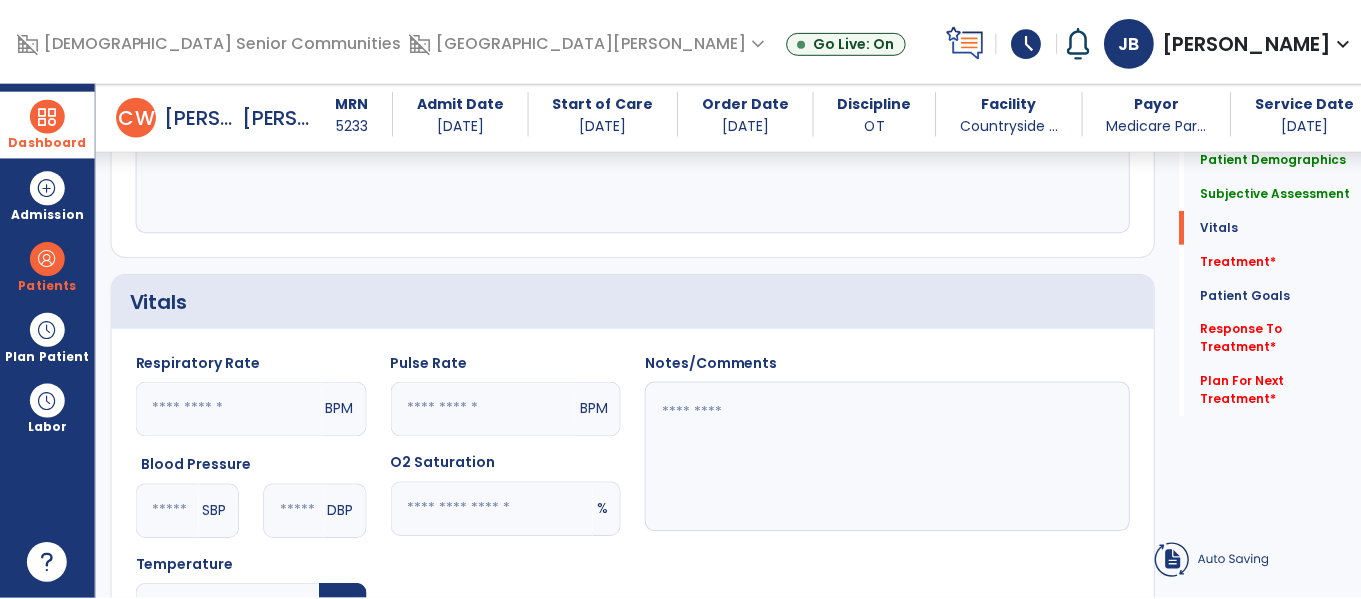scroll, scrollTop: 1206, scrollLeft: 0, axis: vertical 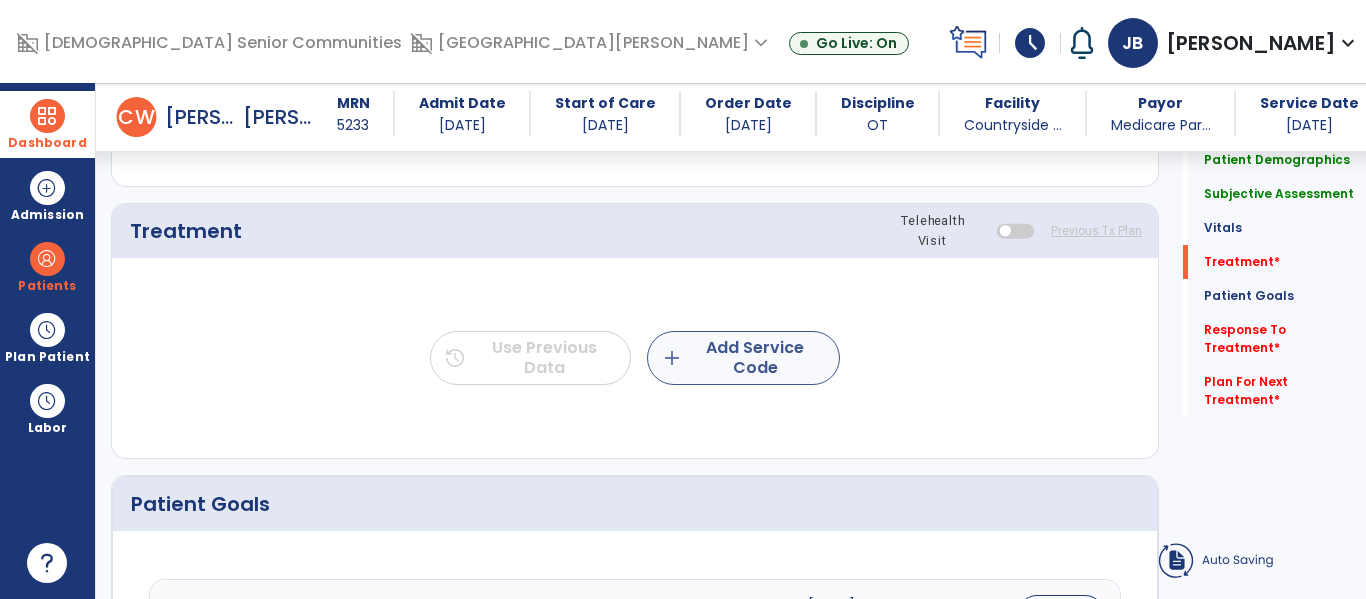 type on "**********" 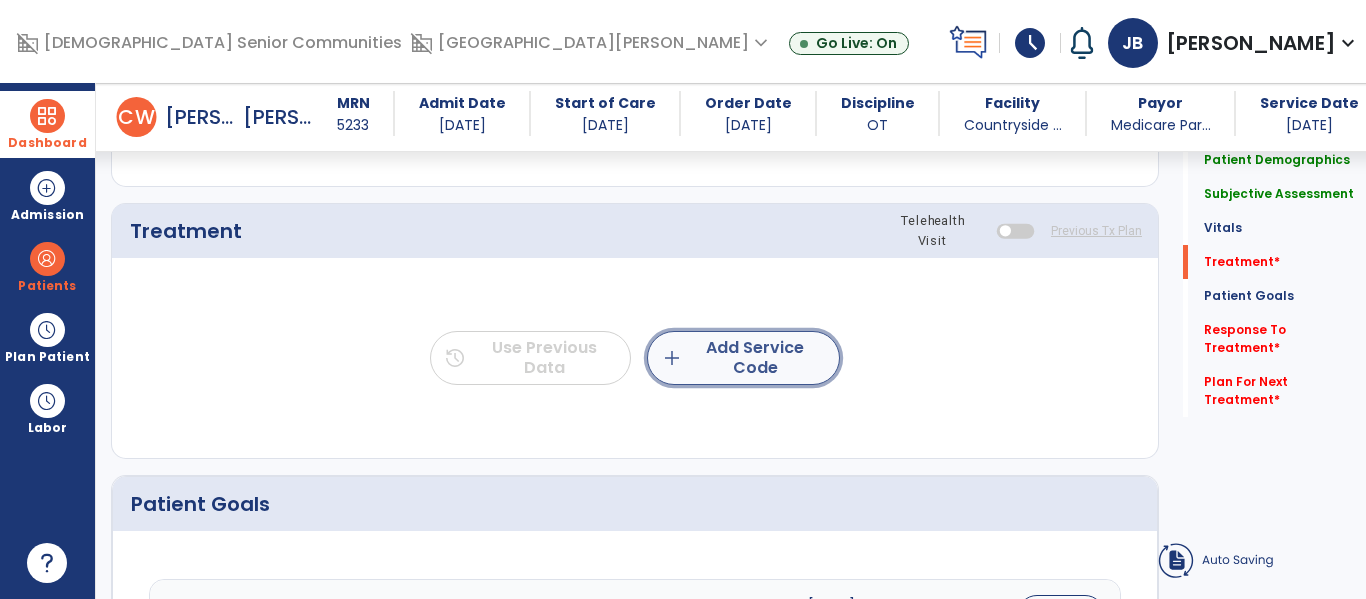 click on "add  Add Service Code" 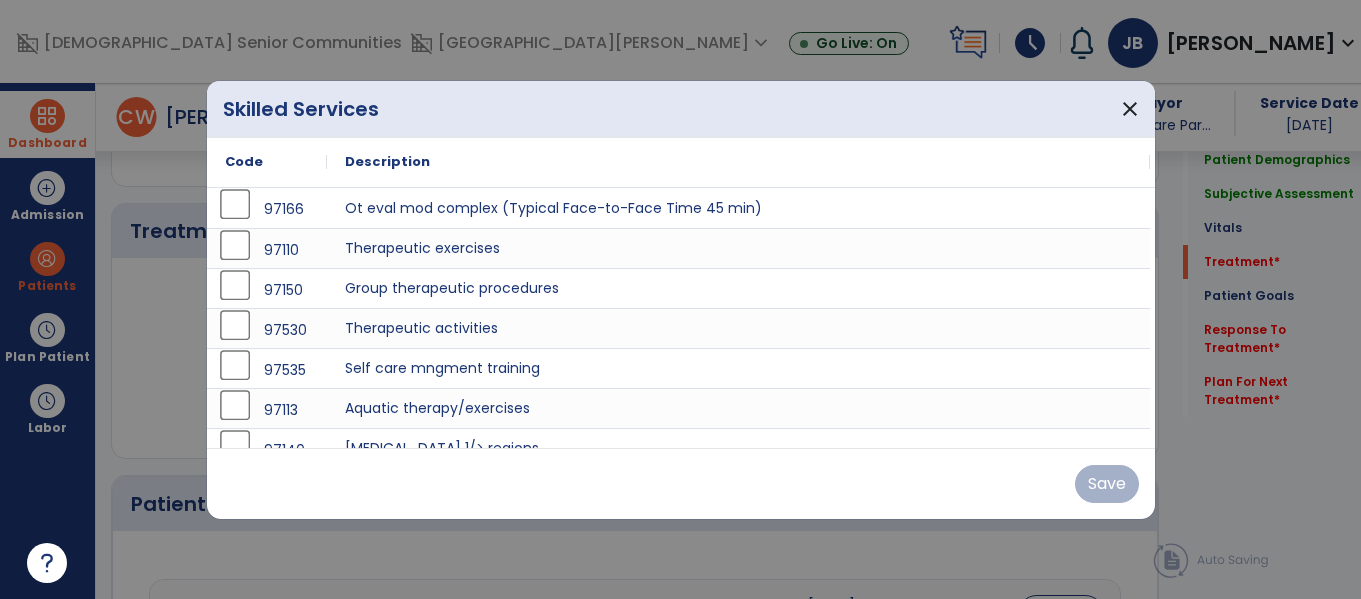 scroll, scrollTop: 1206, scrollLeft: 0, axis: vertical 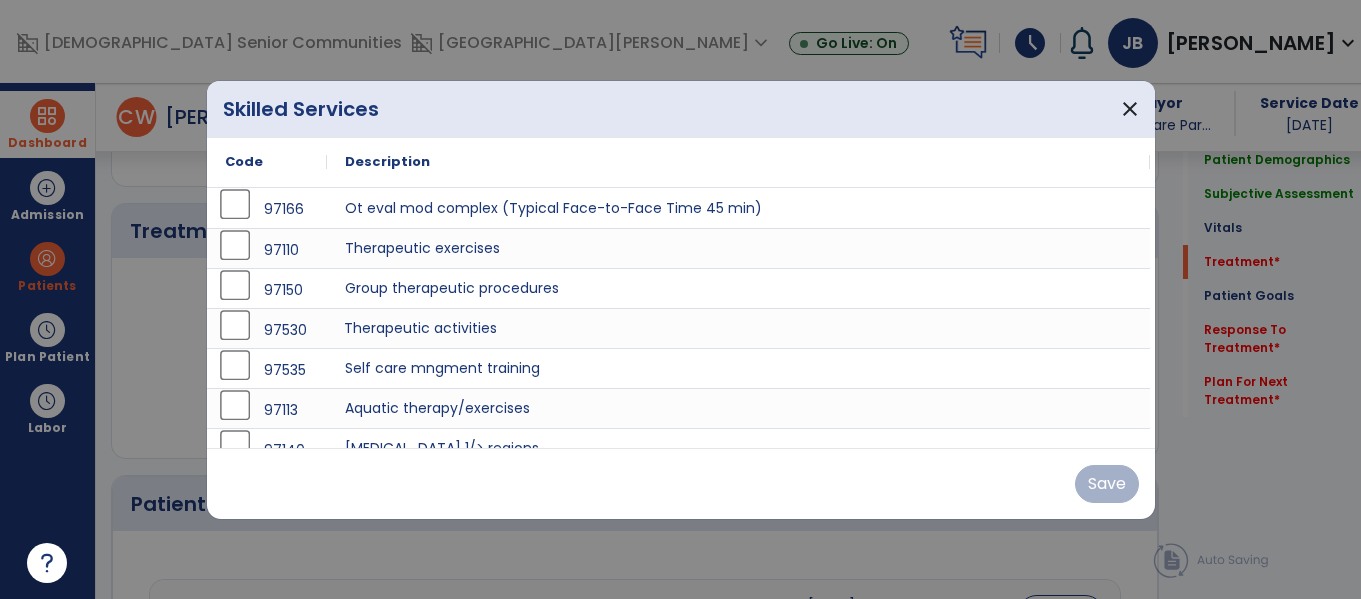 click on "Therapeutic activities" at bounding box center [738, 328] 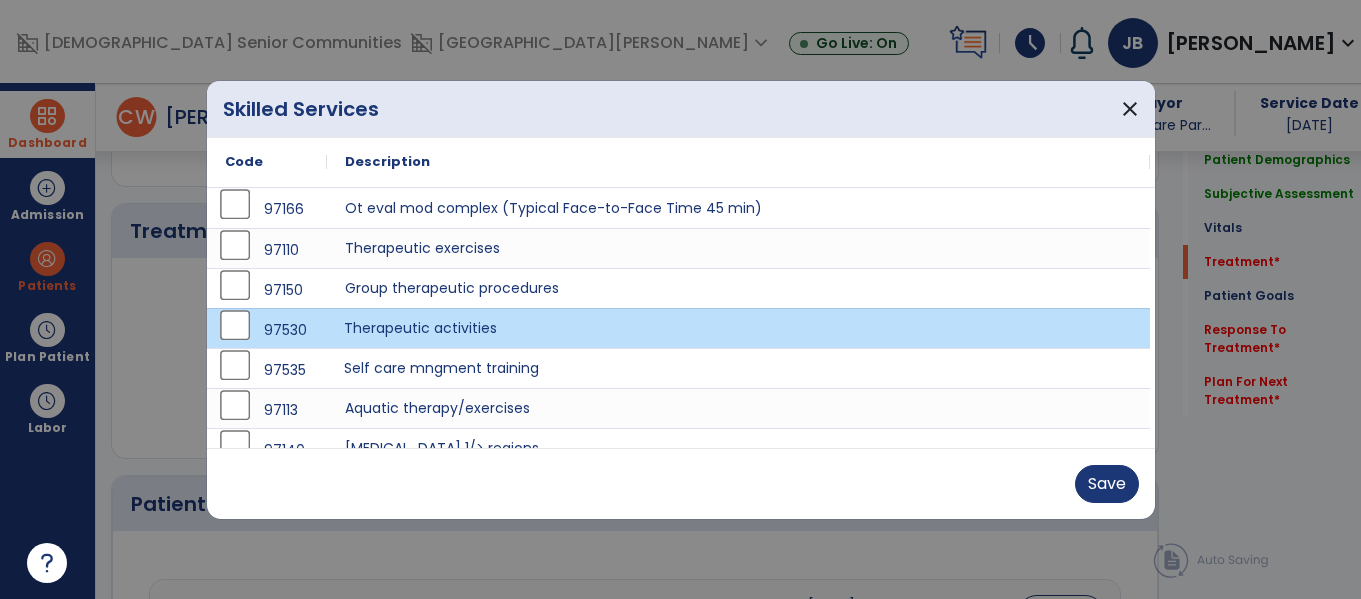 click on "Self care mngment training" at bounding box center (738, 368) 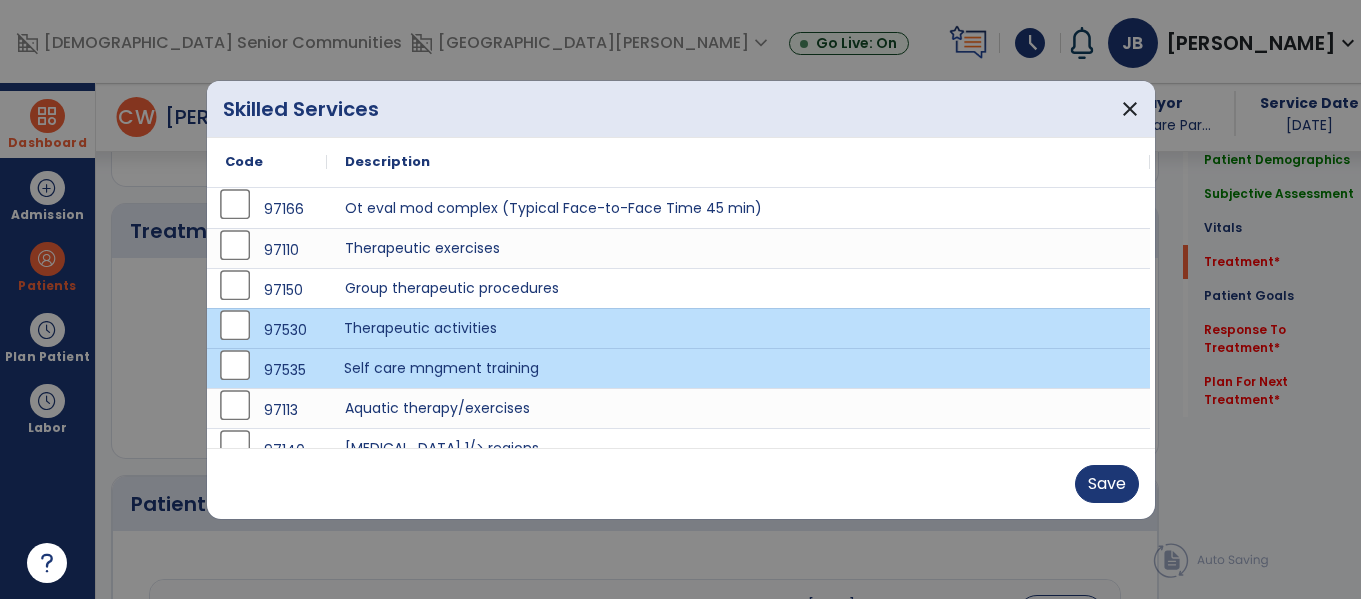 click on "Therapeutic activities" at bounding box center (738, 328) 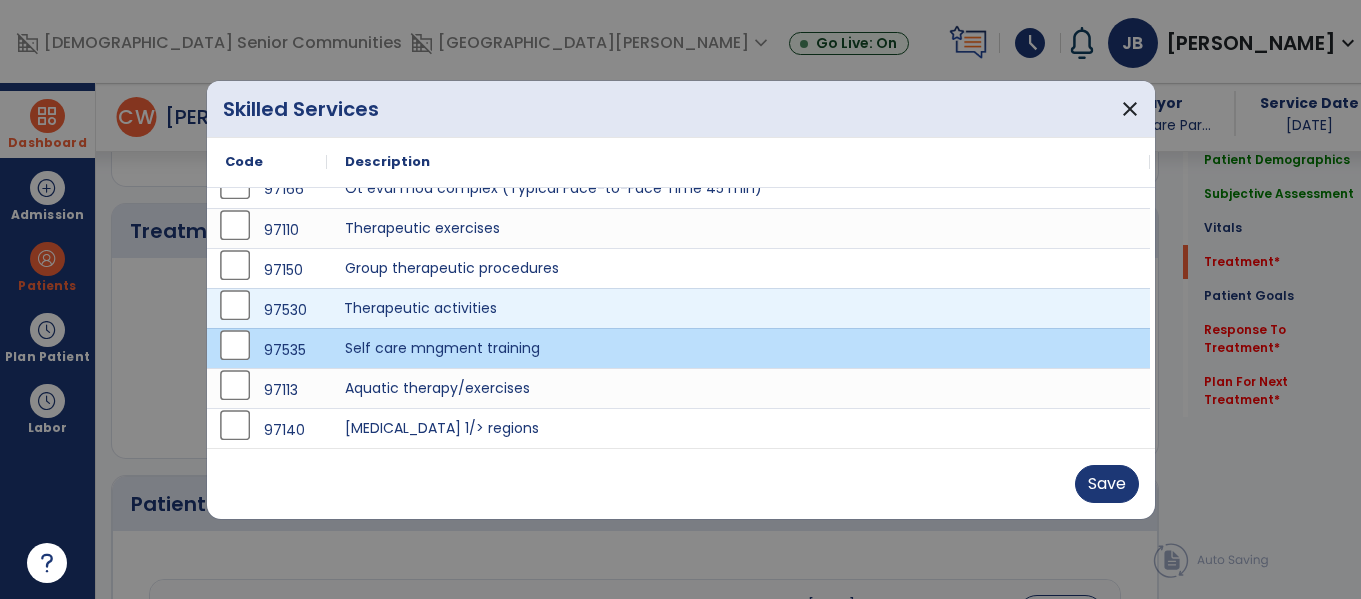 scroll, scrollTop: 0, scrollLeft: 0, axis: both 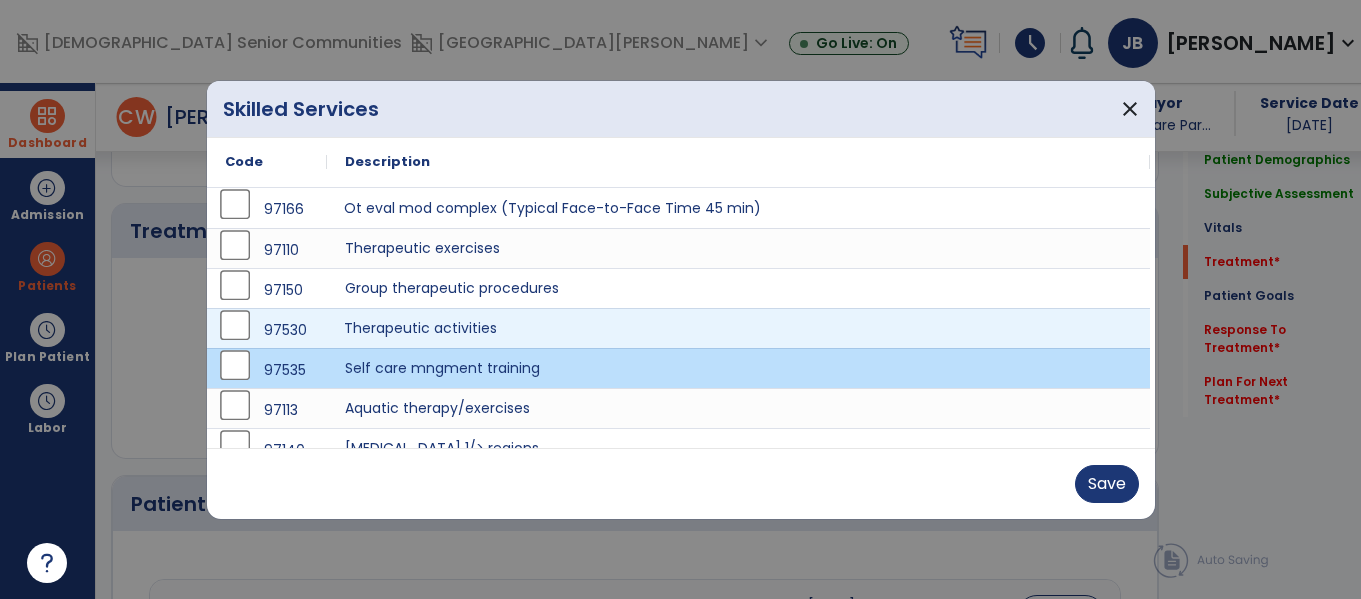 click on "Ot eval mod complex (Typical Face-to-Face Time 45 min)" at bounding box center (738, 208) 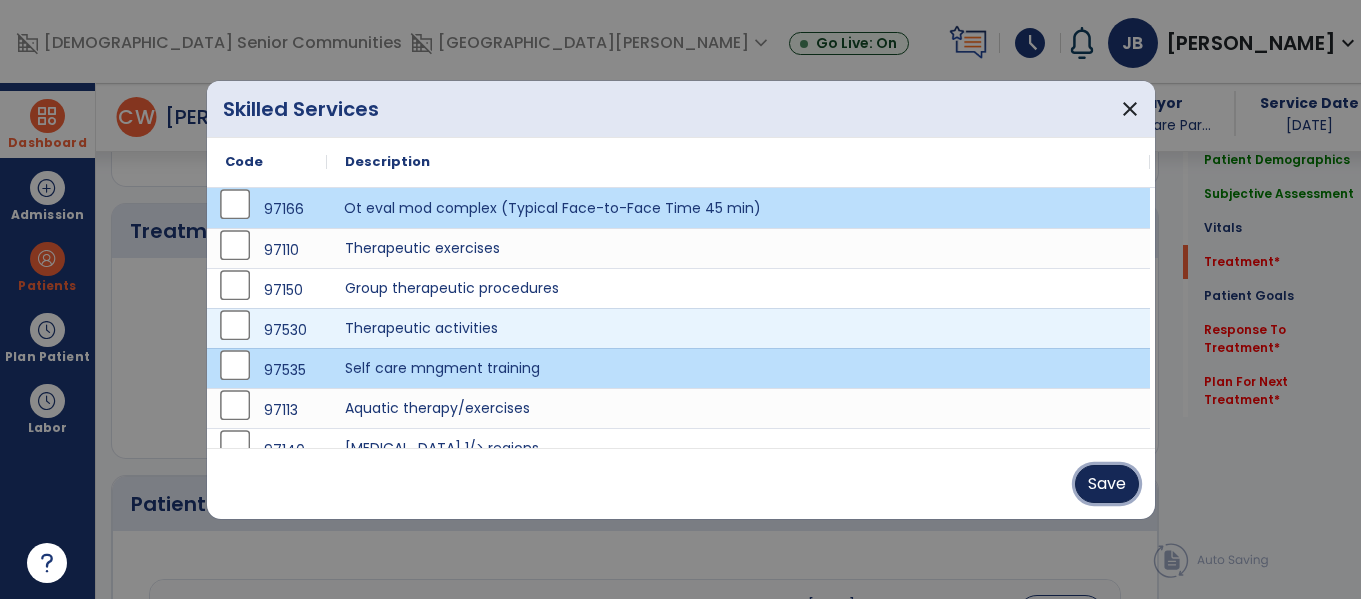 click on "Save" at bounding box center [1107, 484] 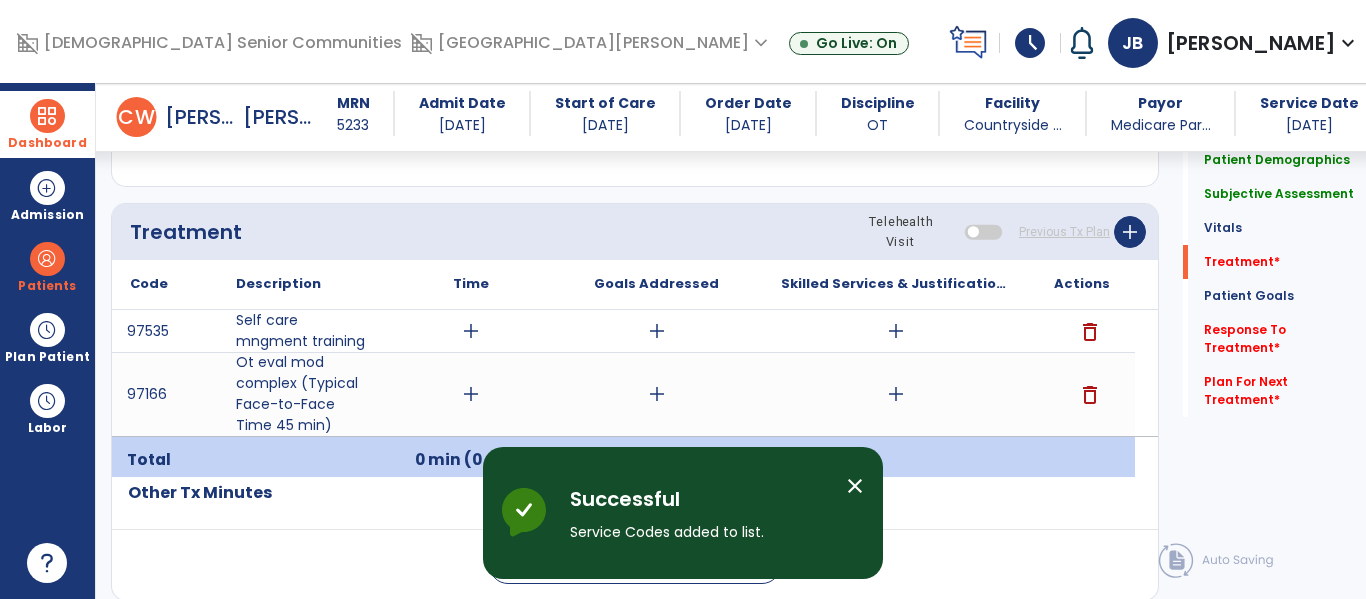 click on "add" at bounding box center (471, 394) 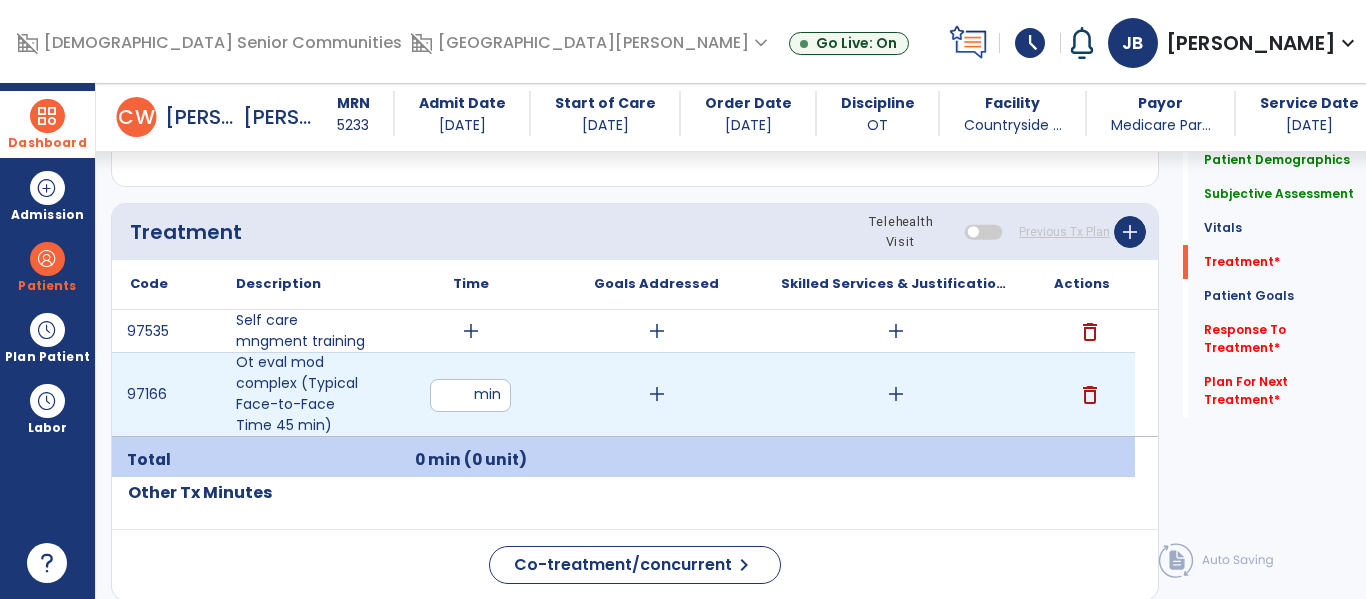 type on "**" 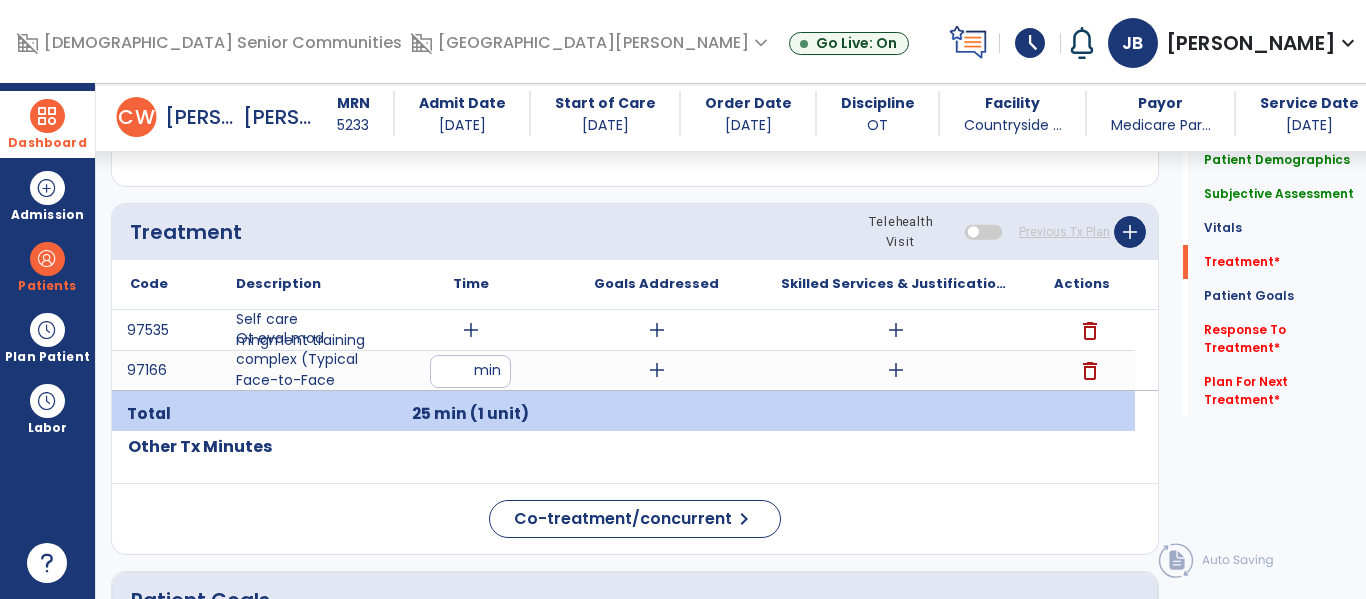 click on "add" at bounding box center (471, 330) 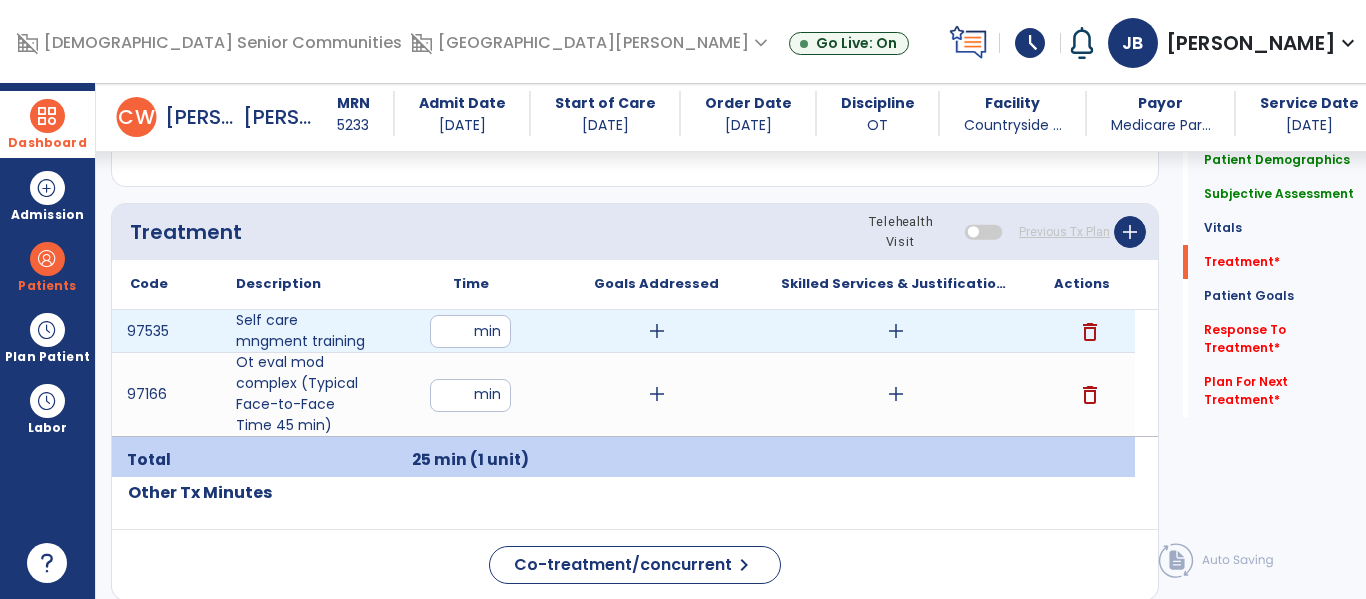 type on "*" 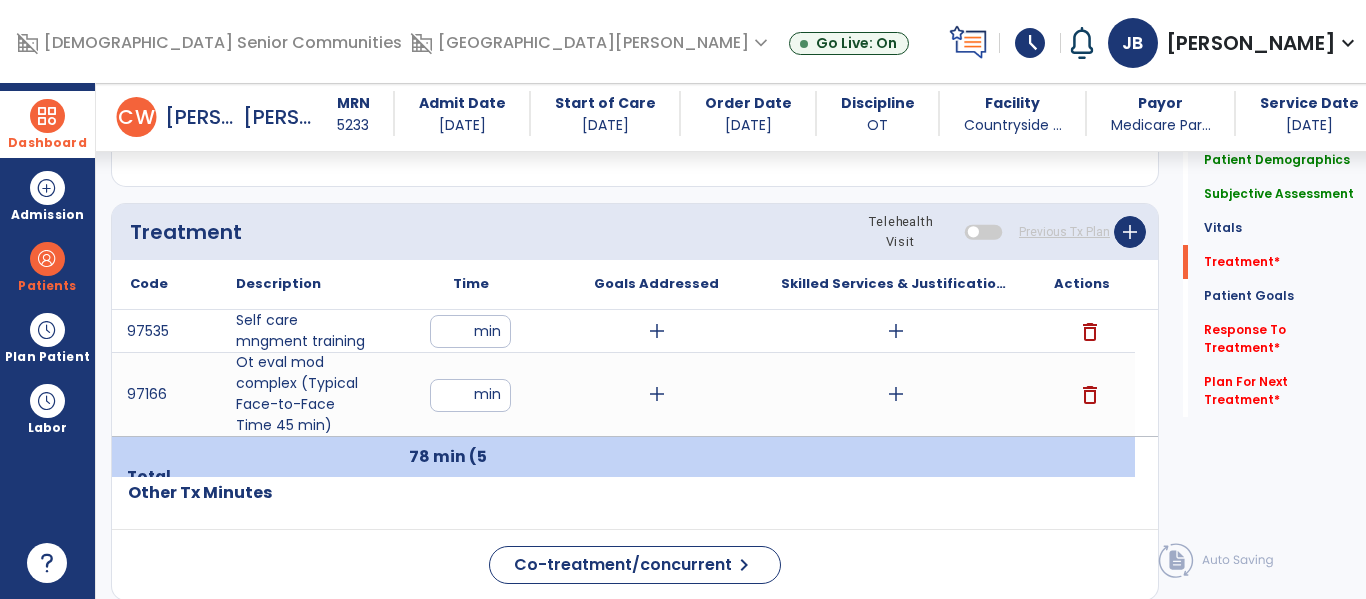 click on "**" at bounding box center [470, 395] 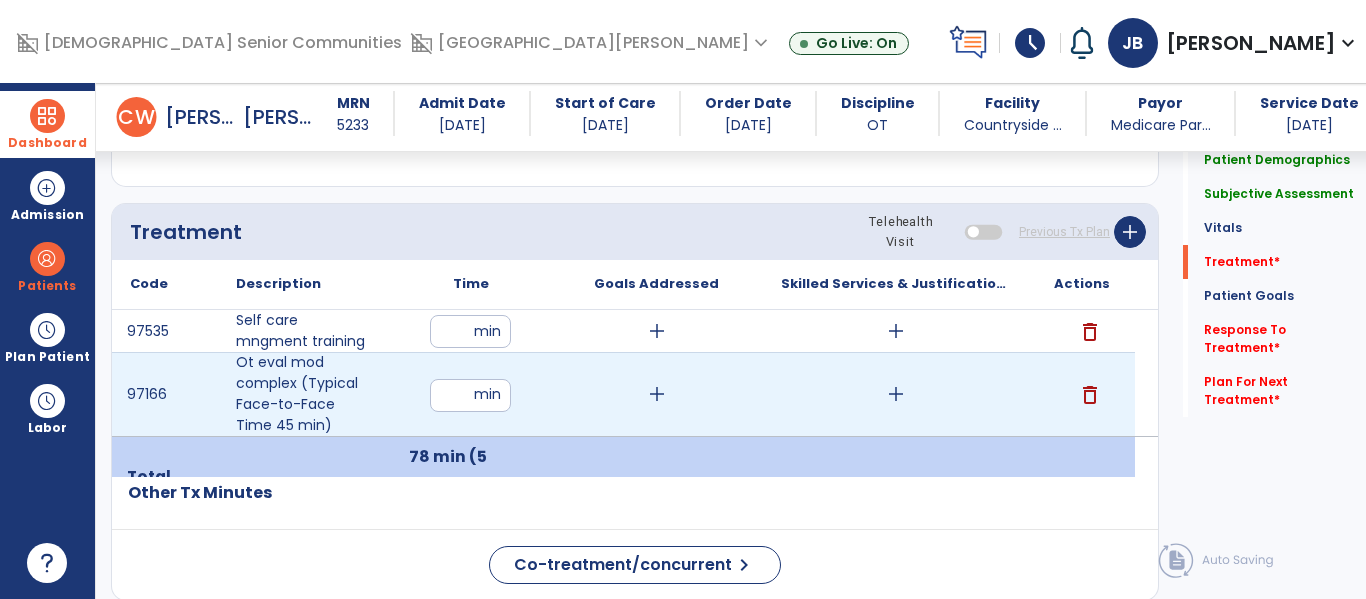 type on "*" 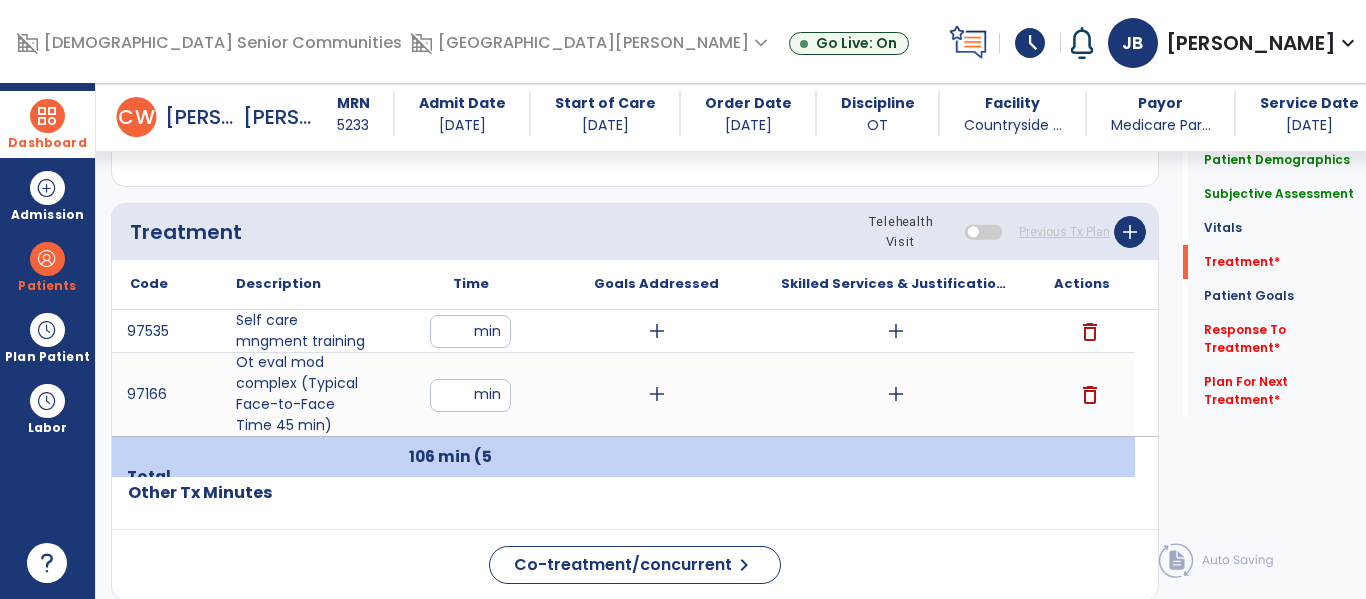 click on "**" at bounding box center (470, 331) 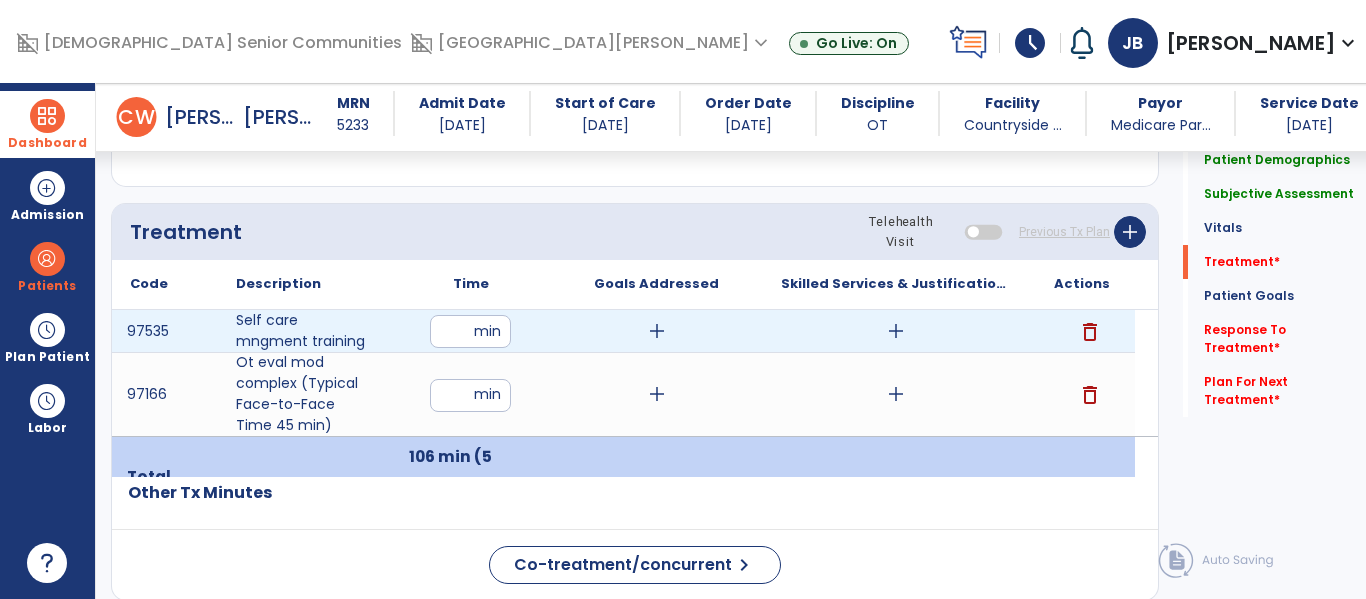 type on "*" 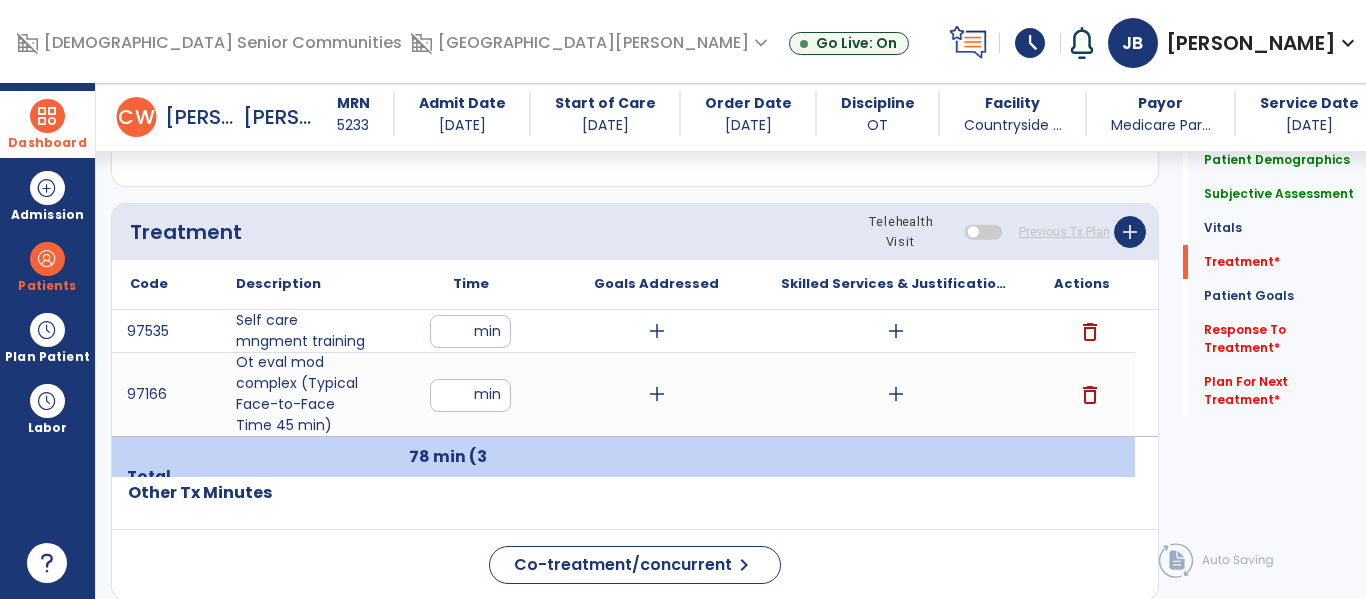 click on "add" at bounding box center [896, 394] 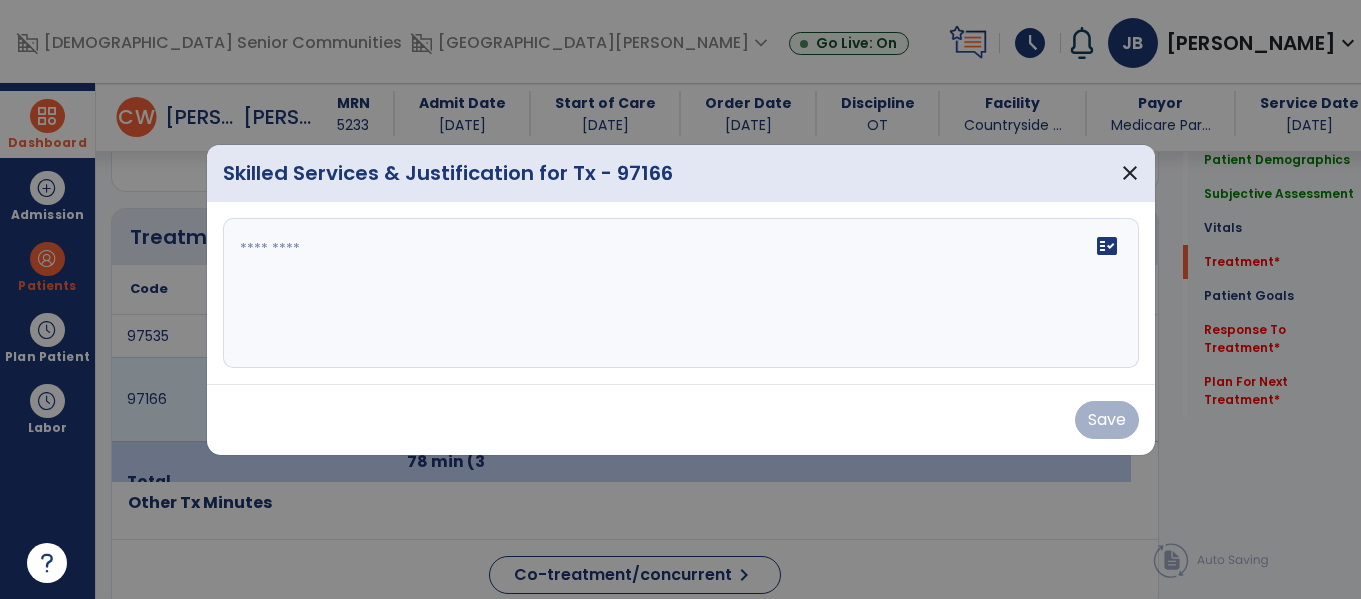click on "fact_check" at bounding box center (681, 293) 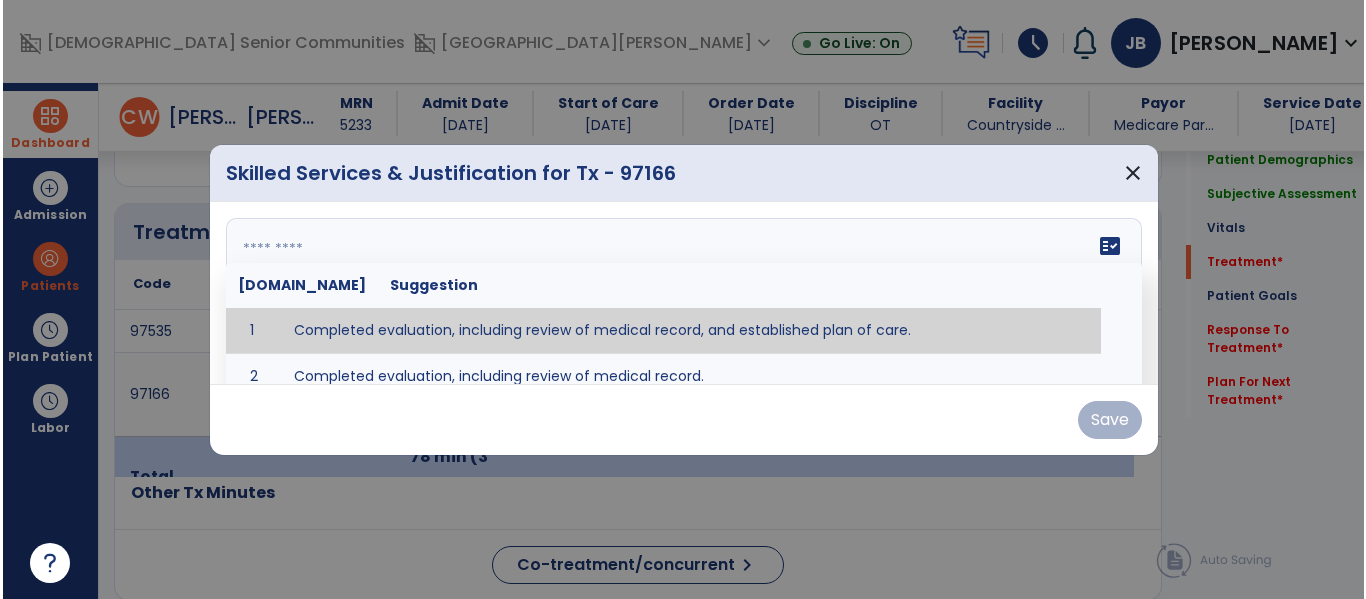 scroll, scrollTop: 1206, scrollLeft: 0, axis: vertical 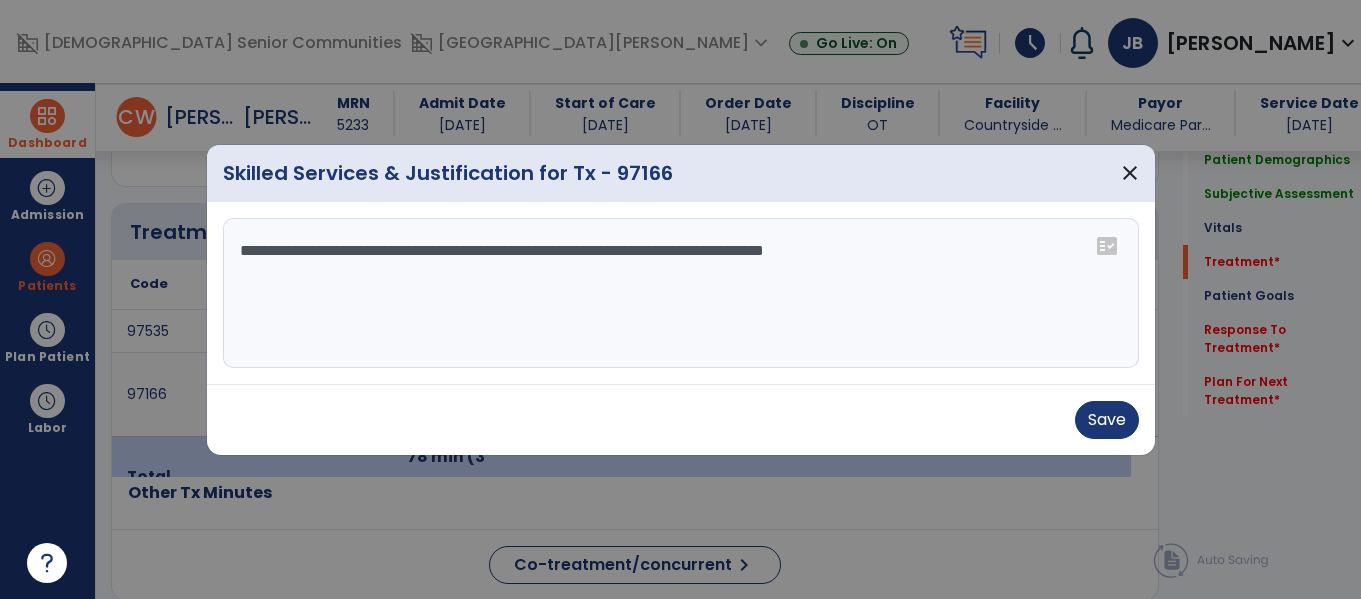click on "**********" at bounding box center (681, 293) 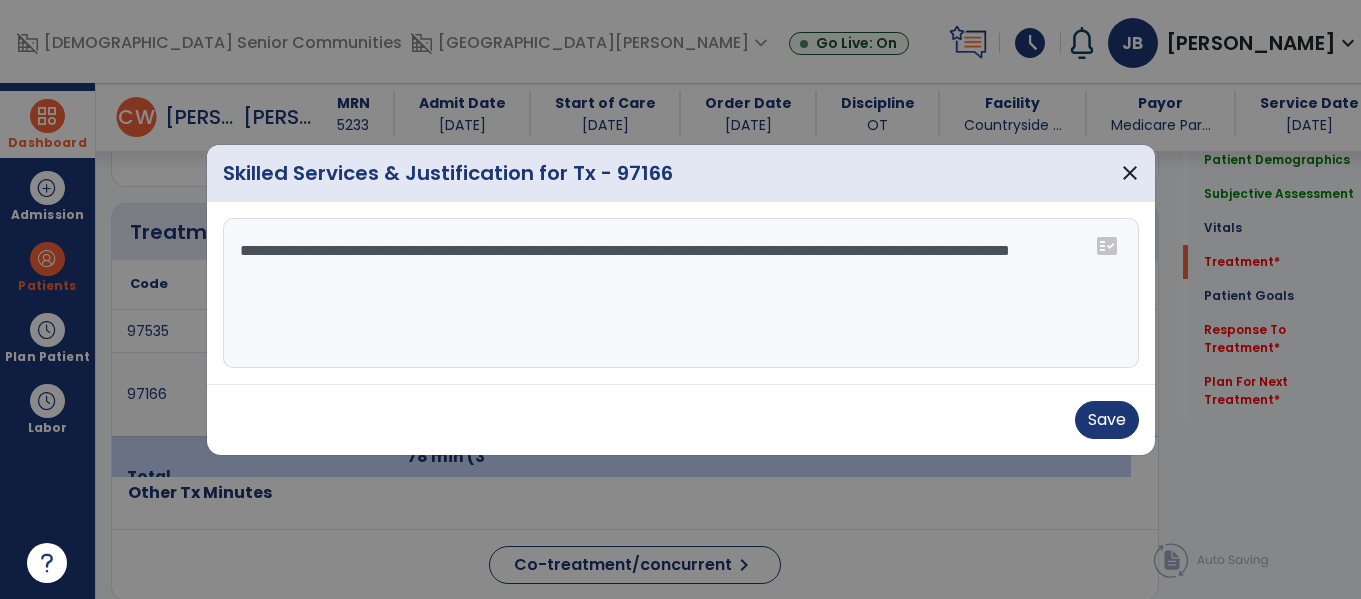 click on "**********" at bounding box center (681, 293) 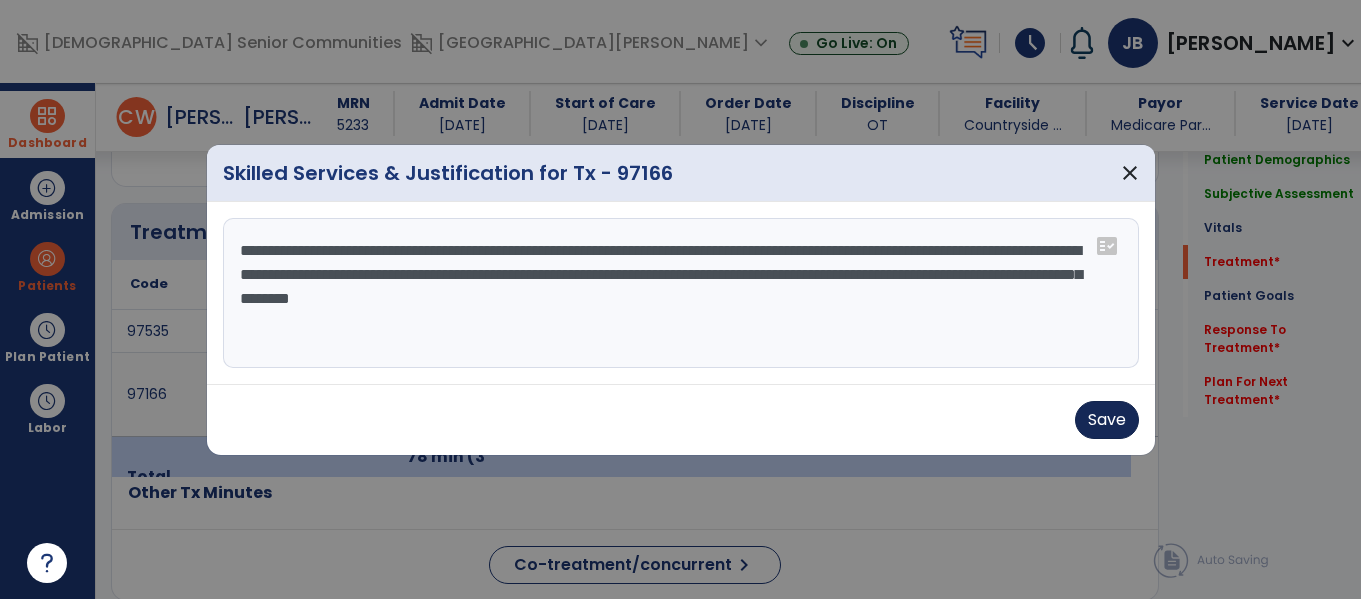 type on "**********" 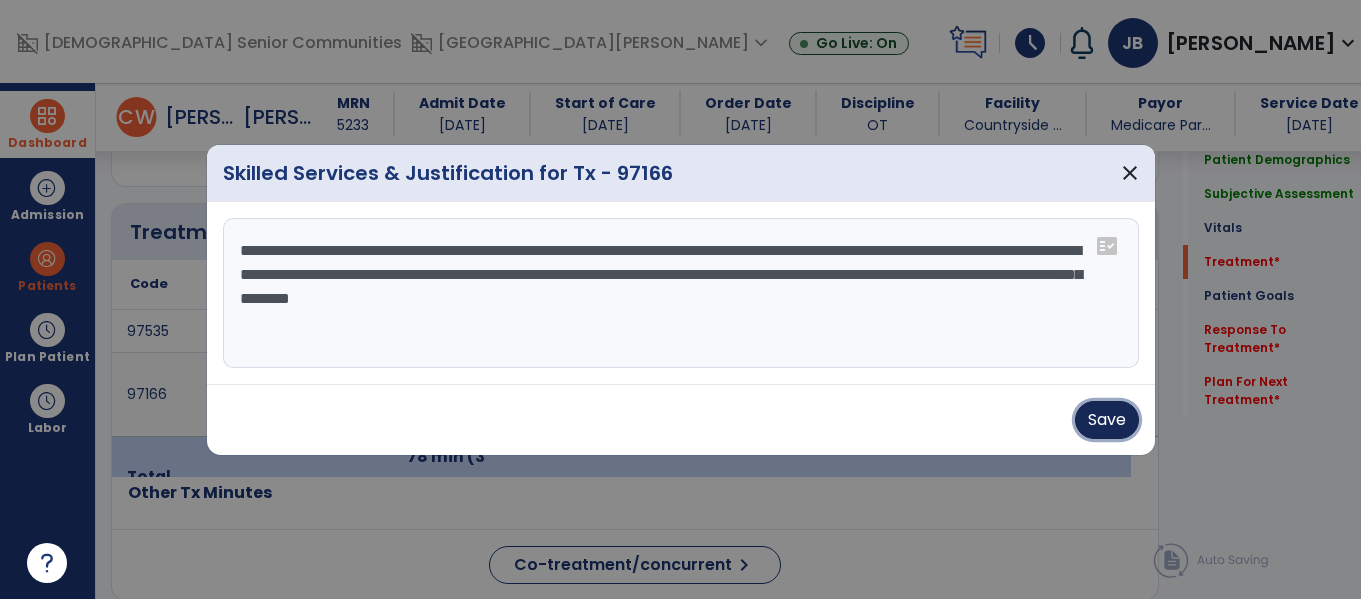 click on "Save" at bounding box center (1107, 420) 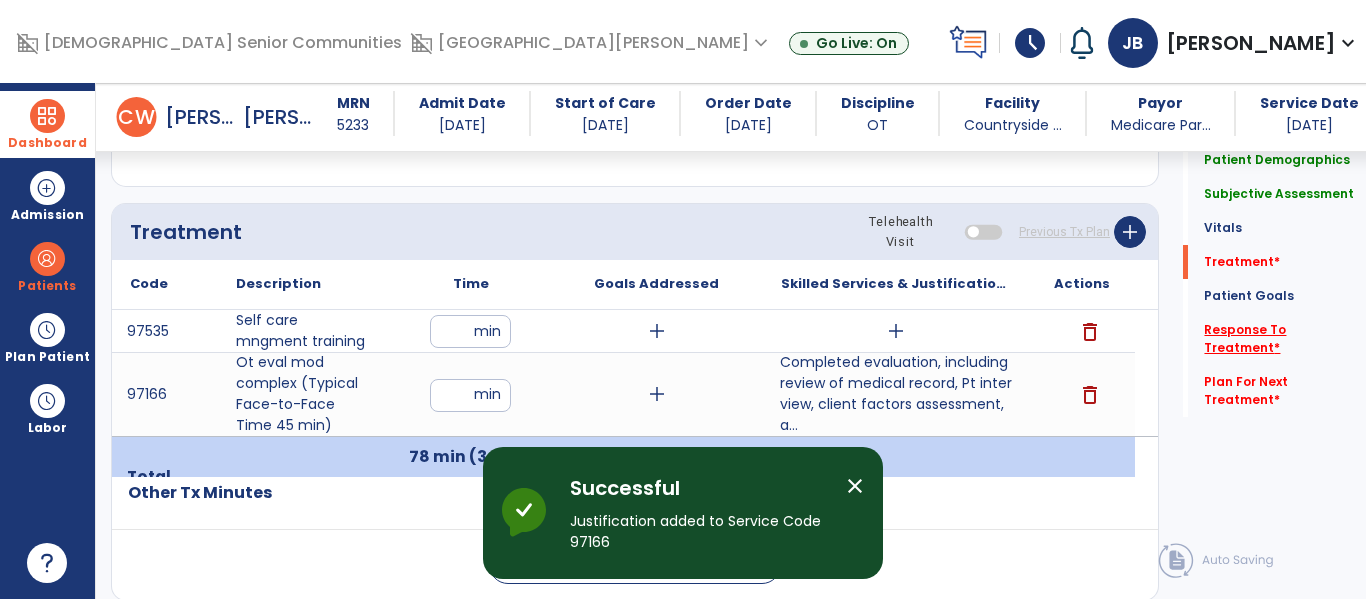 click on "Response To Treatment   *" 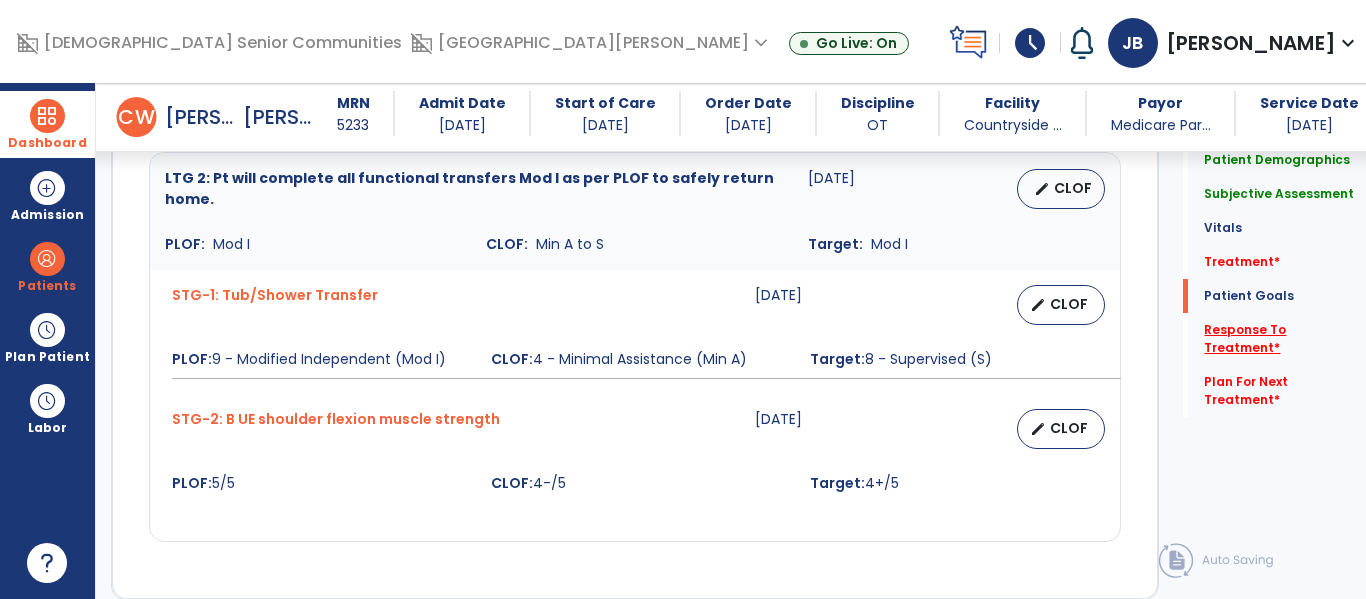 scroll, scrollTop: 2718, scrollLeft: 0, axis: vertical 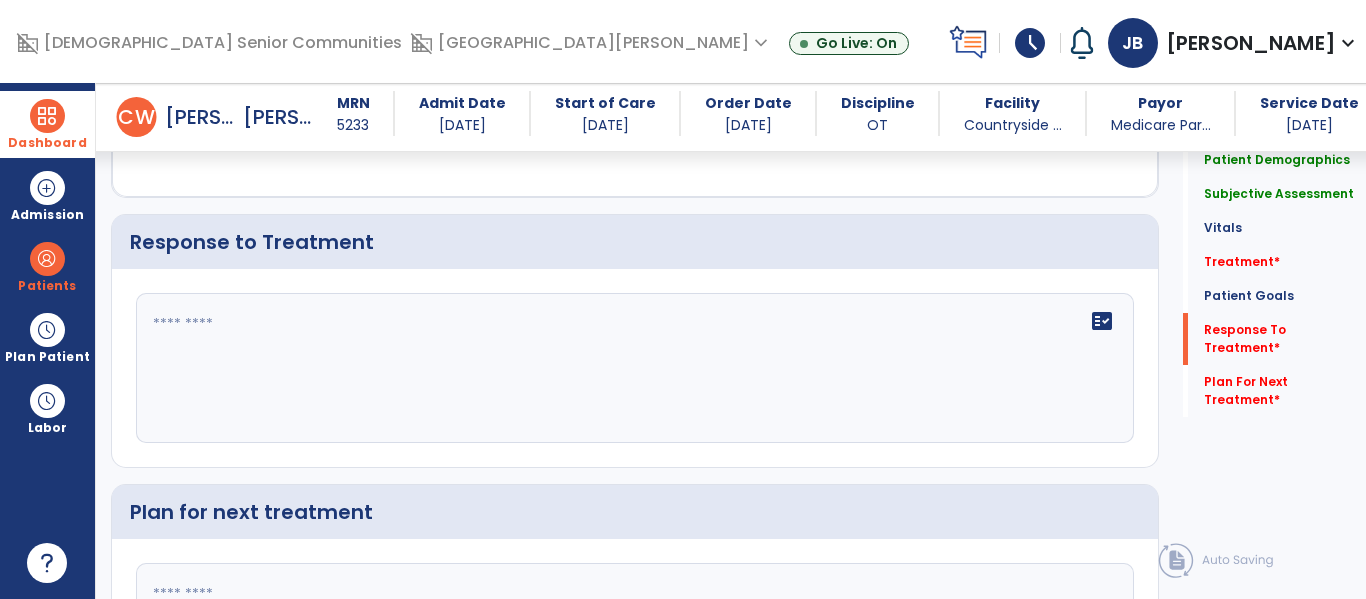 click on "fact_check" 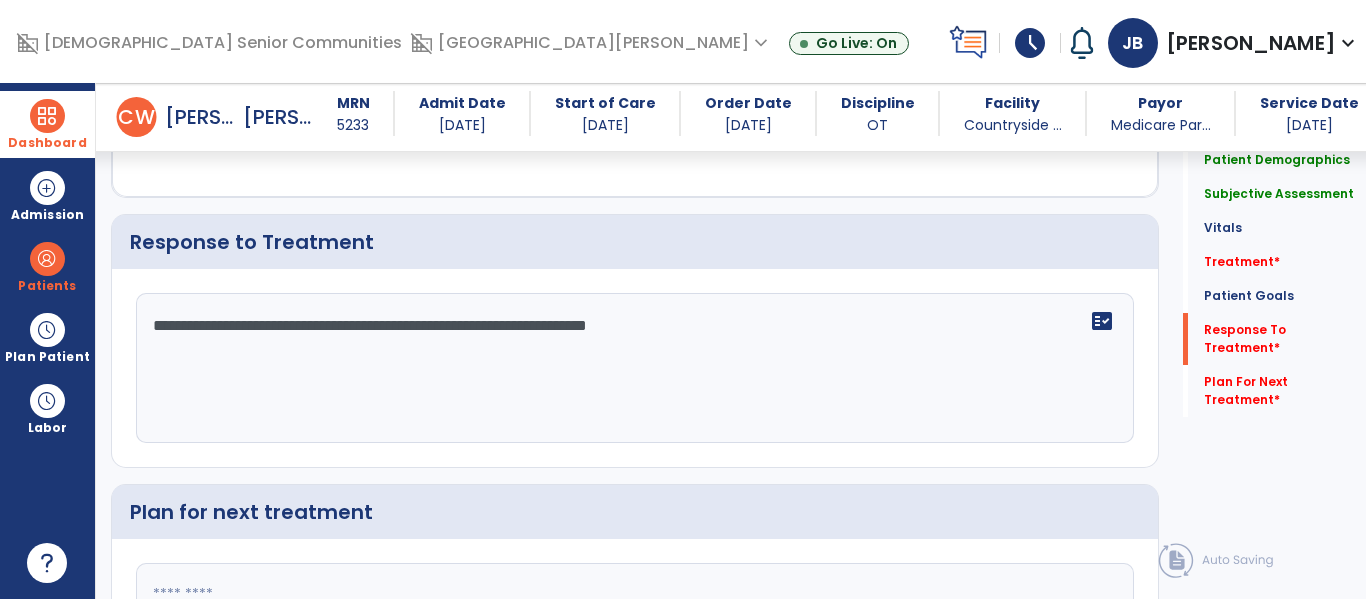 scroll, scrollTop: 2923, scrollLeft: 0, axis: vertical 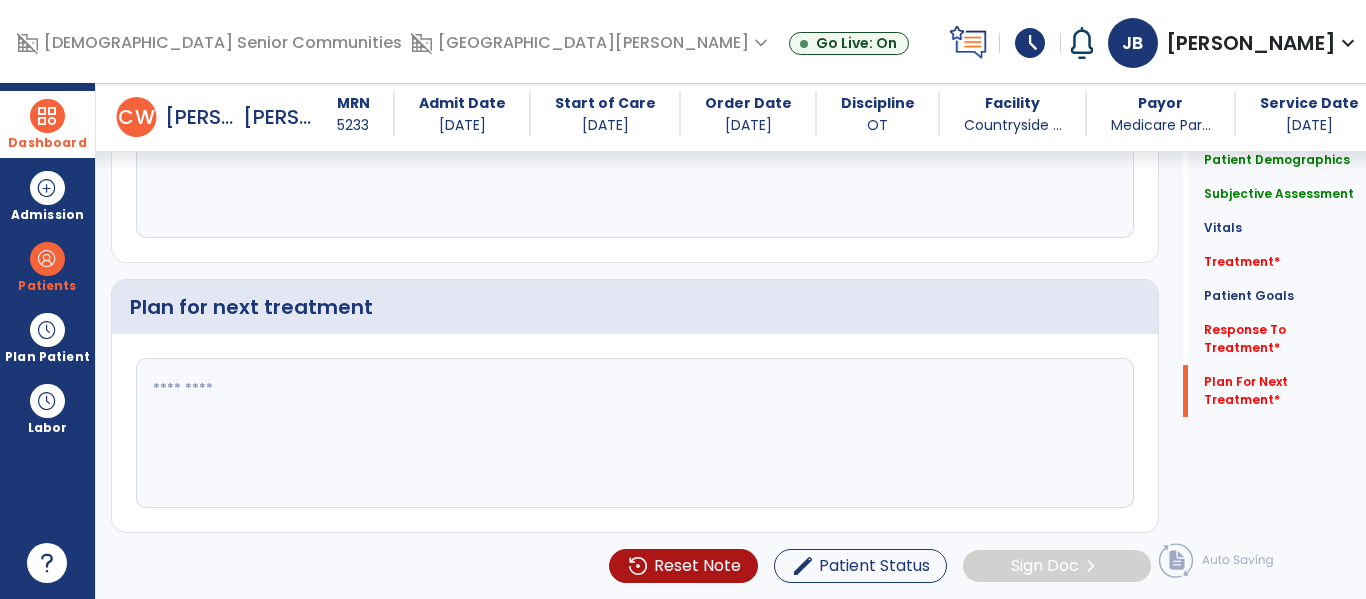 type on "**********" 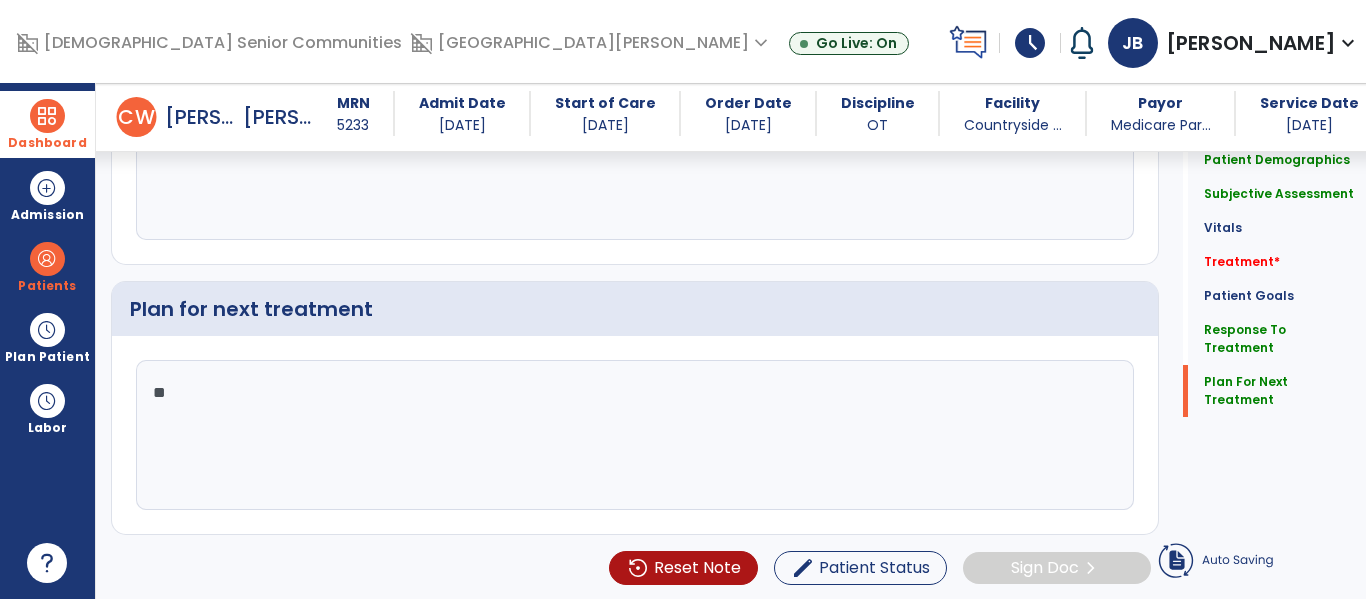 scroll, scrollTop: 2923, scrollLeft: 0, axis: vertical 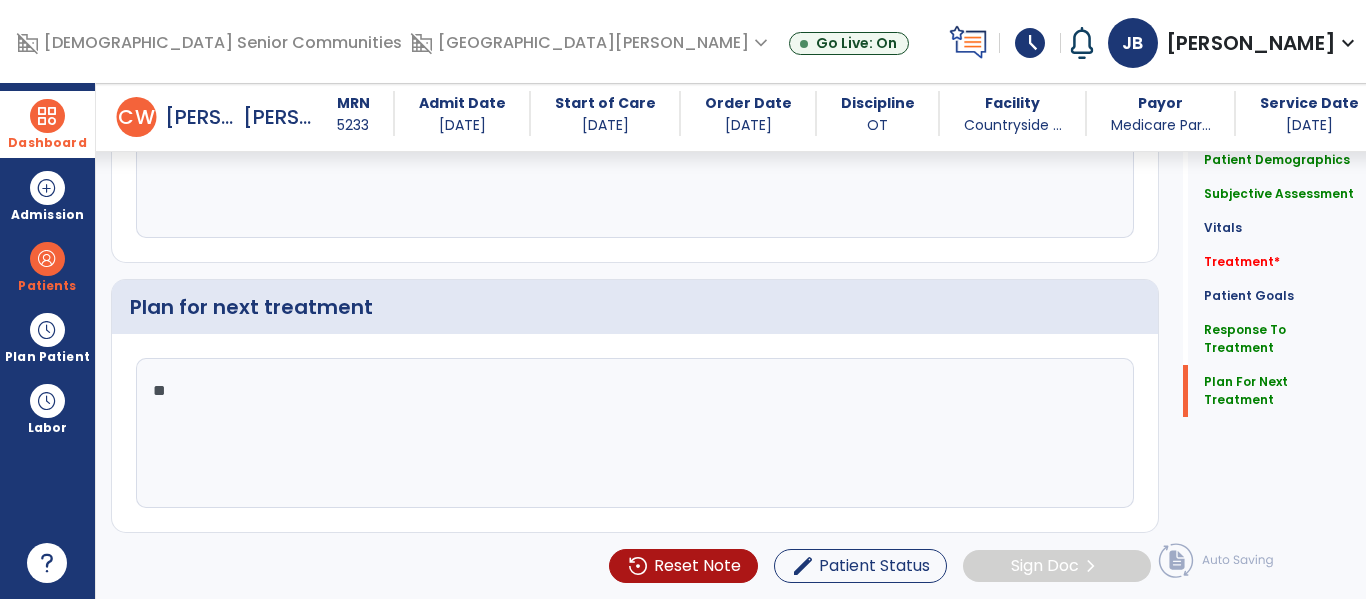 type on "*" 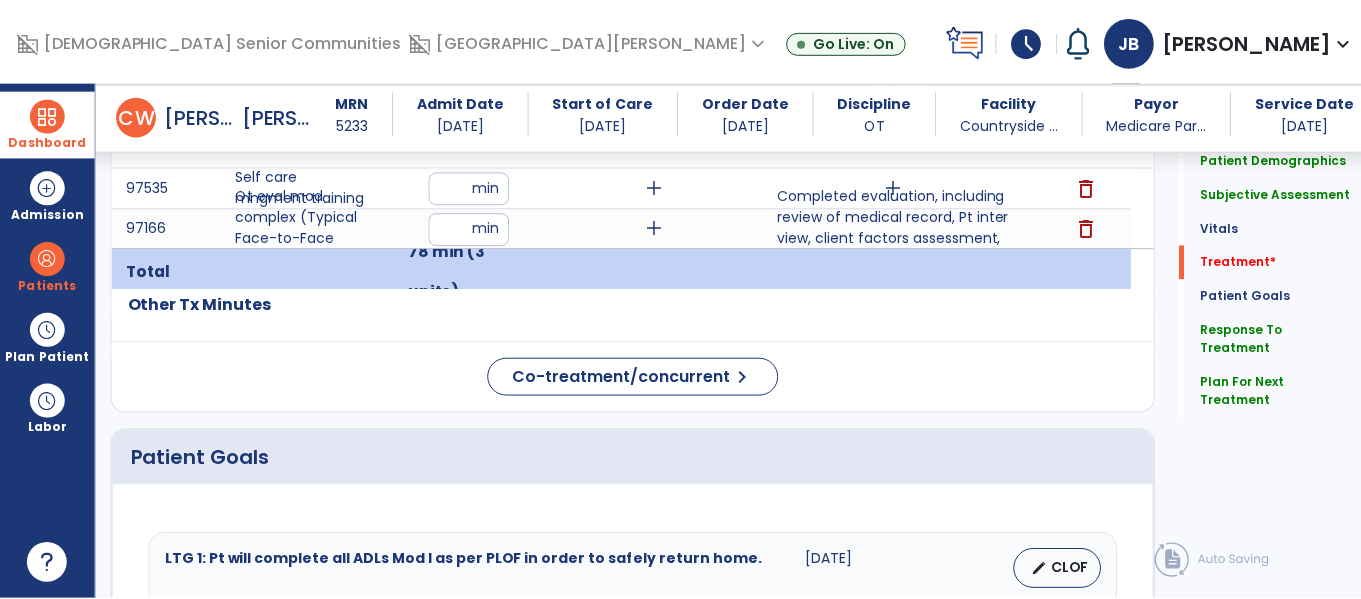 scroll, scrollTop: 1291, scrollLeft: 0, axis: vertical 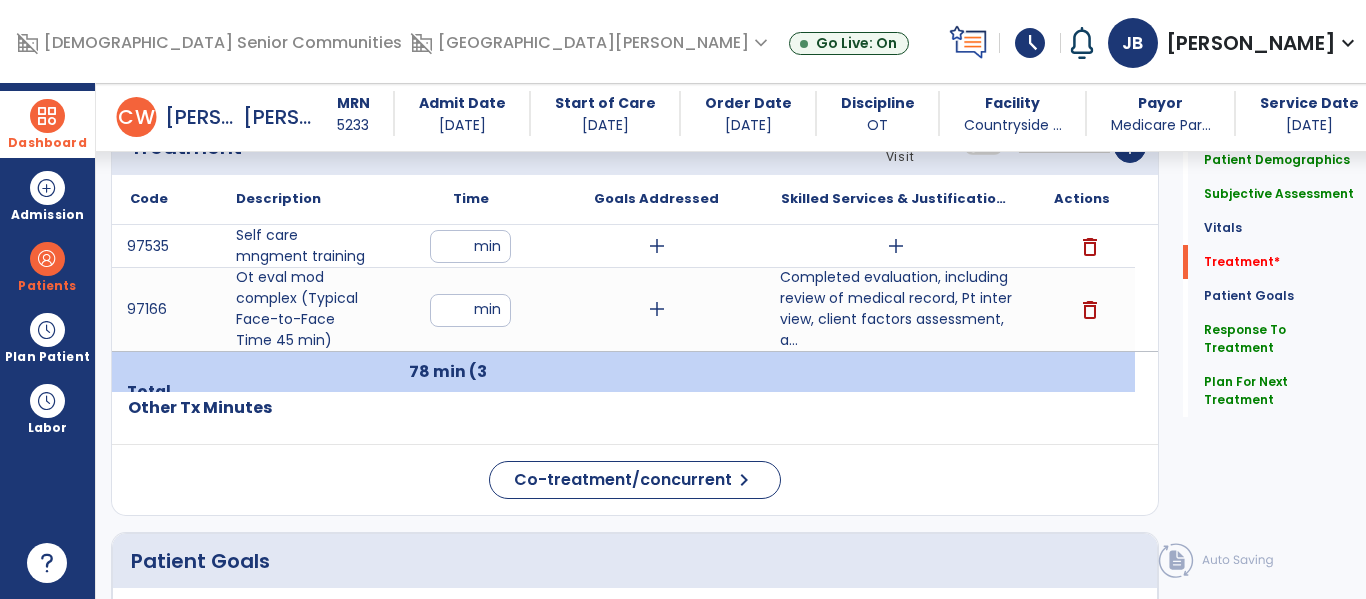 type on "**********" 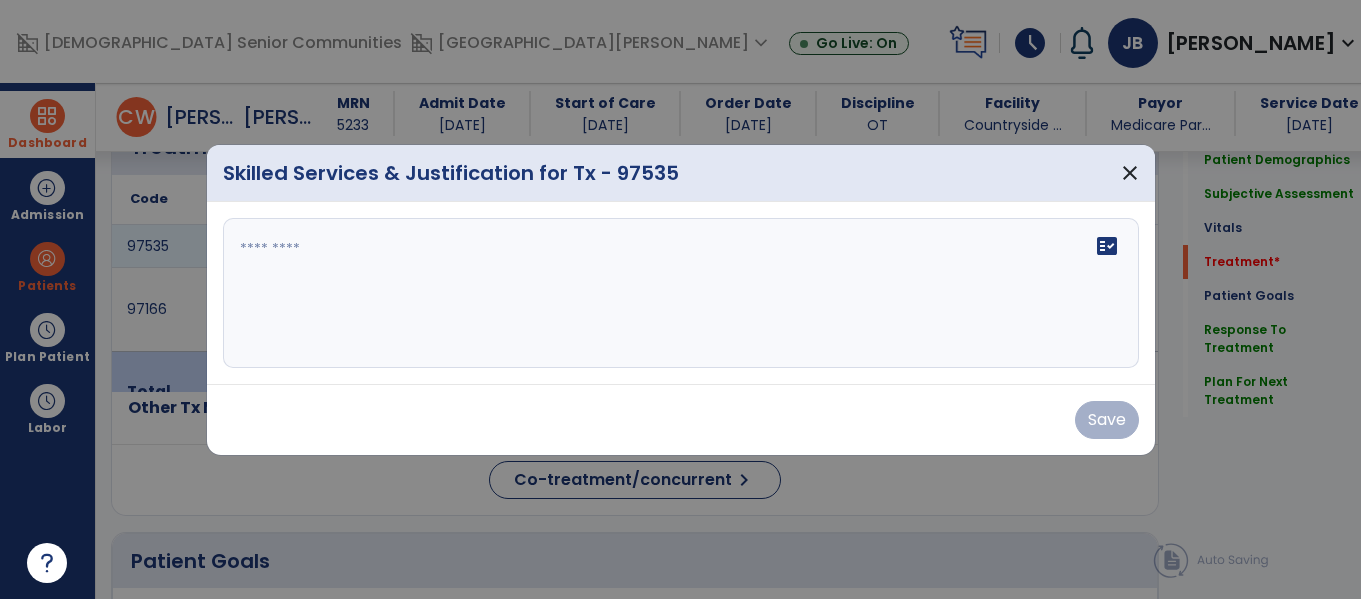 scroll, scrollTop: 1291, scrollLeft: 0, axis: vertical 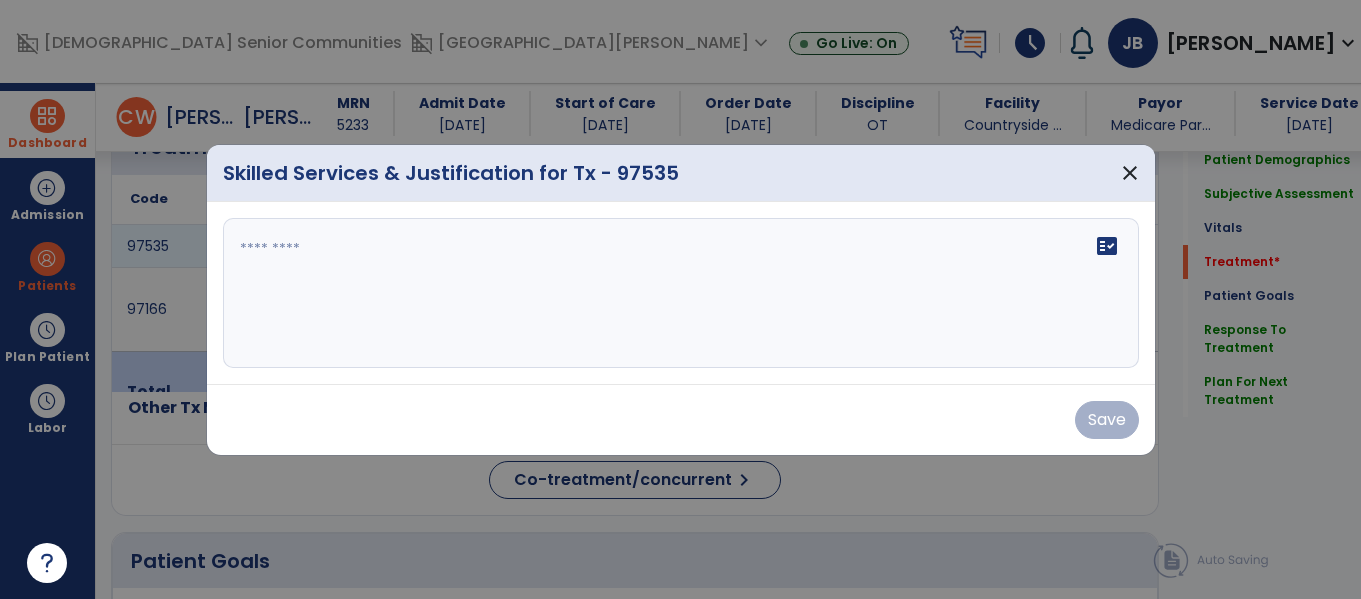 click at bounding box center (681, 293) 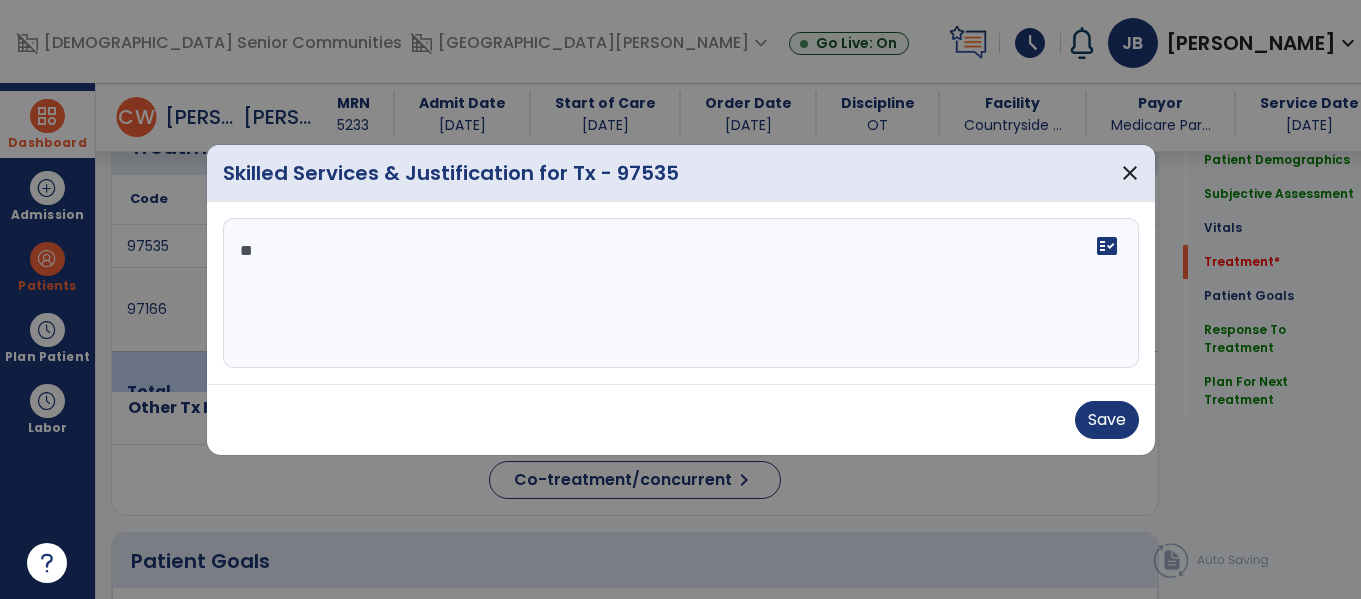type on "*" 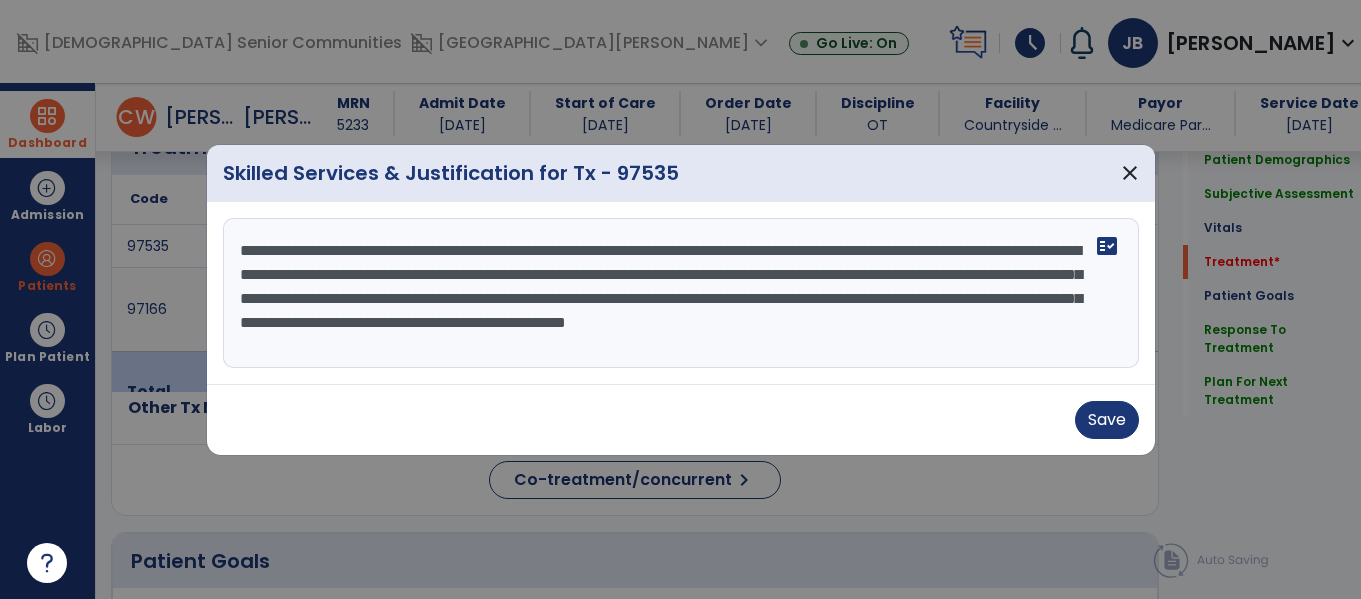 click on "**********" at bounding box center (681, 293) 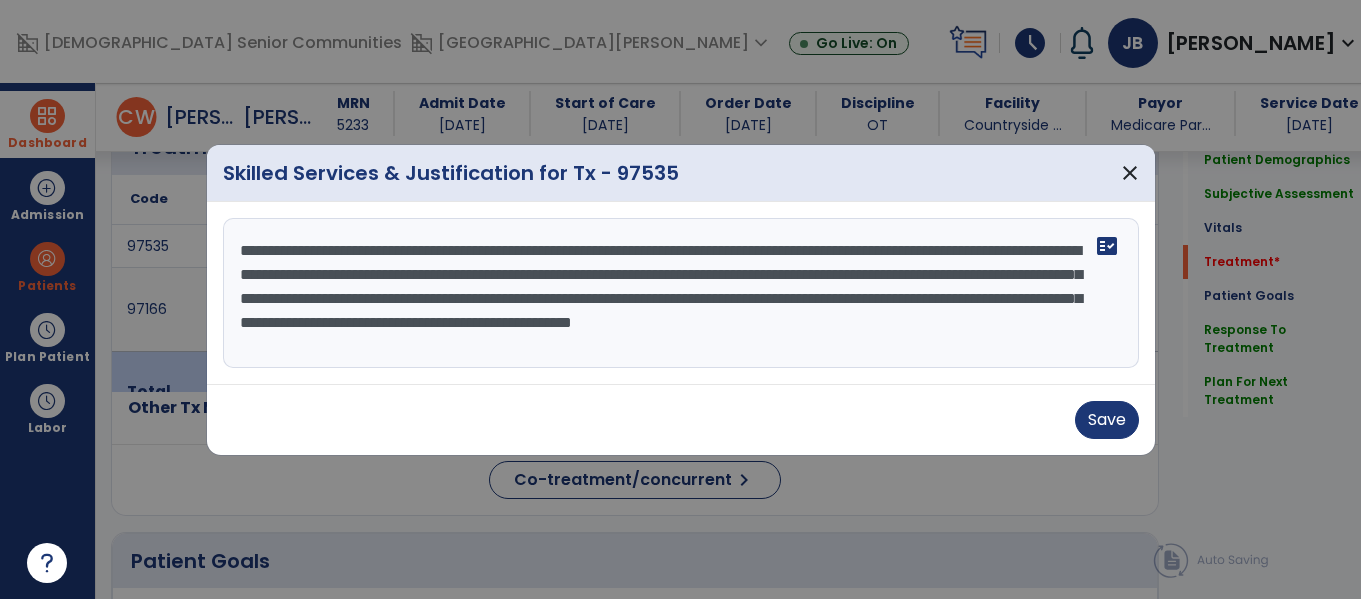 click on "**********" at bounding box center [681, 293] 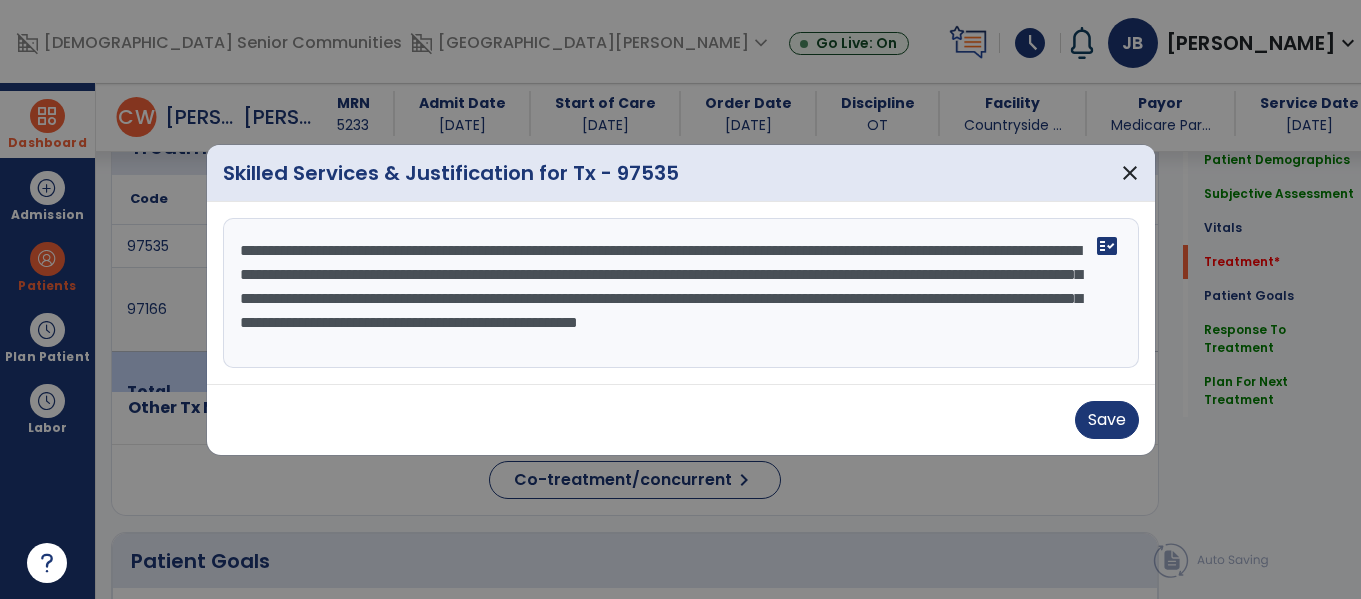 click on "**********" at bounding box center (681, 293) 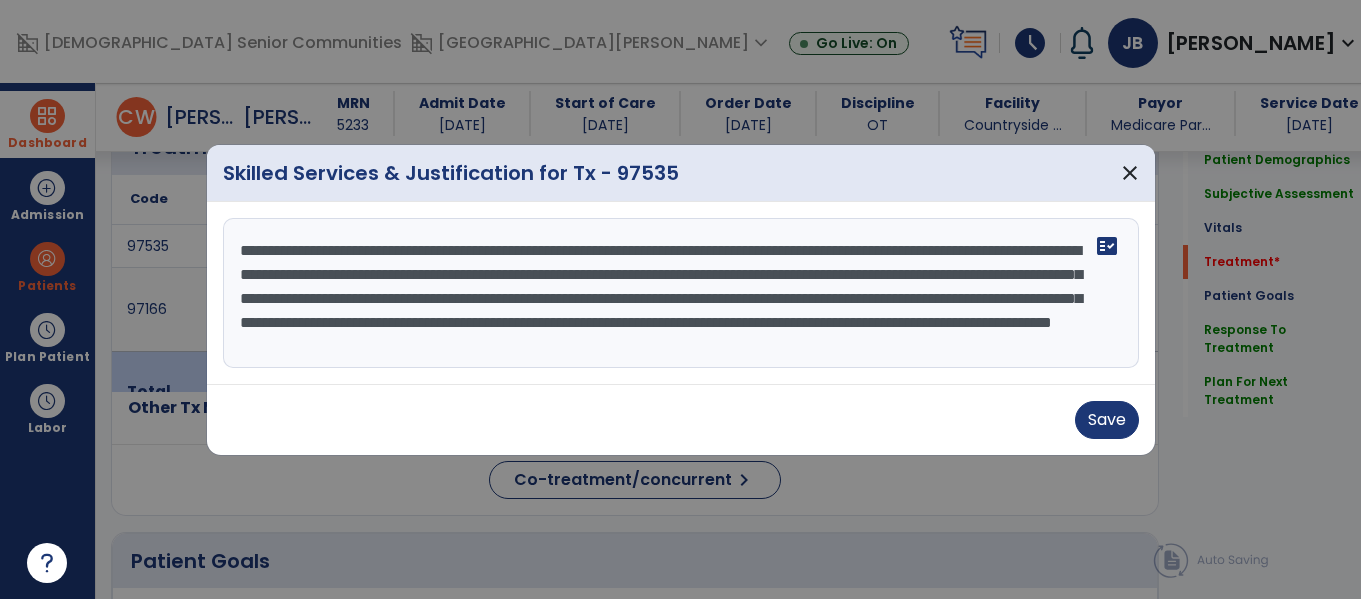 scroll, scrollTop: 16, scrollLeft: 0, axis: vertical 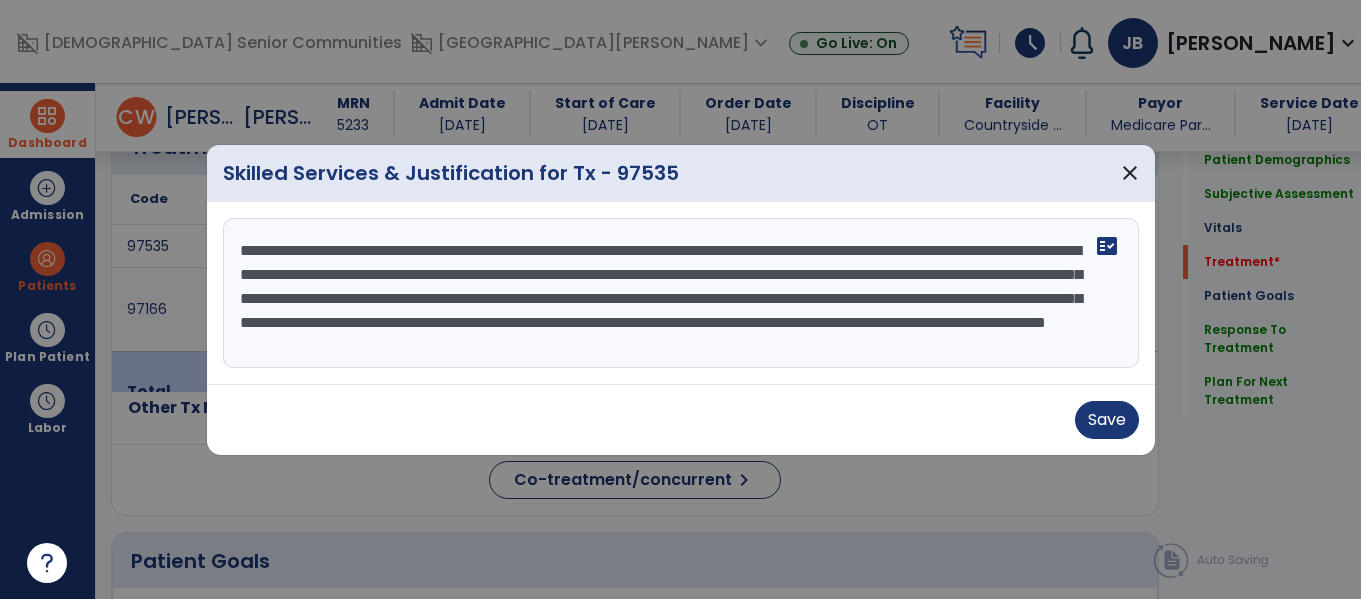 click on "**********" at bounding box center [681, 293] 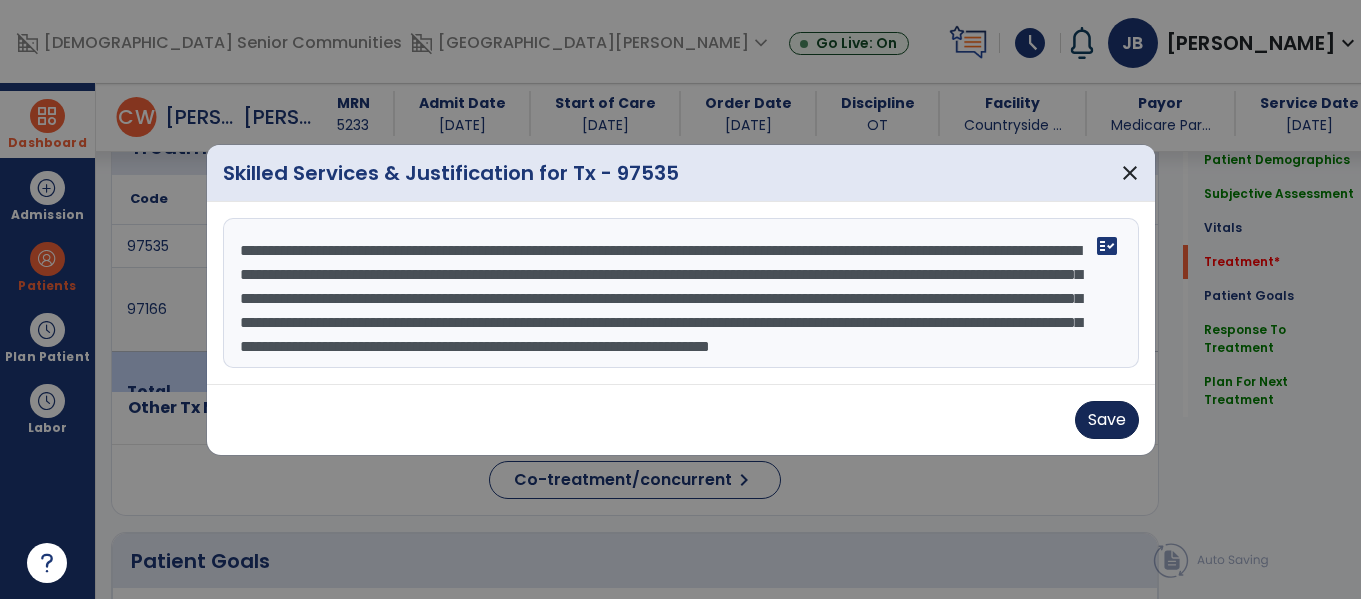 type on "**********" 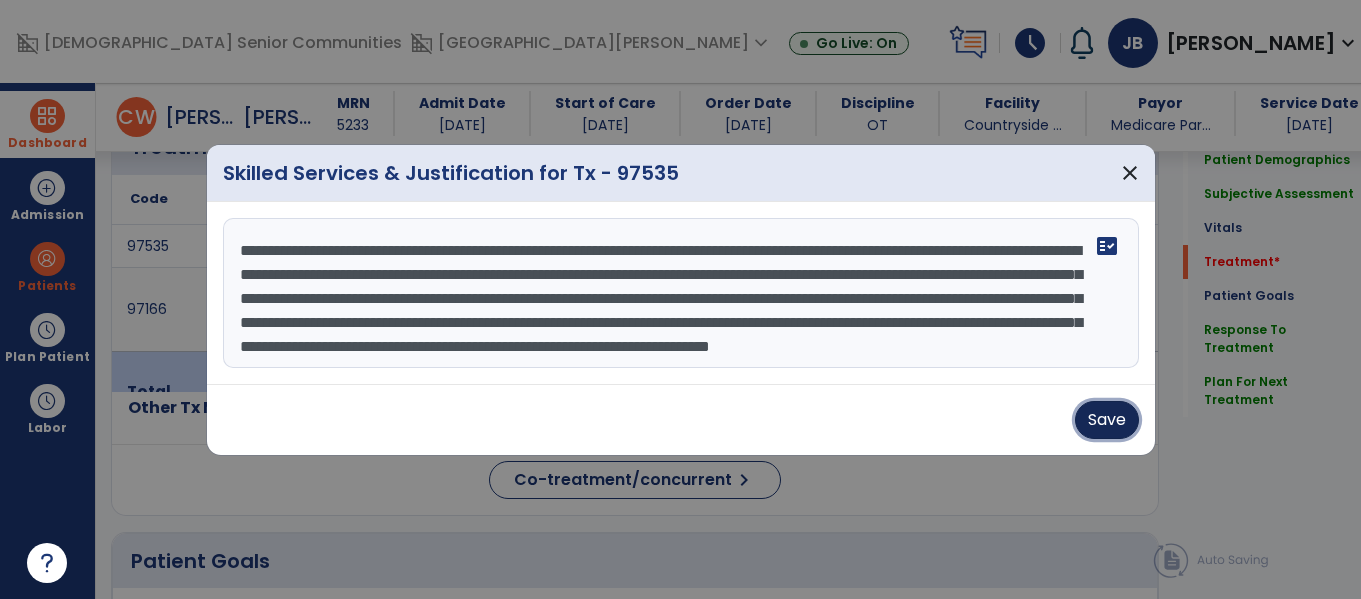 click on "Save" at bounding box center [1107, 420] 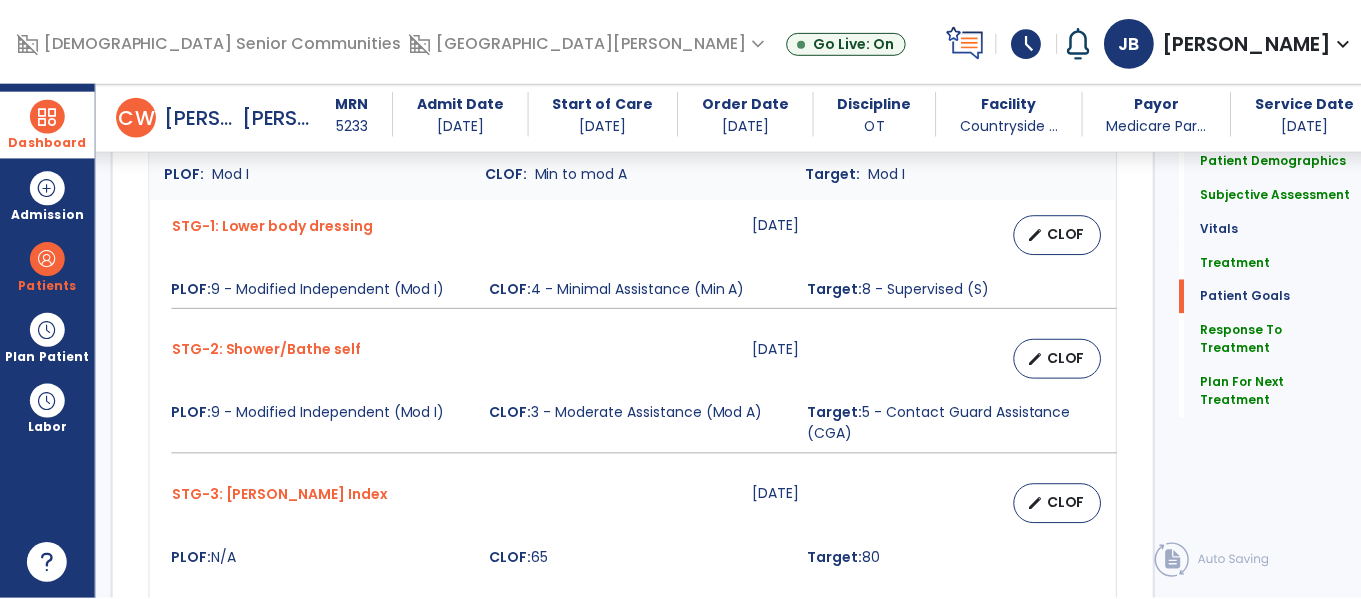 scroll, scrollTop: 2944, scrollLeft: 0, axis: vertical 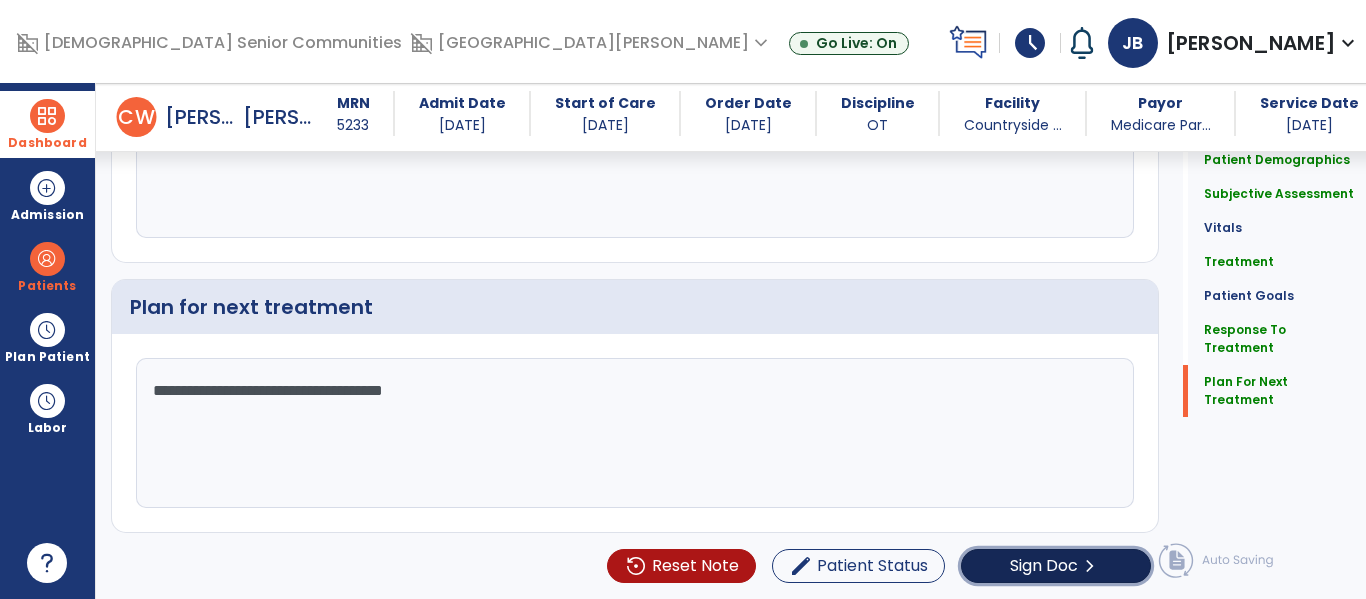 click on "Sign Doc" 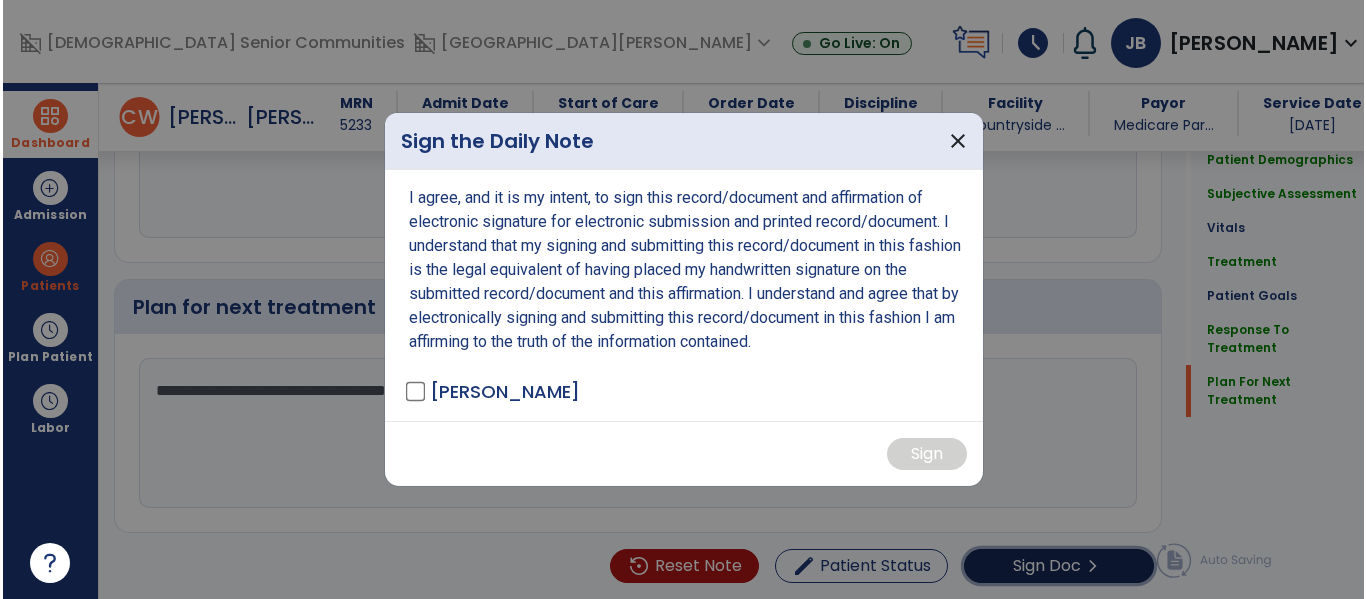 scroll, scrollTop: 2944, scrollLeft: 0, axis: vertical 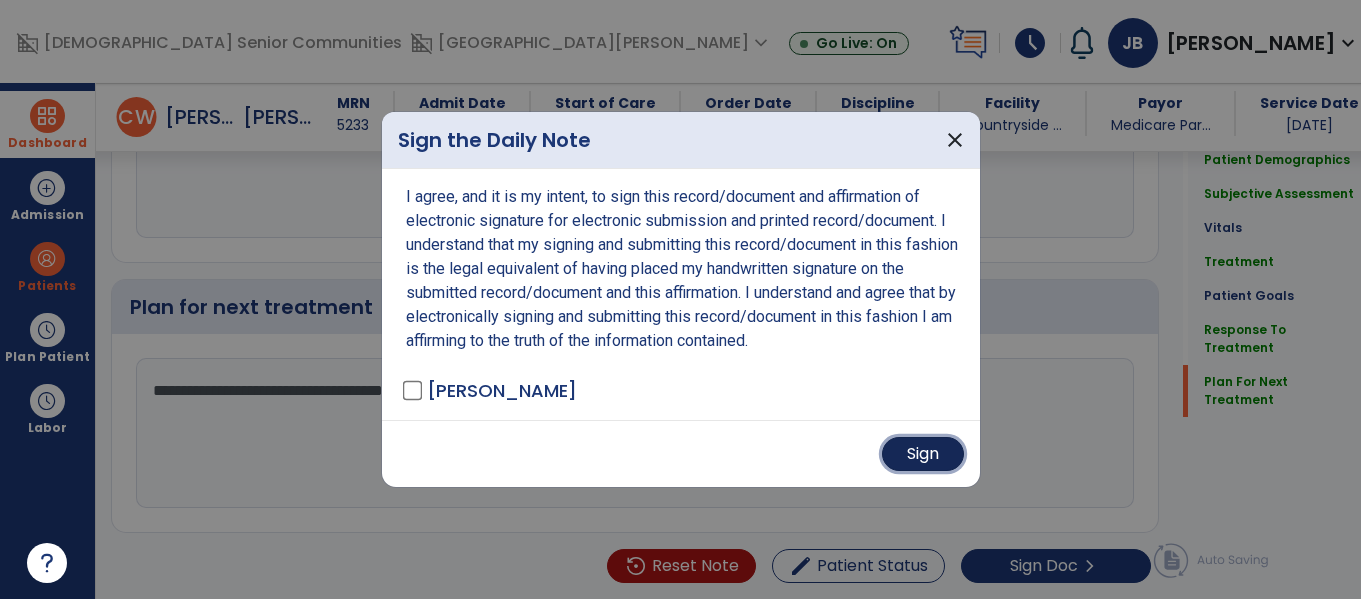 click on "Sign" at bounding box center [923, 454] 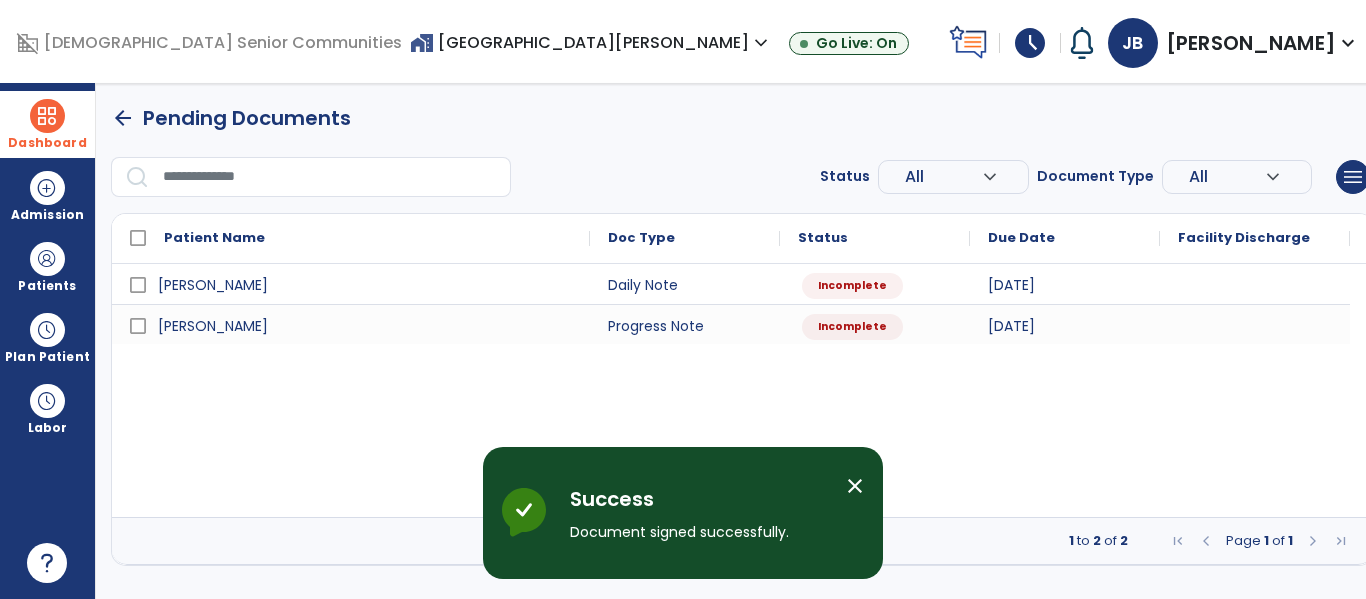 scroll, scrollTop: 0, scrollLeft: 0, axis: both 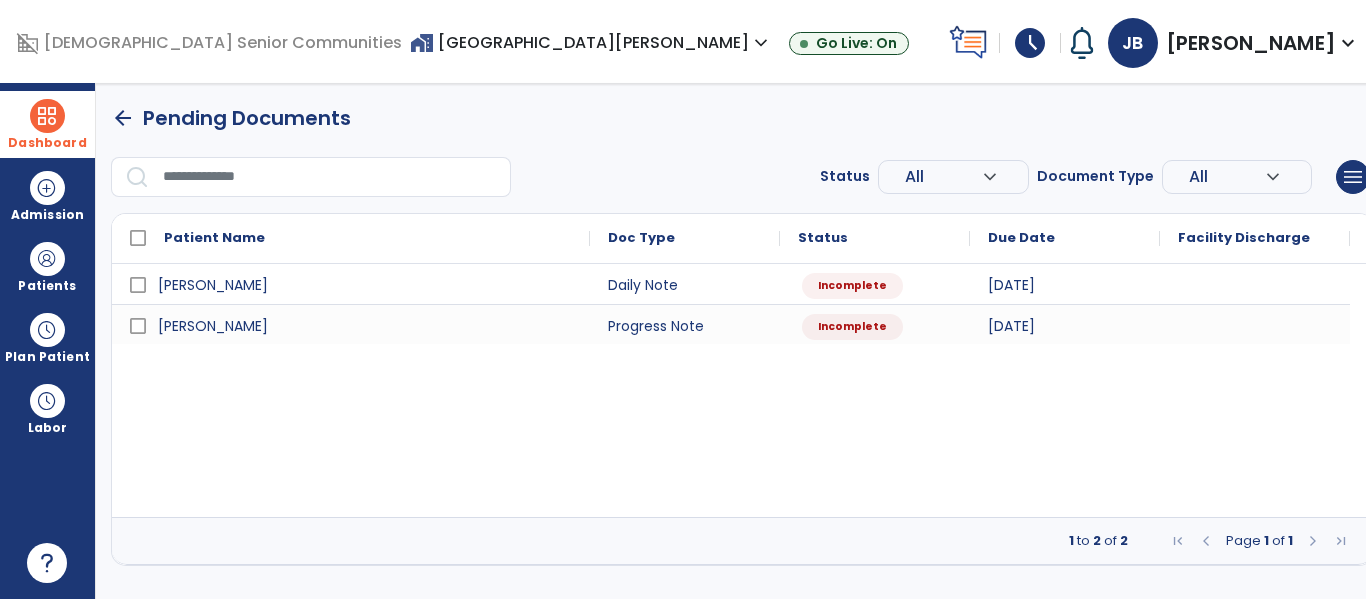 click on "arrow_back" at bounding box center (123, 118) 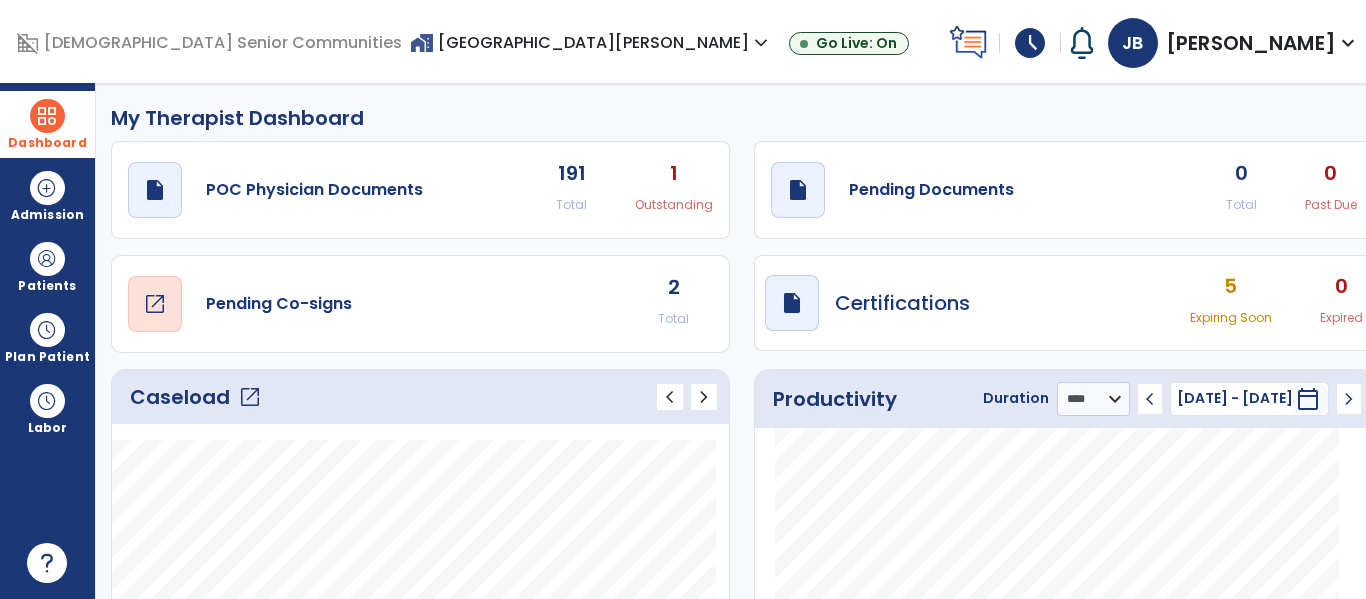 click on "open_in_new  Pending Co-signs" 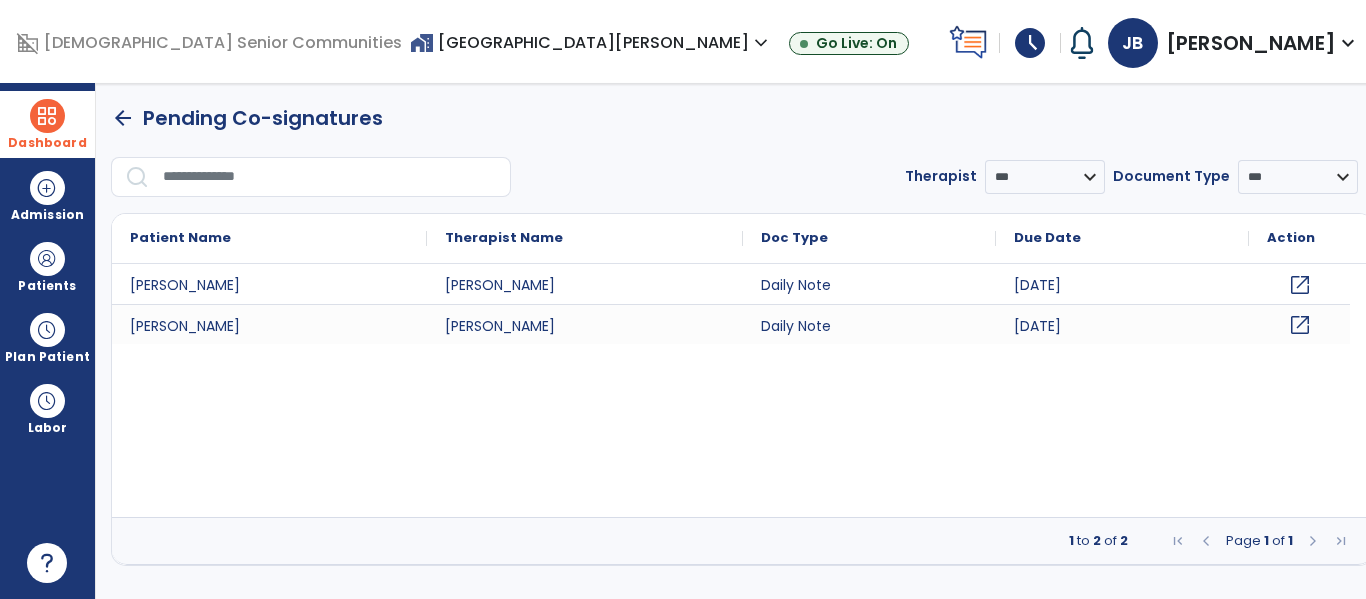 click on "open_in_new" 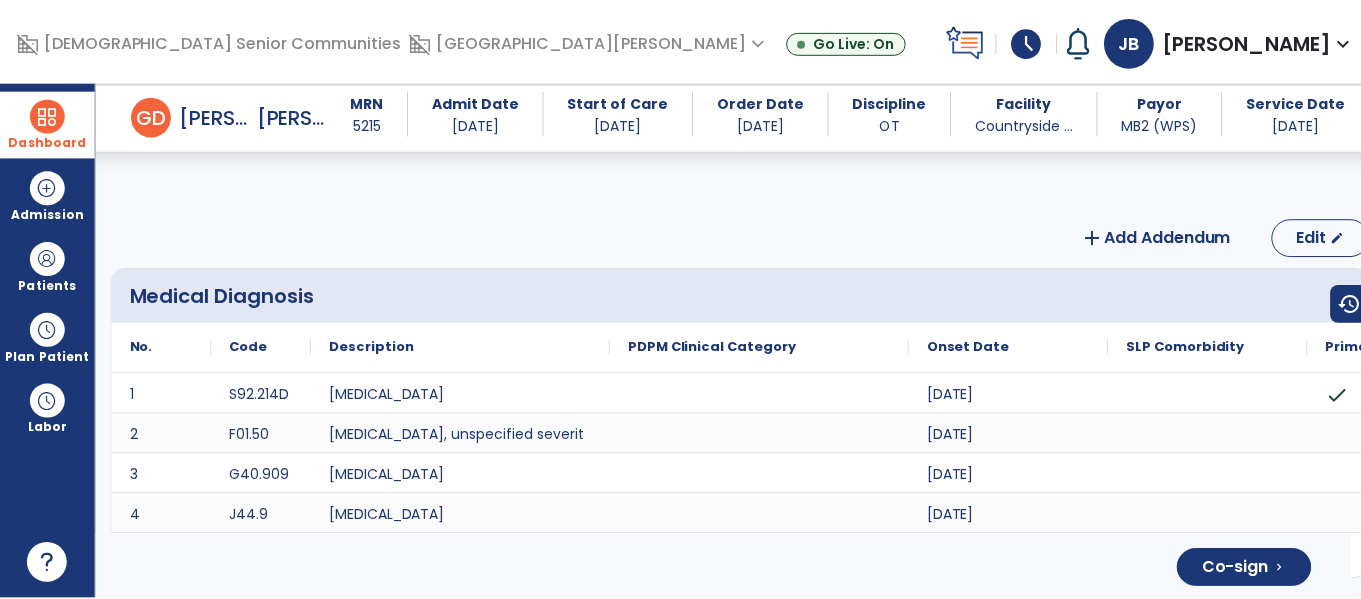 scroll, scrollTop: 3838, scrollLeft: 0, axis: vertical 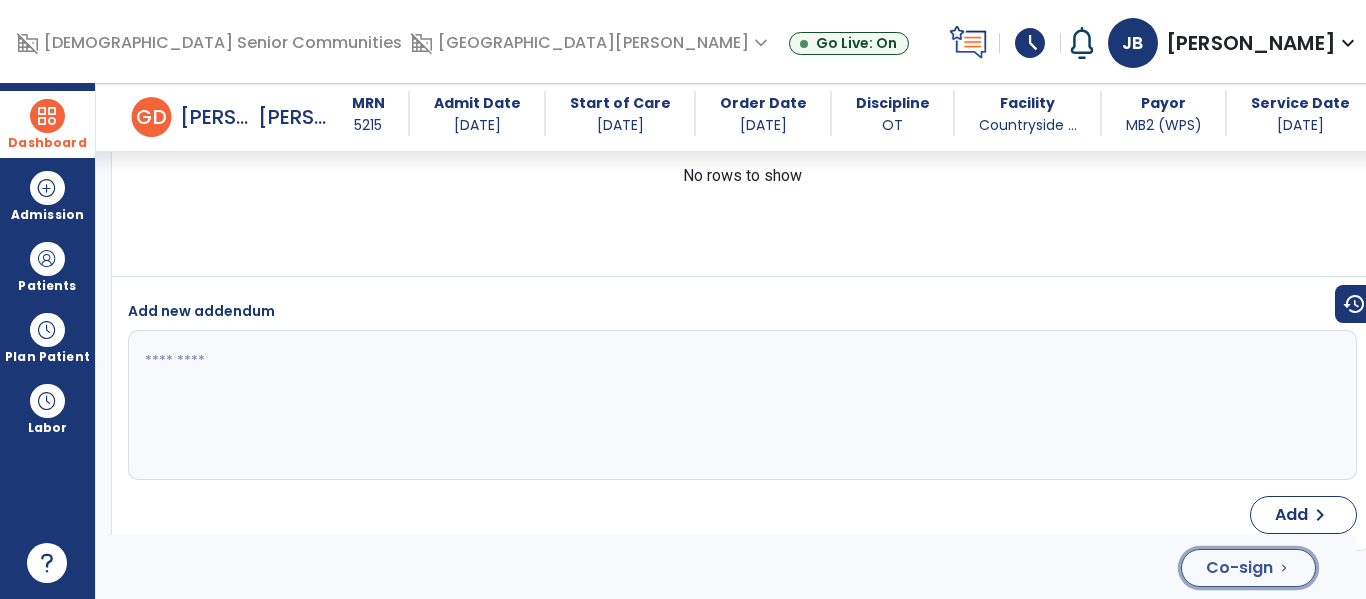 click on "Co-sign" 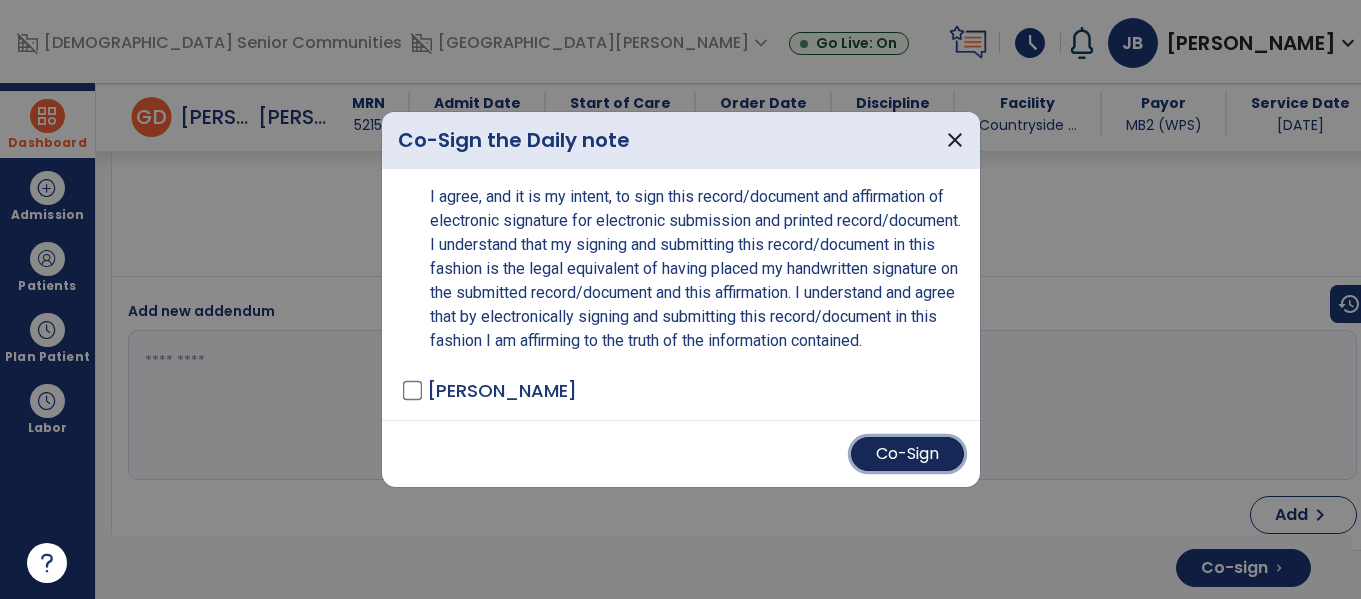 click on "Co-Sign" at bounding box center [907, 454] 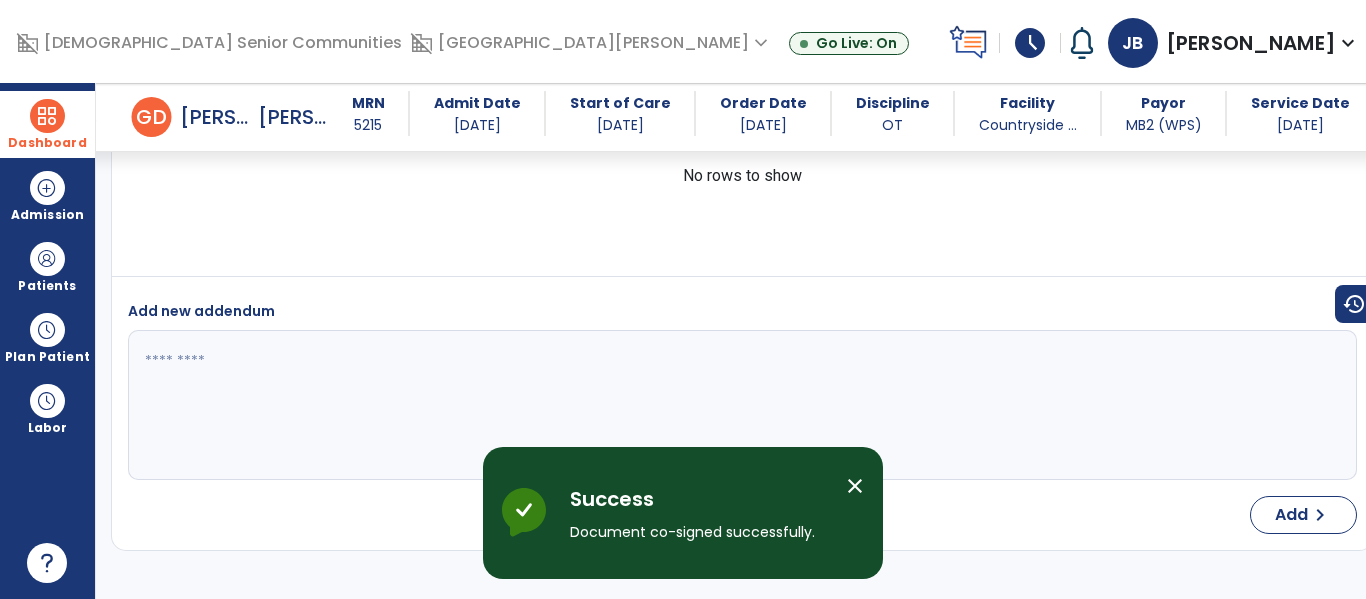 click on "close" at bounding box center [855, 486] 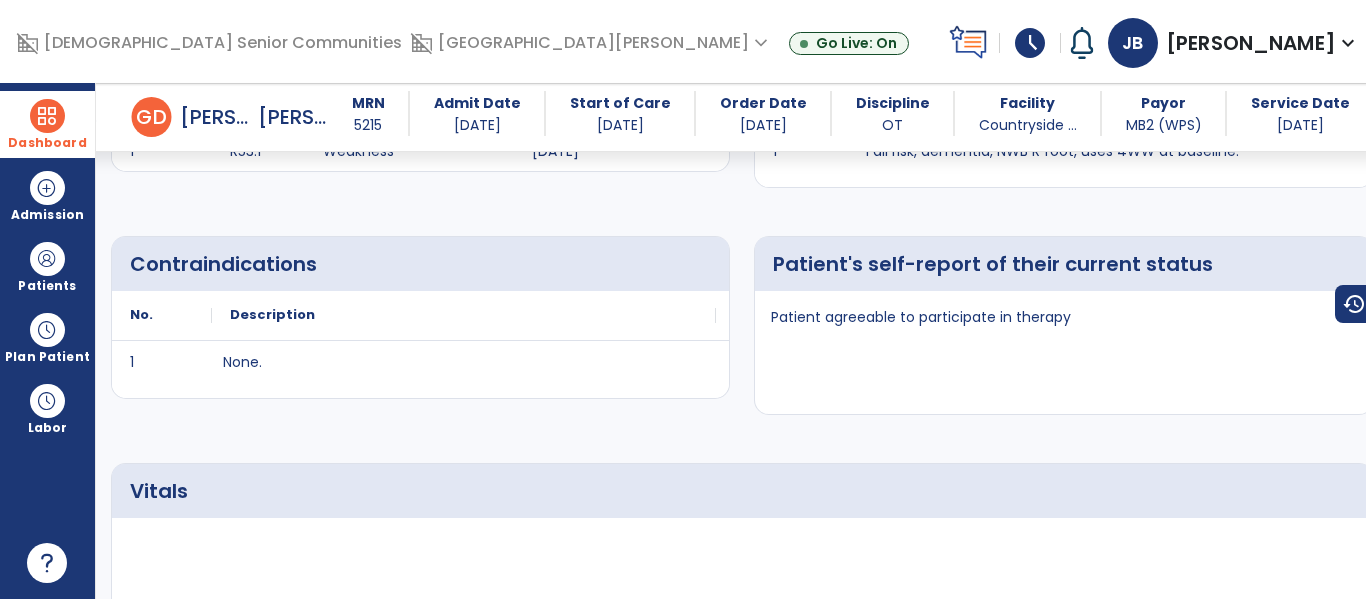 scroll, scrollTop: 0, scrollLeft: 0, axis: both 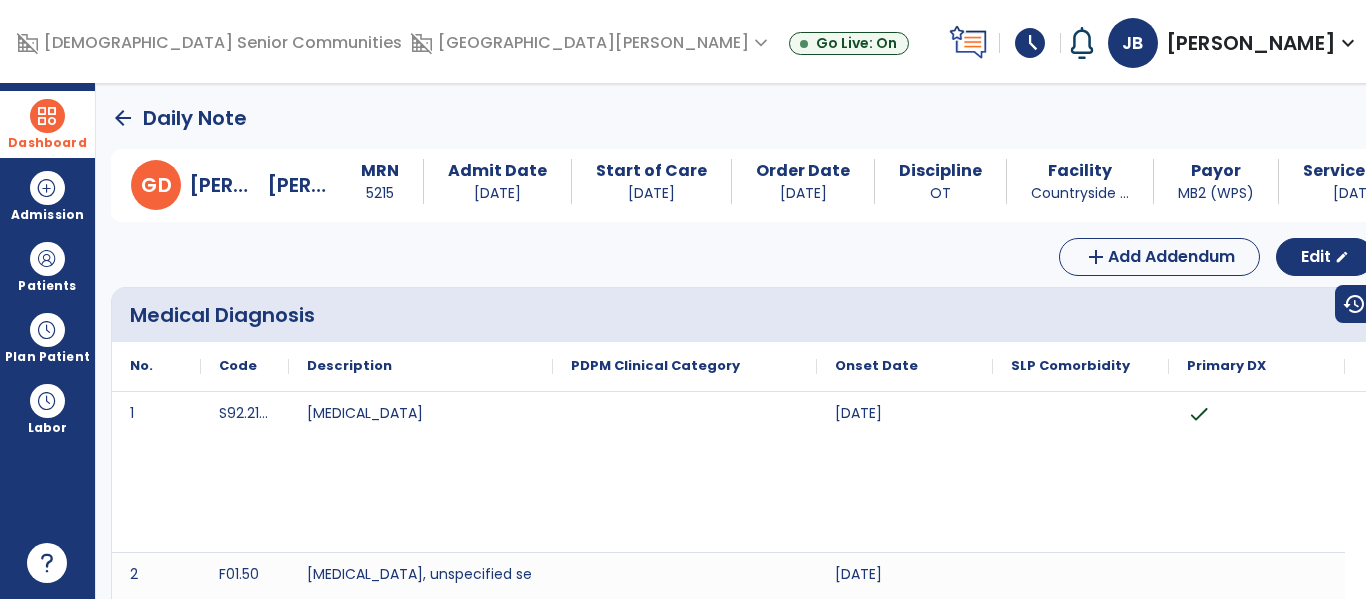 click on "[PERSON_NAME]  MRN 5215 Admit Date [DATE] Start of Care [DATE] Order Date [DATE] Discipline OT Facility Countryside ... Payor MB2 (WPS) Service Date [DATE]" at bounding box center [806, 185] 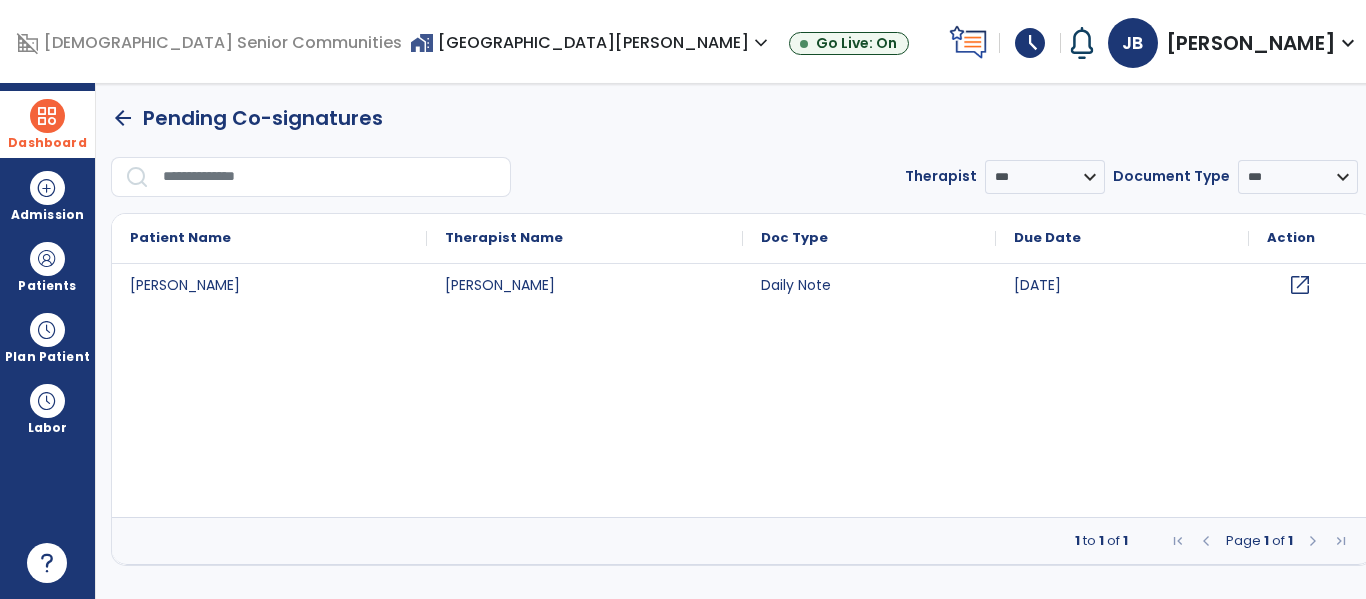 click on "open_in_new" 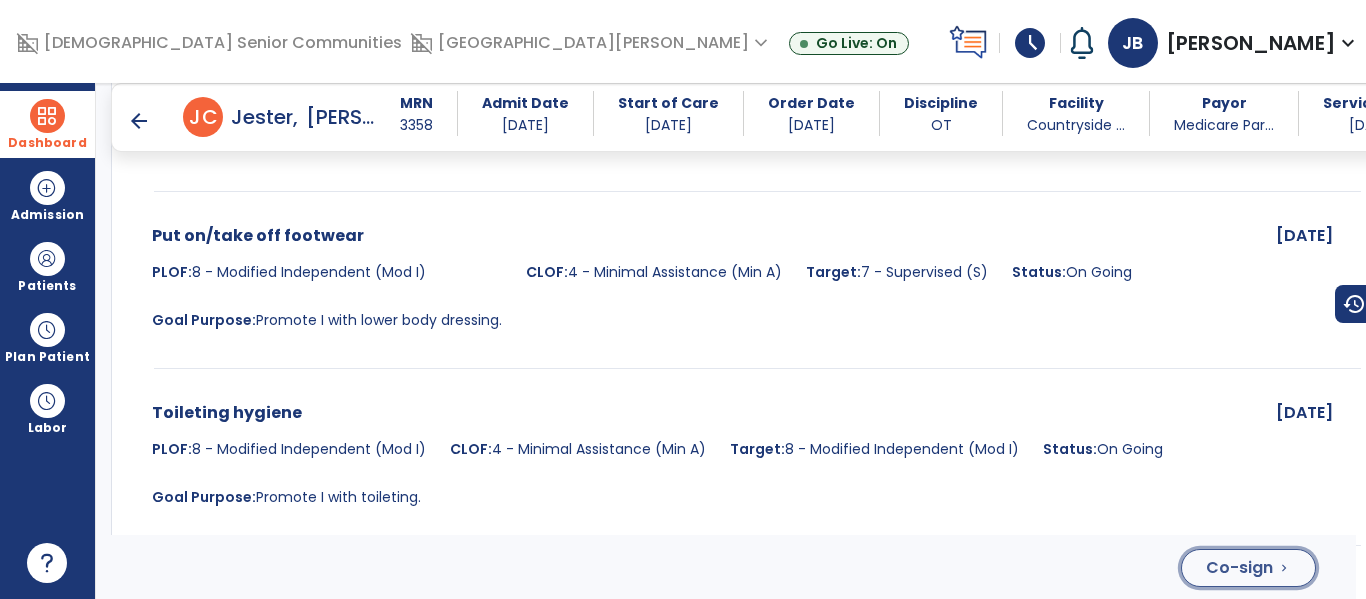 click on "Co-sign" 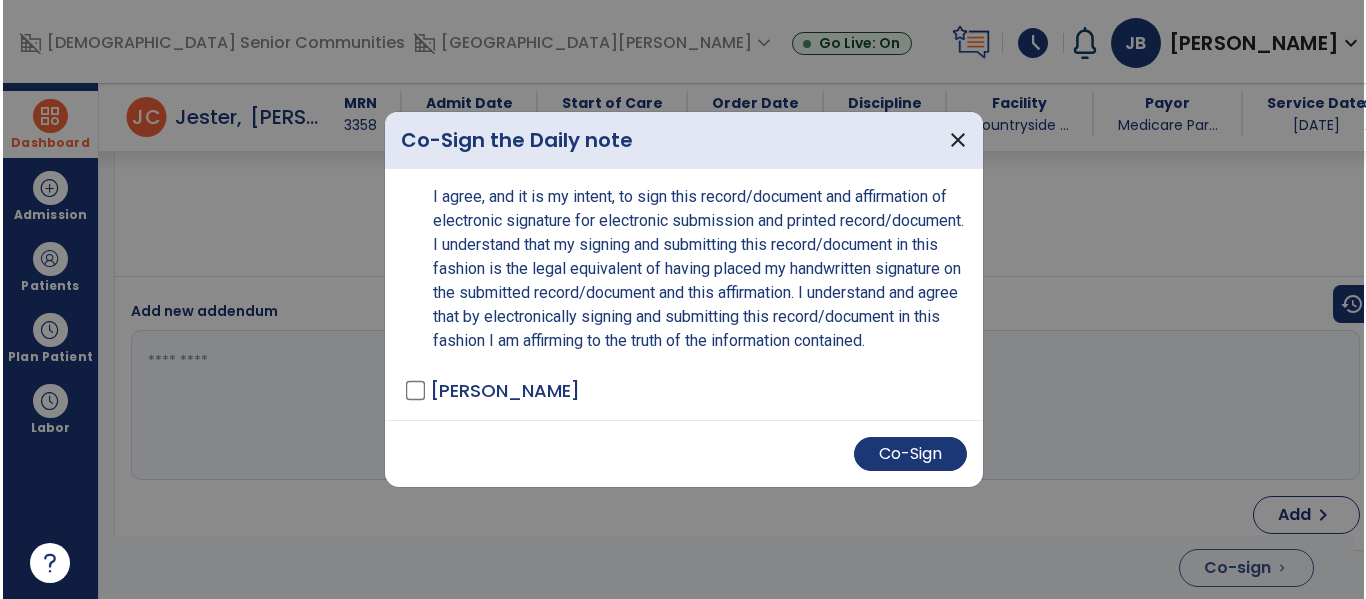 scroll, scrollTop: 4777, scrollLeft: 0, axis: vertical 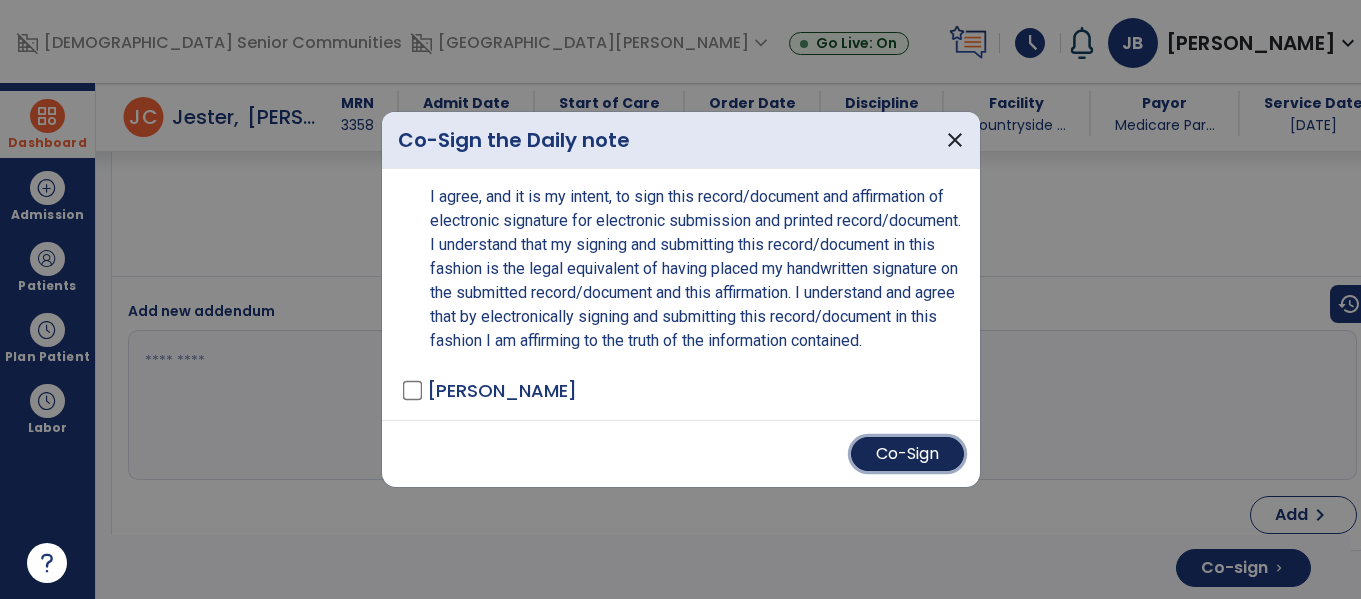 click on "Co-Sign" at bounding box center [907, 454] 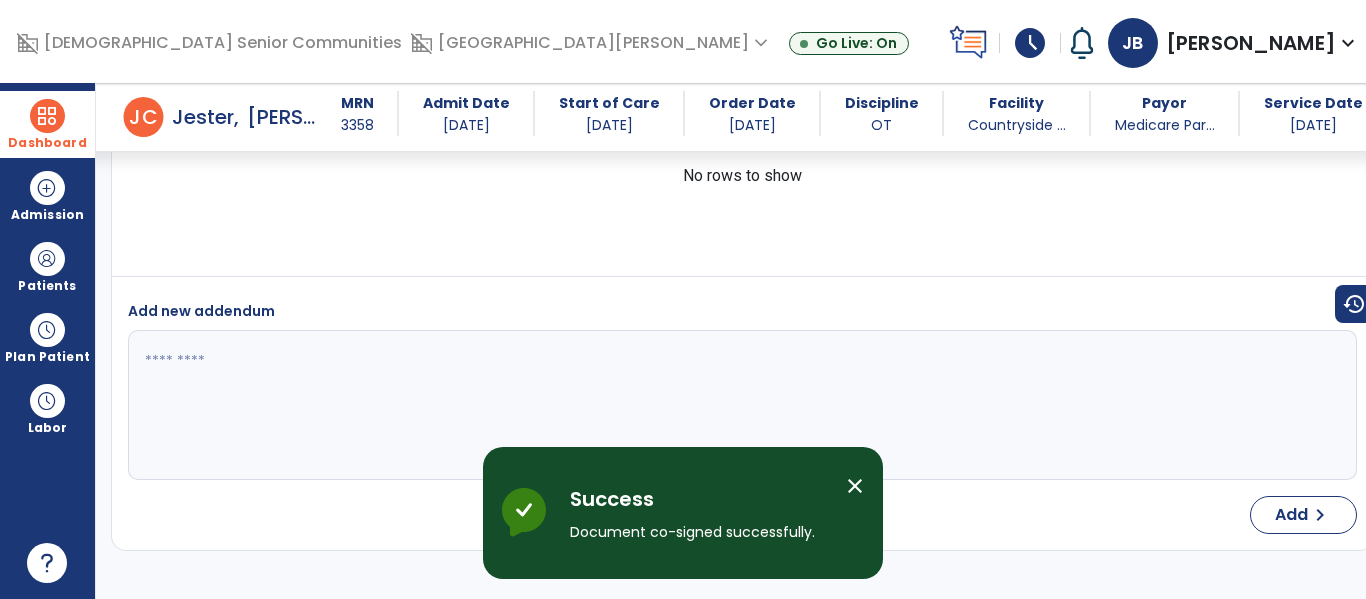 click on "close" at bounding box center (855, 486) 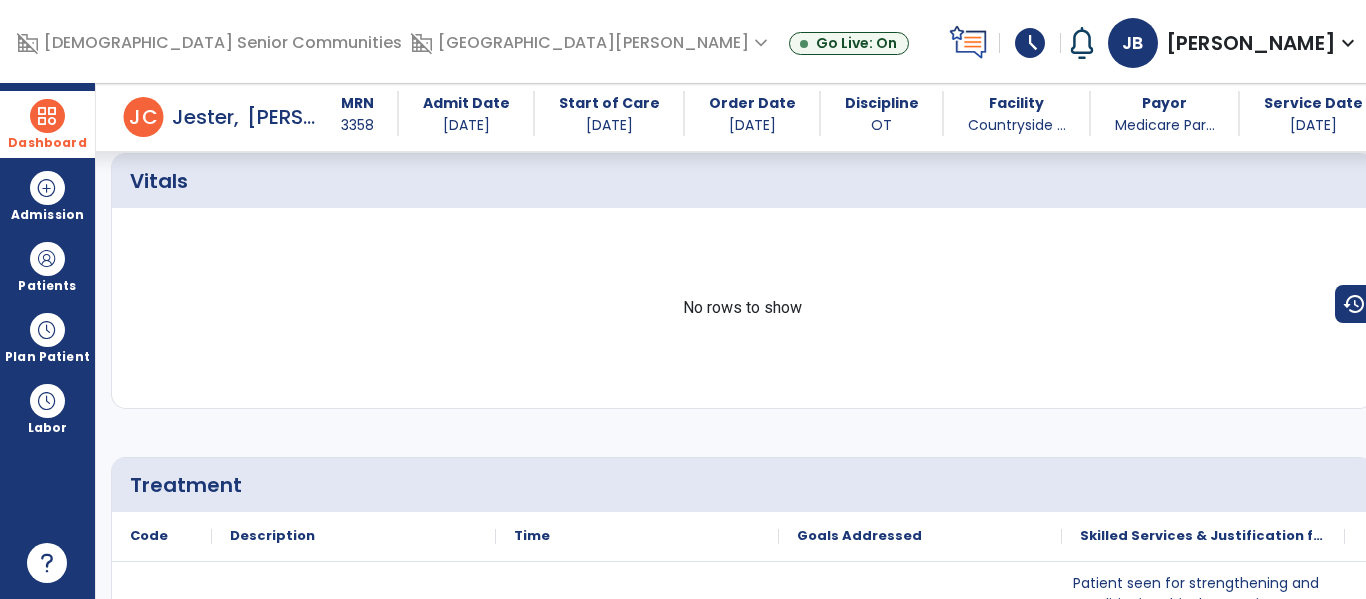 scroll, scrollTop: 0, scrollLeft: 0, axis: both 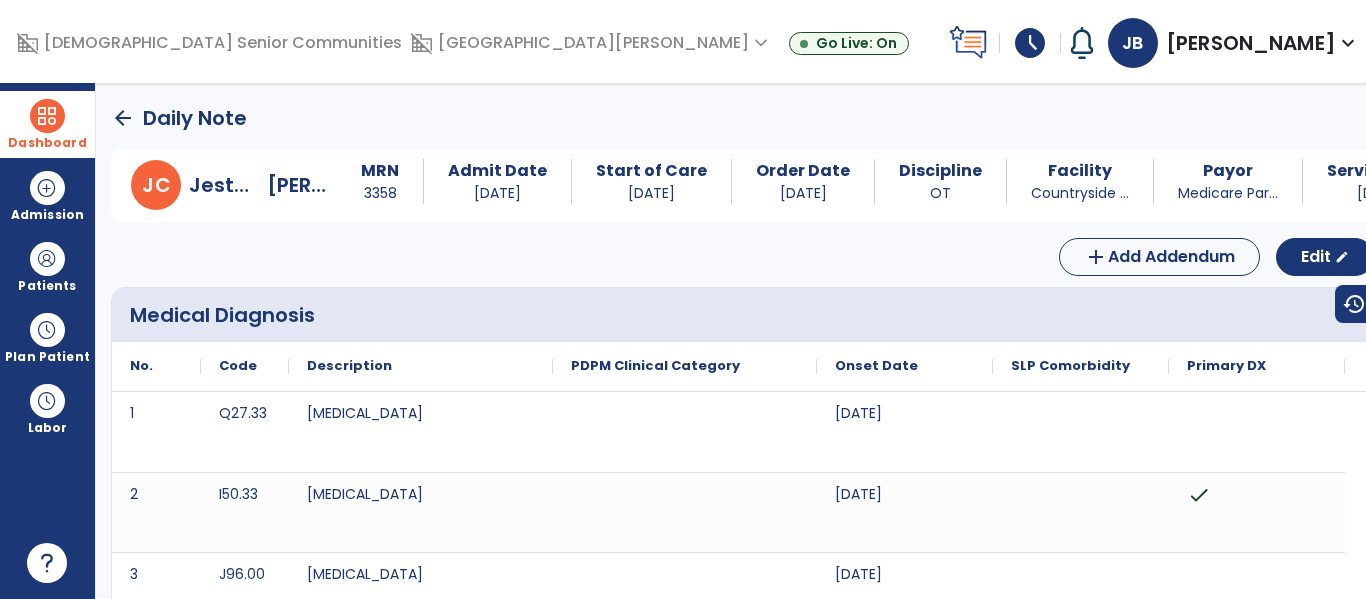 click on "arrow_back" 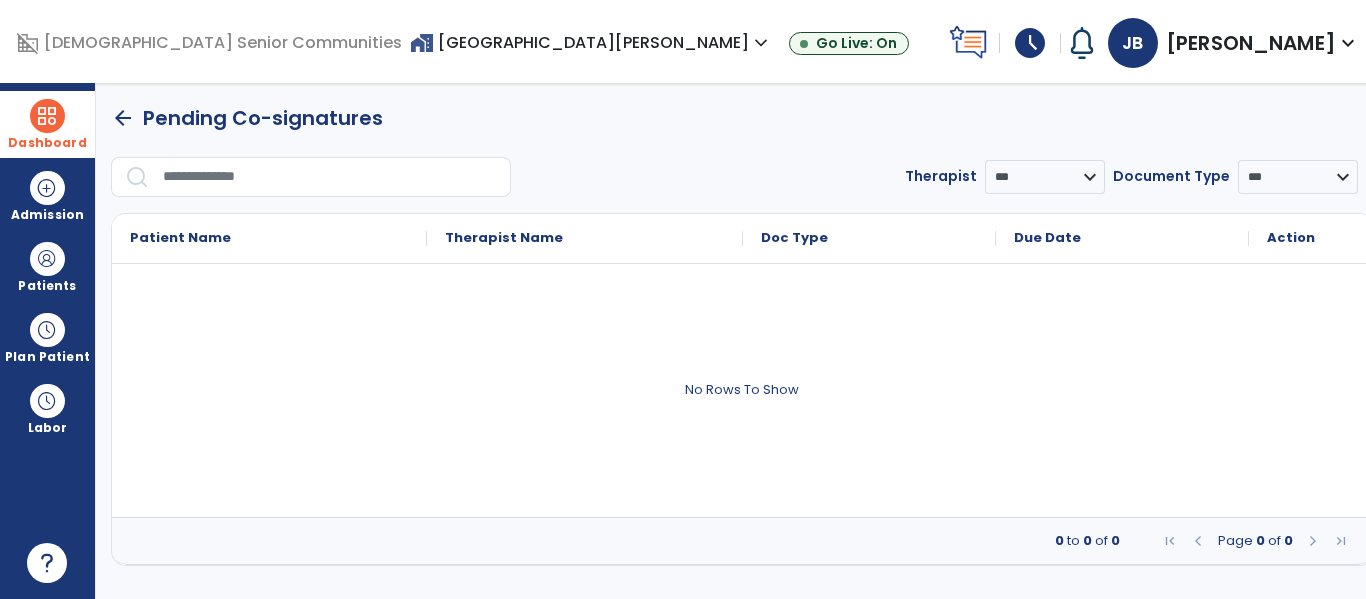 click on "arrow_back" 